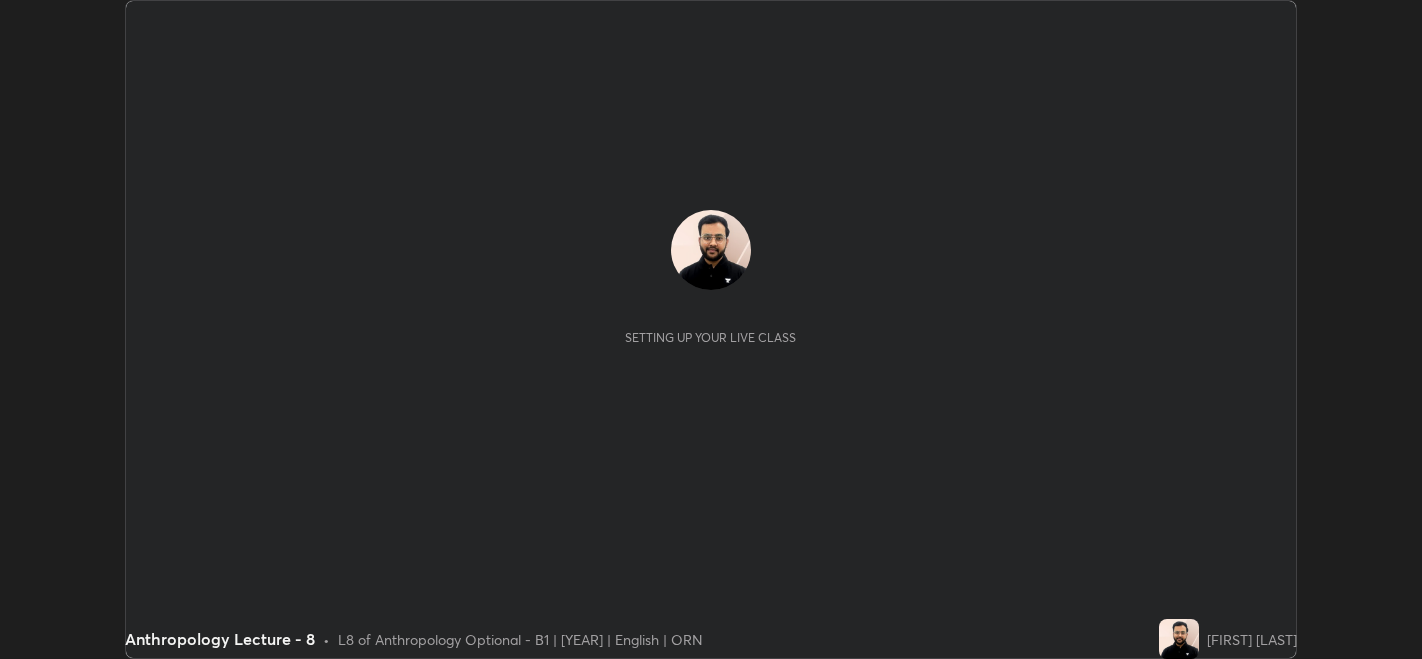 scroll, scrollTop: 0, scrollLeft: 0, axis: both 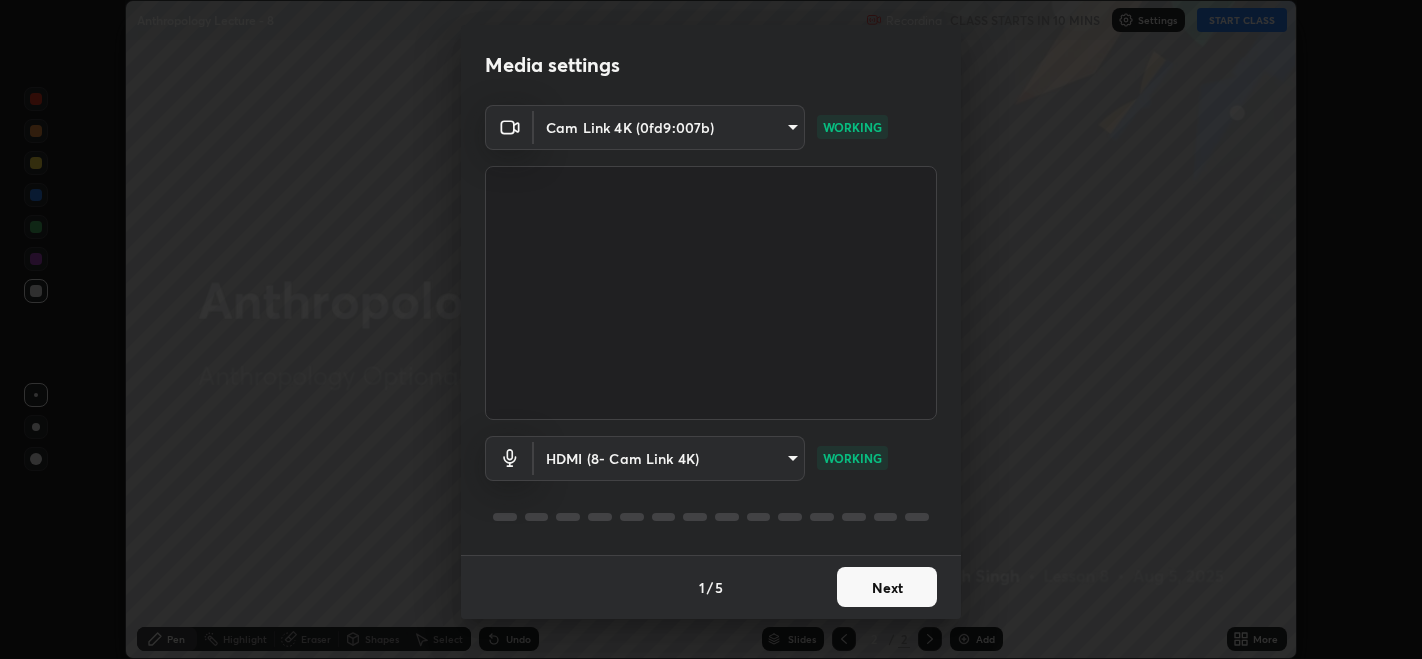 click on "Next" at bounding box center [887, 587] 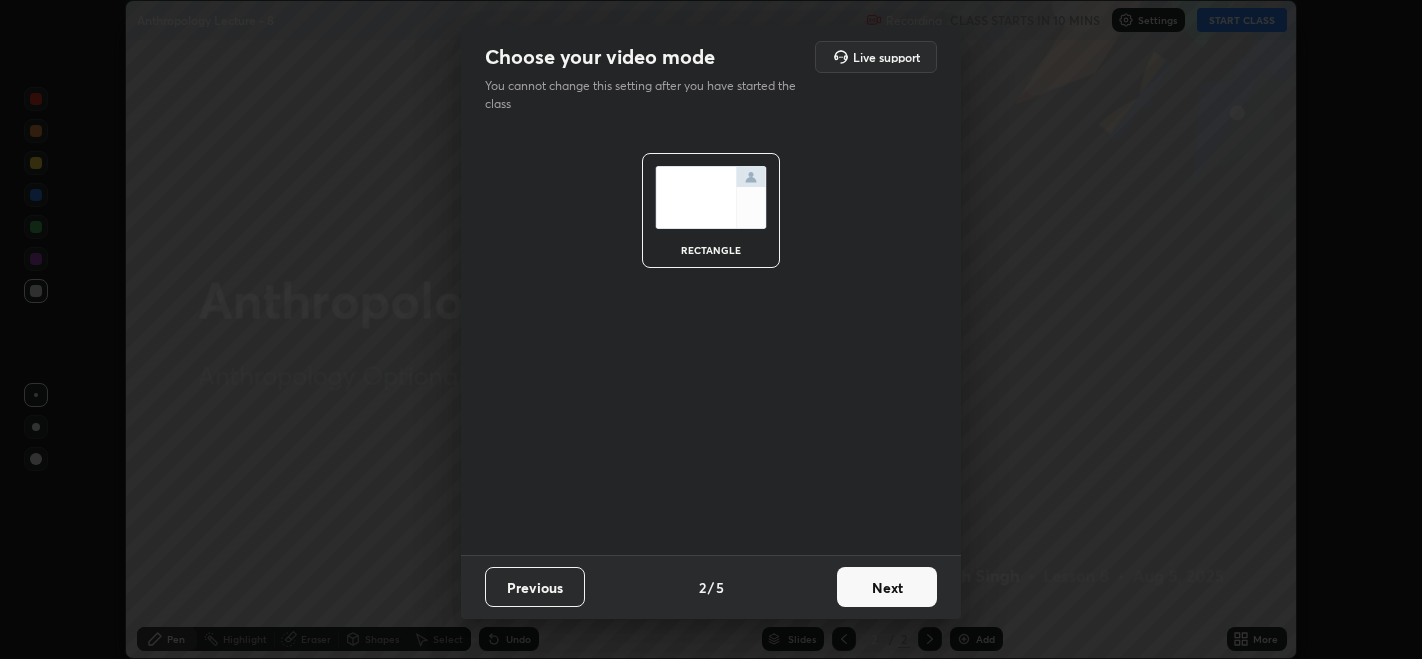 click on "Next" at bounding box center [887, 587] 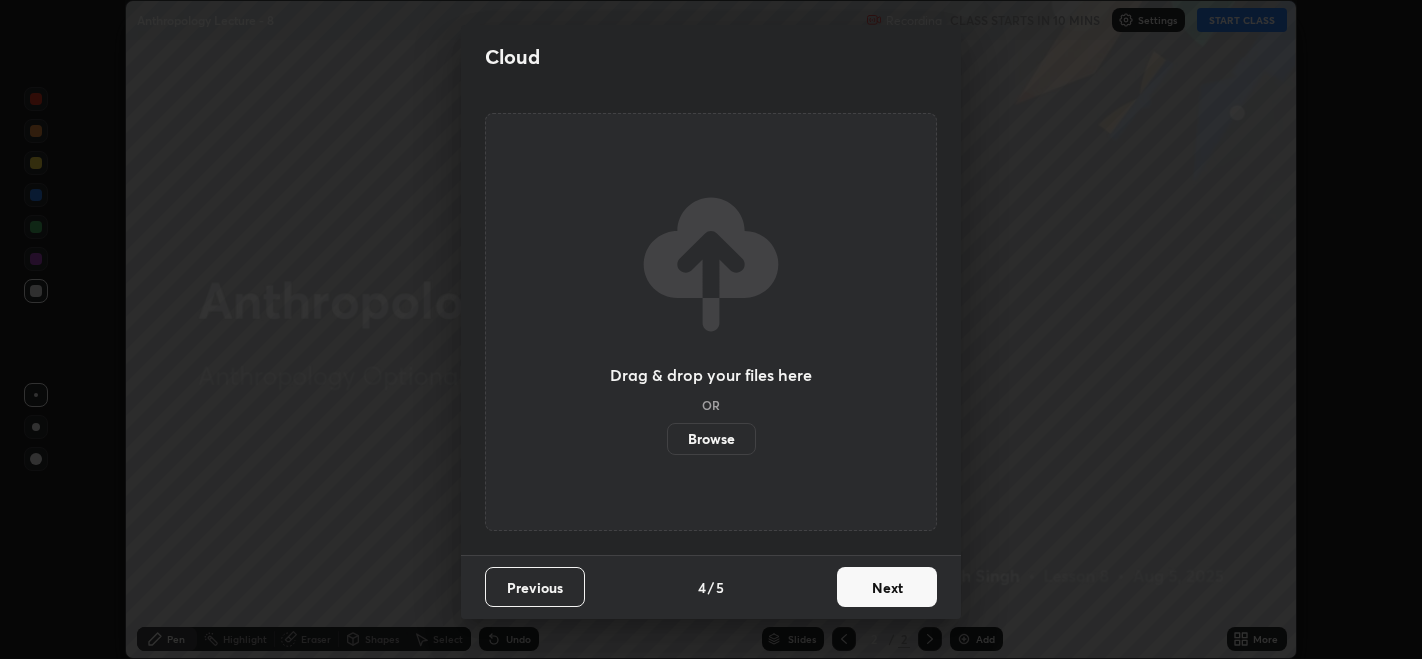 click on "Next" at bounding box center [887, 587] 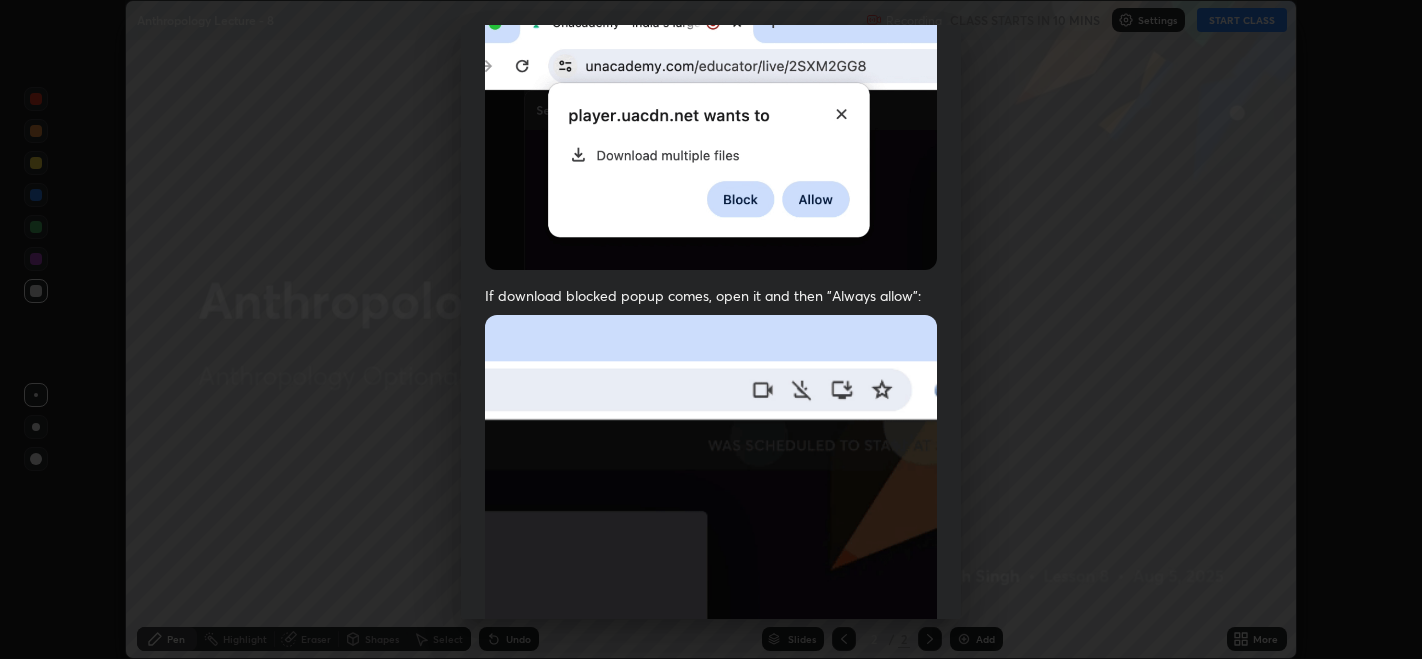 scroll, scrollTop: 405, scrollLeft: 0, axis: vertical 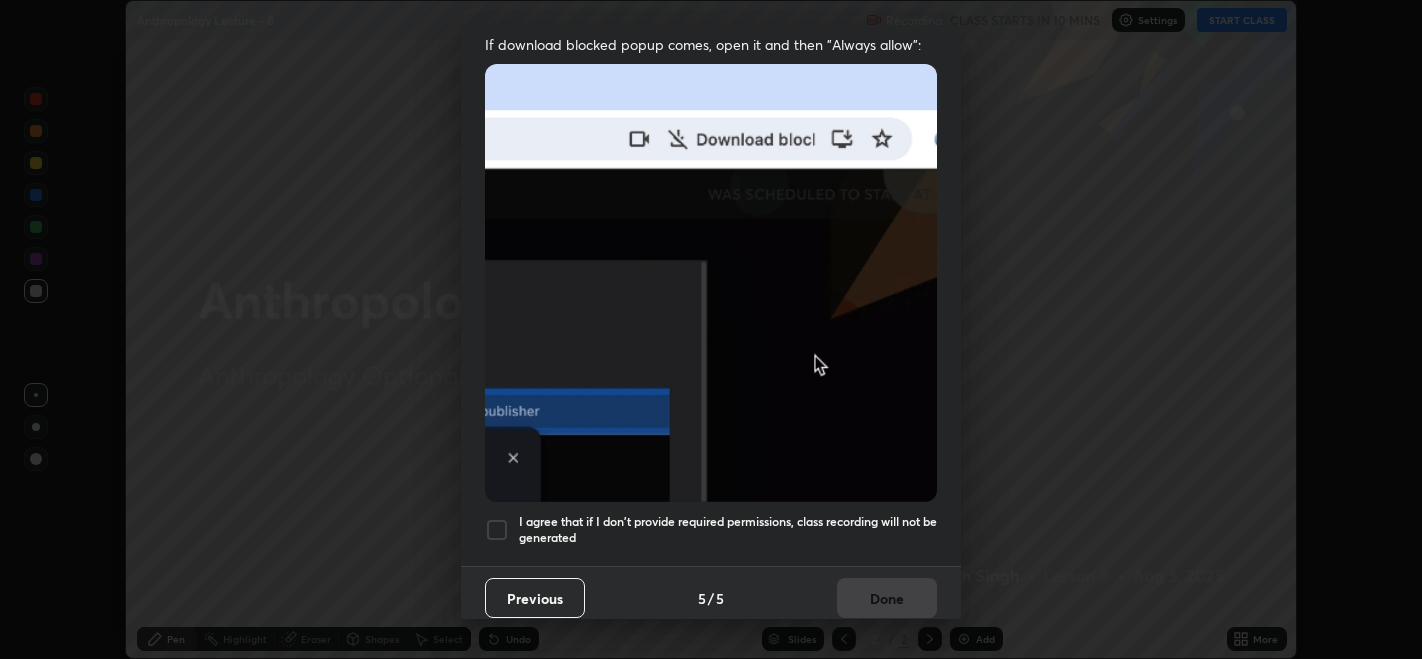 click at bounding box center (497, 530) 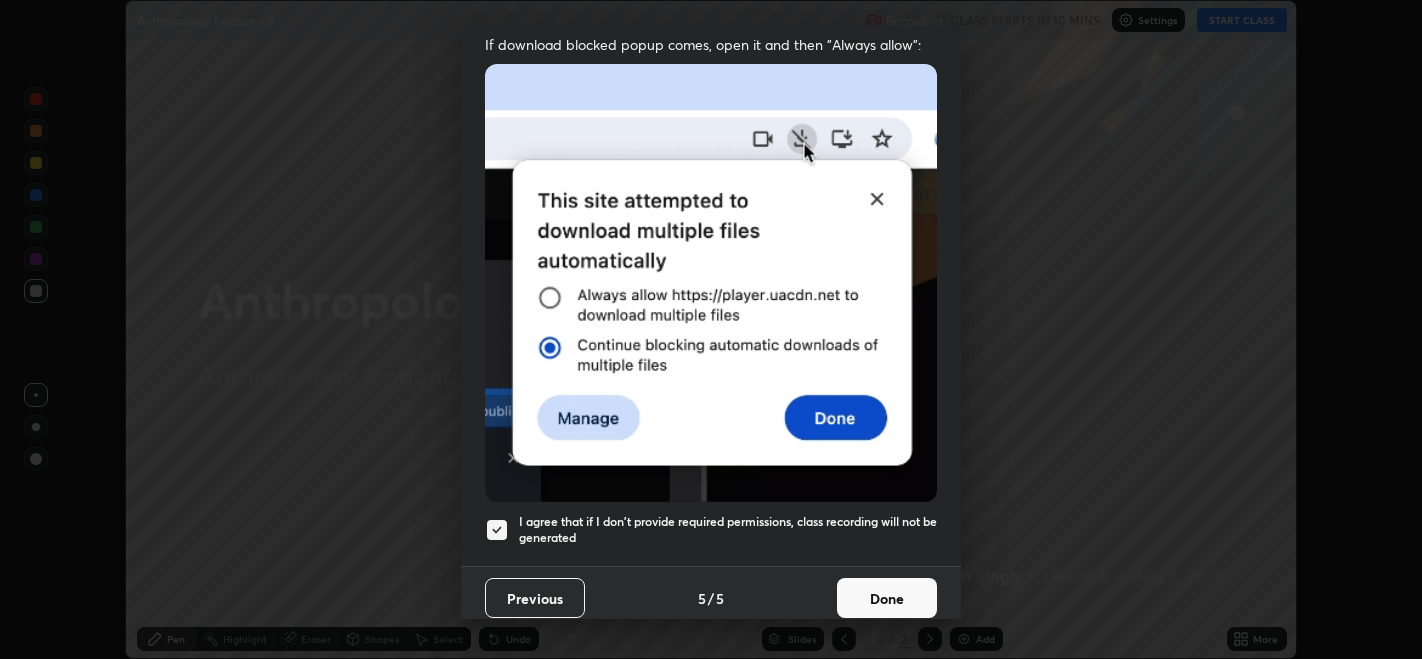 click on "Done" at bounding box center [887, 598] 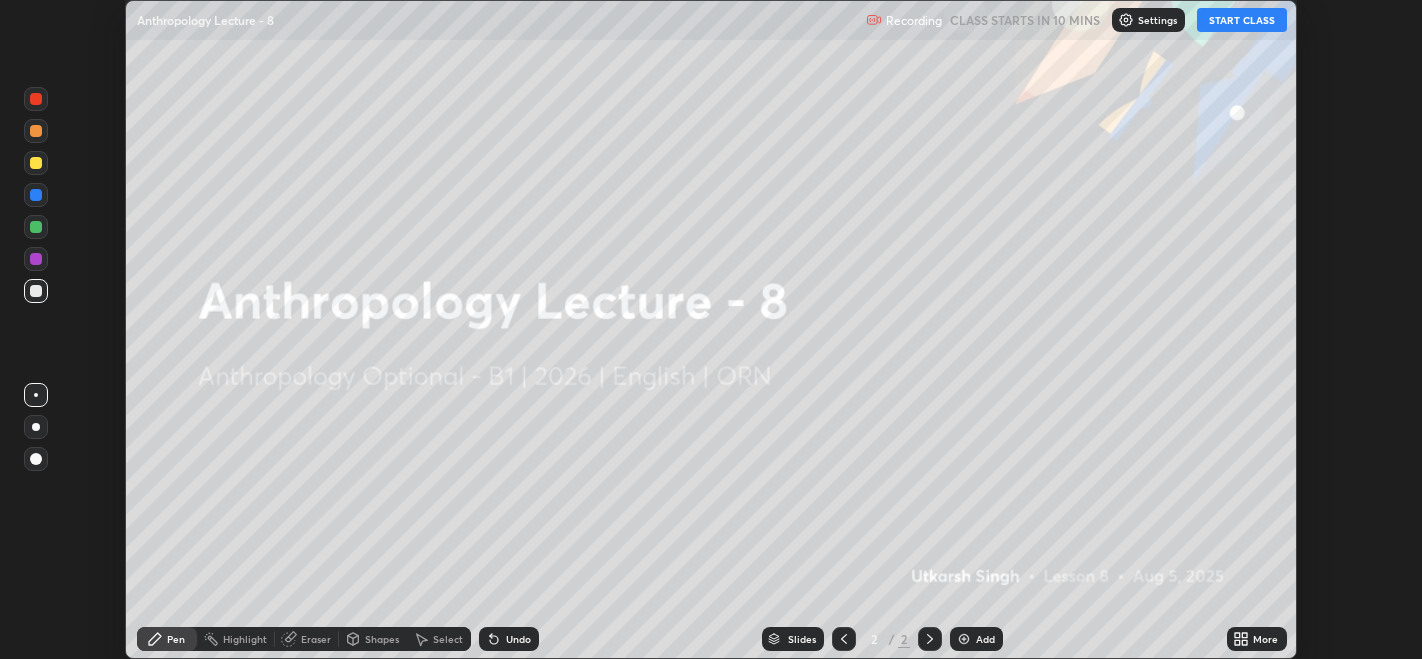click 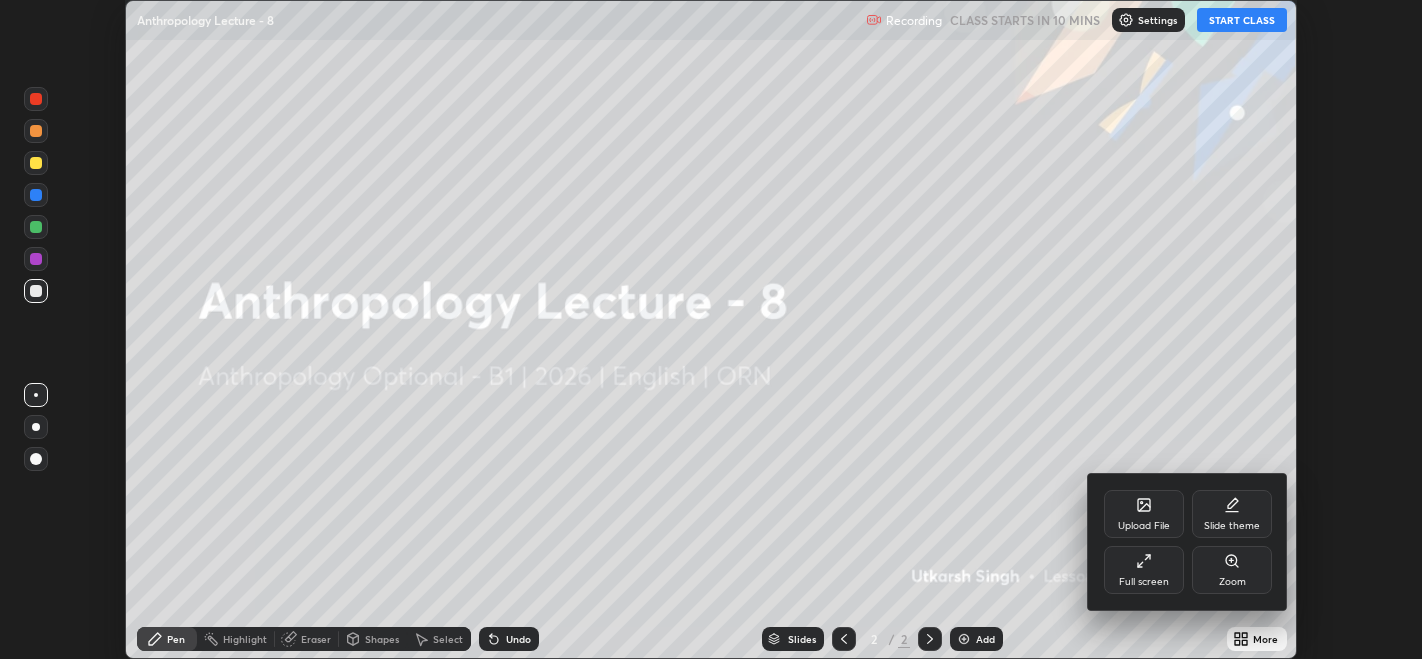 click on "Upload File" at bounding box center [1144, 514] 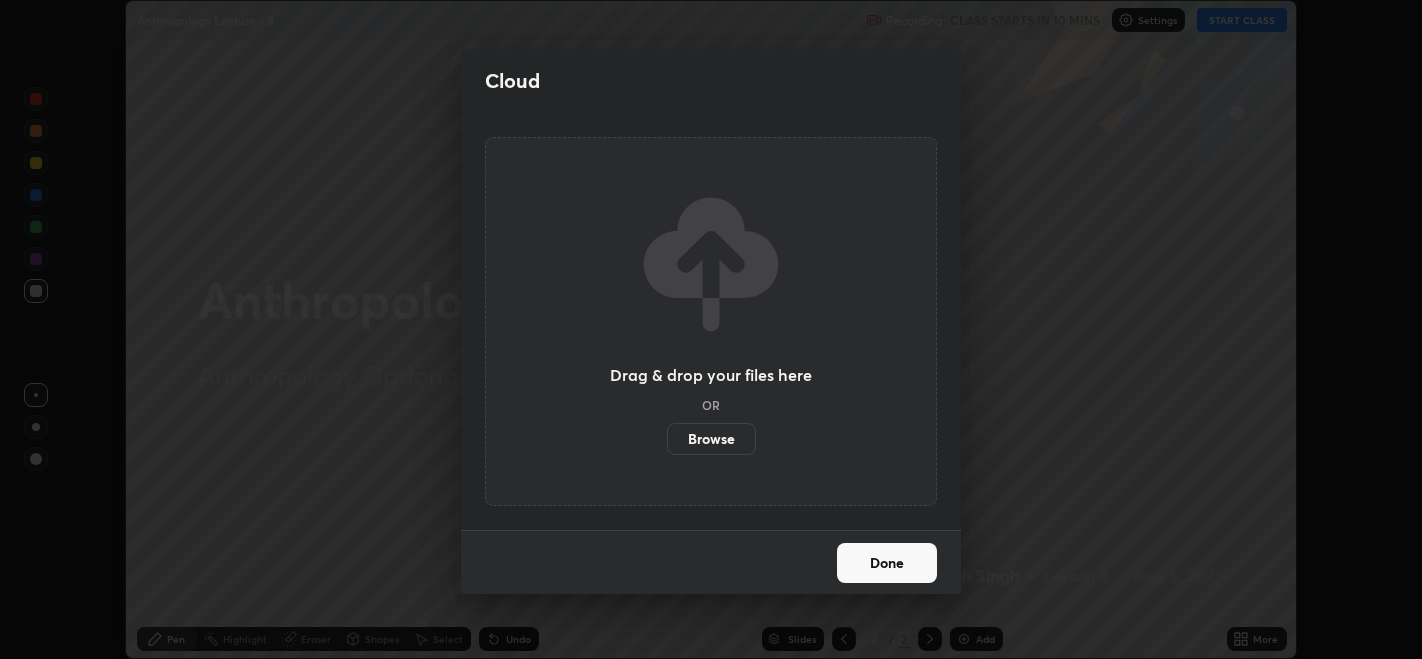 click on "Browse" at bounding box center (711, 439) 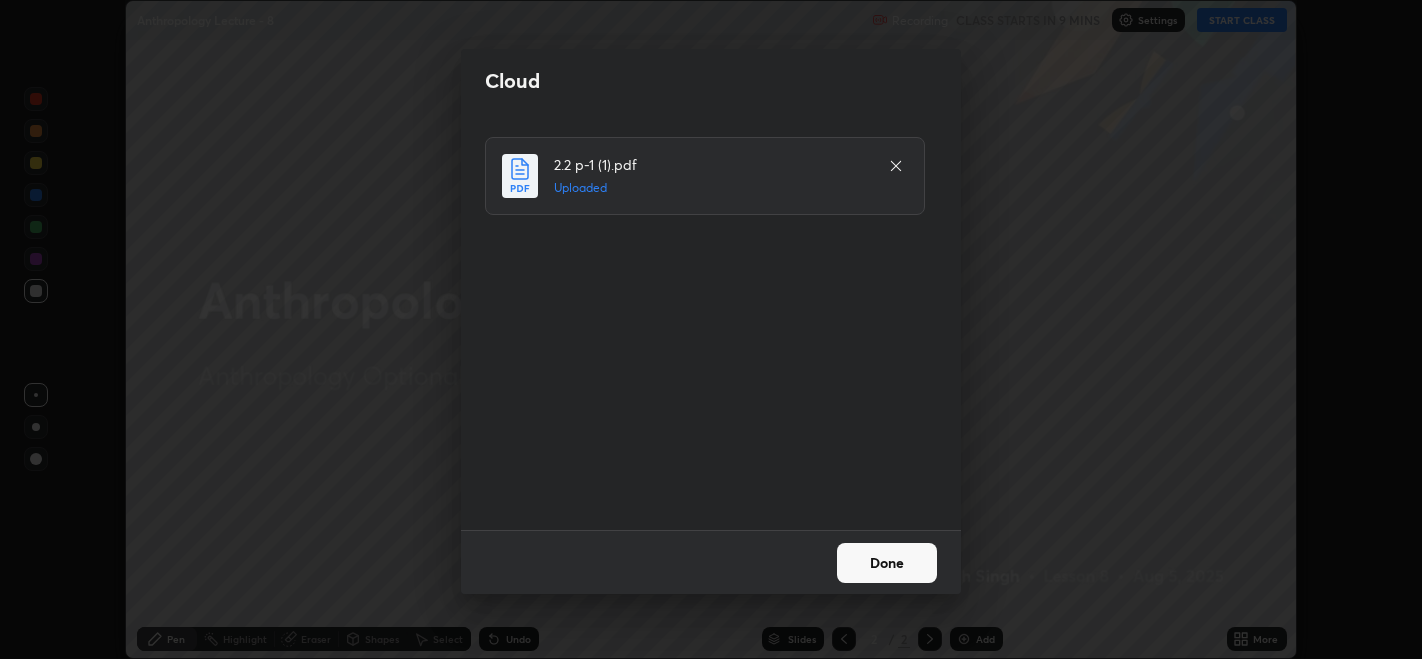 click on "Done" at bounding box center [887, 563] 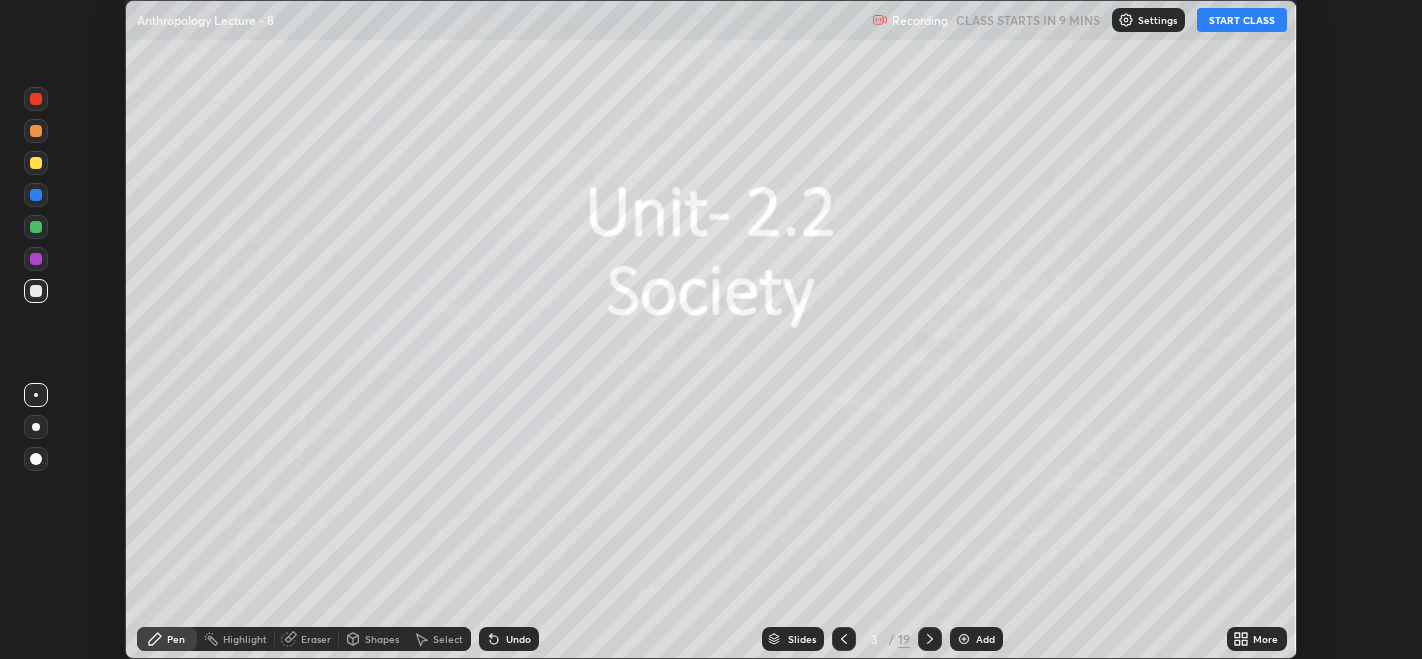 click on "Slides" at bounding box center [802, 639] 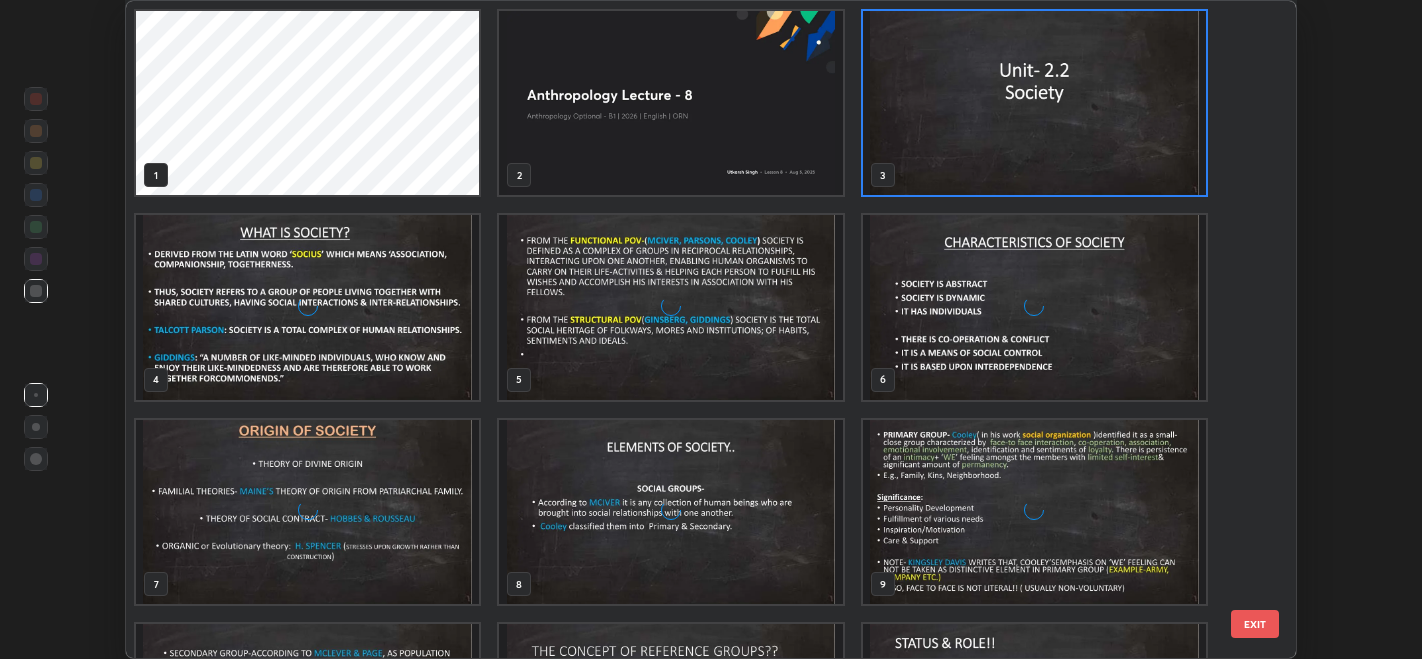 scroll, scrollTop: 6, scrollLeft: 10, axis: both 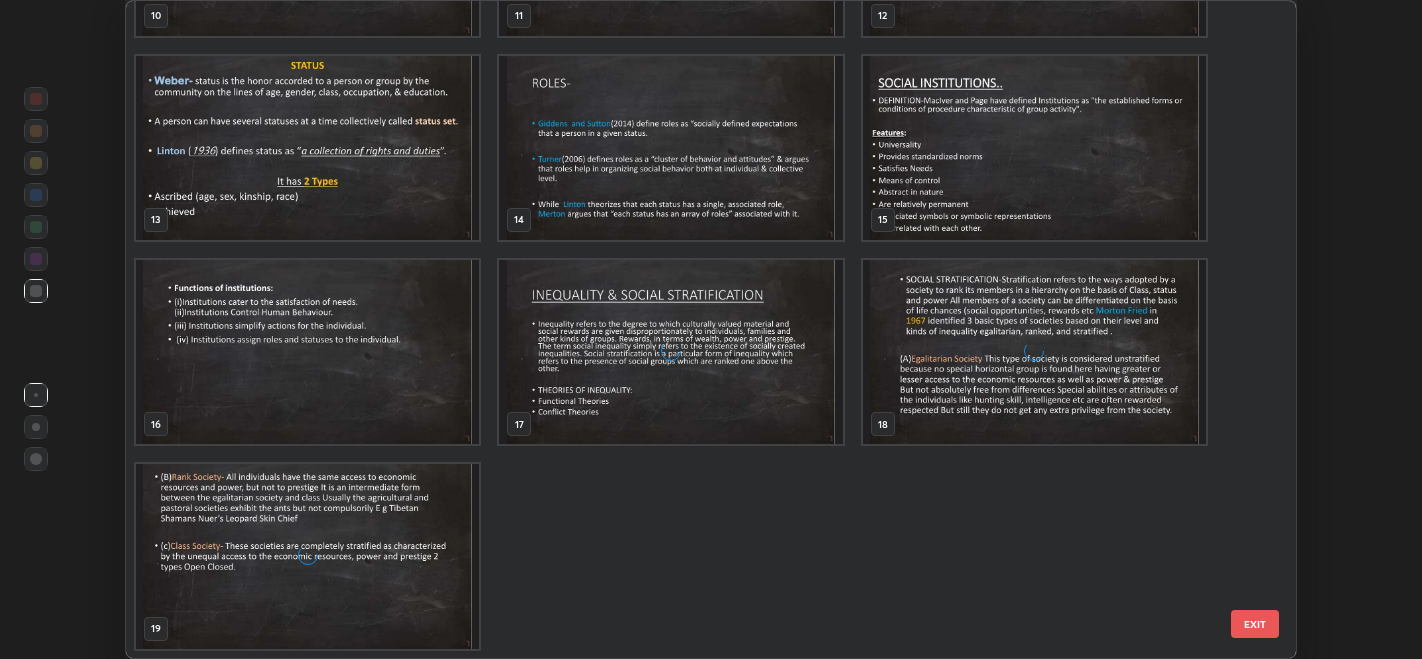 click at bounding box center [307, 556] 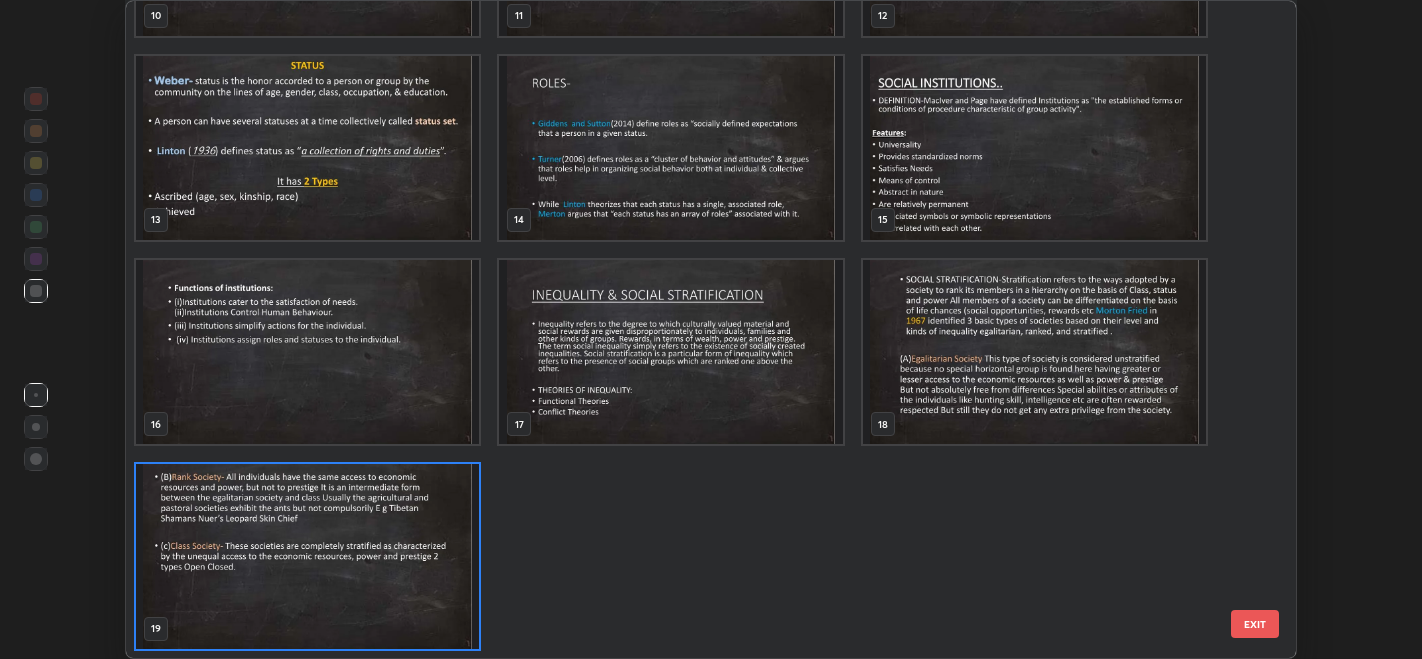 click on "EXIT" at bounding box center [1255, 624] 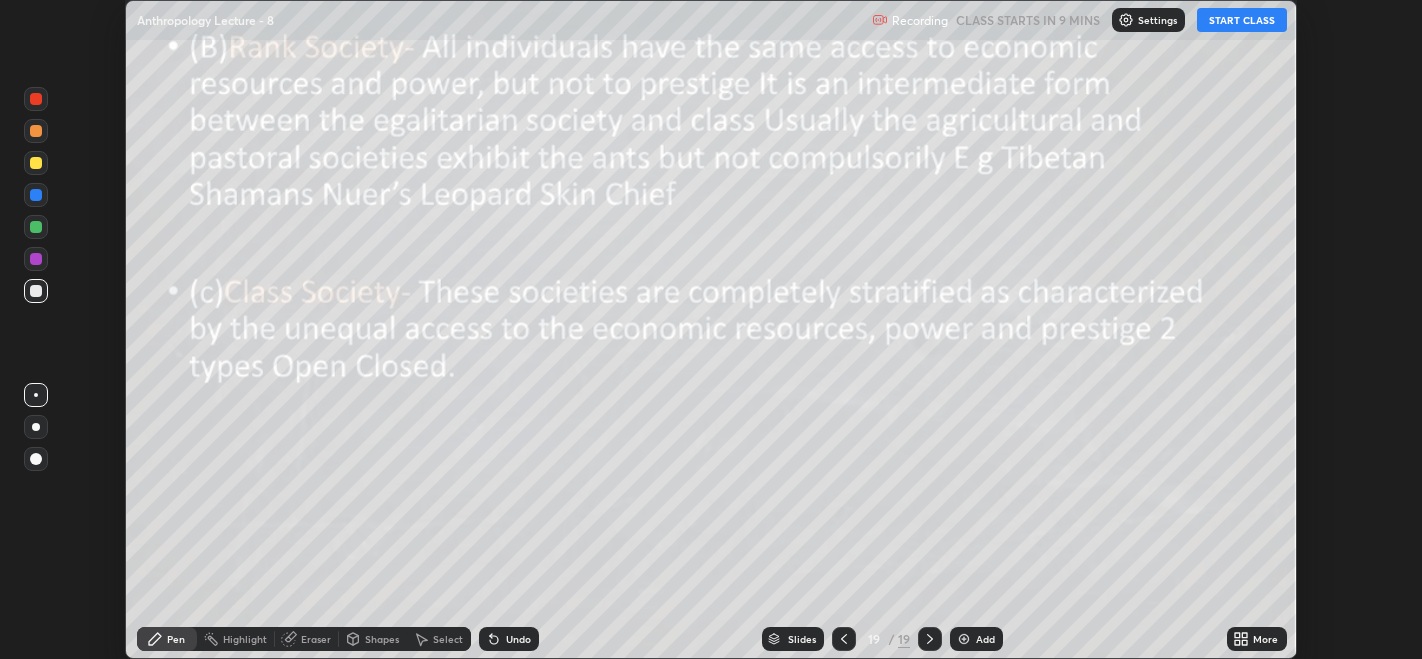 click 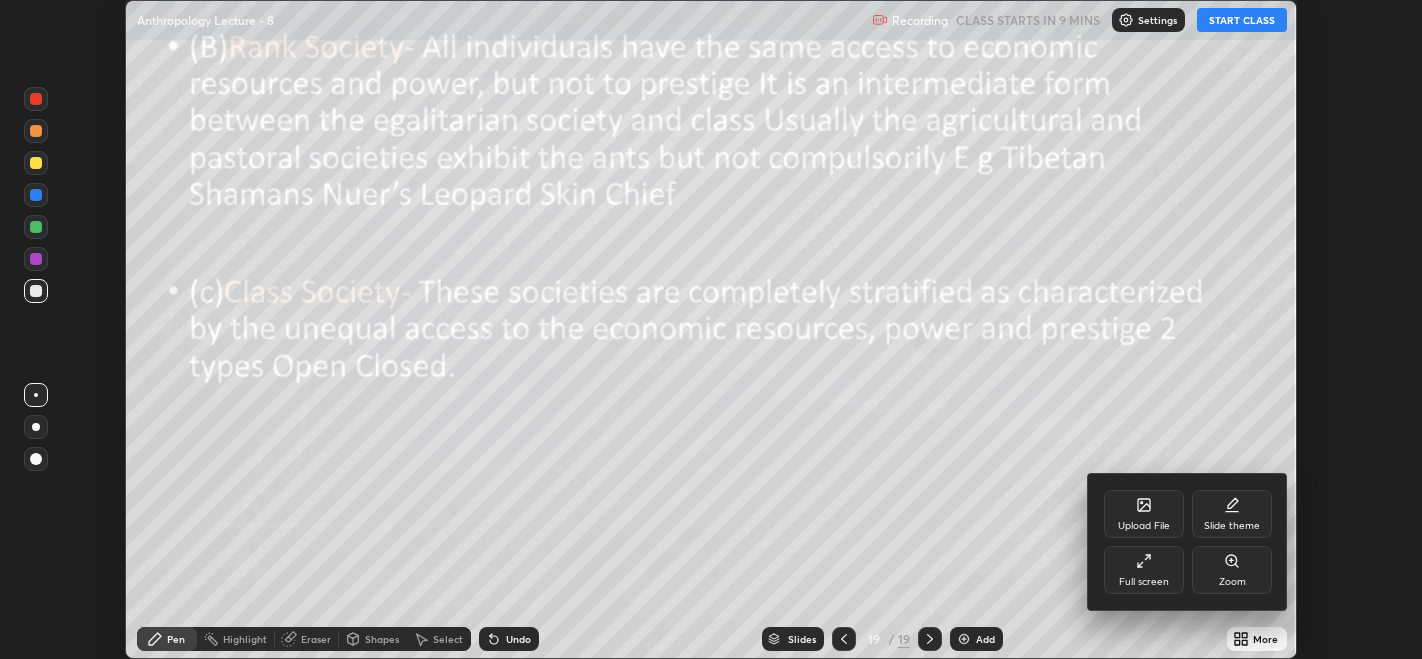 click on "Upload File" at bounding box center (1144, 514) 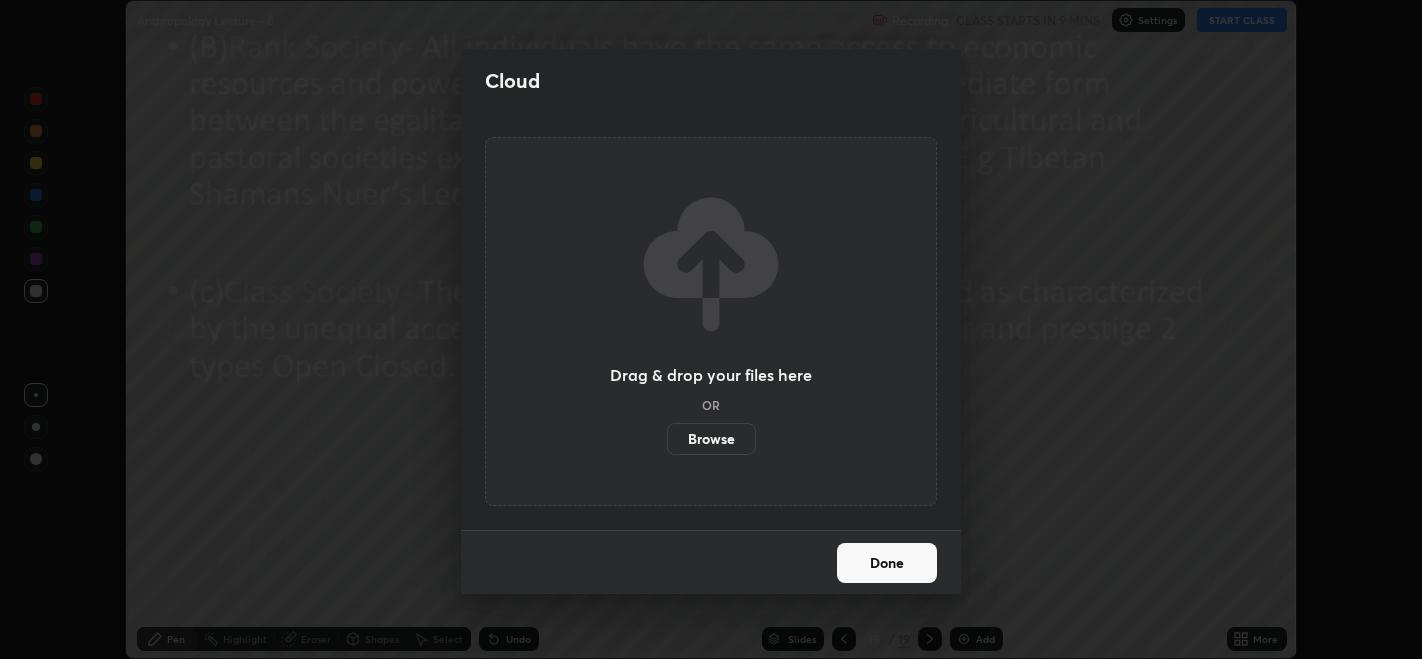 click on "Browse" at bounding box center [711, 439] 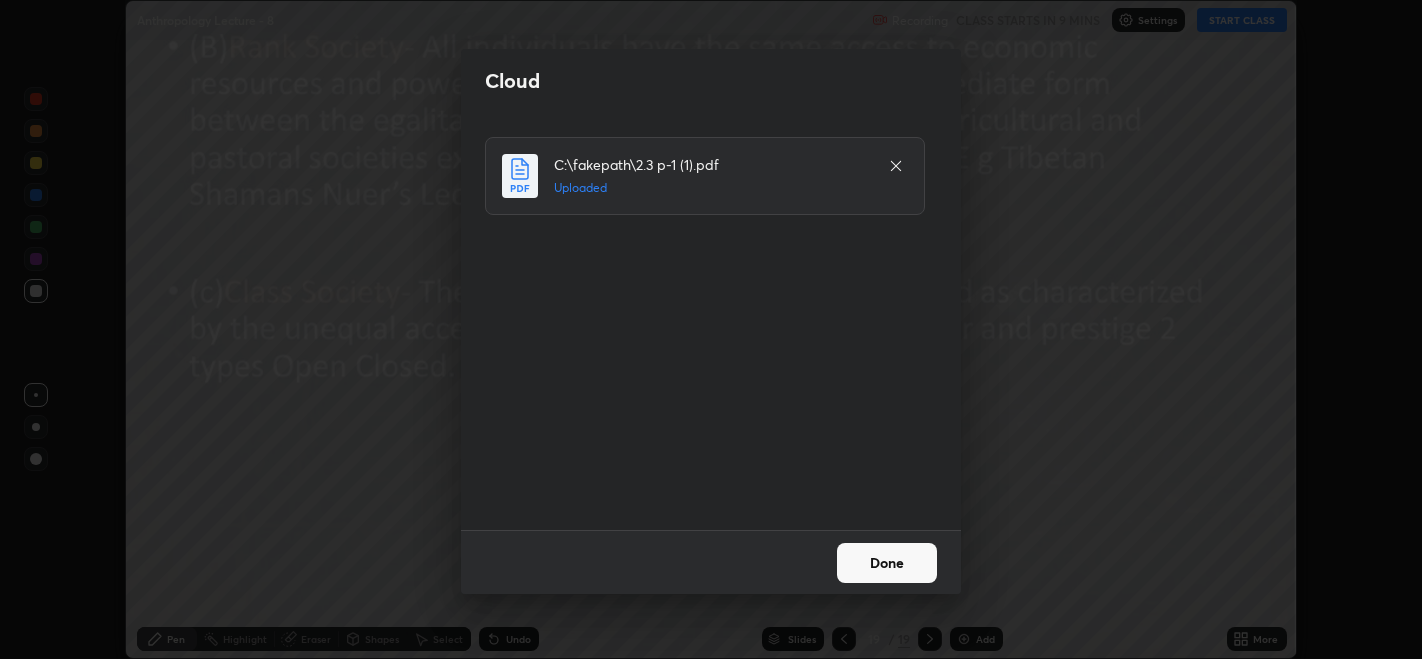 click on "Done" at bounding box center (887, 563) 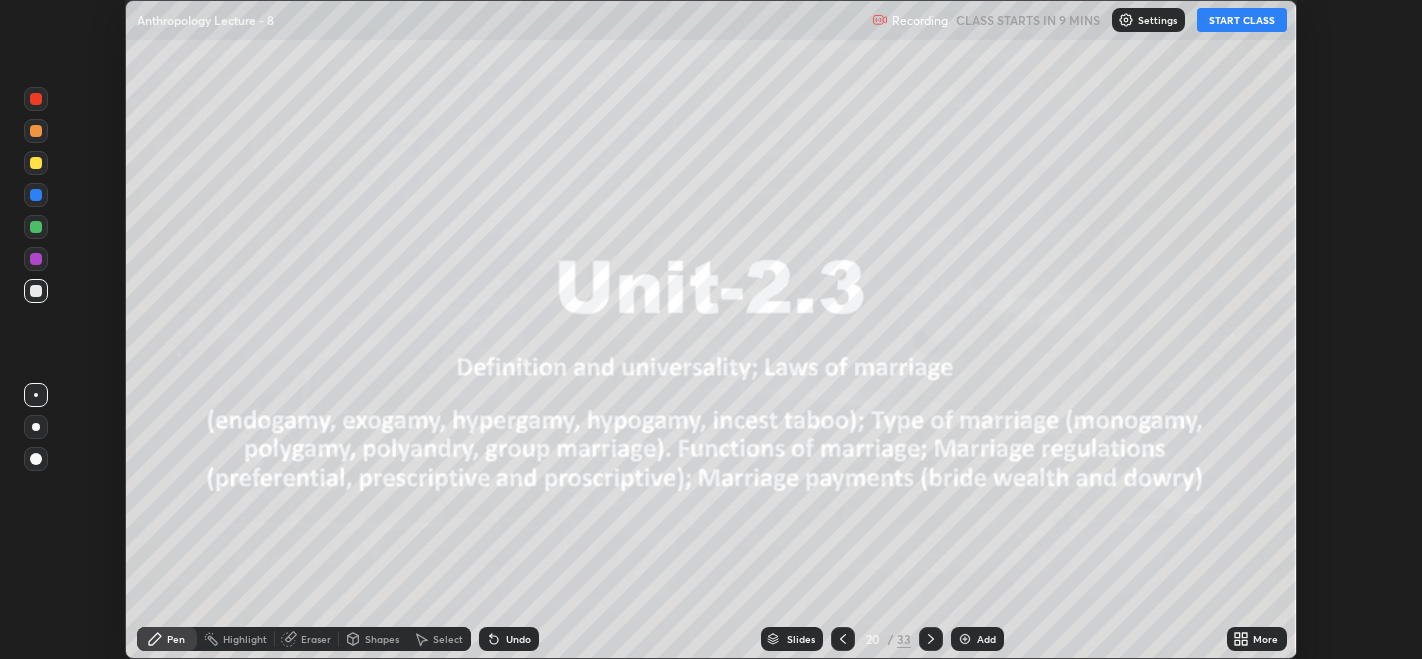 click 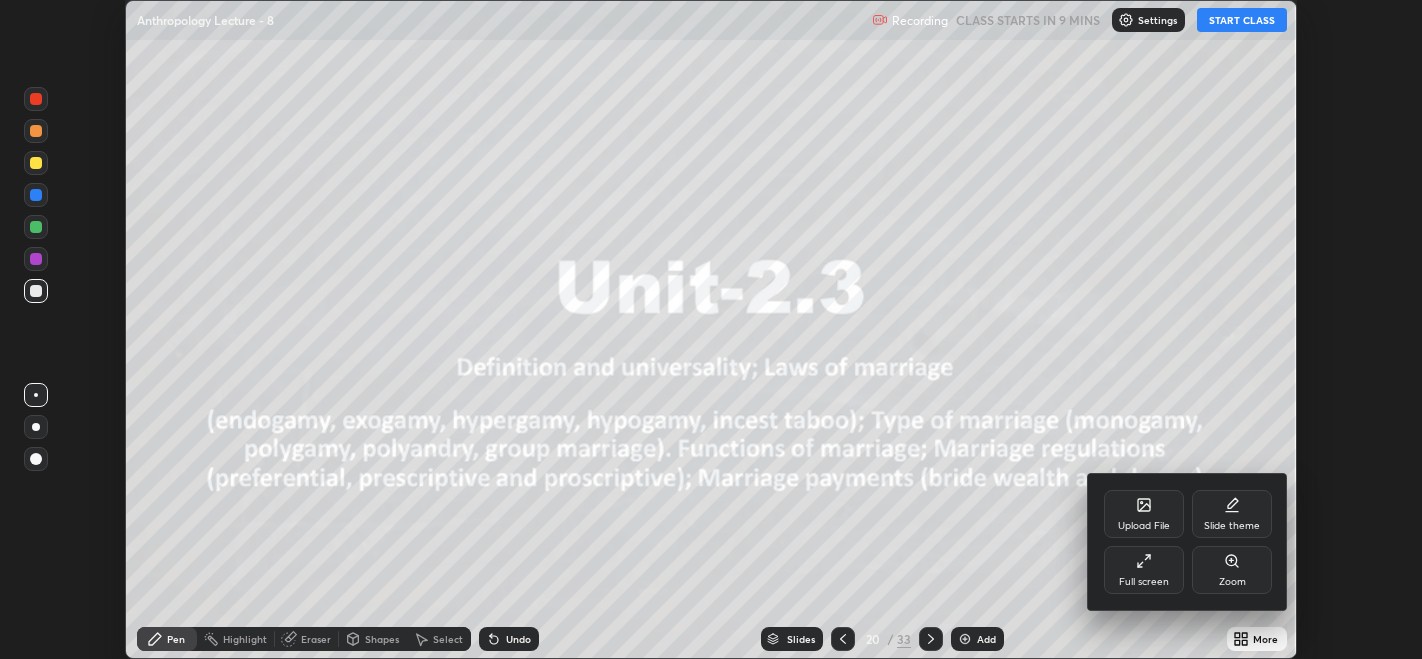 click at bounding box center [711, 329] 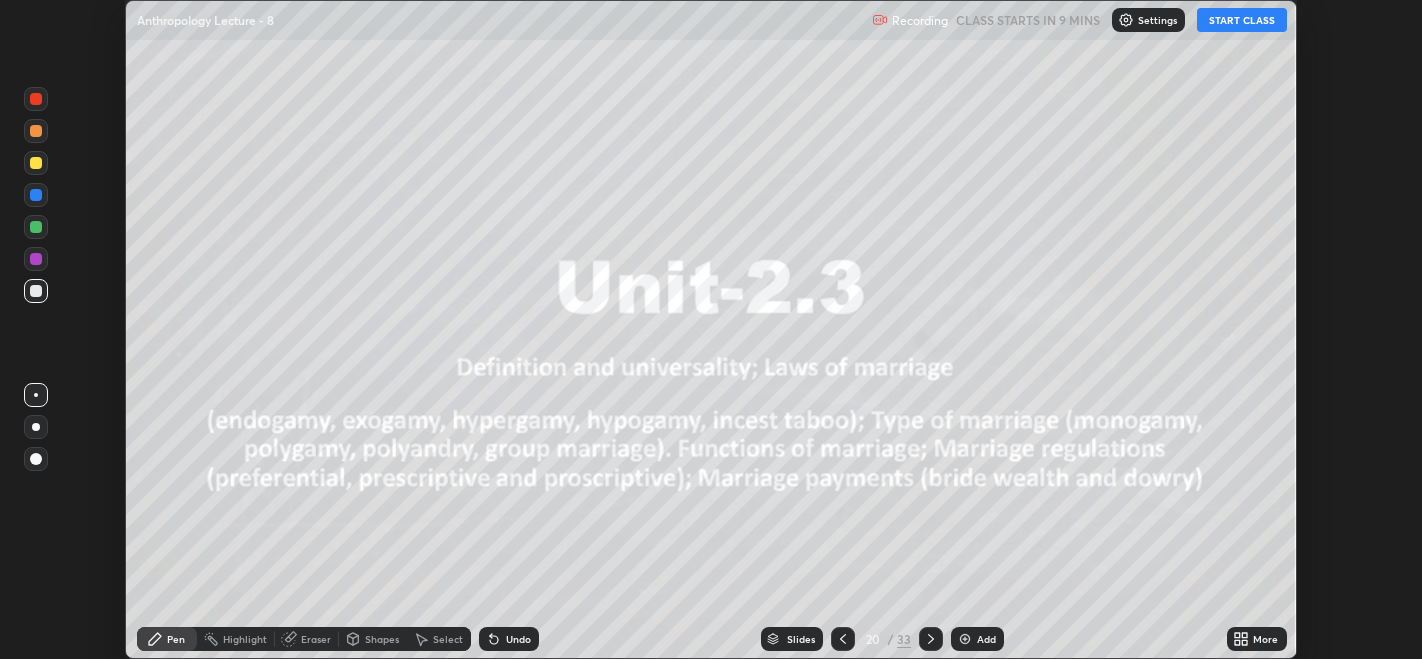 click on "Slides" at bounding box center [801, 639] 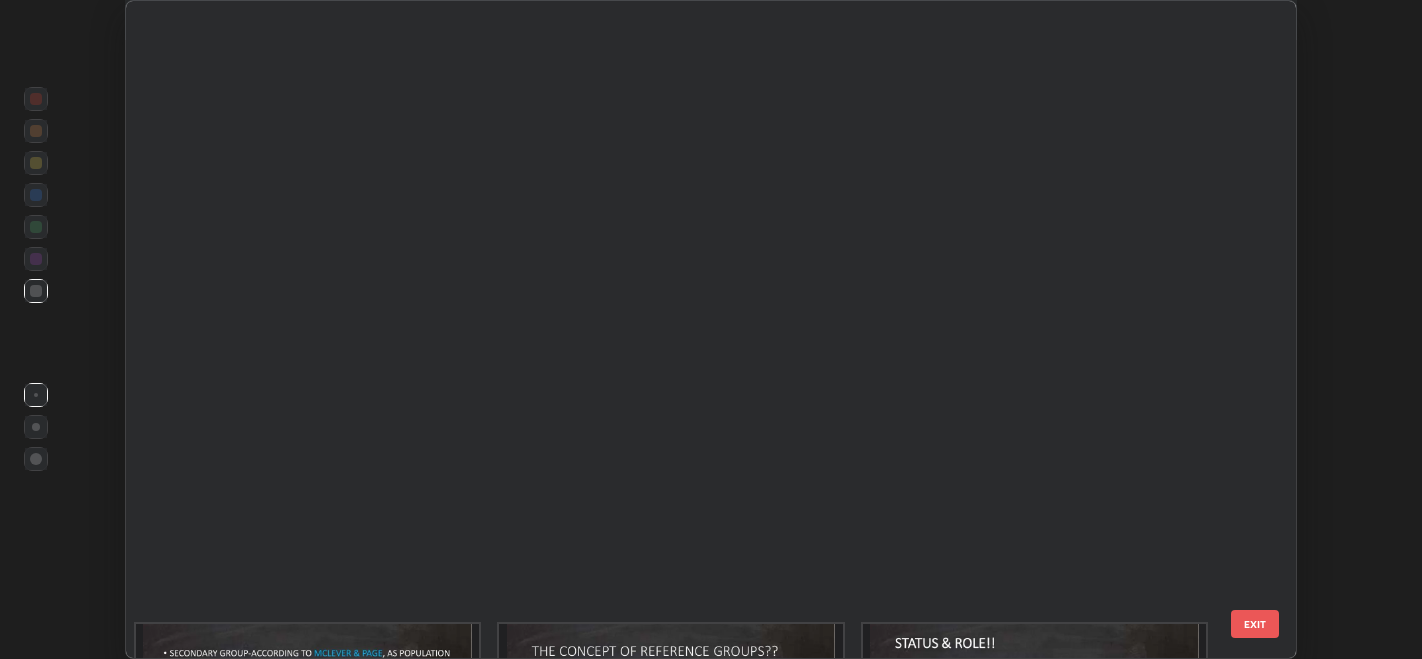 scroll, scrollTop: 773, scrollLeft: 0, axis: vertical 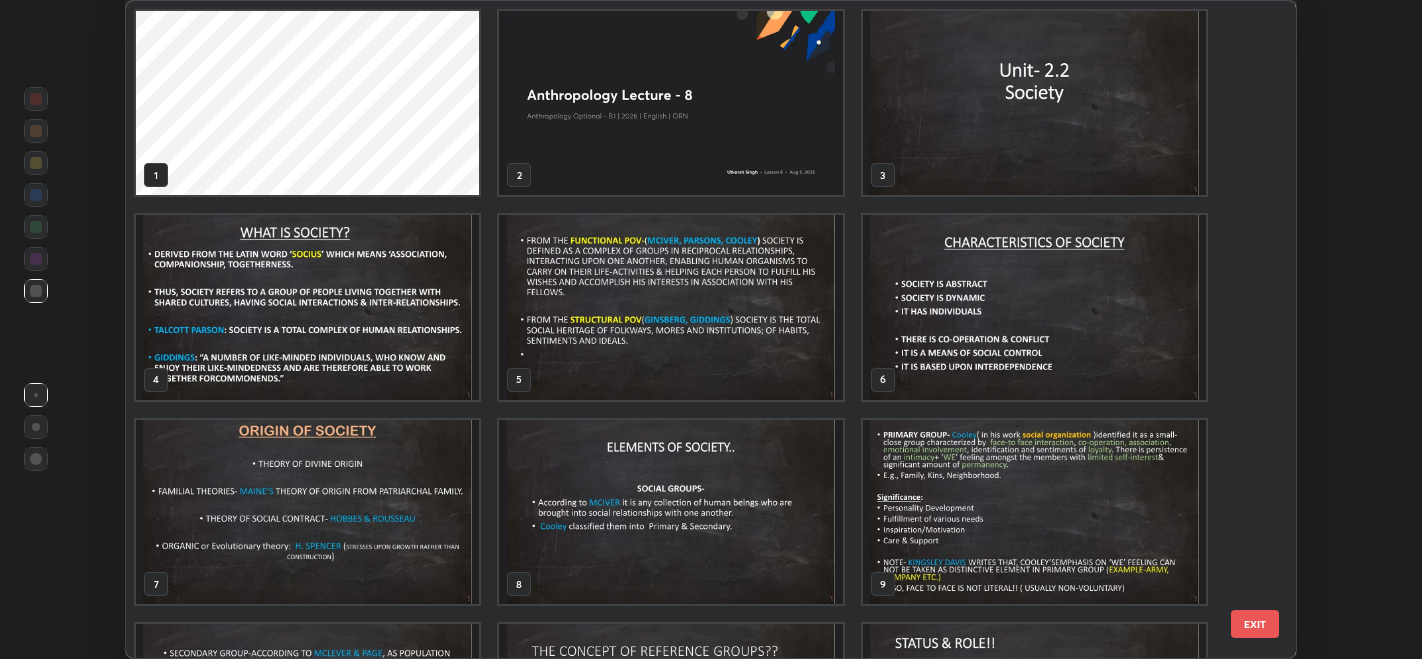 click at bounding box center (1034, 103) 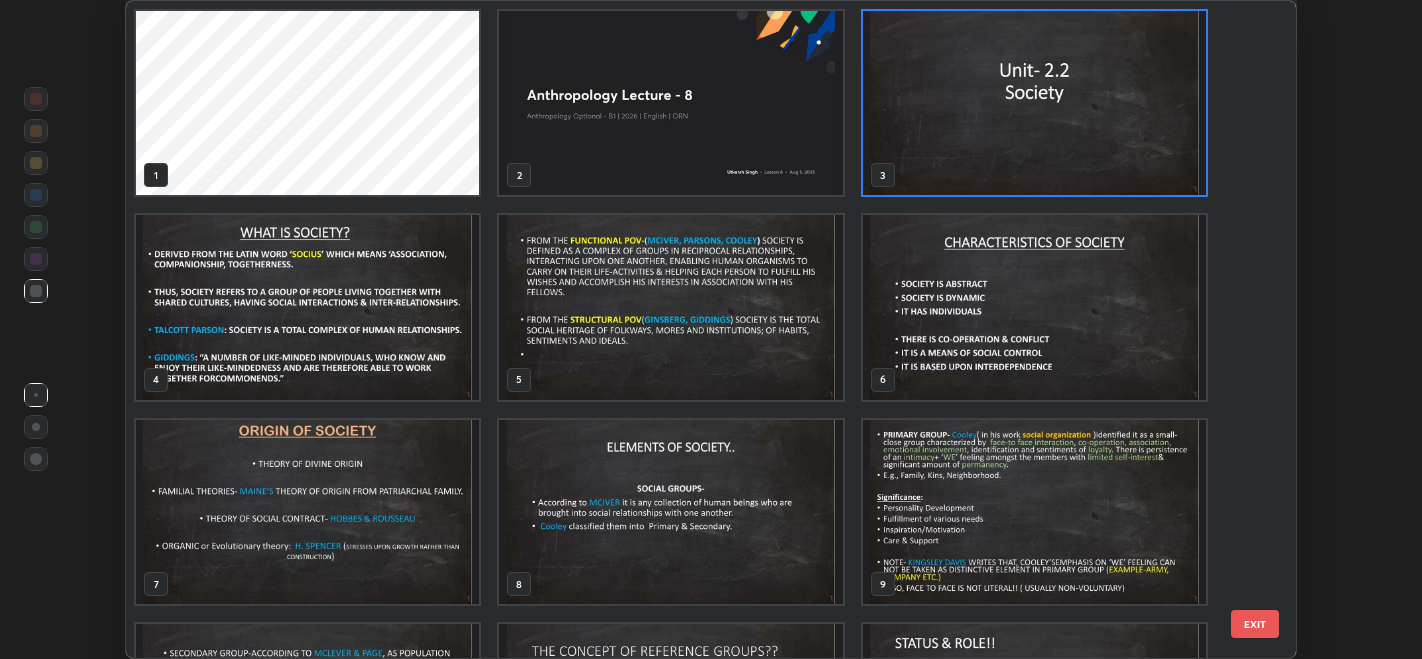 click on "EXIT" at bounding box center (1255, 624) 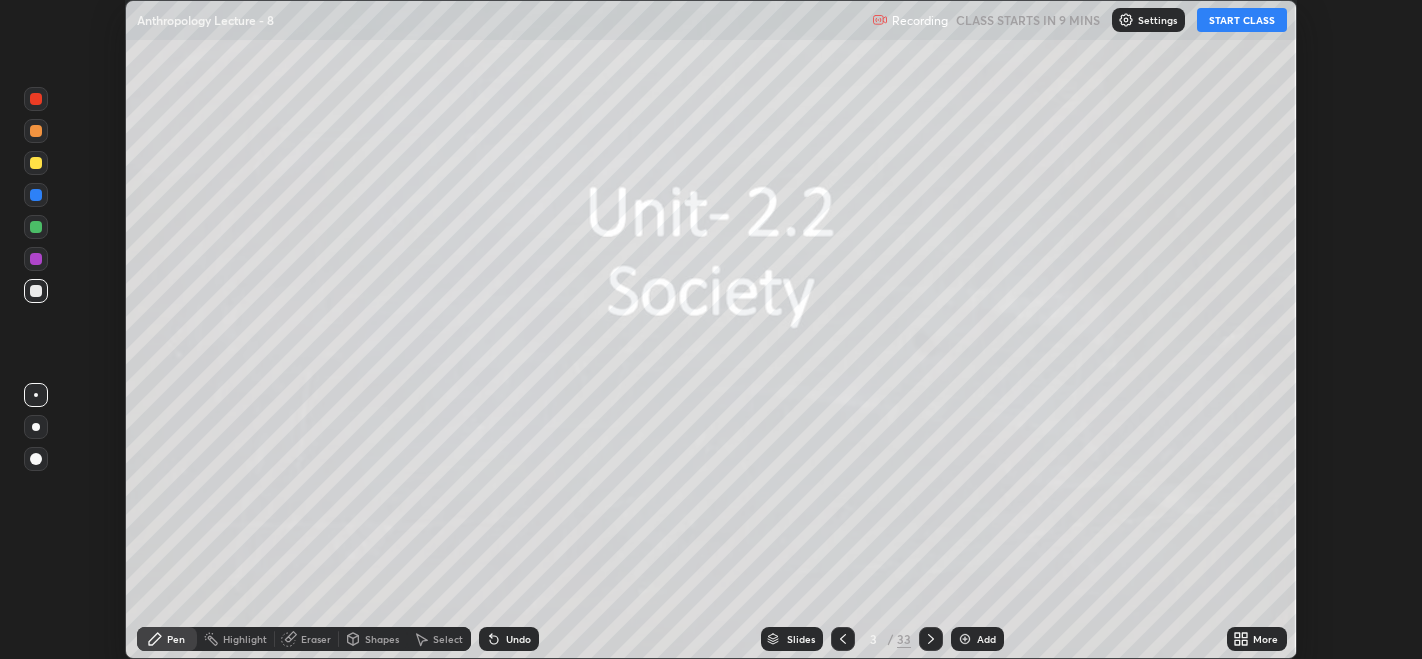 click 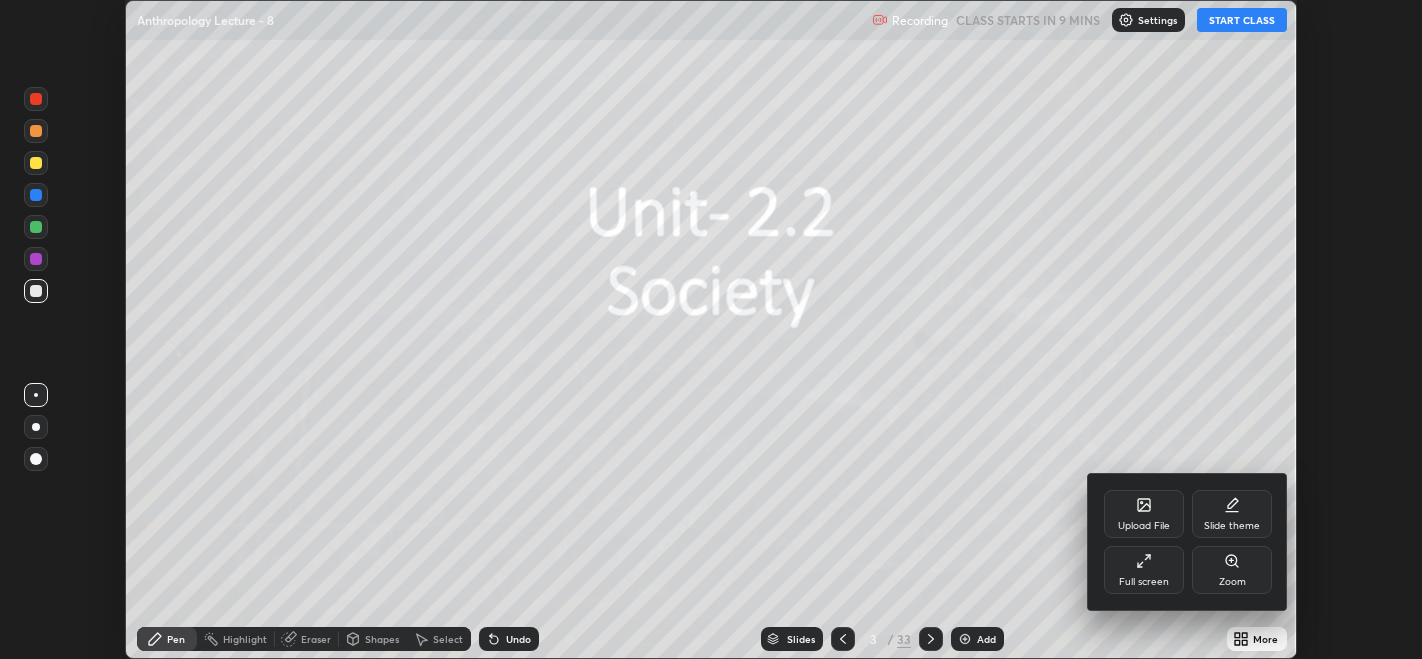 click on "Full screen" at bounding box center (1144, 570) 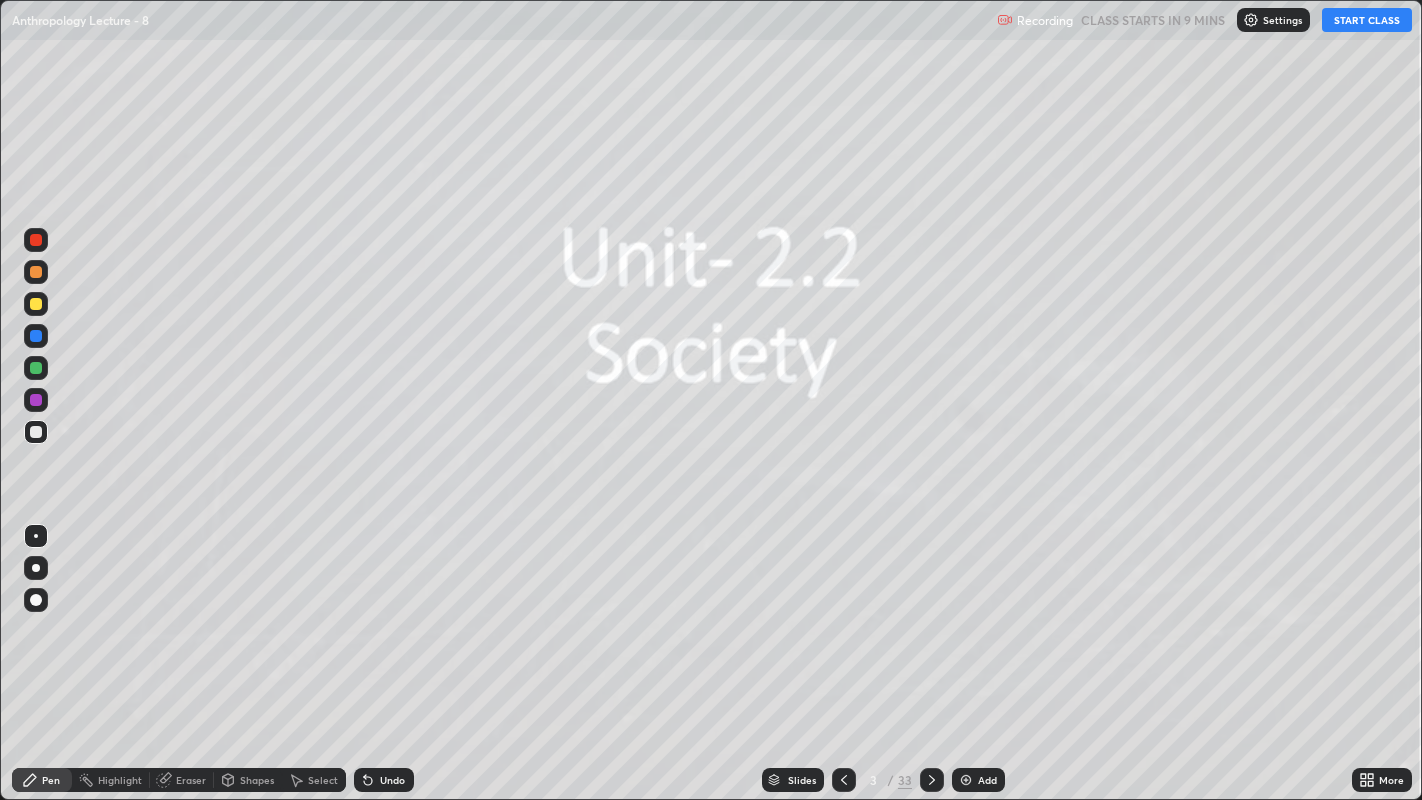 scroll, scrollTop: 99200, scrollLeft: 98577, axis: both 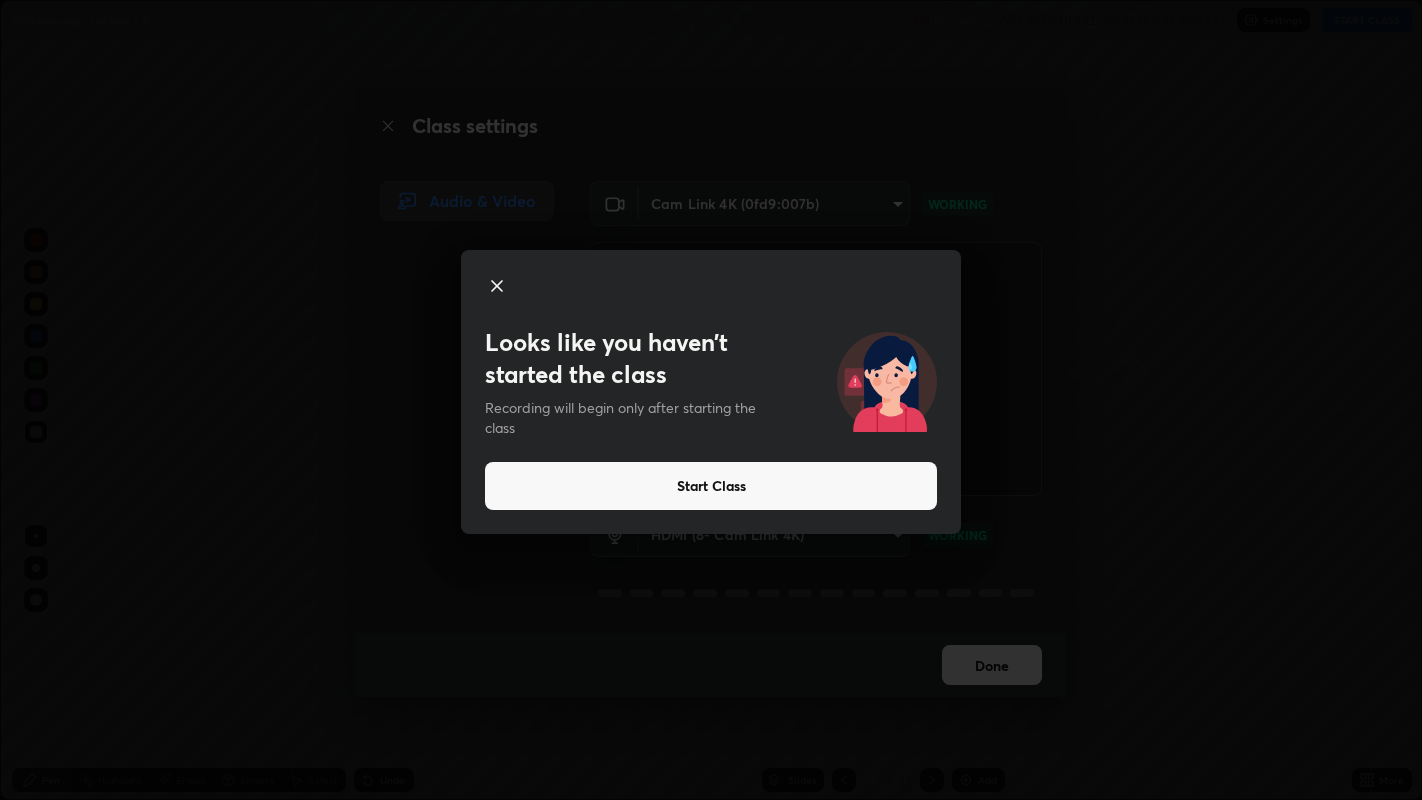 click on "Start Class" at bounding box center [711, 486] 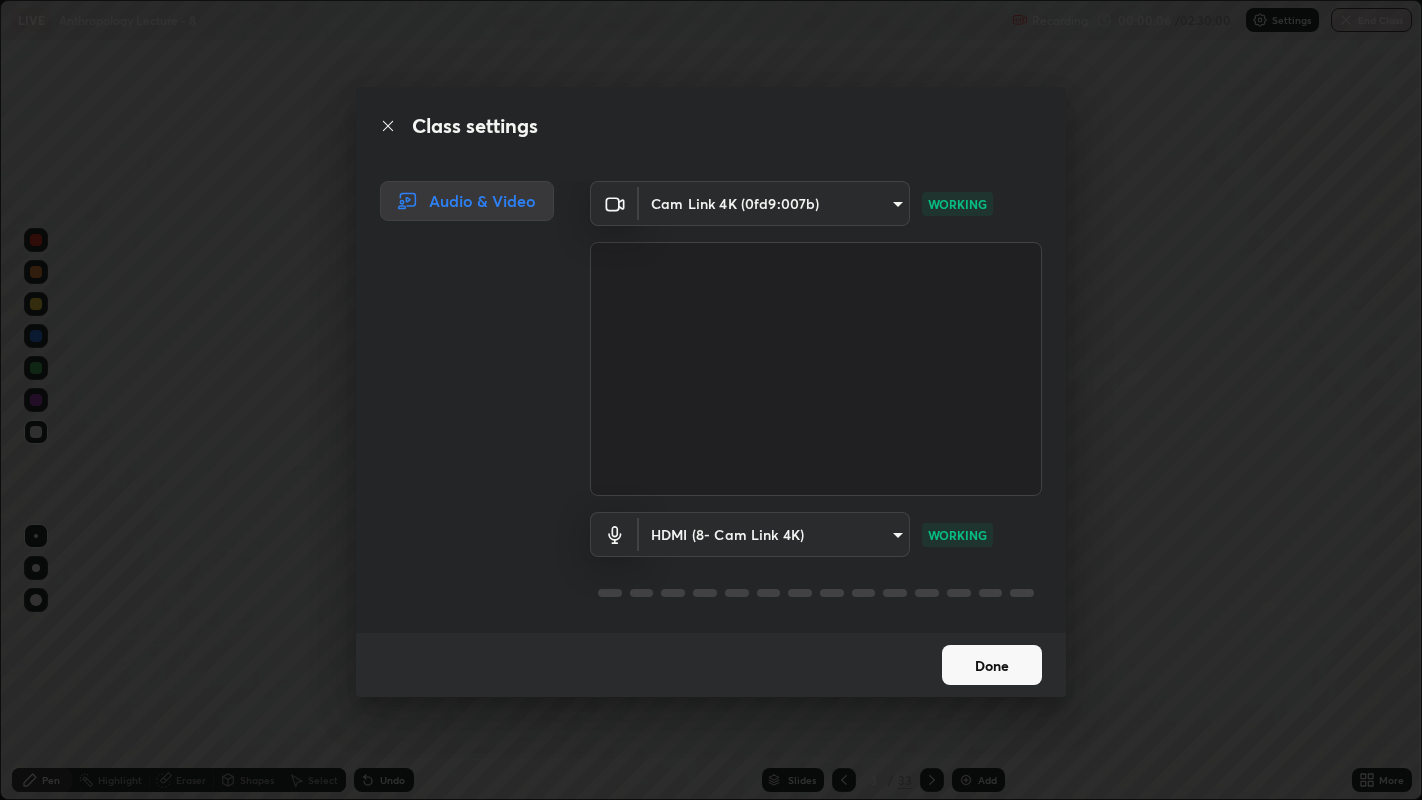 click on "Done" at bounding box center (992, 665) 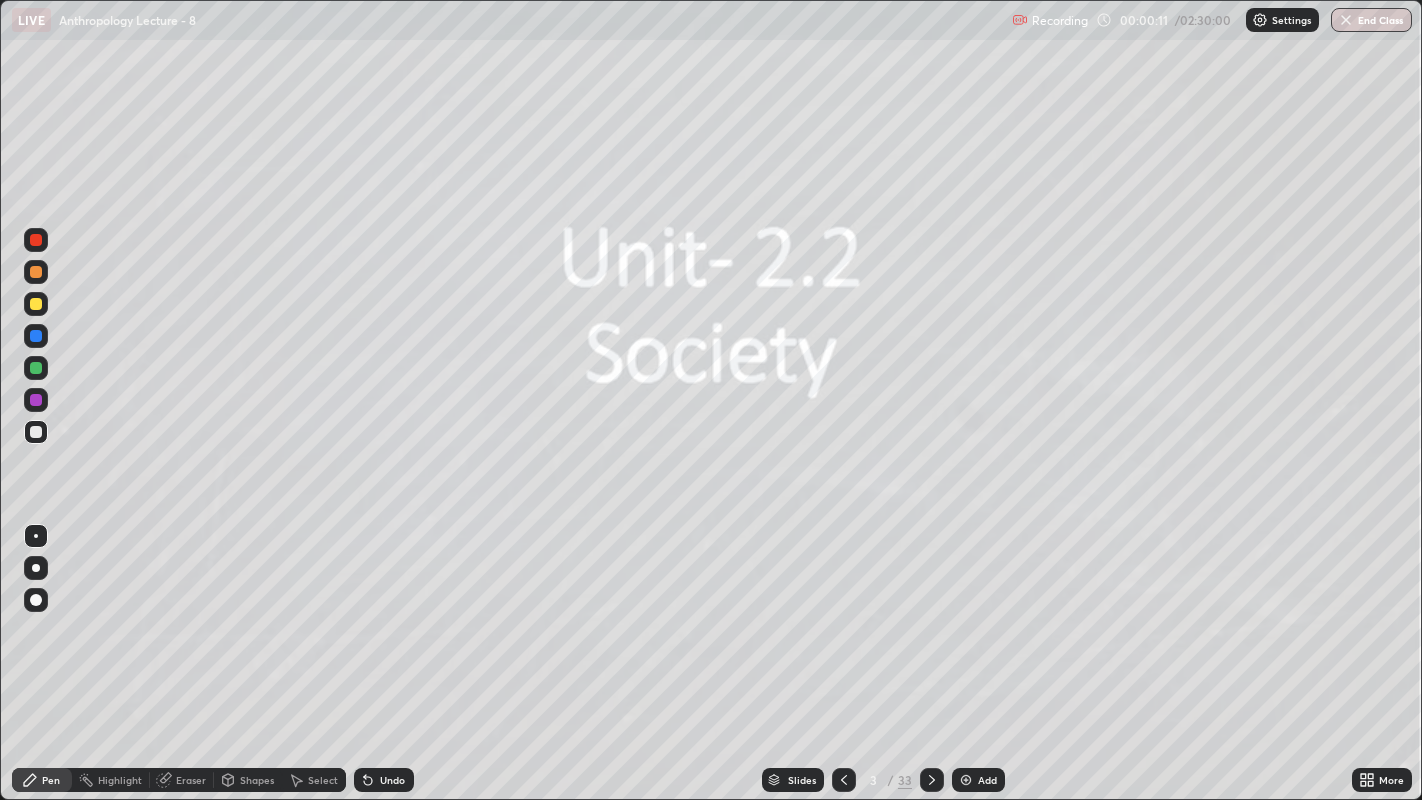 click 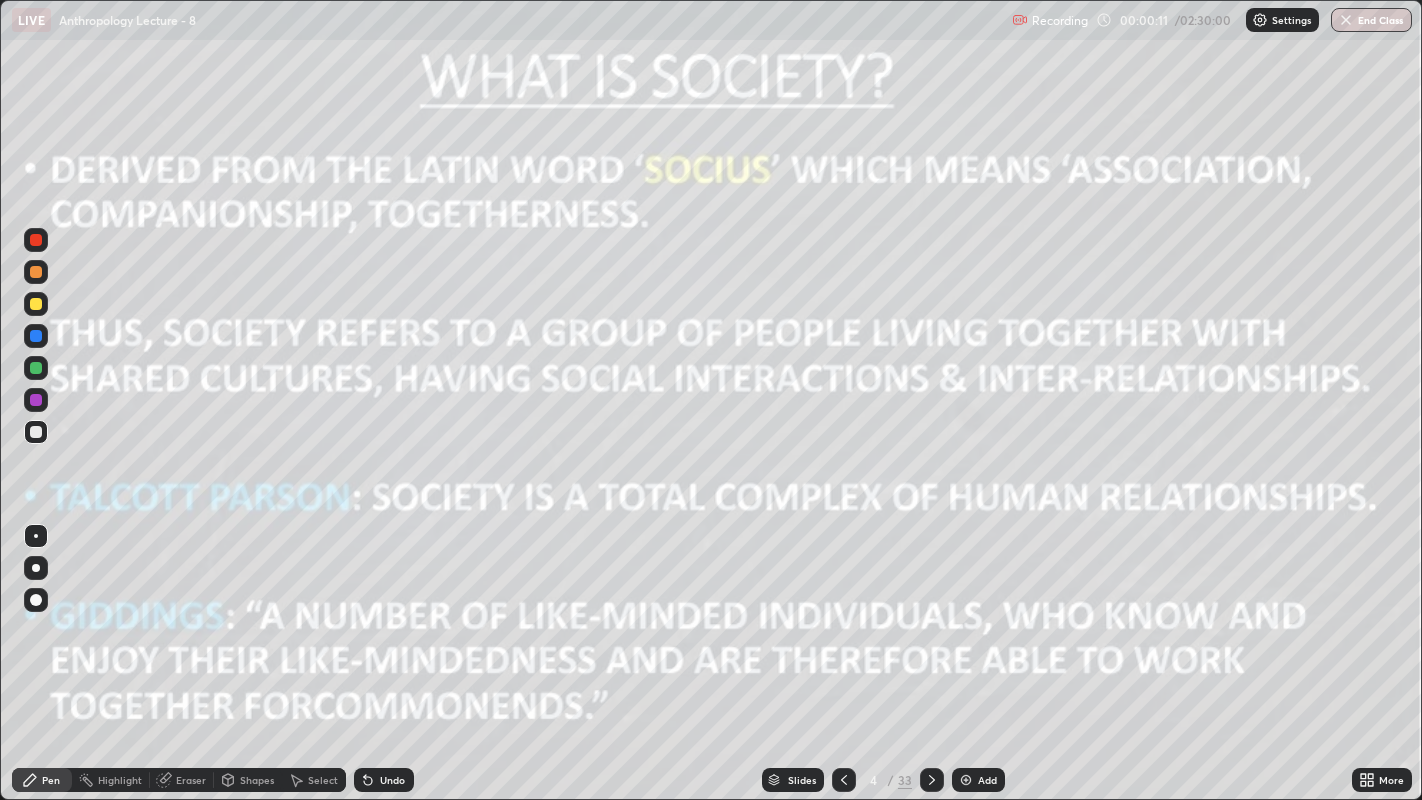 click 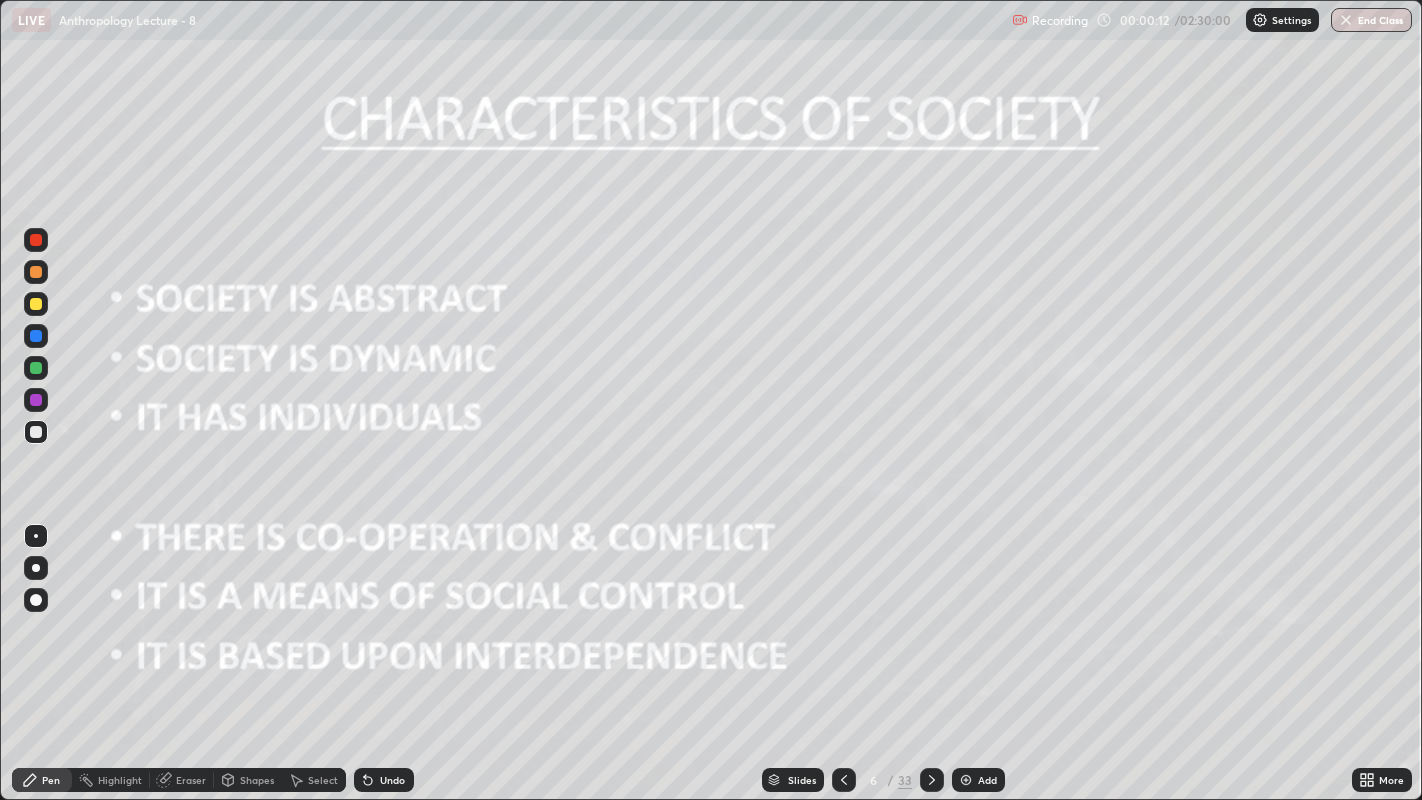 click 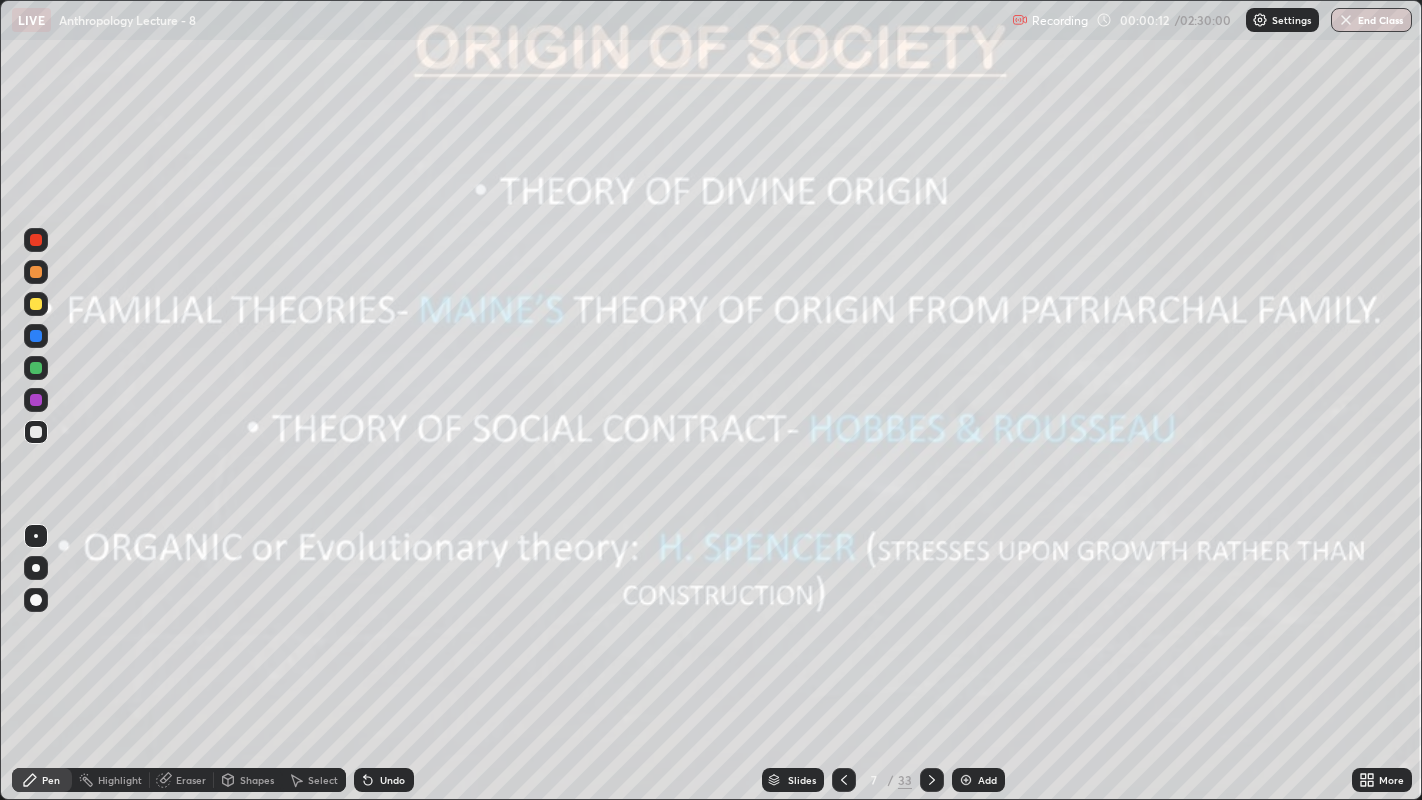 click 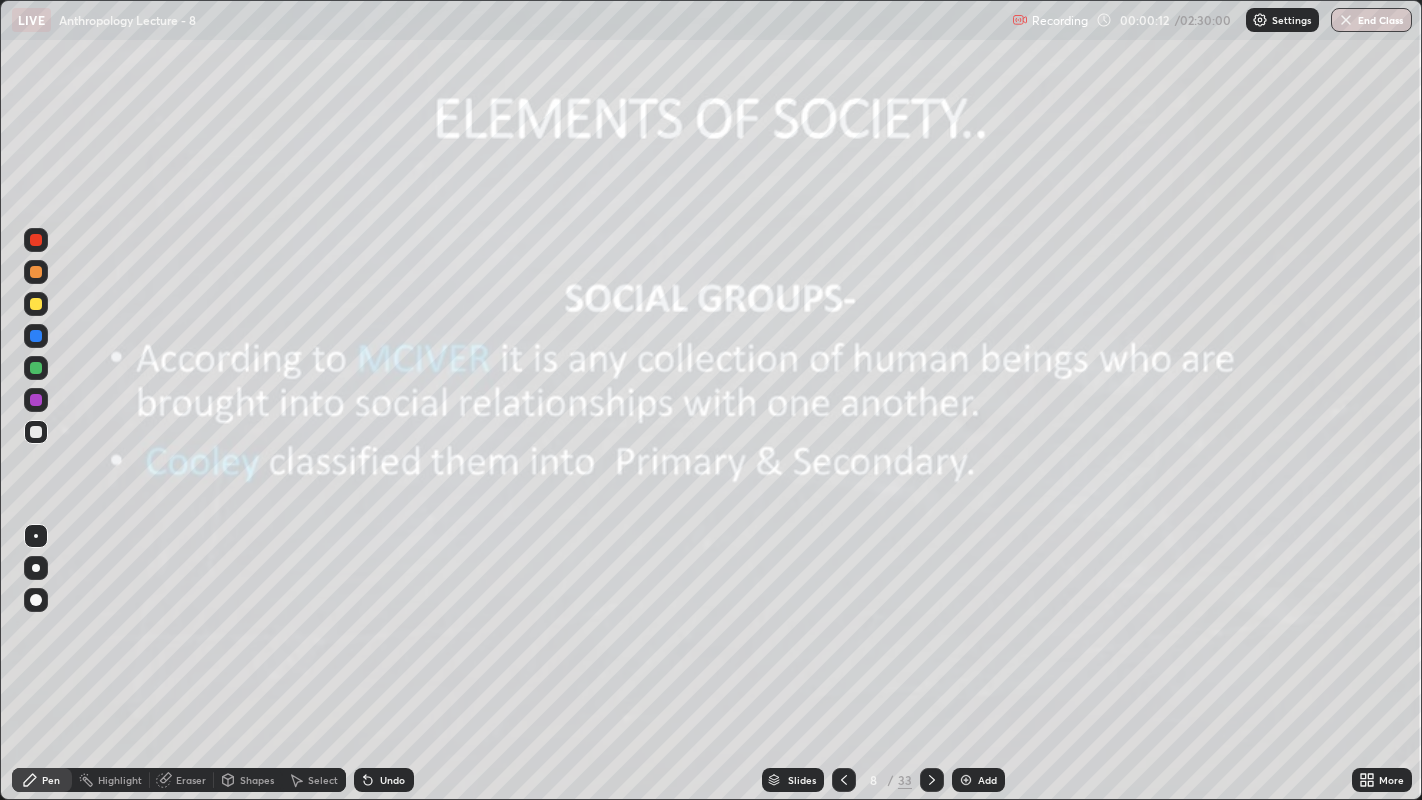 click 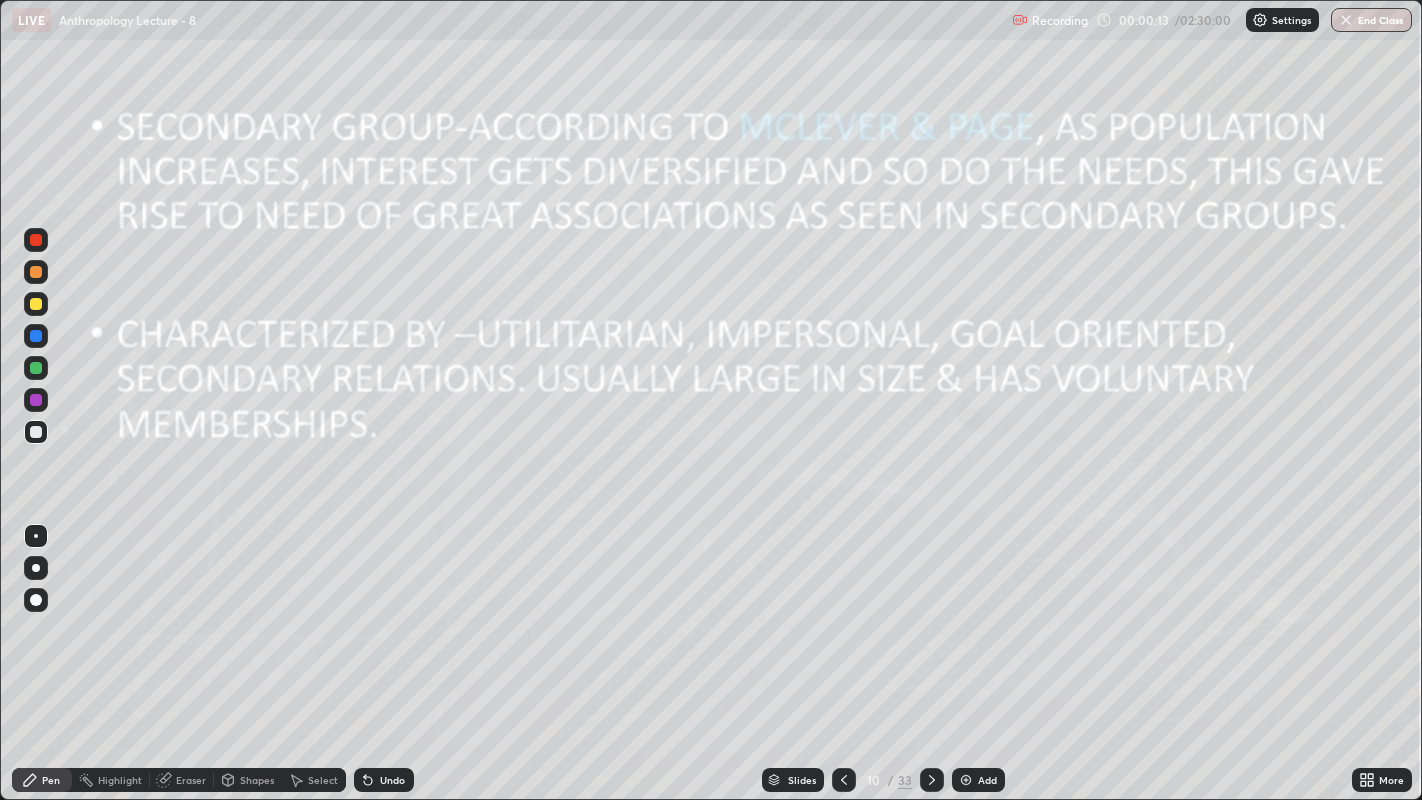 click 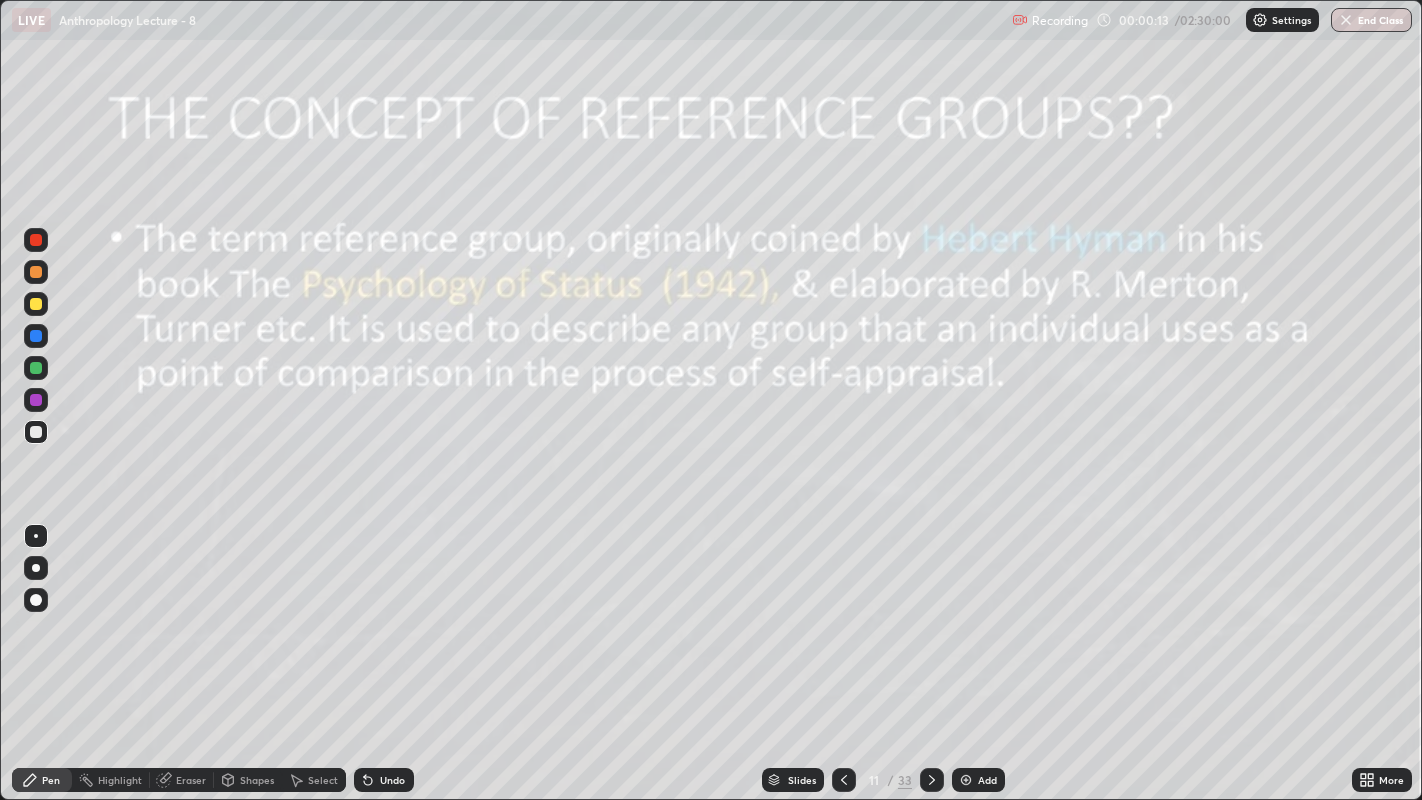 click 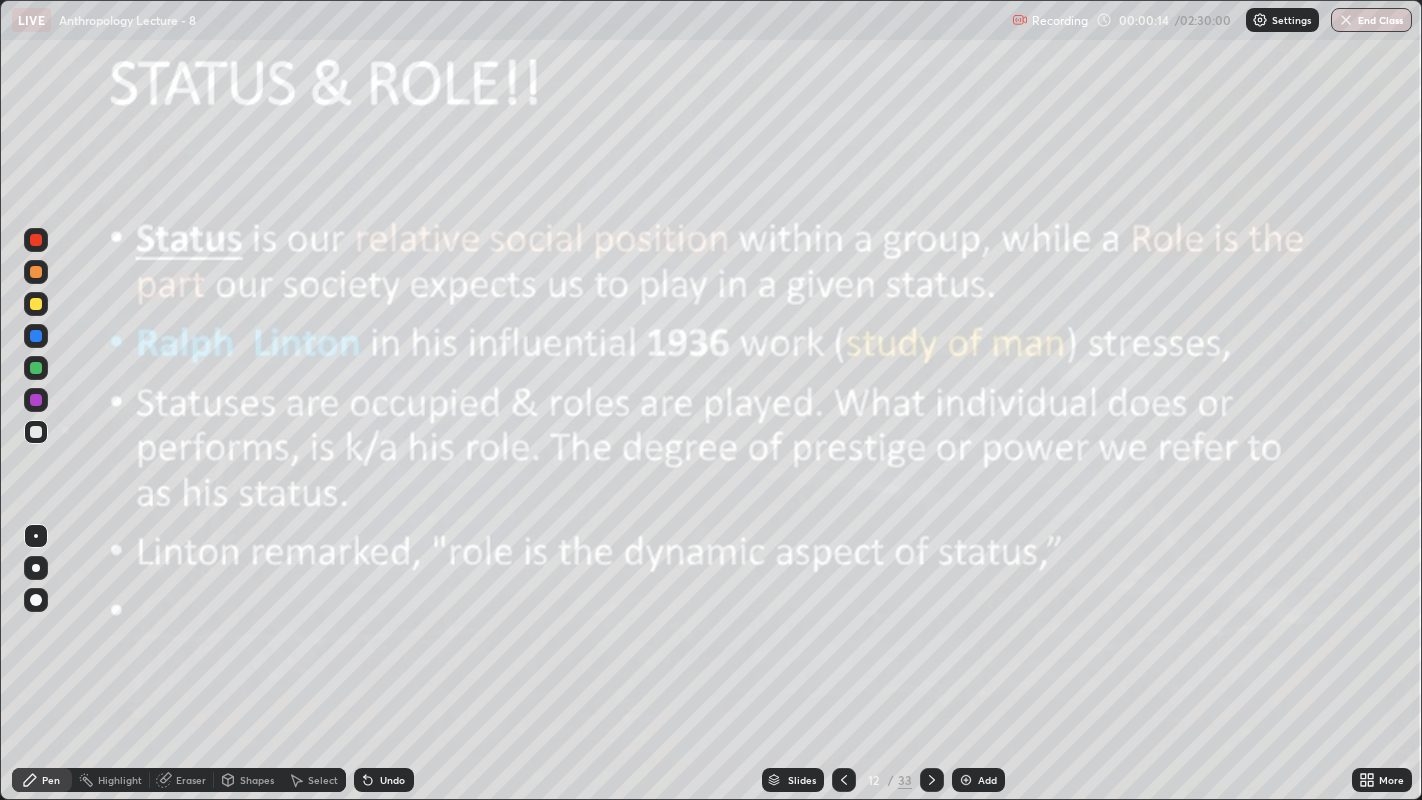 click 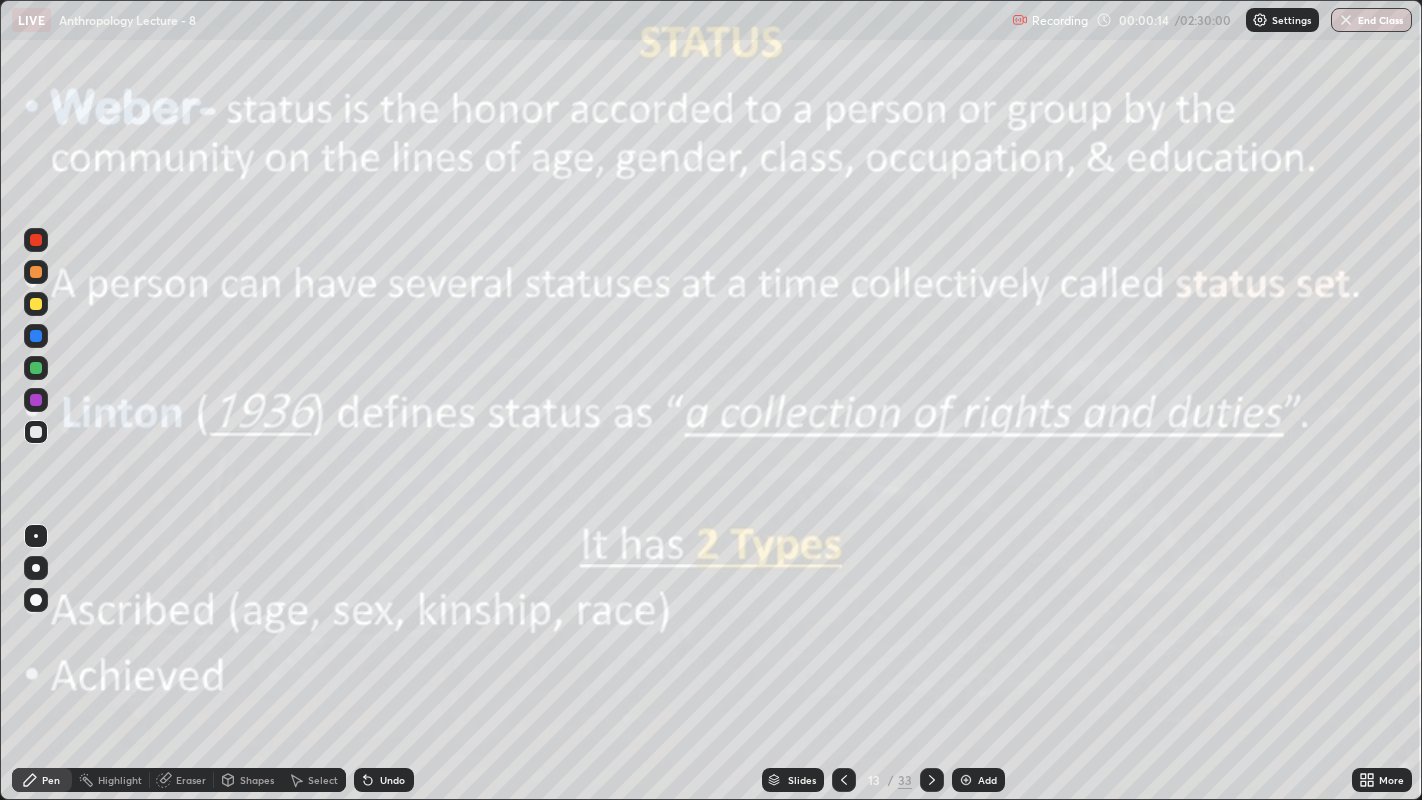 click at bounding box center (932, 780) 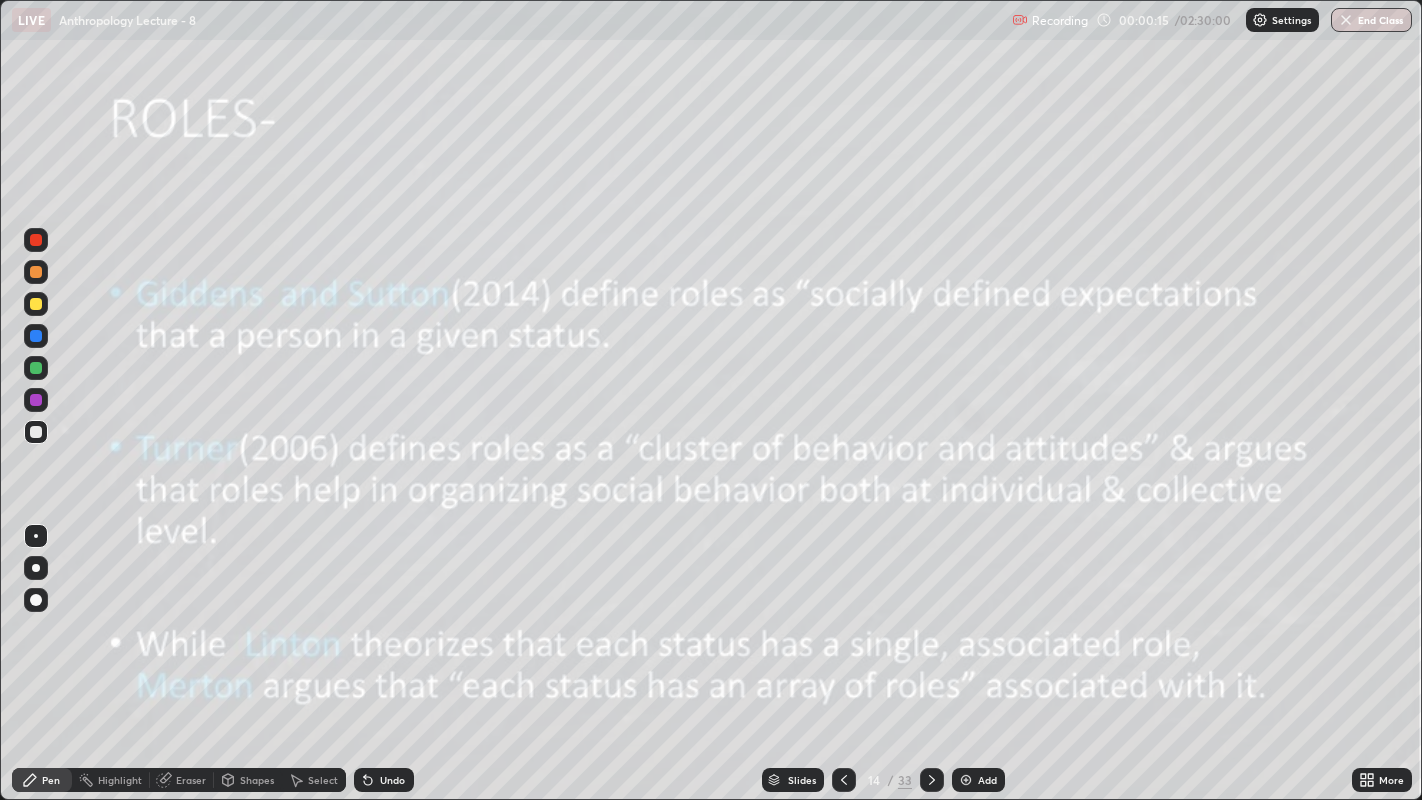 click at bounding box center (932, 780) 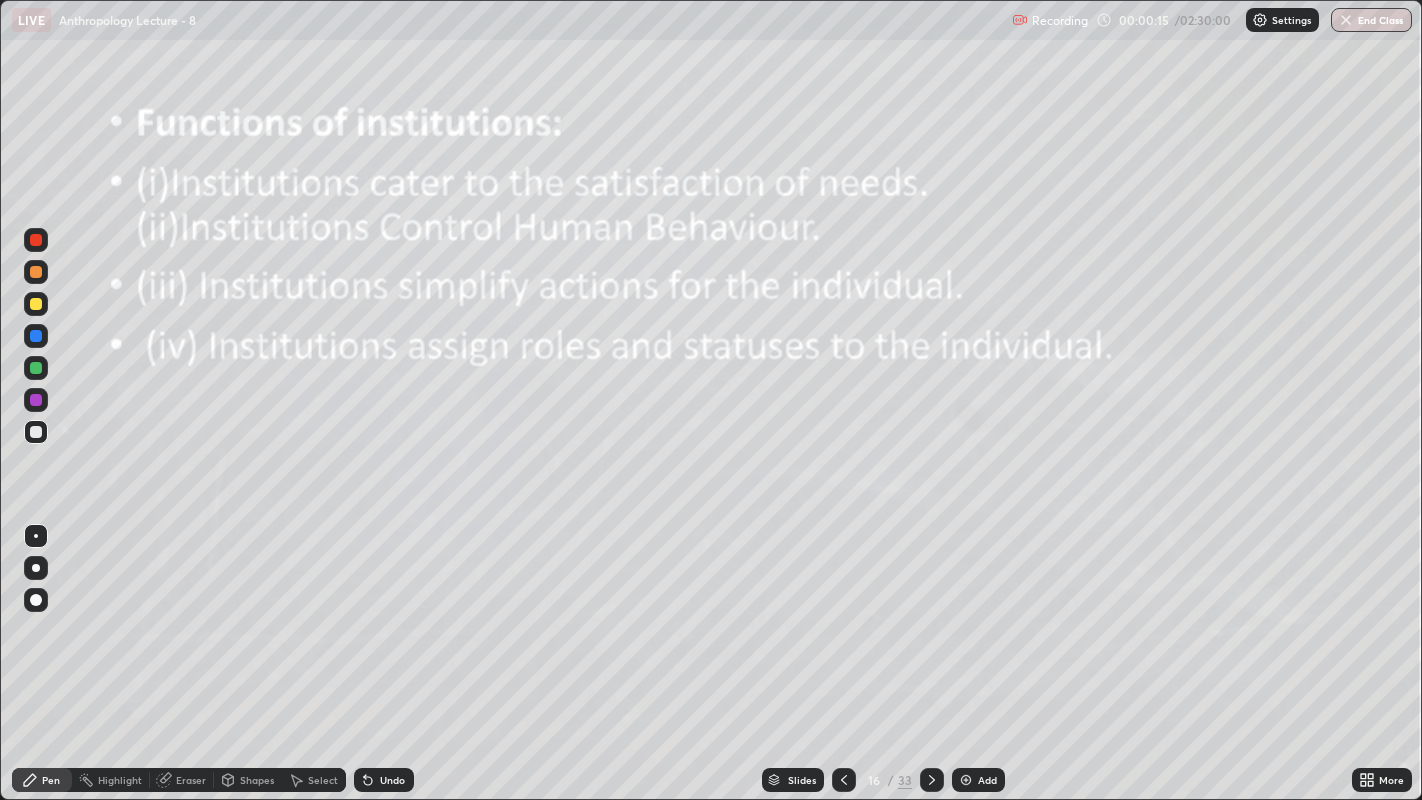 click 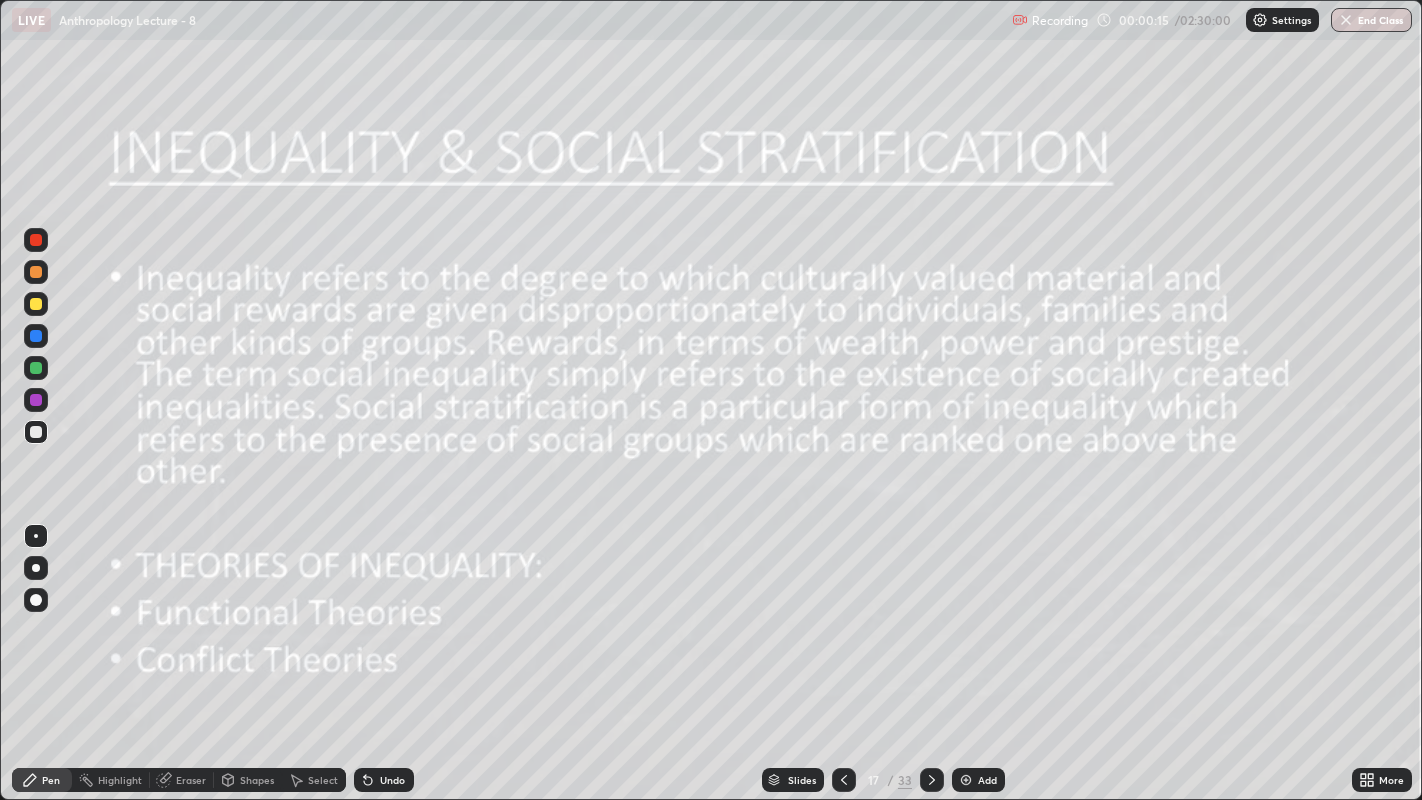 click 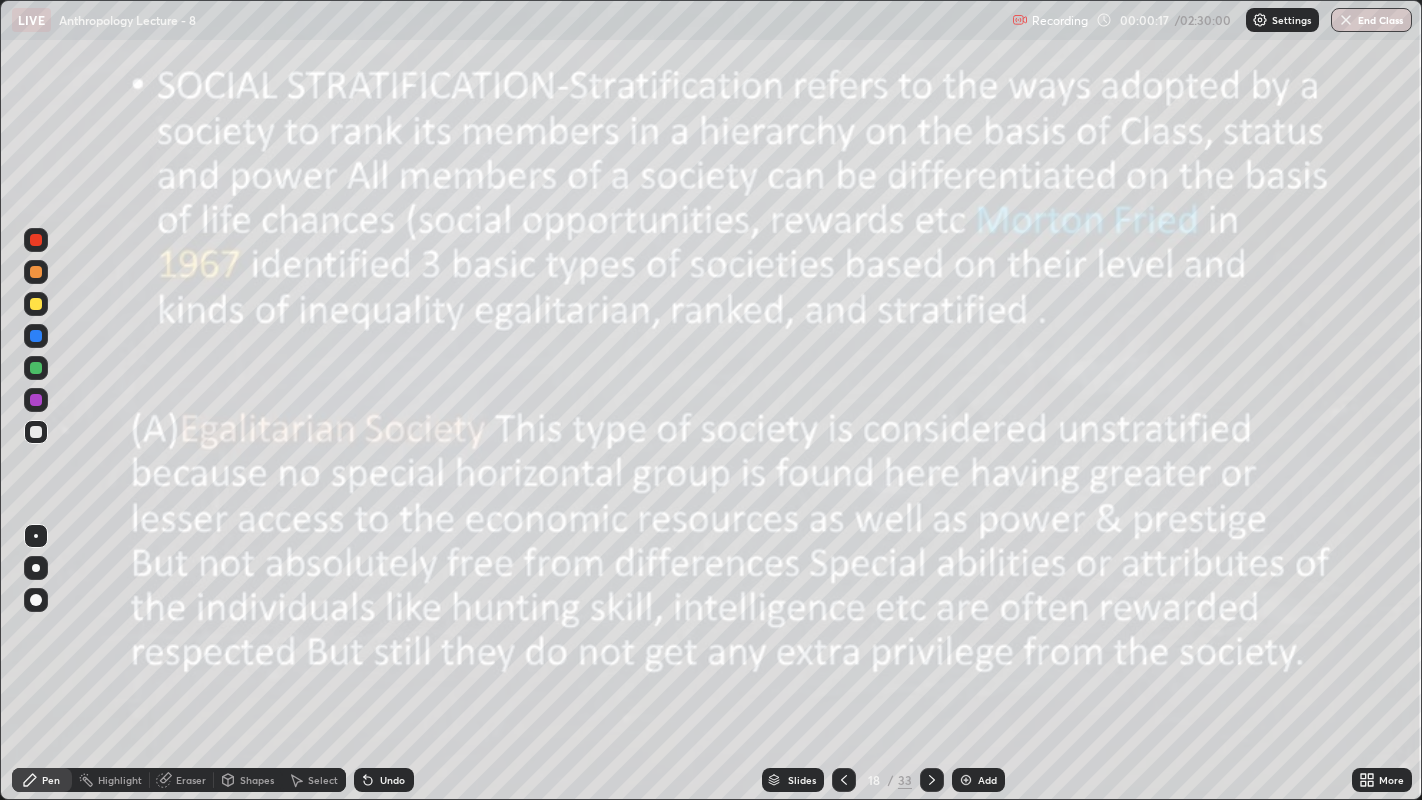 click 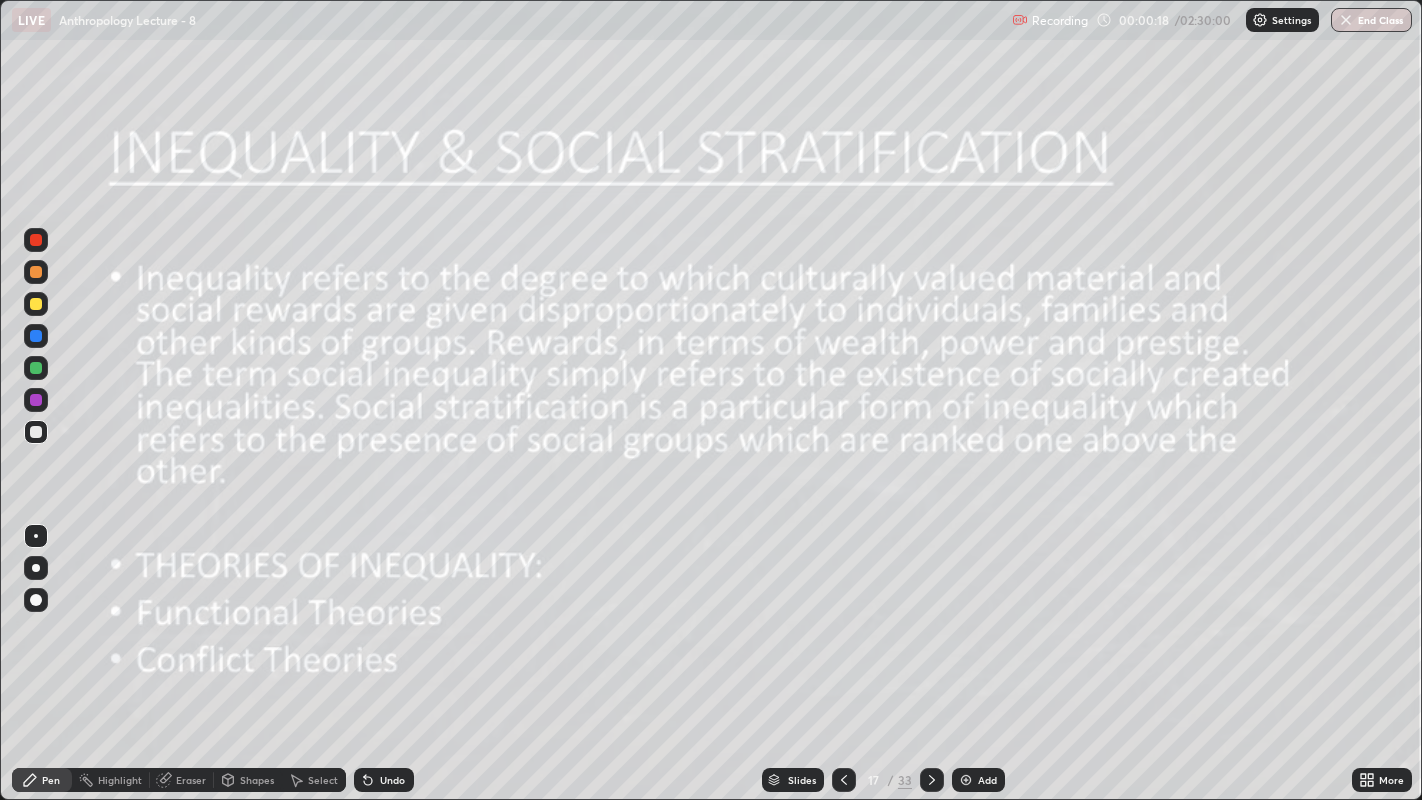 click 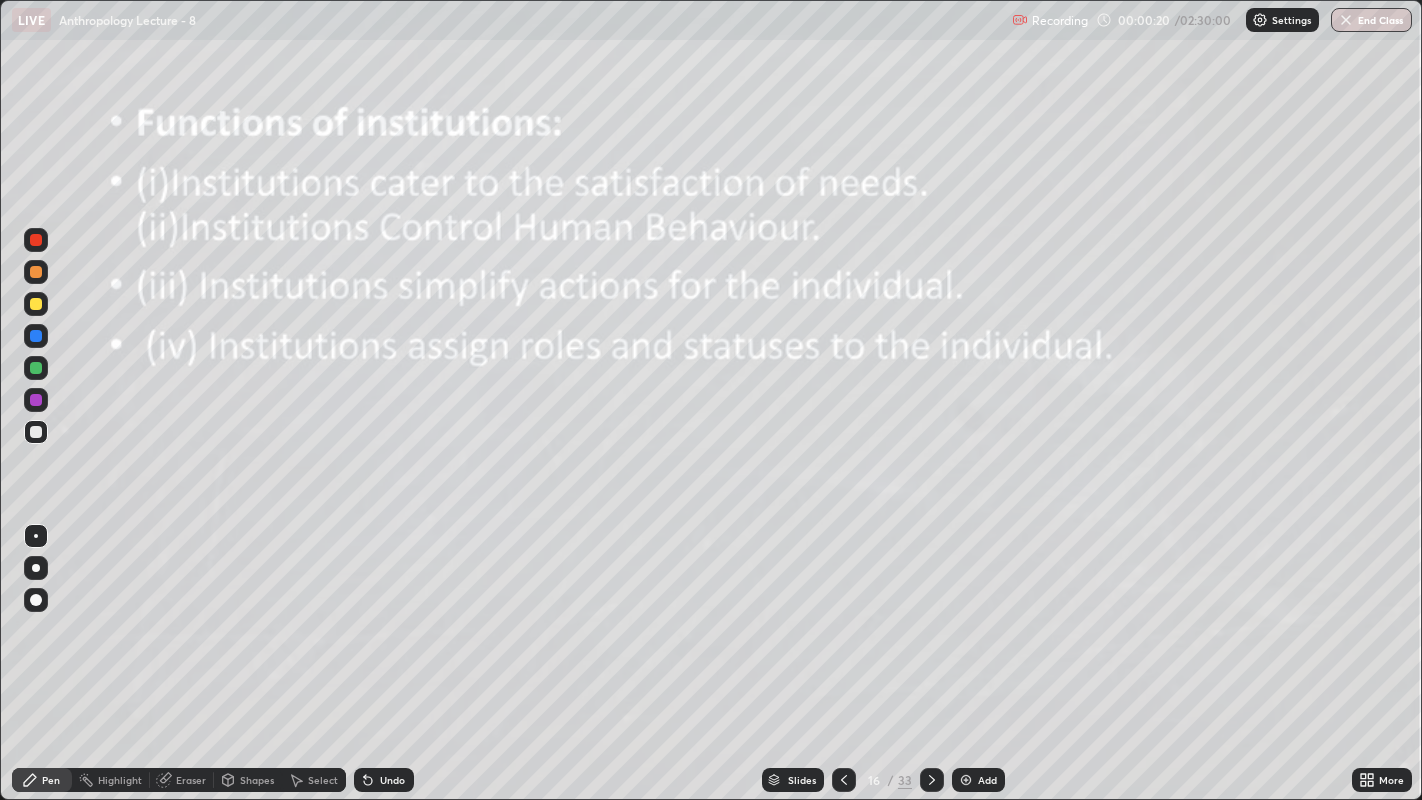 click 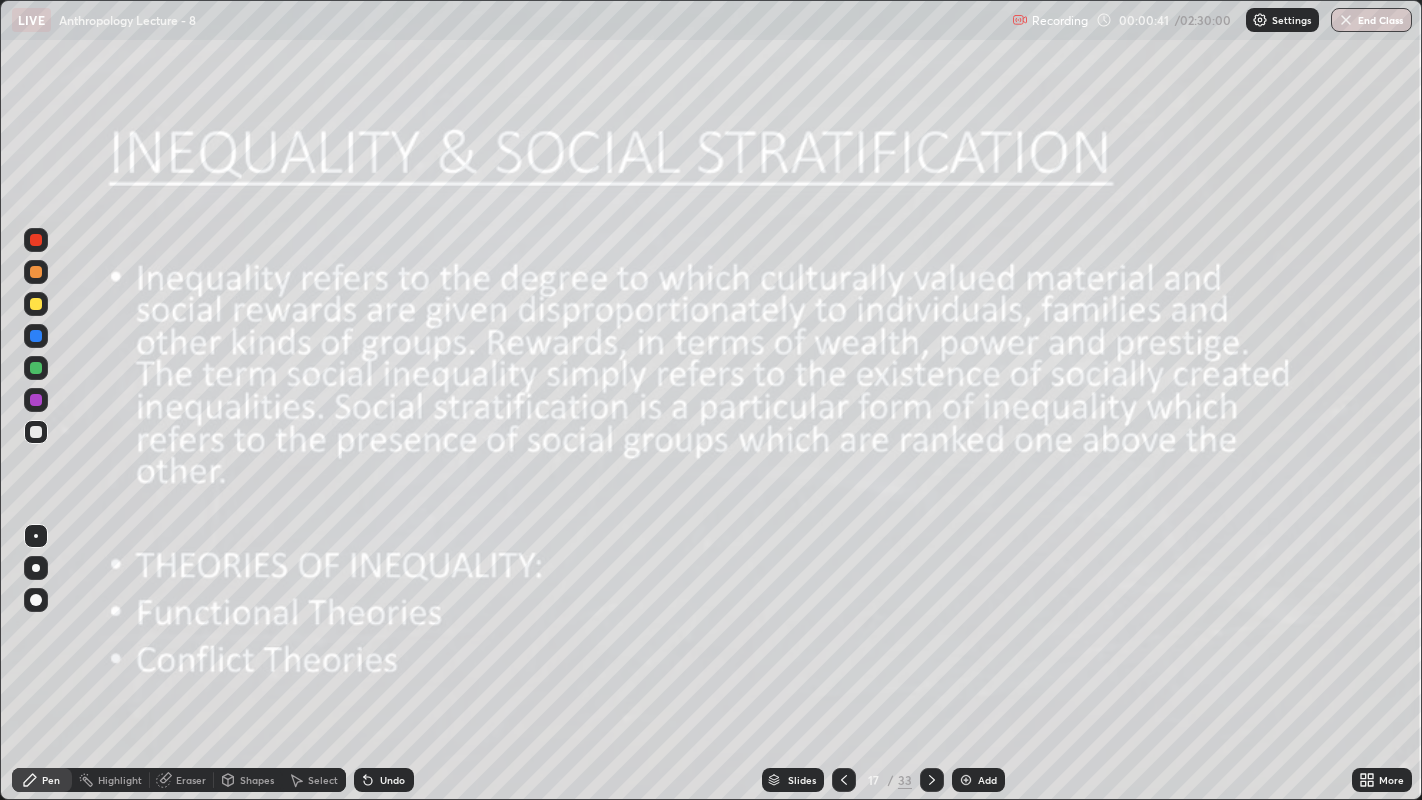 click at bounding box center (966, 780) 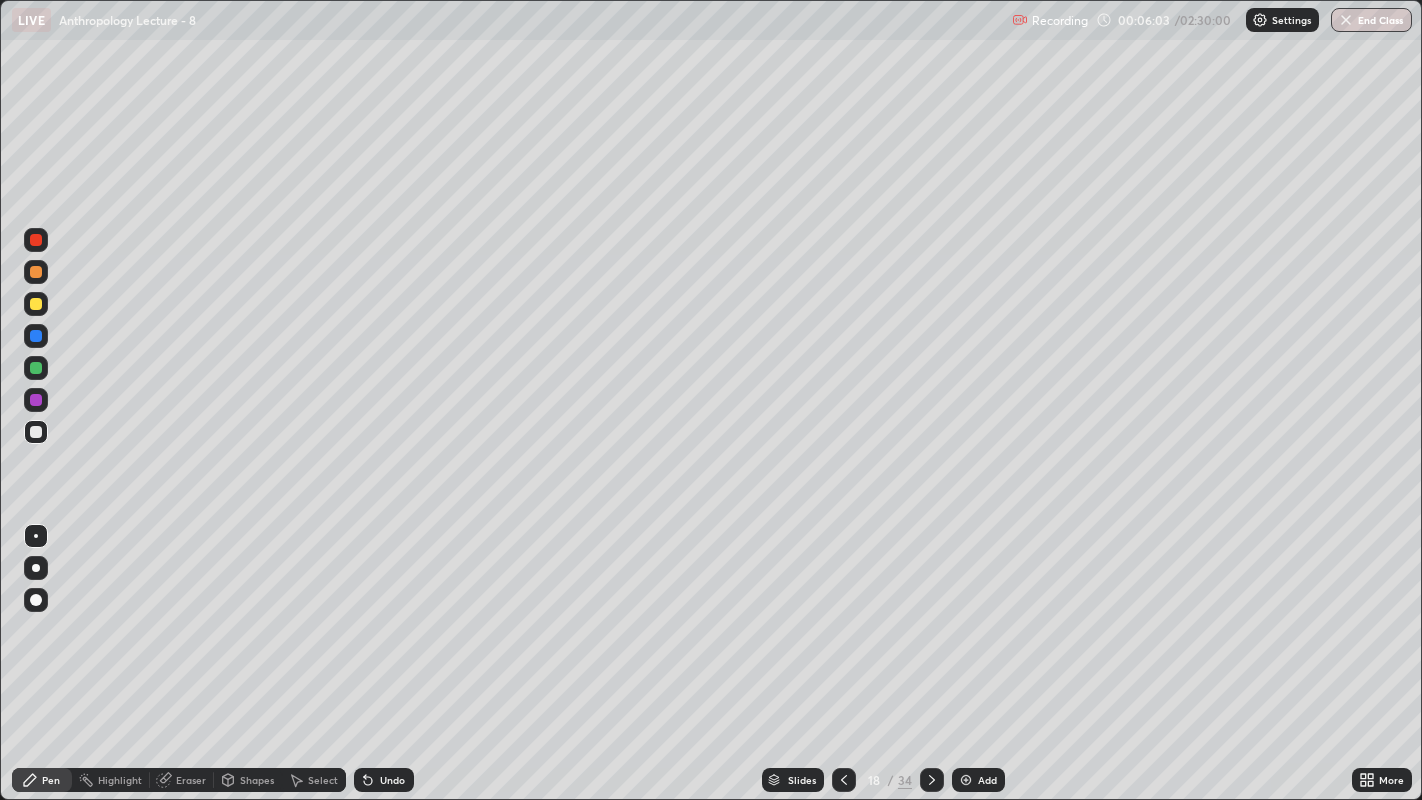 click at bounding box center [966, 780] 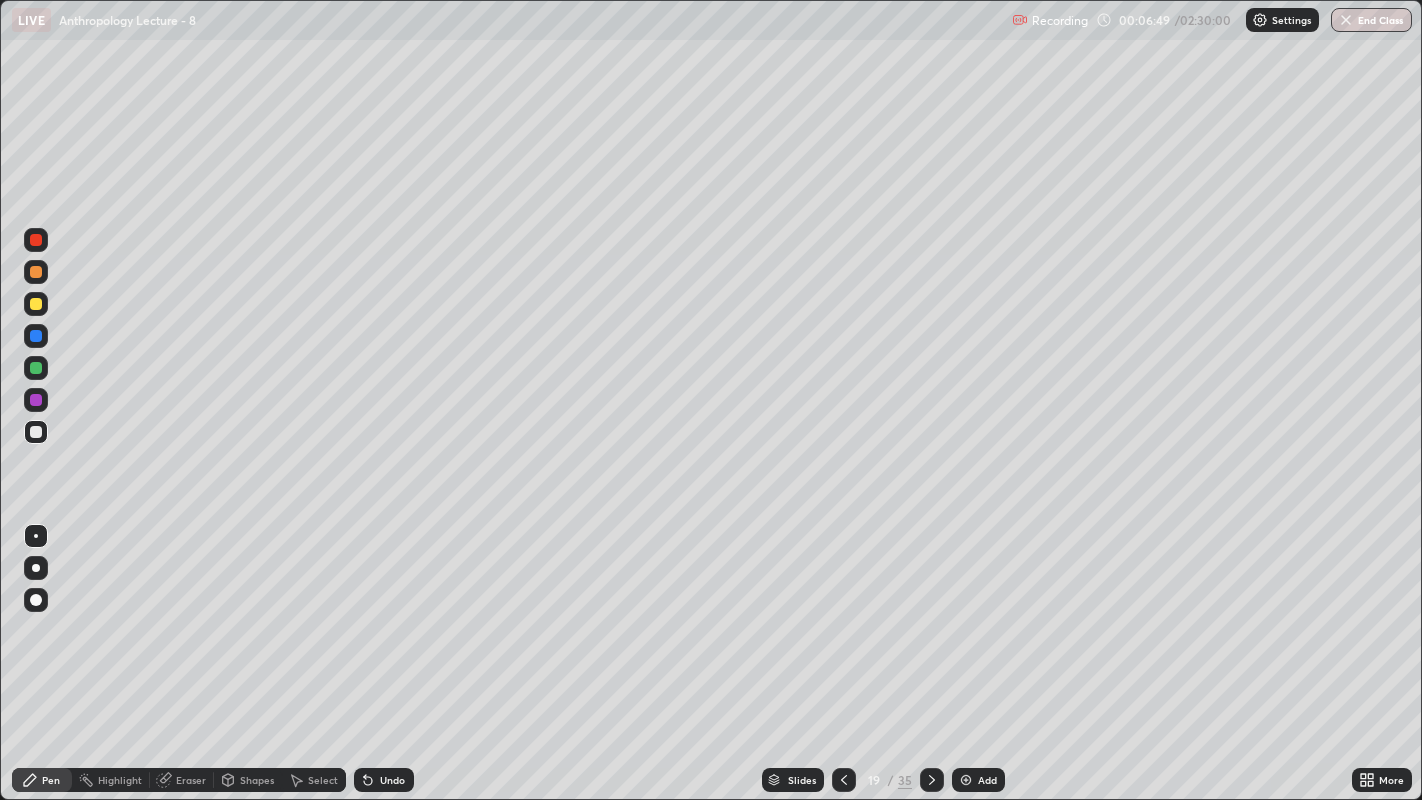 click at bounding box center [844, 780] 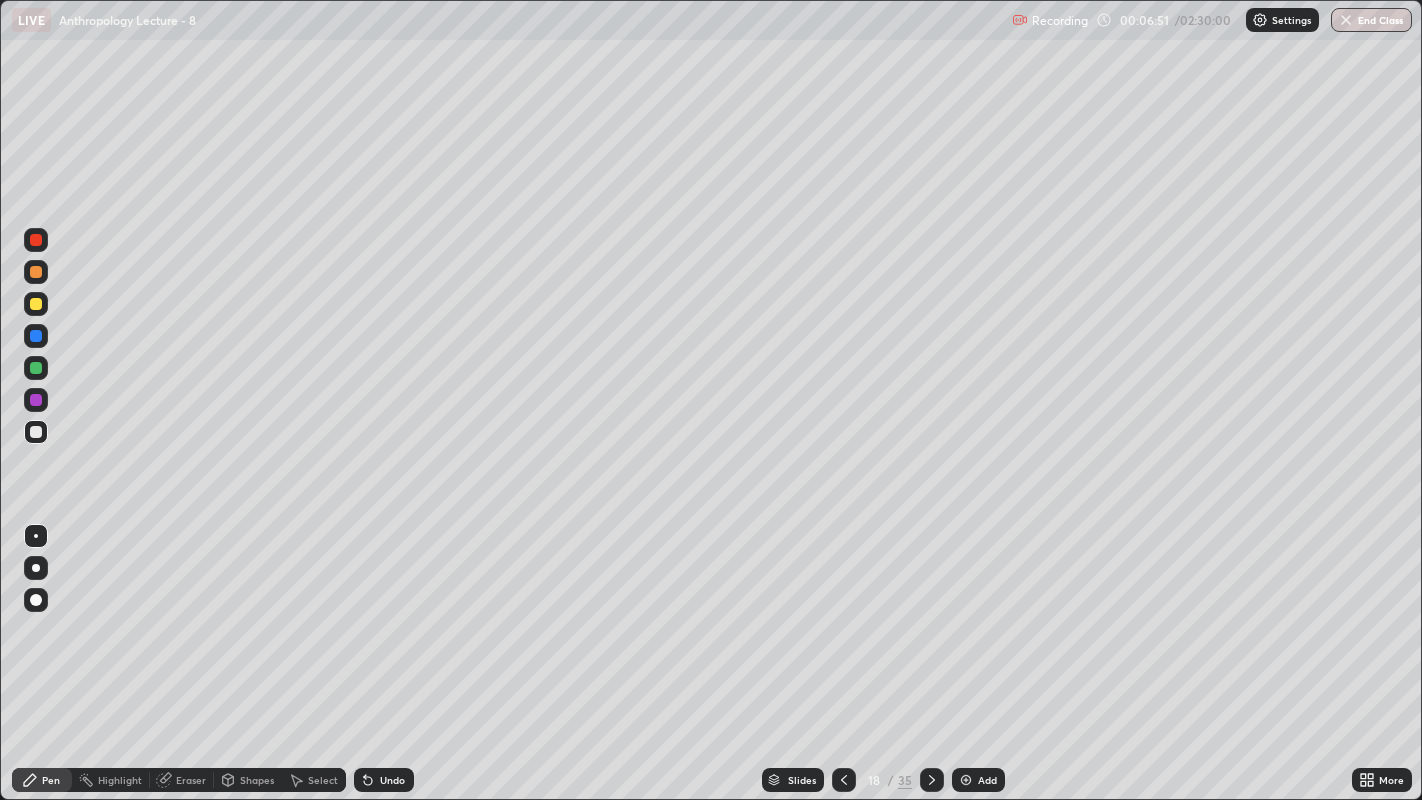 click 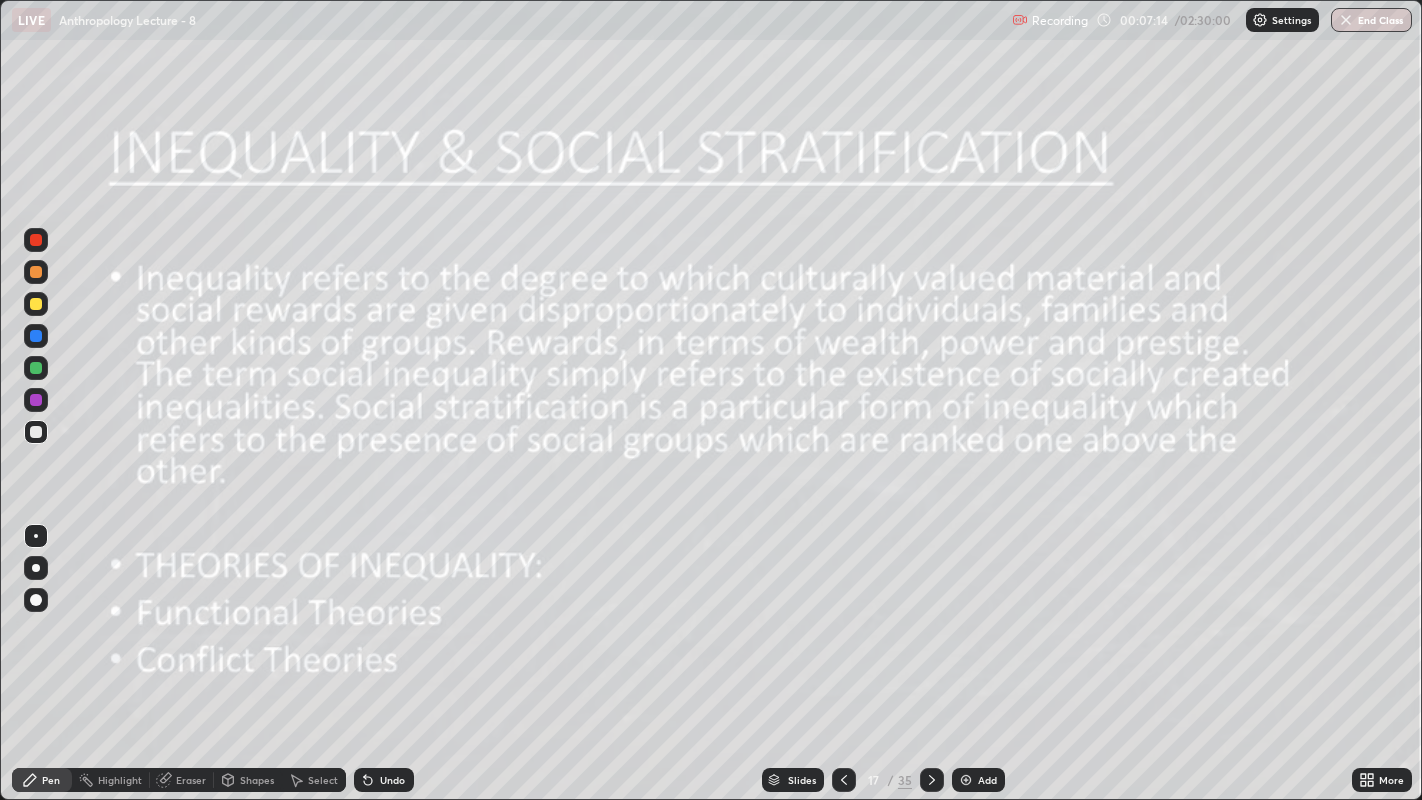 click 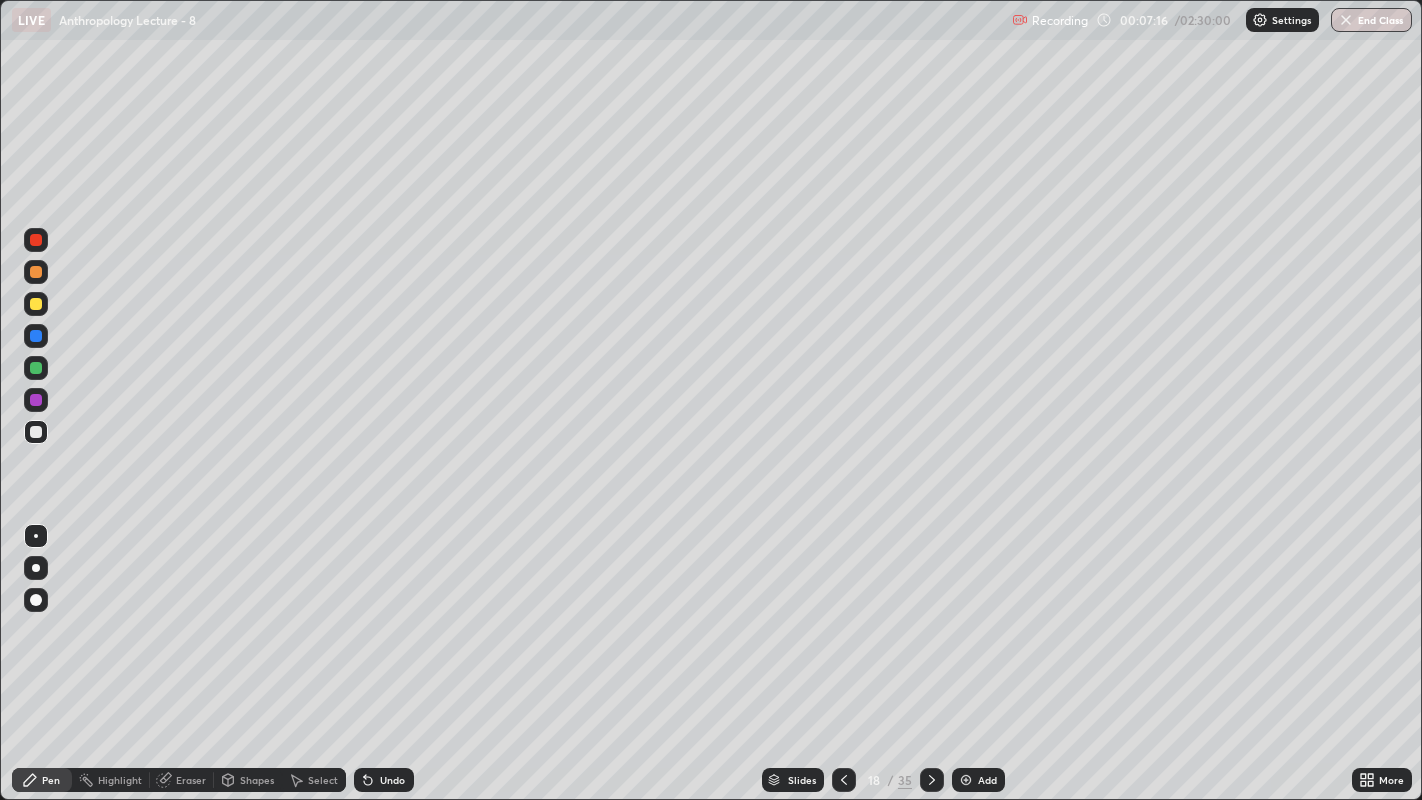 click at bounding box center (966, 780) 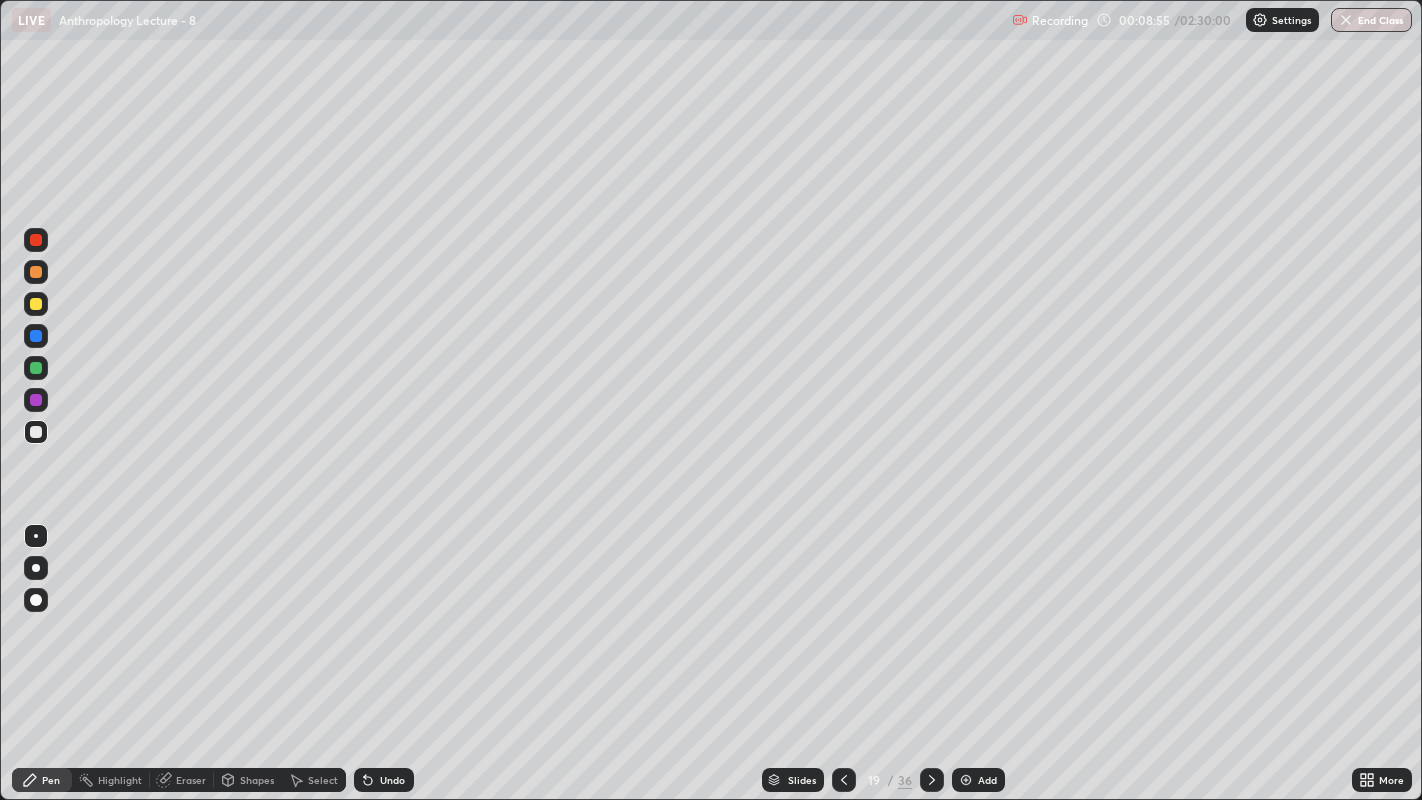 click at bounding box center [966, 780] 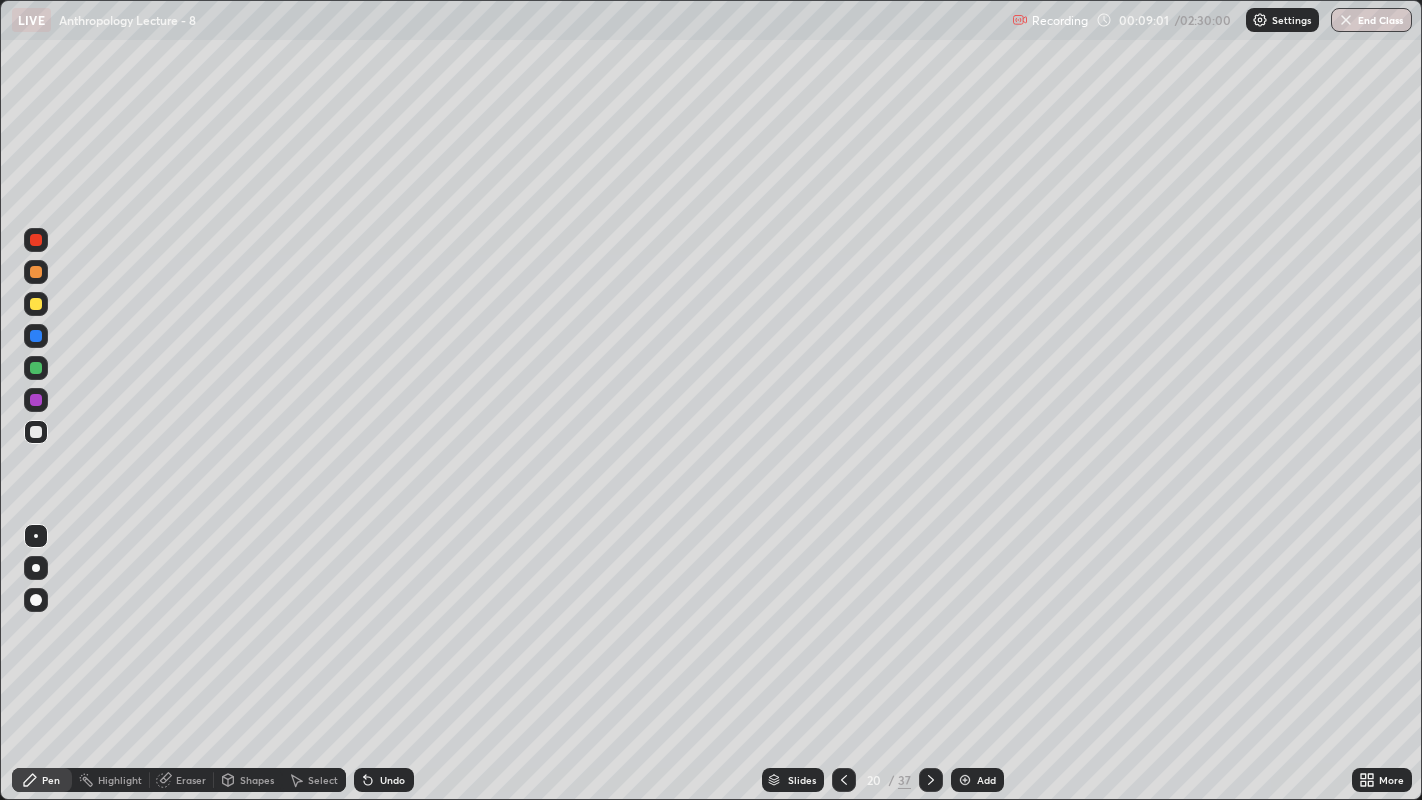 click on "Eraser" at bounding box center [191, 780] 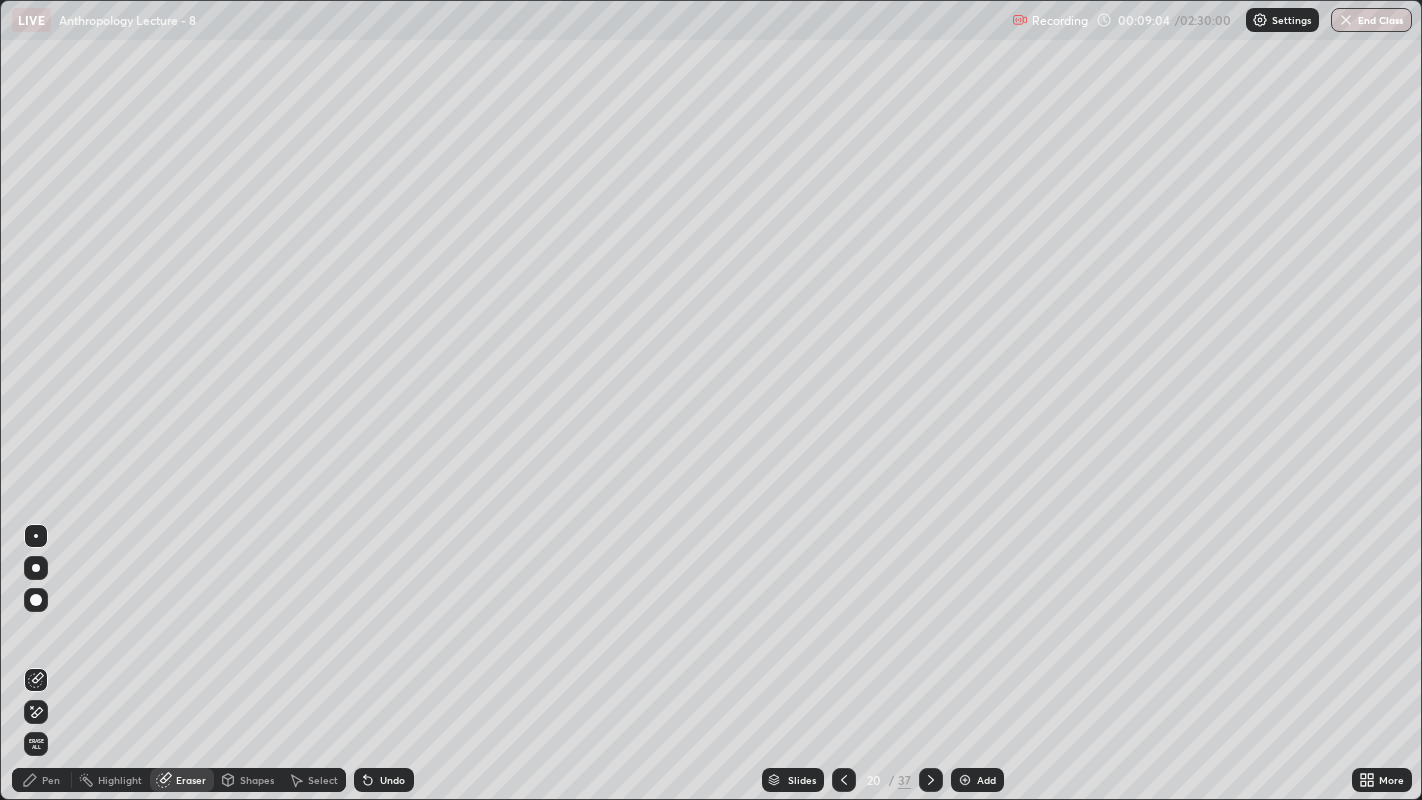 click on "Pen" at bounding box center (51, 780) 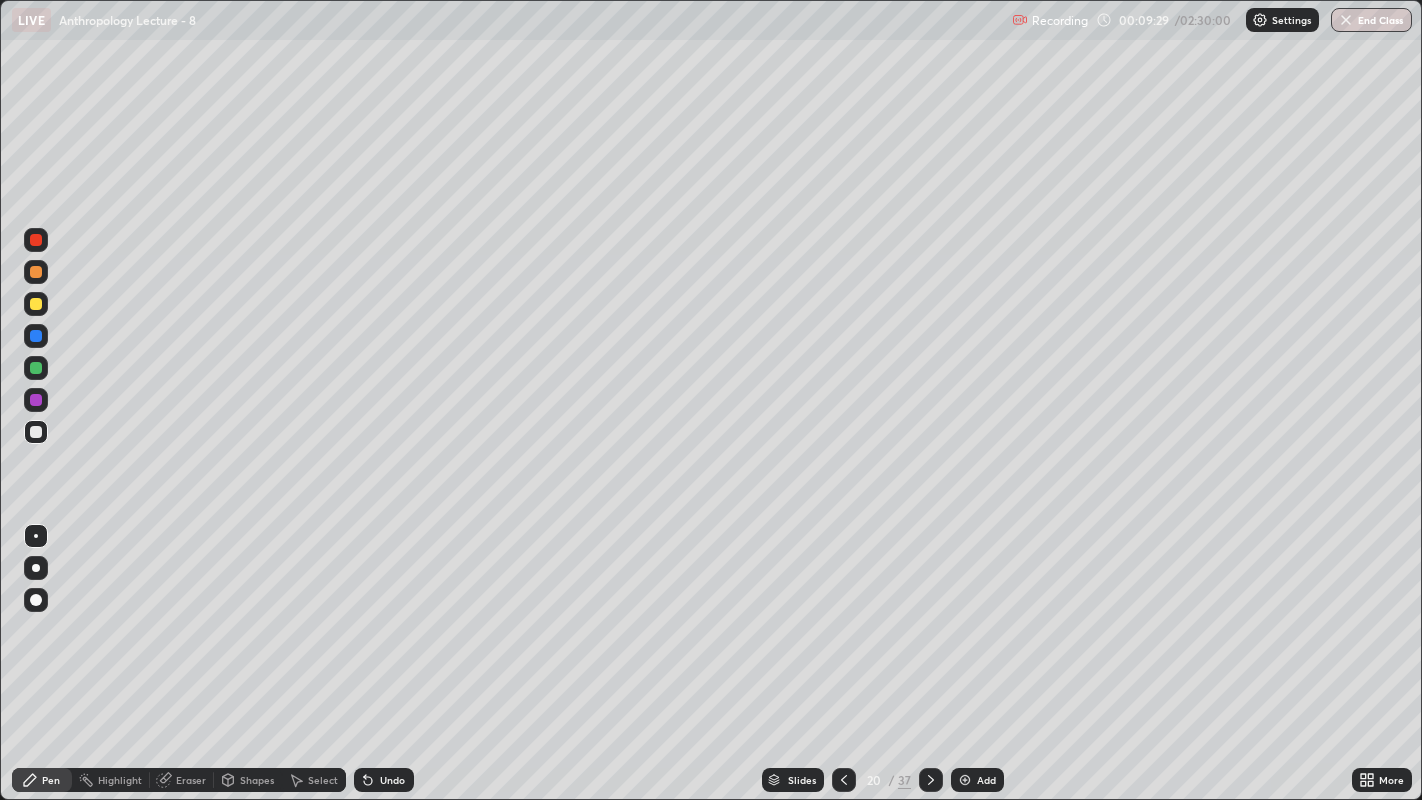 click at bounding box center (36, 272) 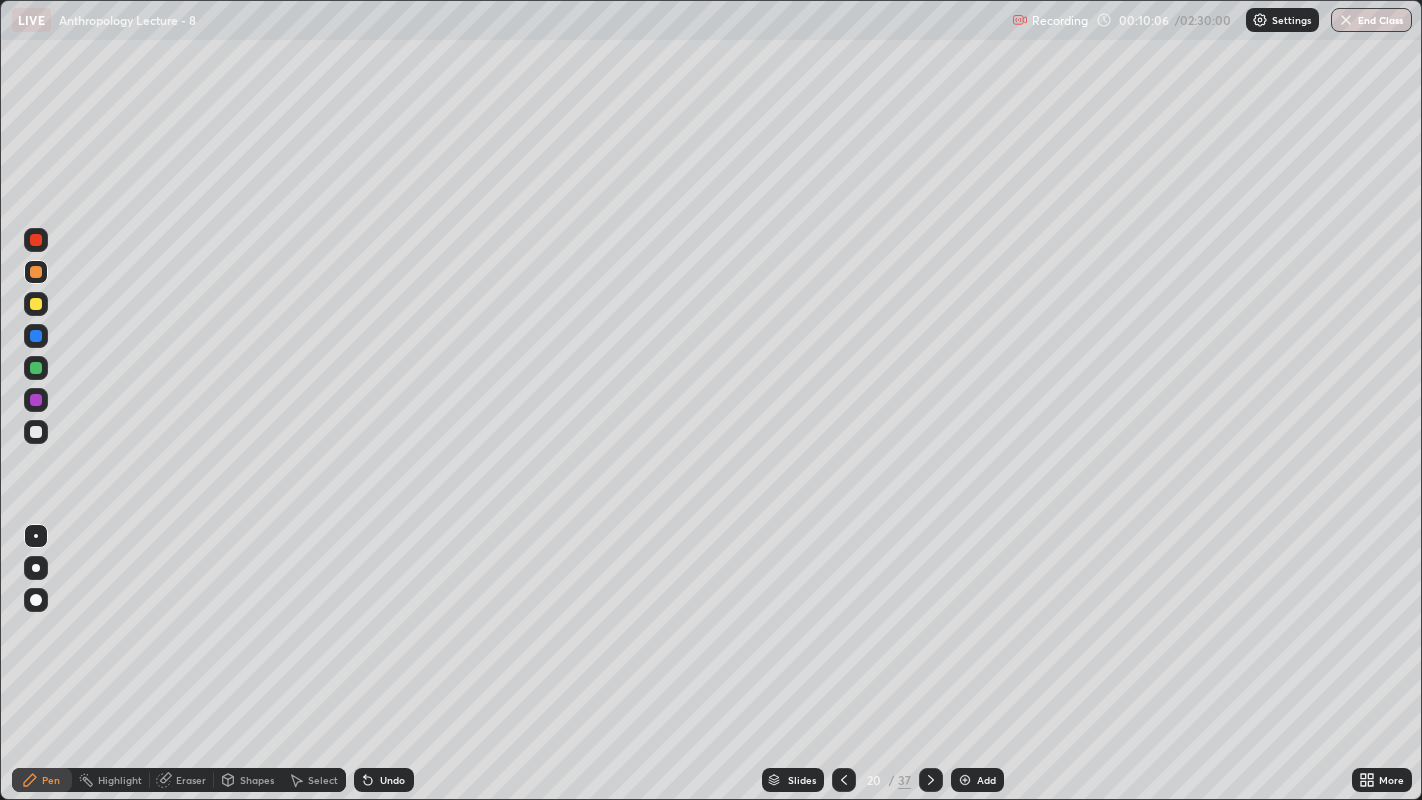 click at bounding box center [36, 432] 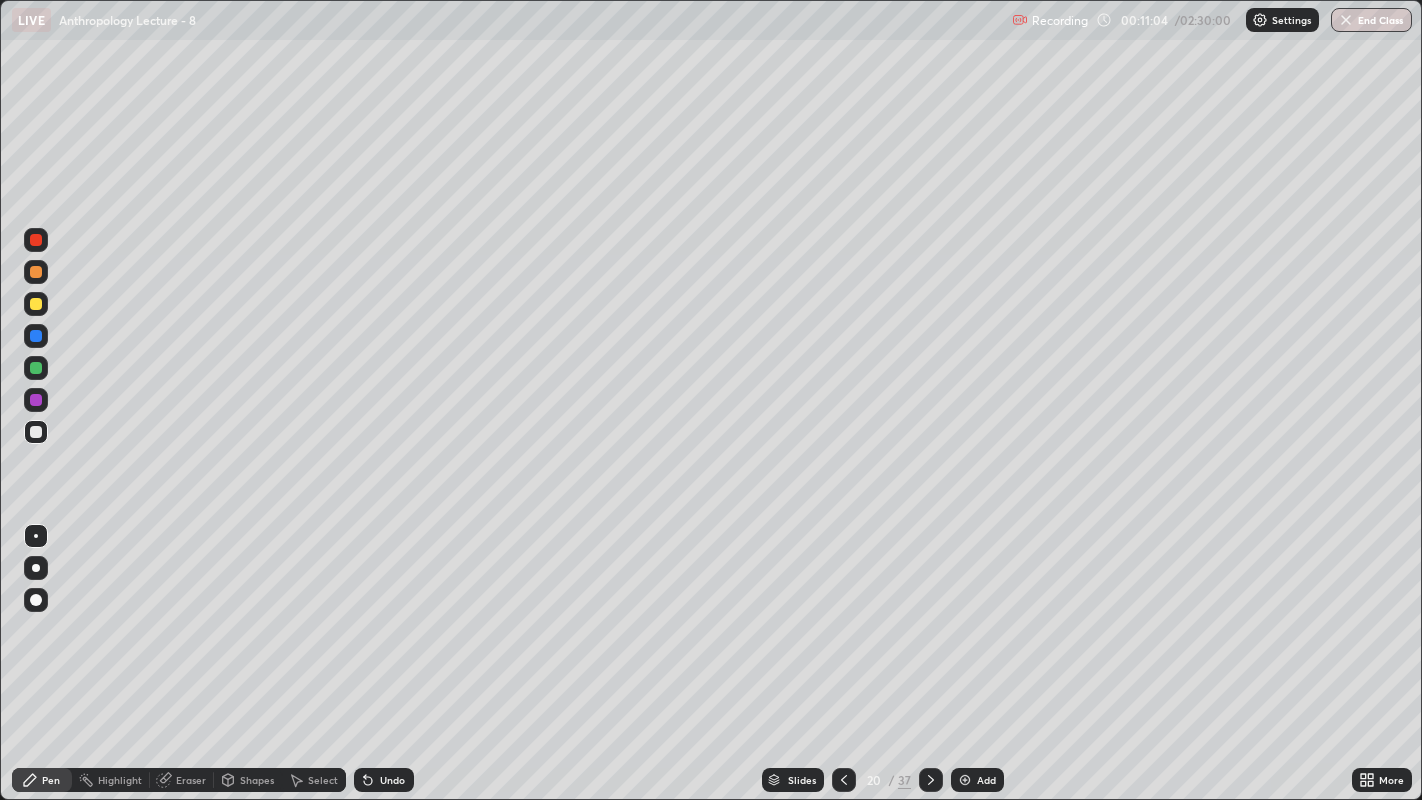 click at bounding box center [965, 780] 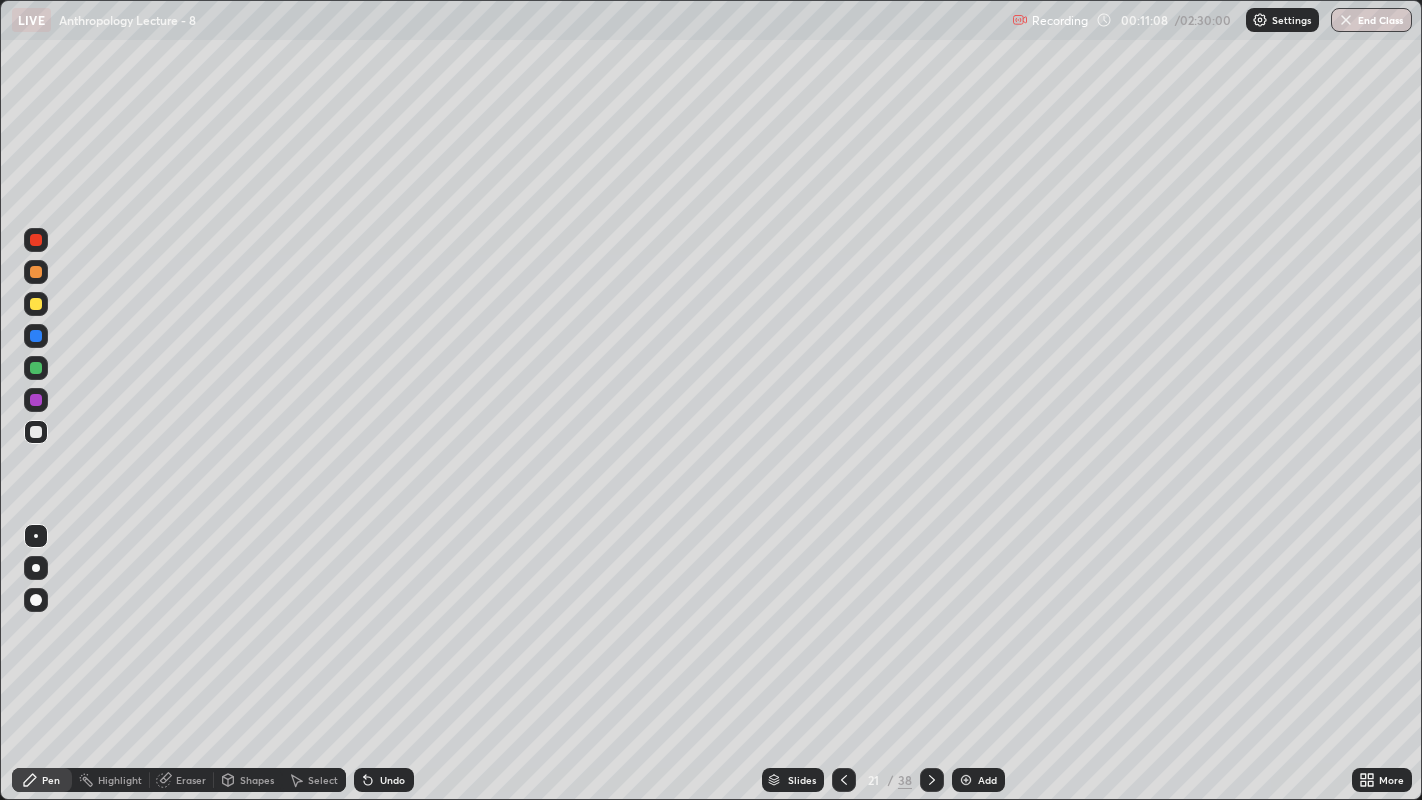 click at bounding box center [36, 432] 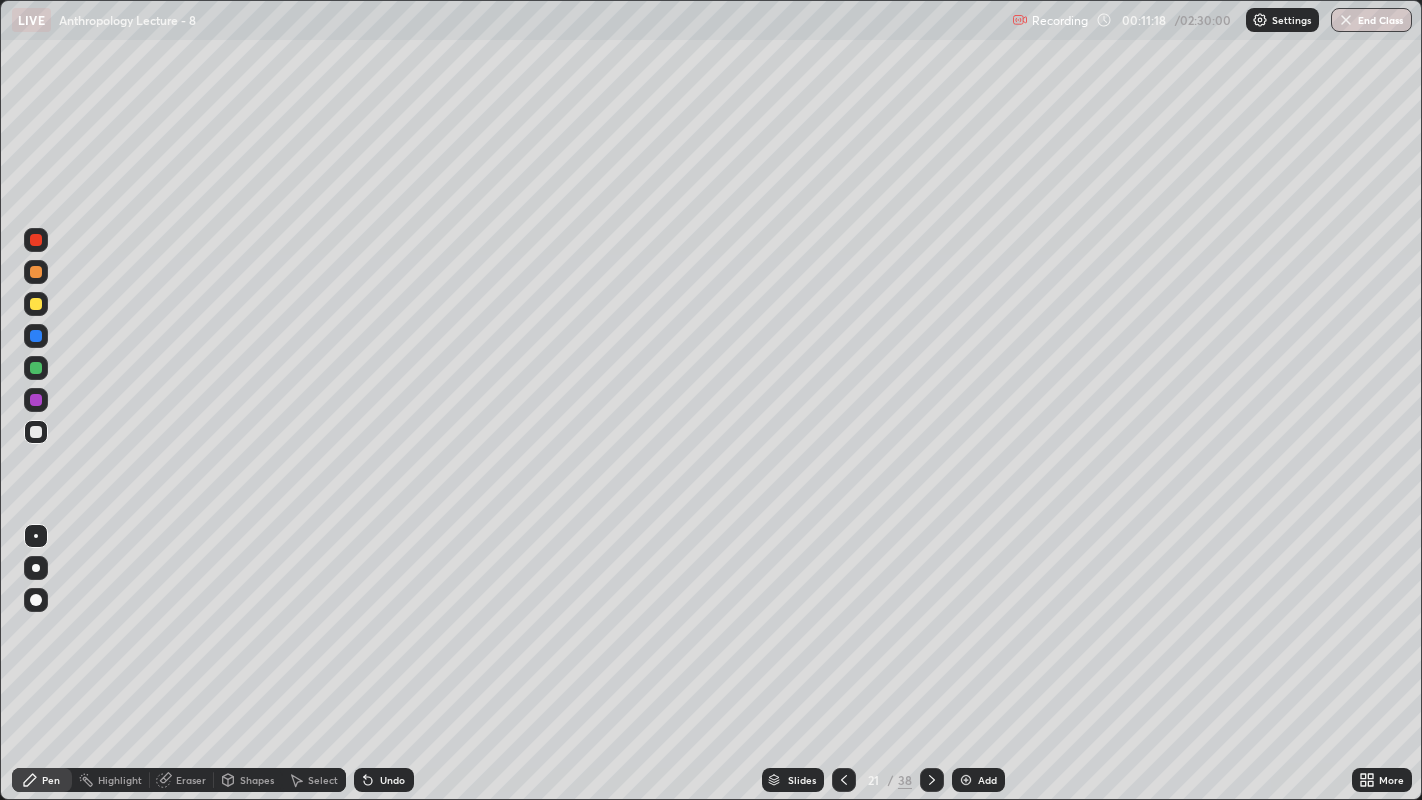 click at bounding box center (36, 568) 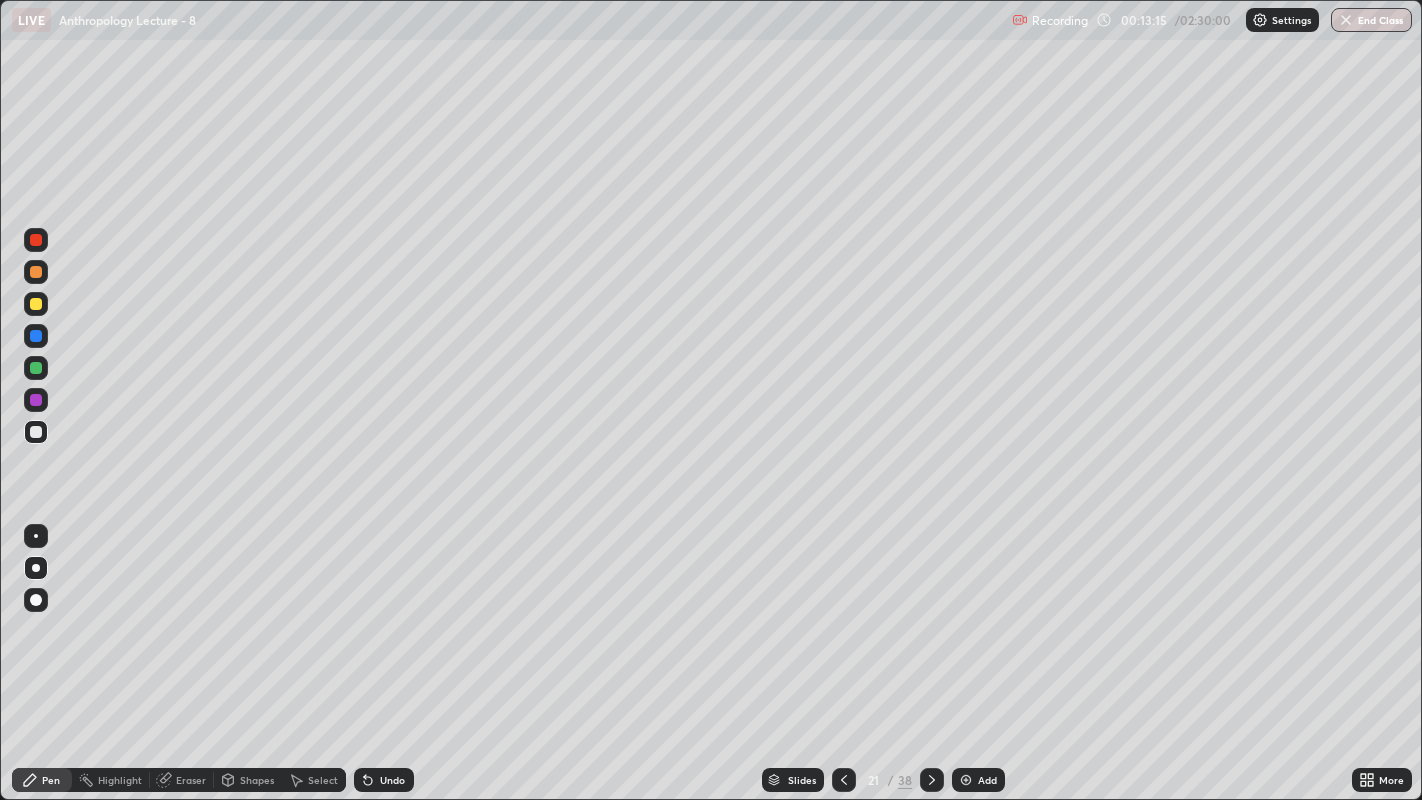click at bounding box center (36, 272) 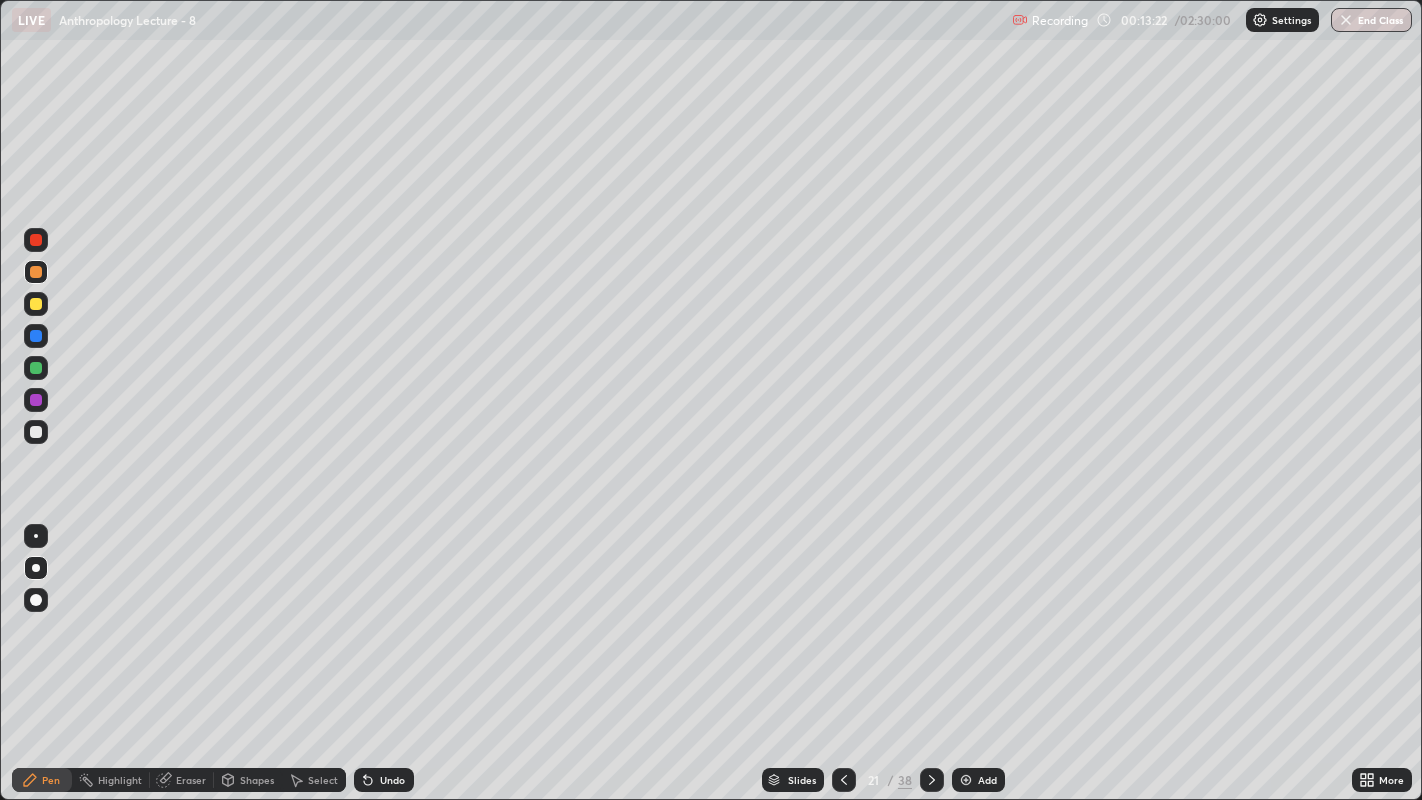 click at bounding box center [36, 432] 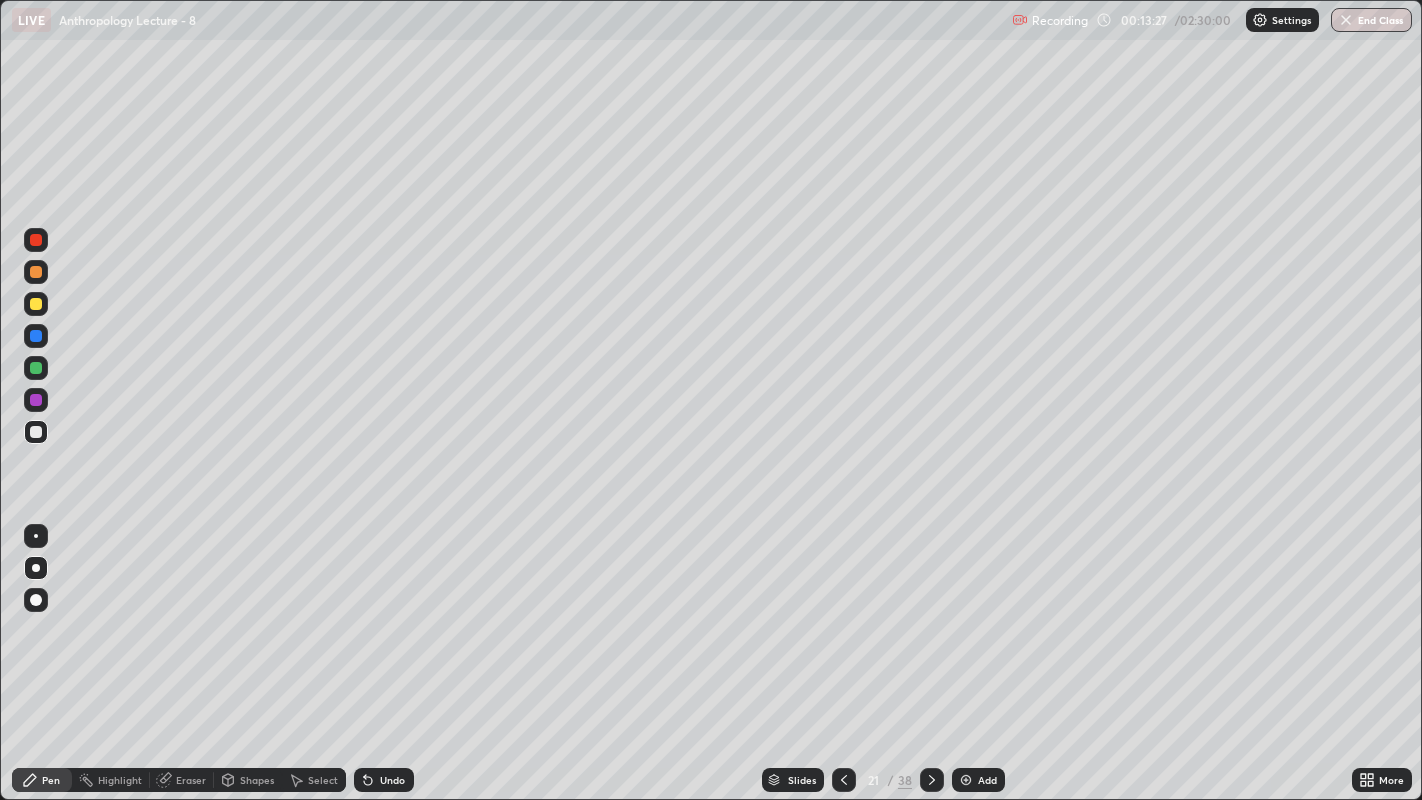 click on "Eraser" at bounding box center [191, 780] 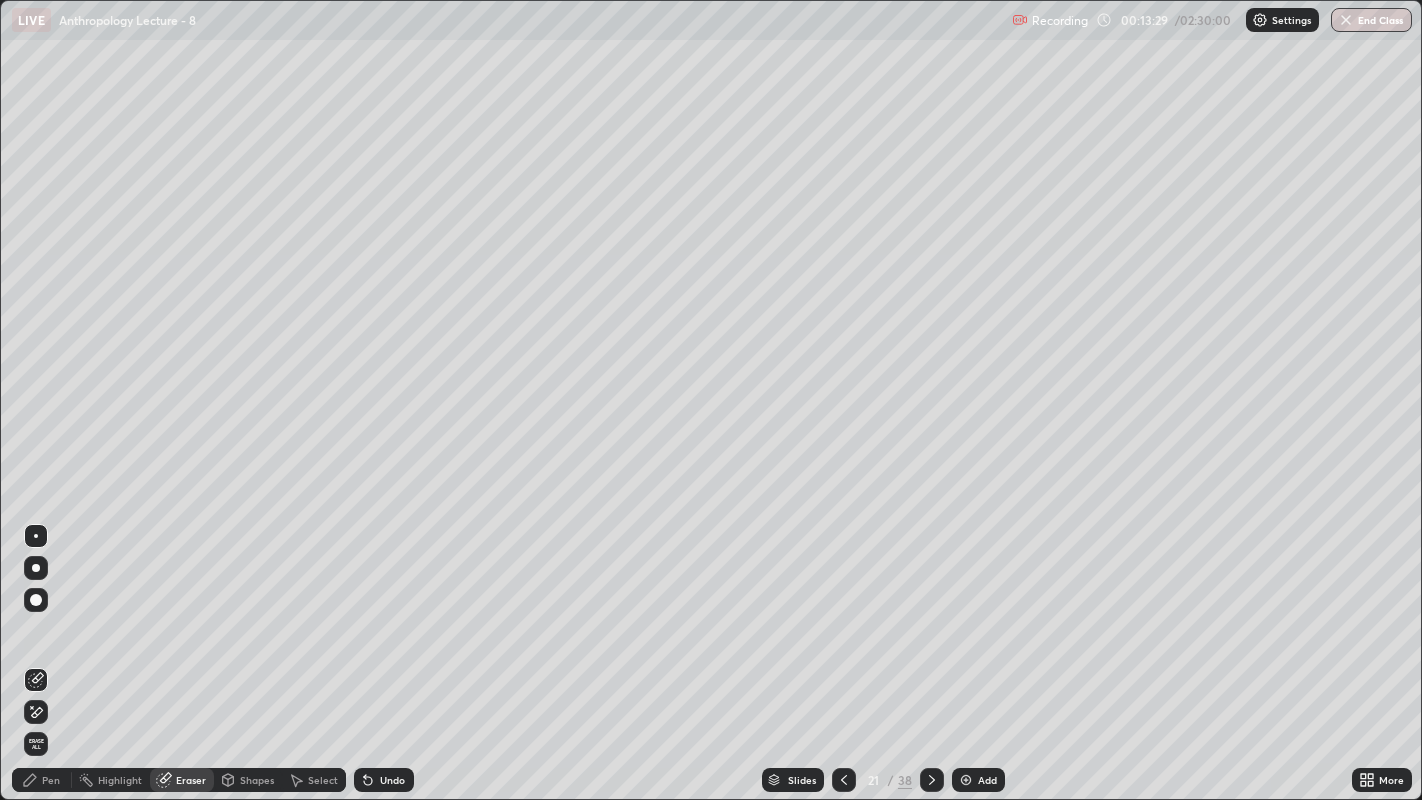 click on "Pen" at bounding box center [51, 780] 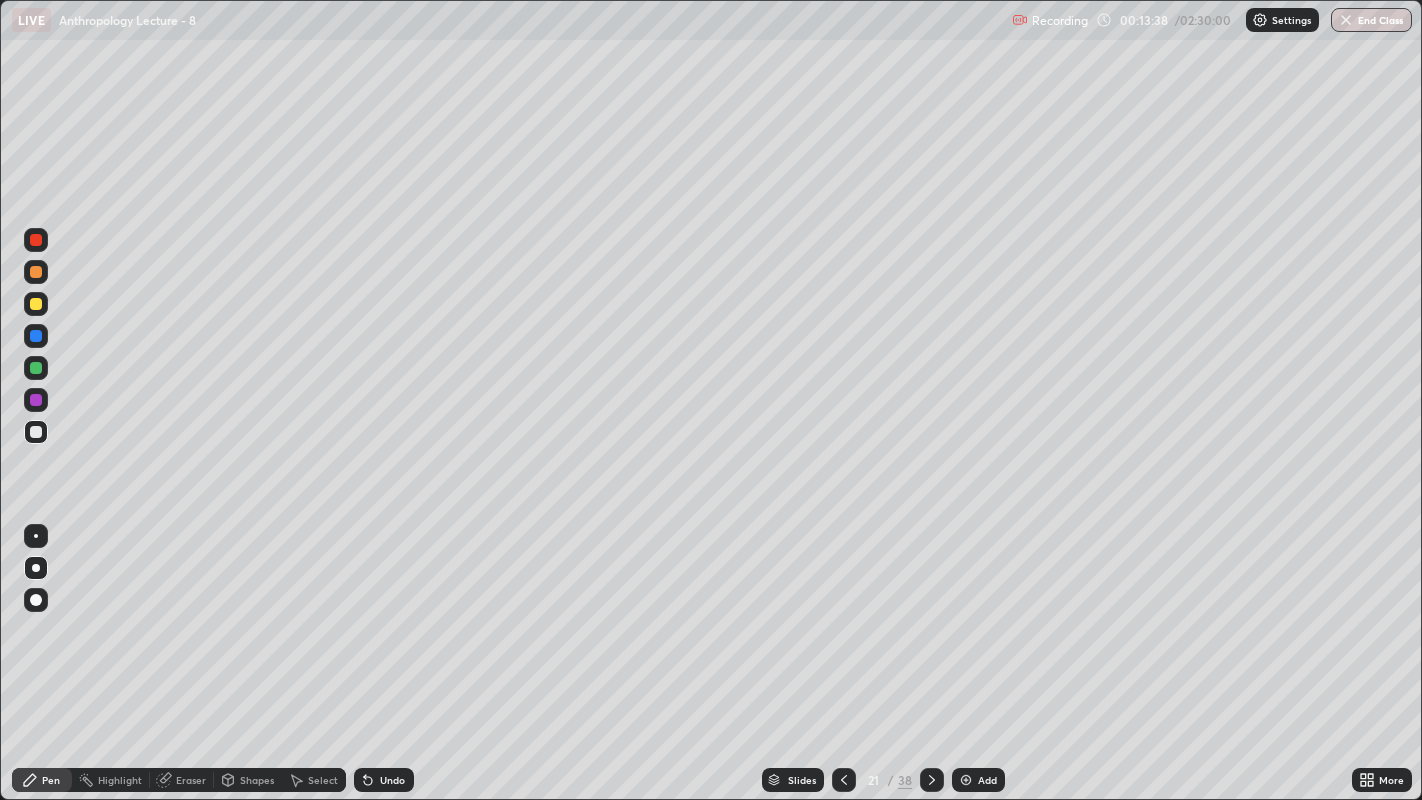 click on "Eraser" at bounding box center [191, 780] 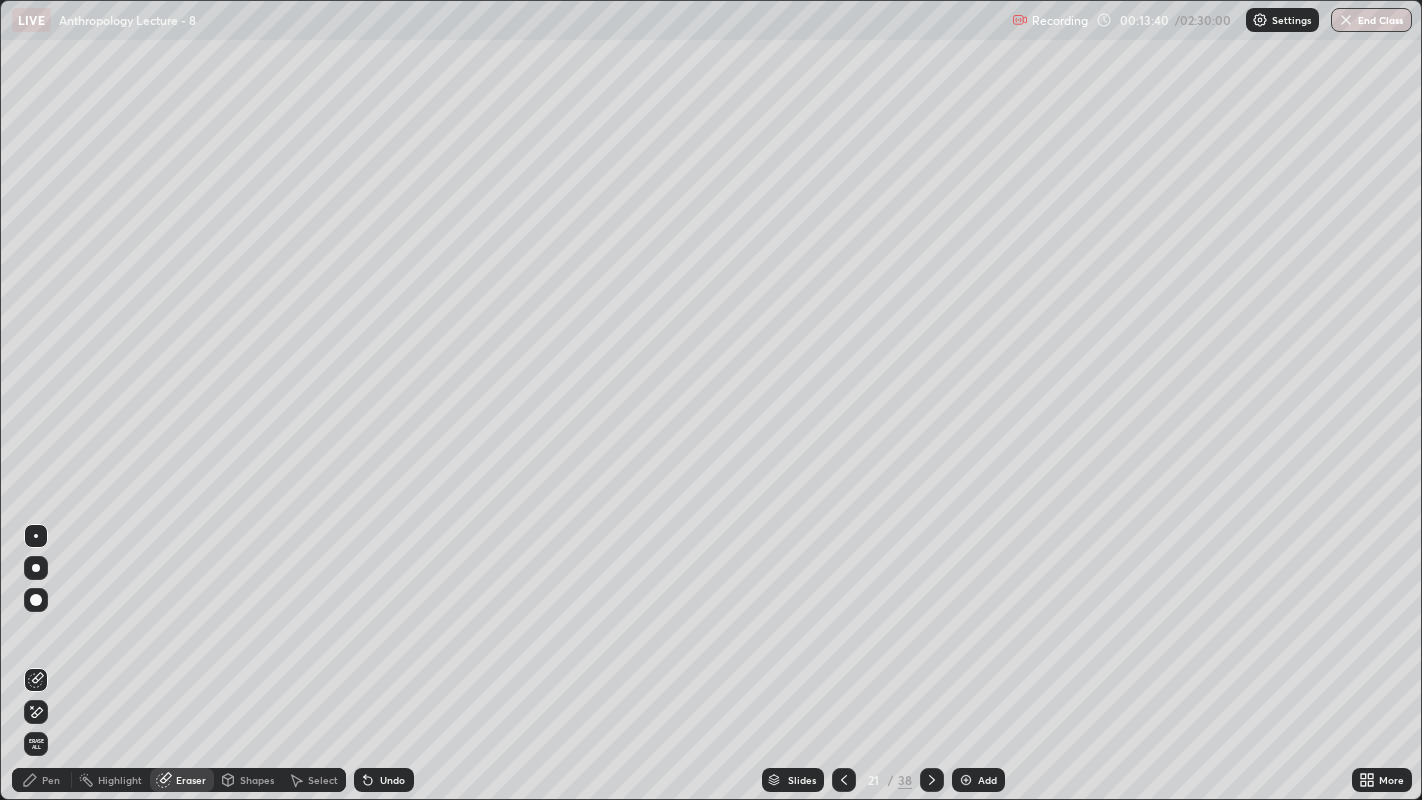 click on "Pen" at bounding box center (42, 780) 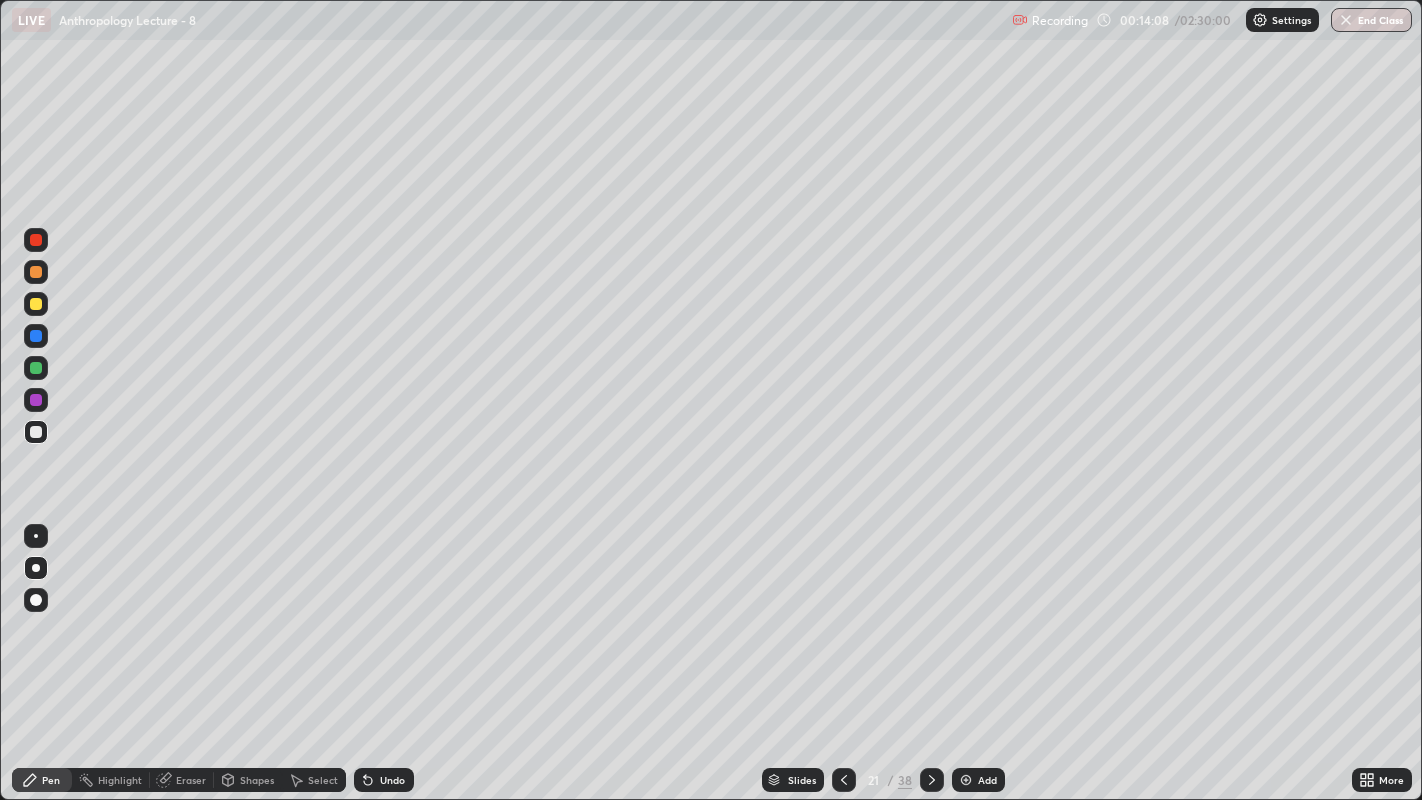 click at bounding box center [36, 304] 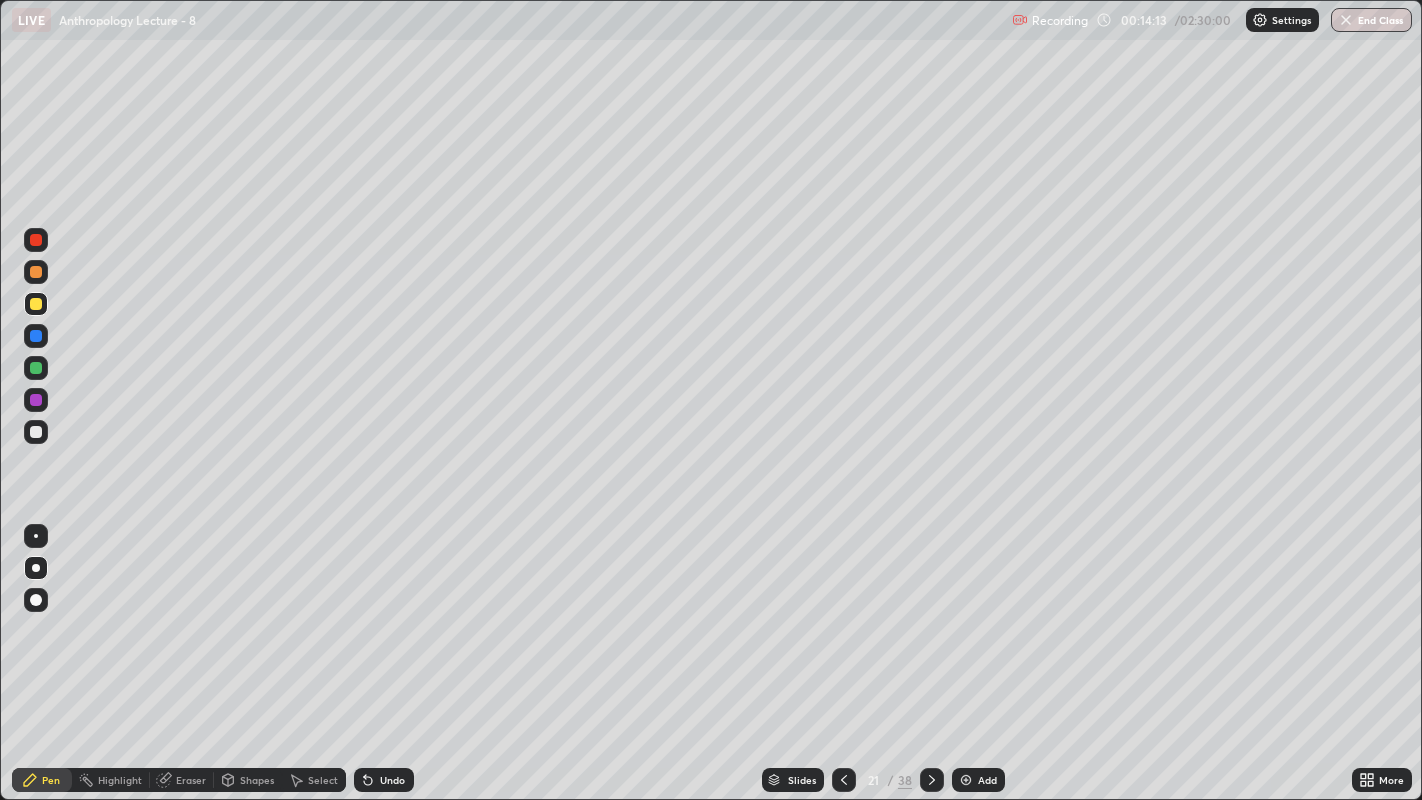 click on "Eraser" at bounding box center (191, 780) 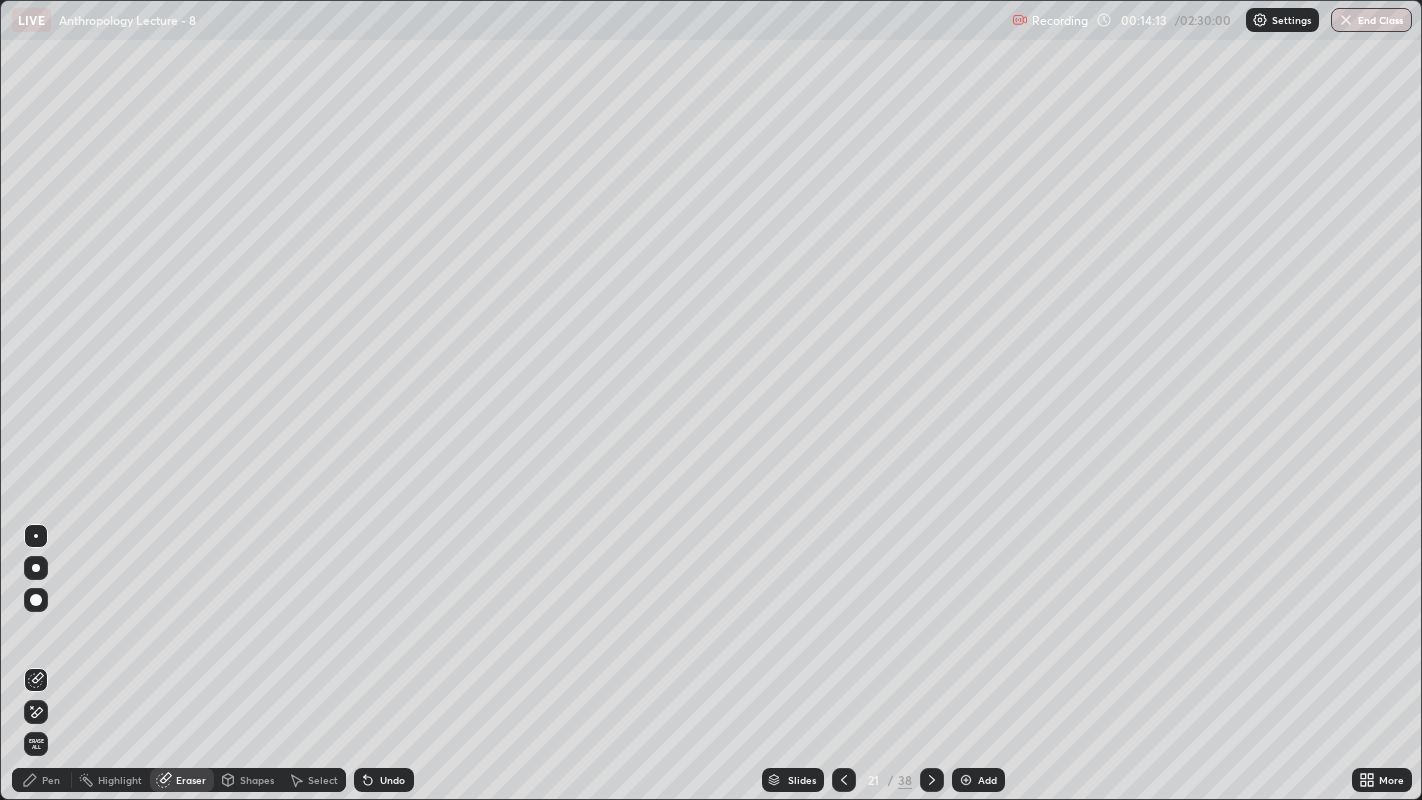 click on "Eraser" at bounding box center [191, 780] 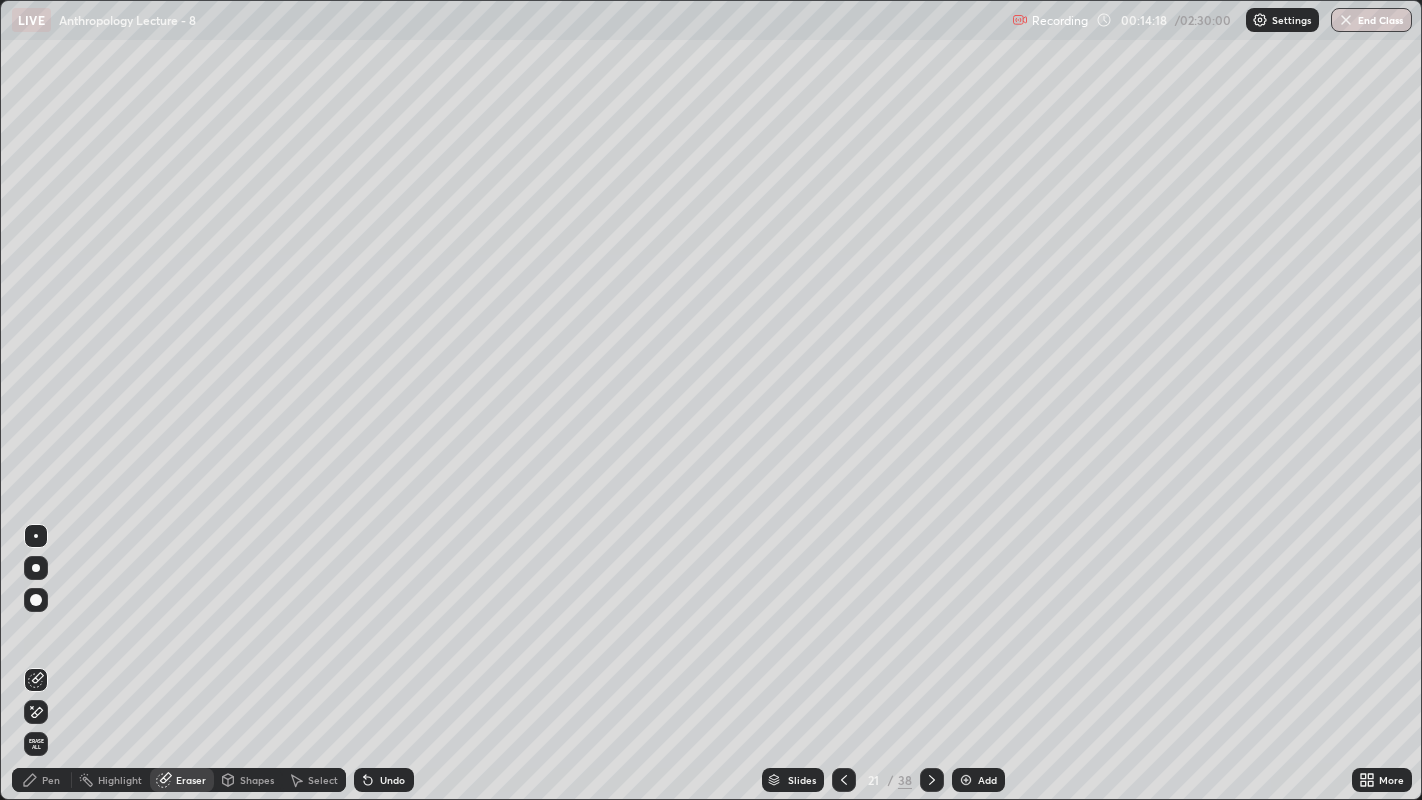 click on "Pen" at bounding box center [51, 780] 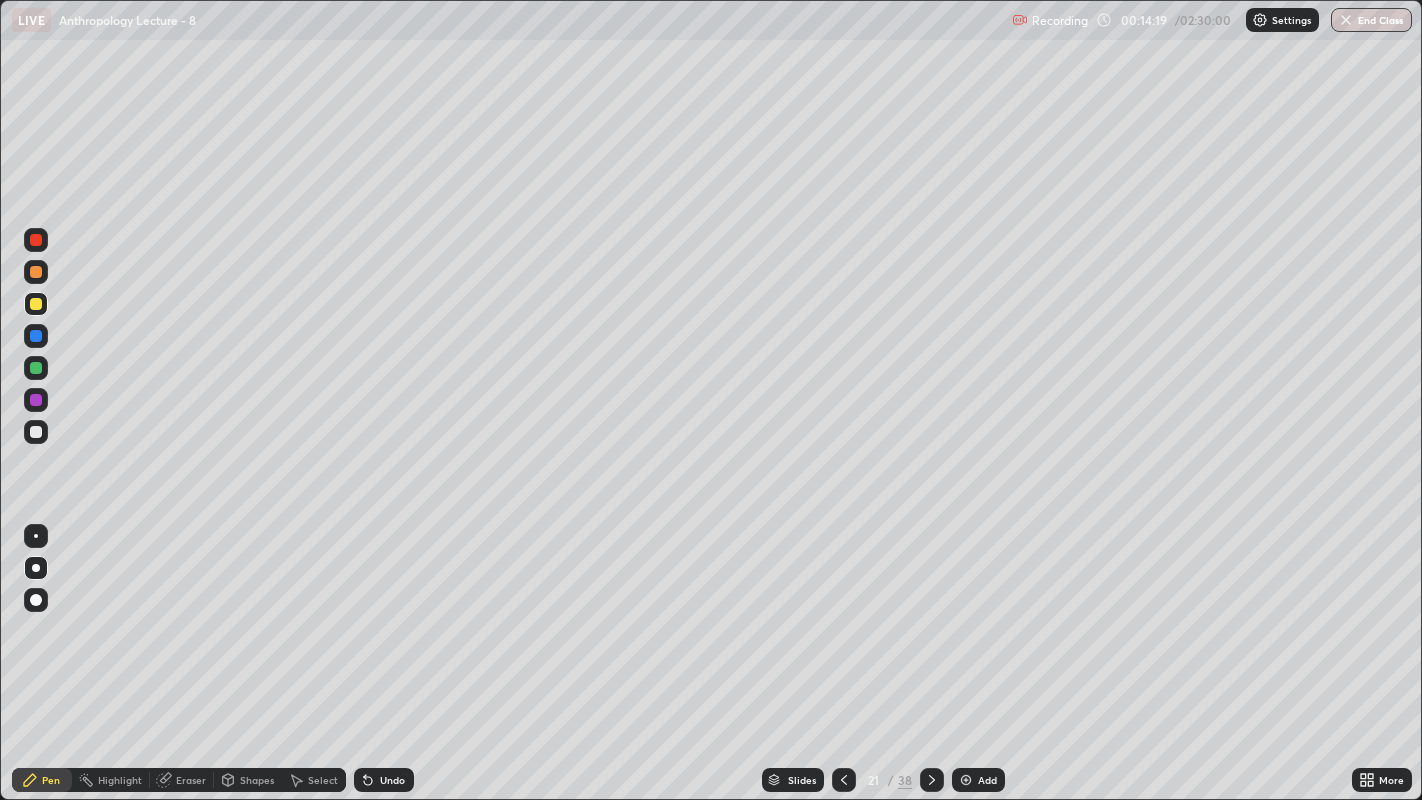 click at bounding box center (36, 304) 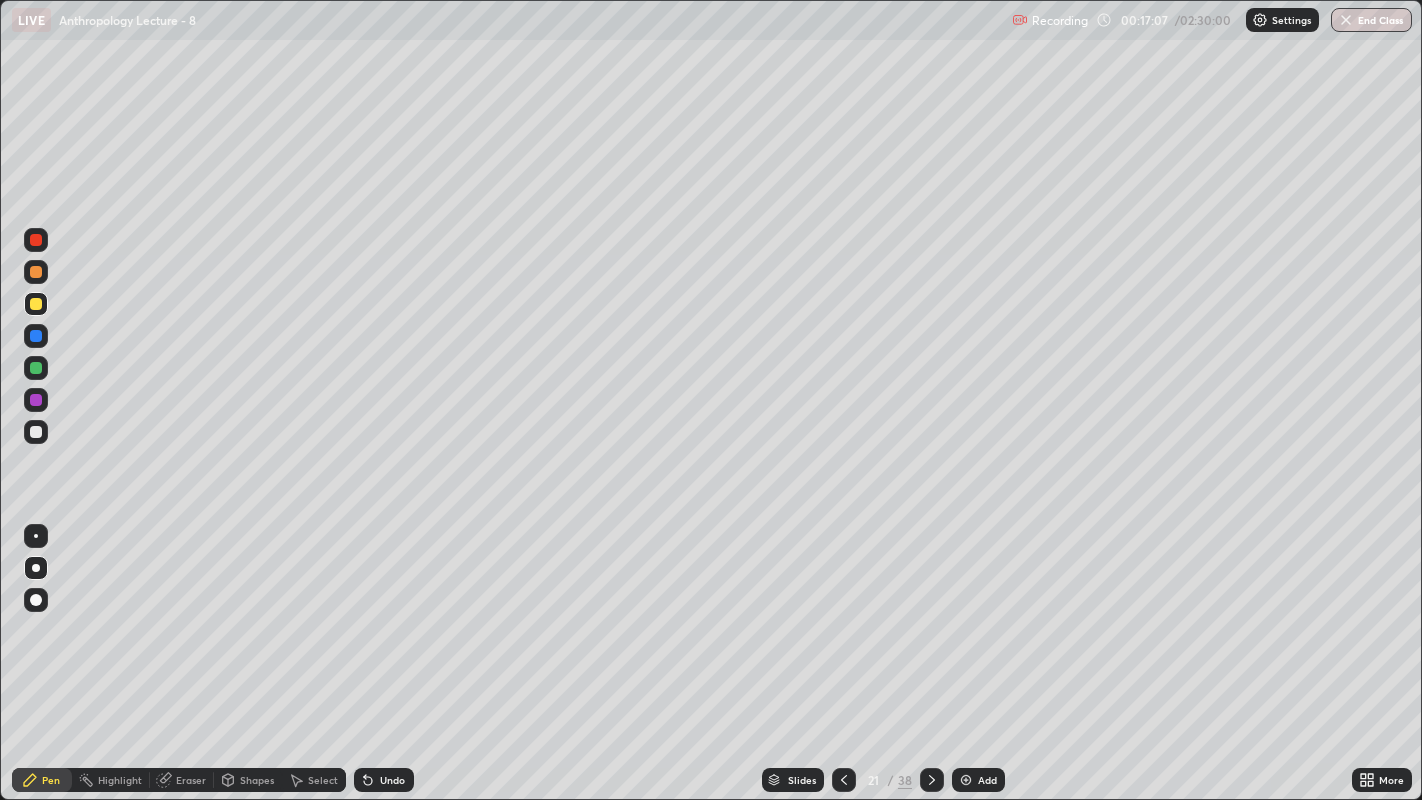 click at bounding box center [966, 780] 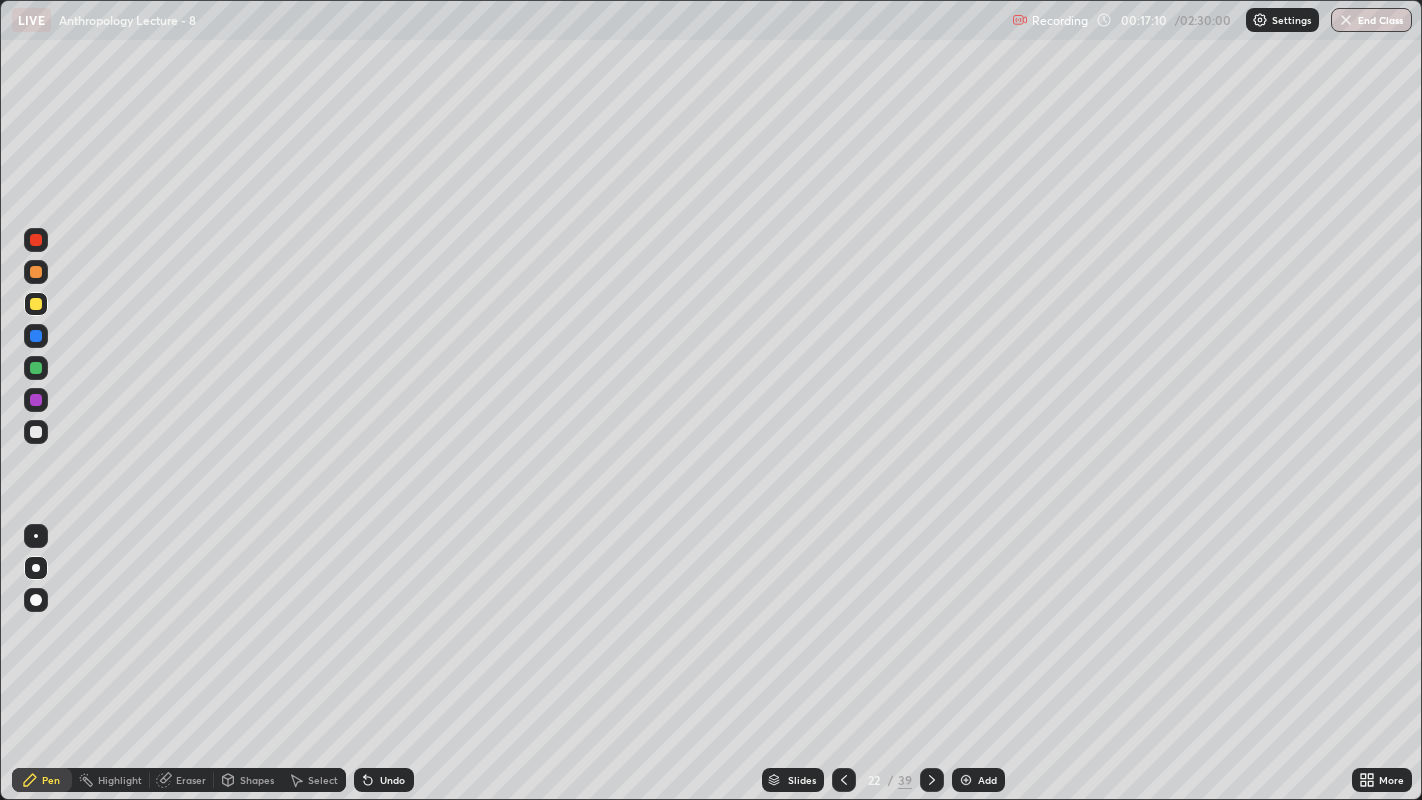 click at bounding box center (36, 536) 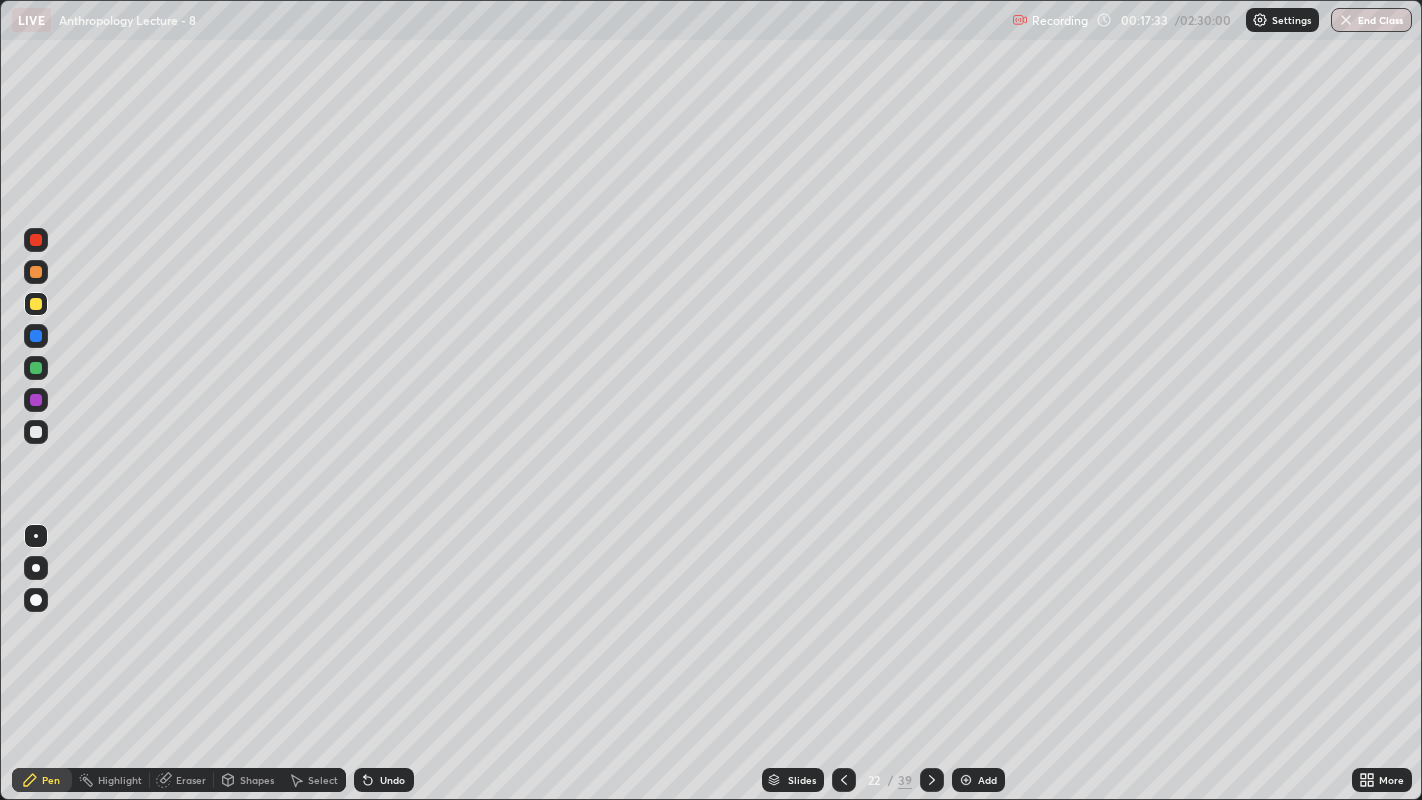 click at bounding box center (36, 432) 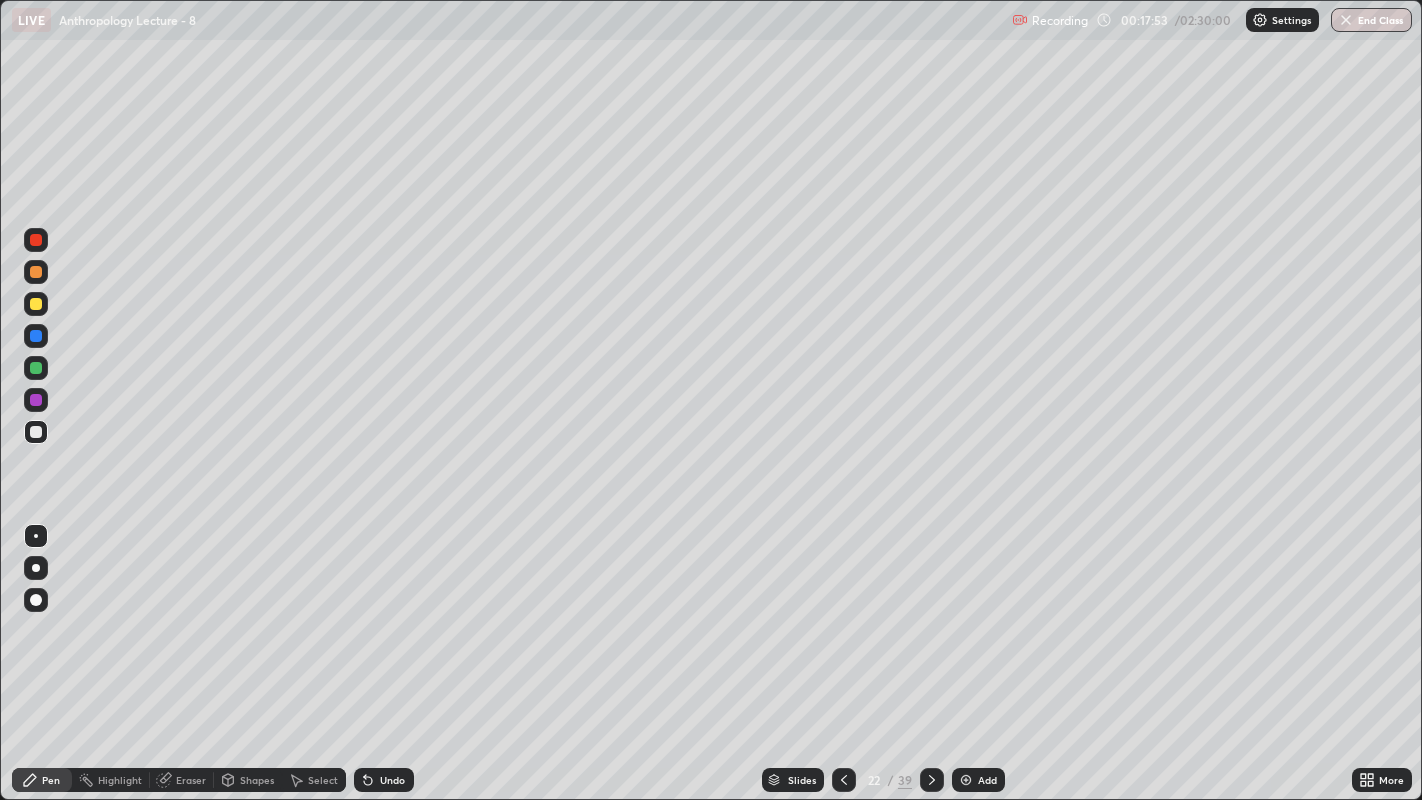 click at bounding box center [36, 336] 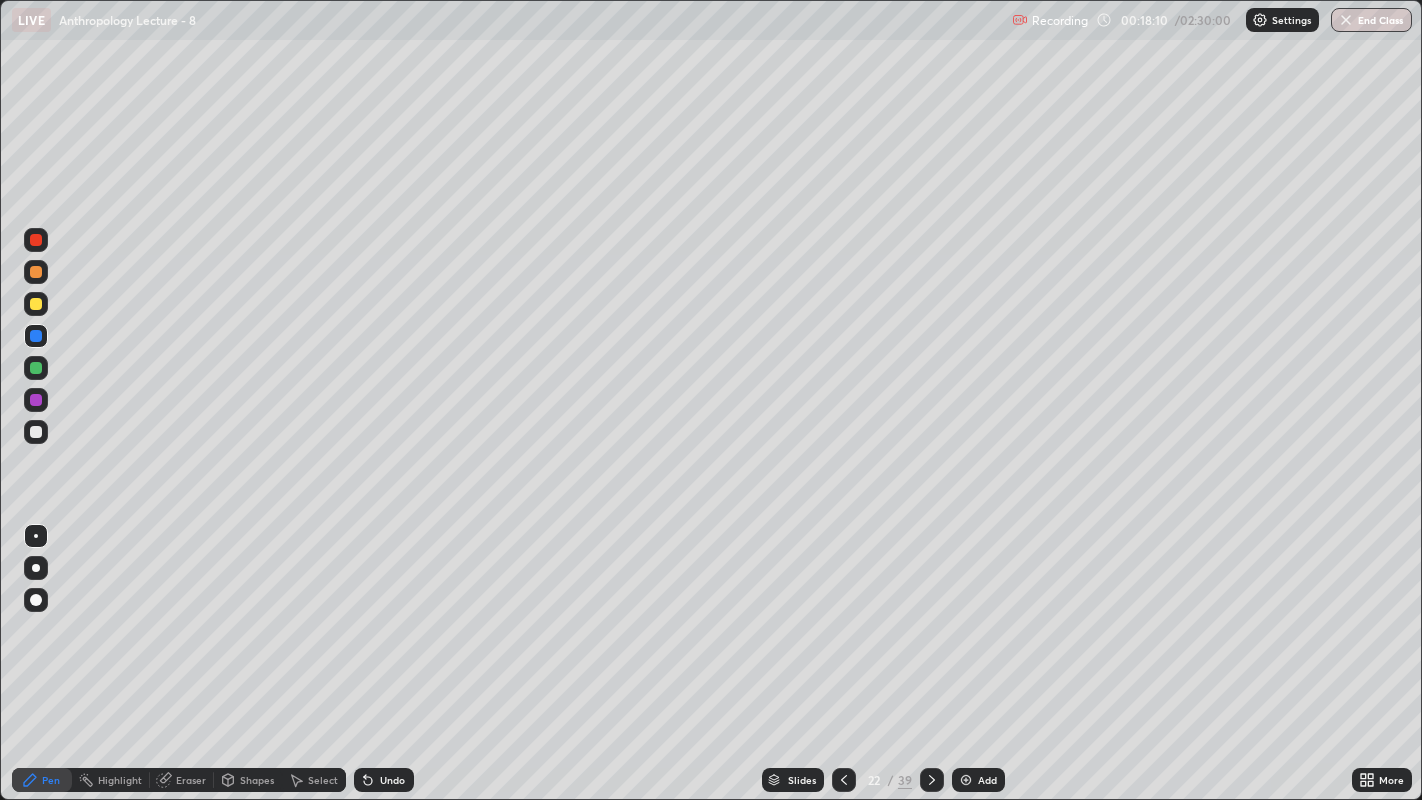click at bounding box center (36, 432) 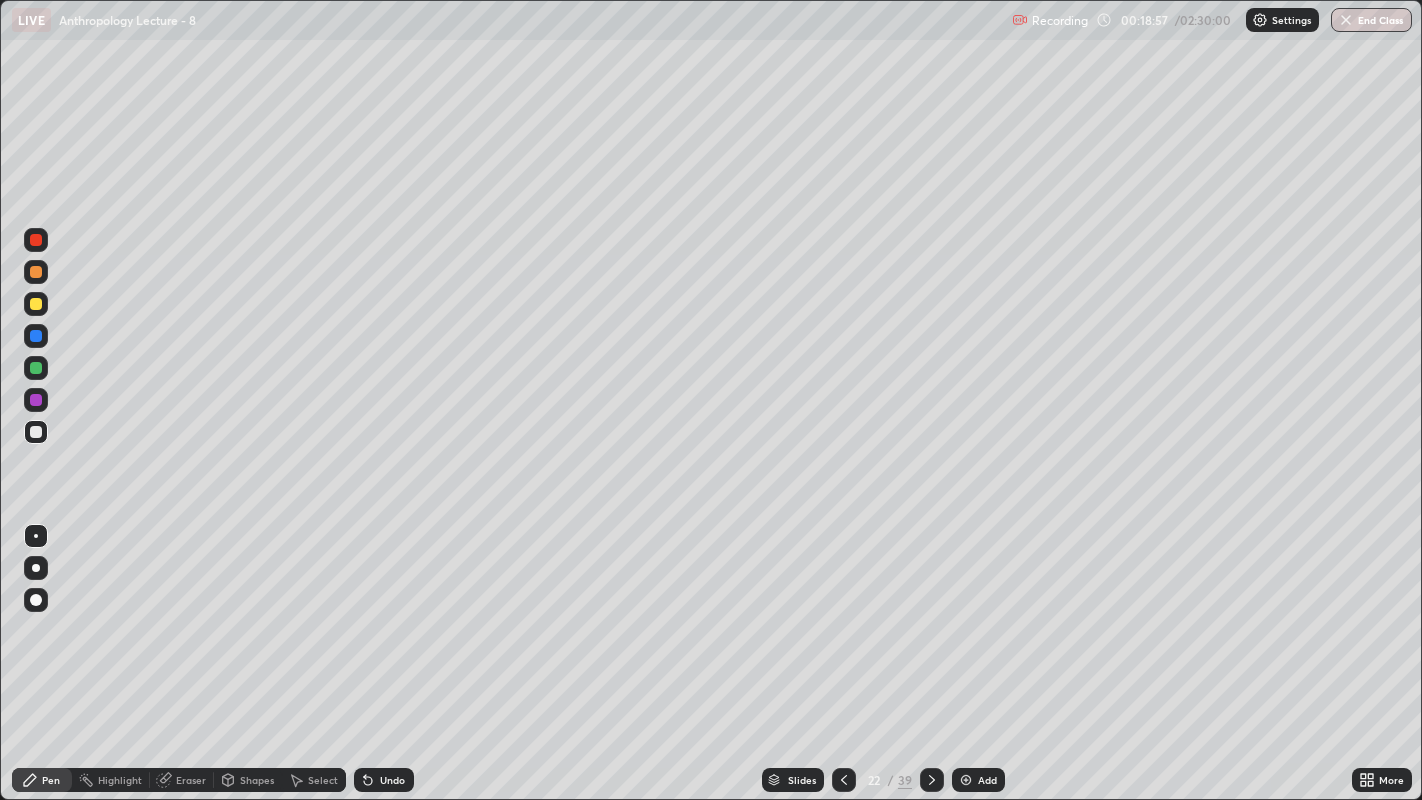 click at bounding box center (36, 272) 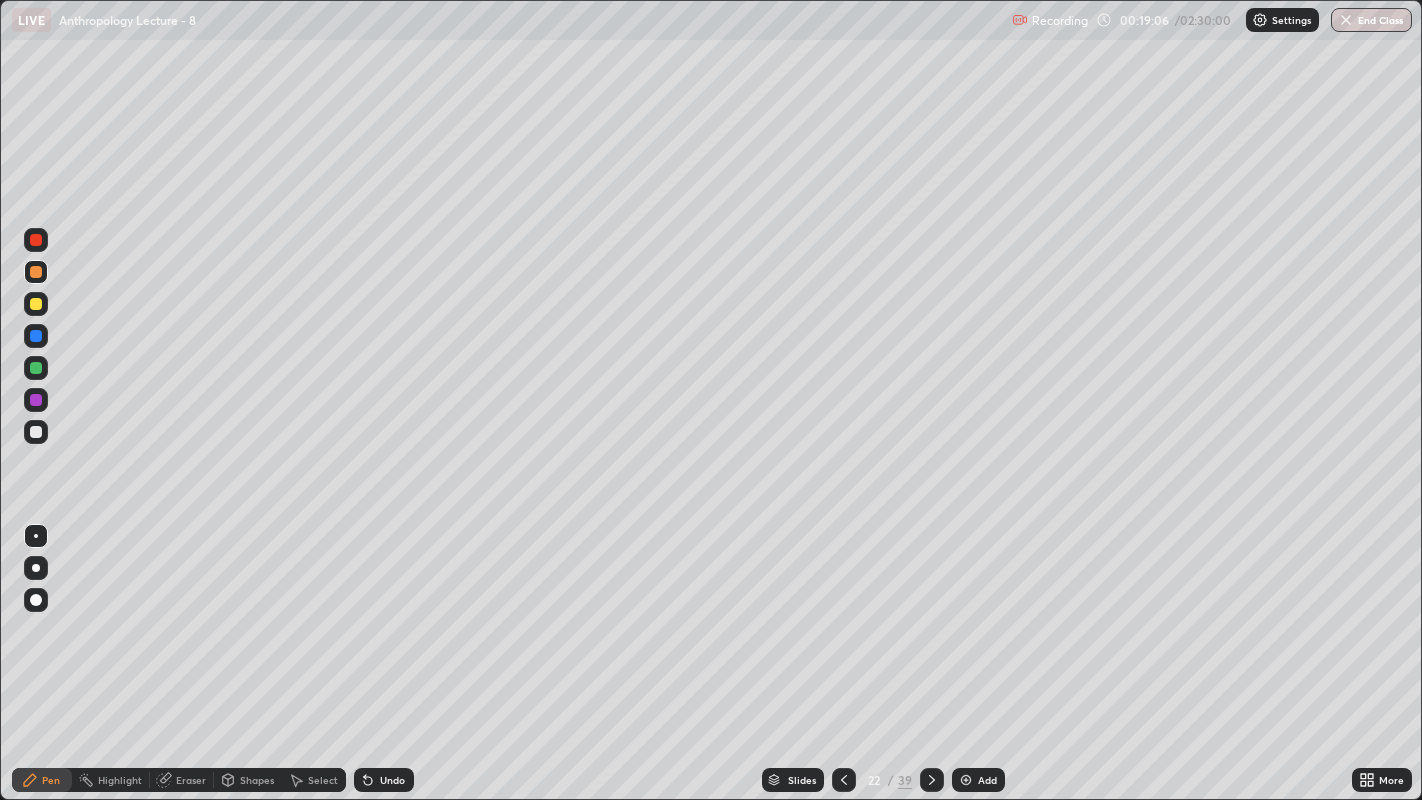 click at bounding box center [36, 568] 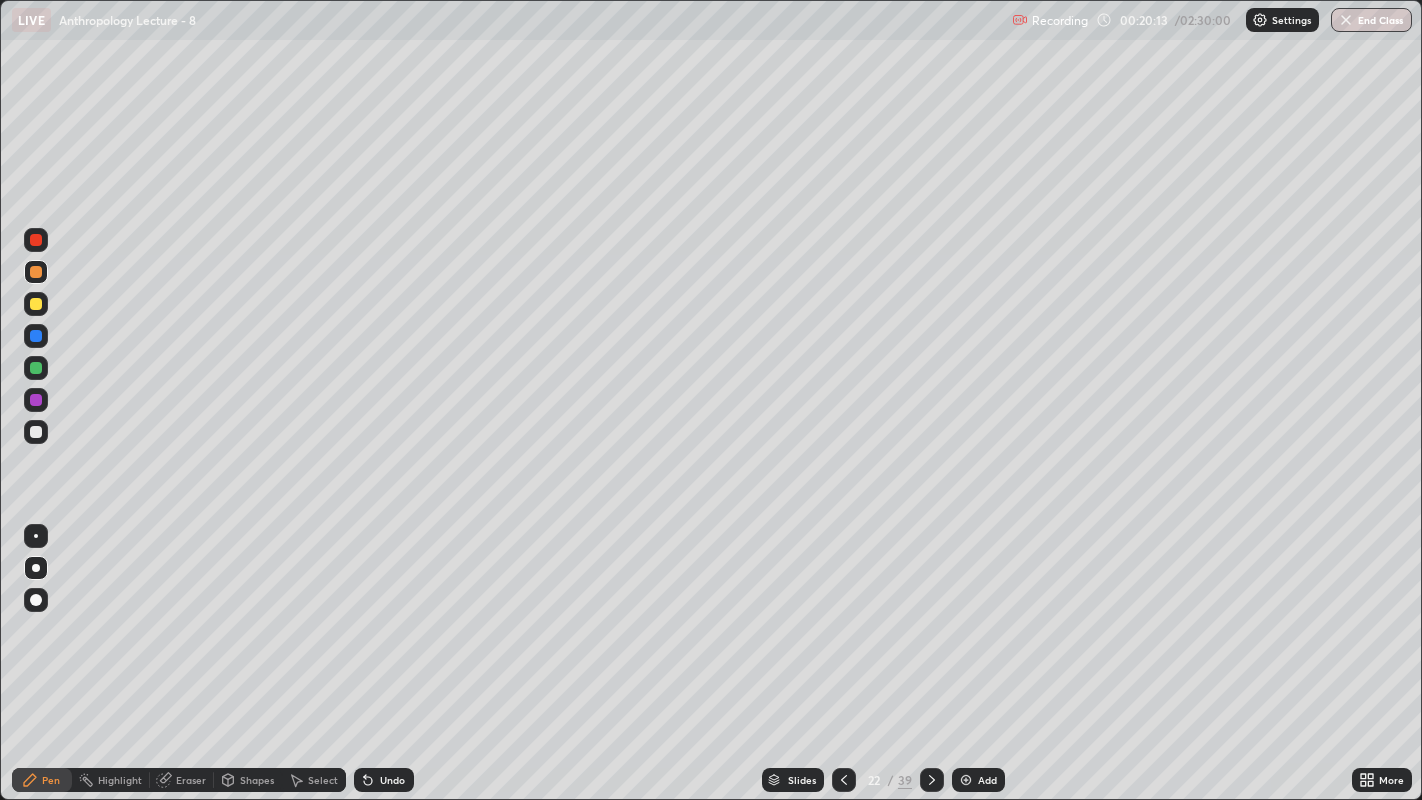 click at bounding box center [36, 432] 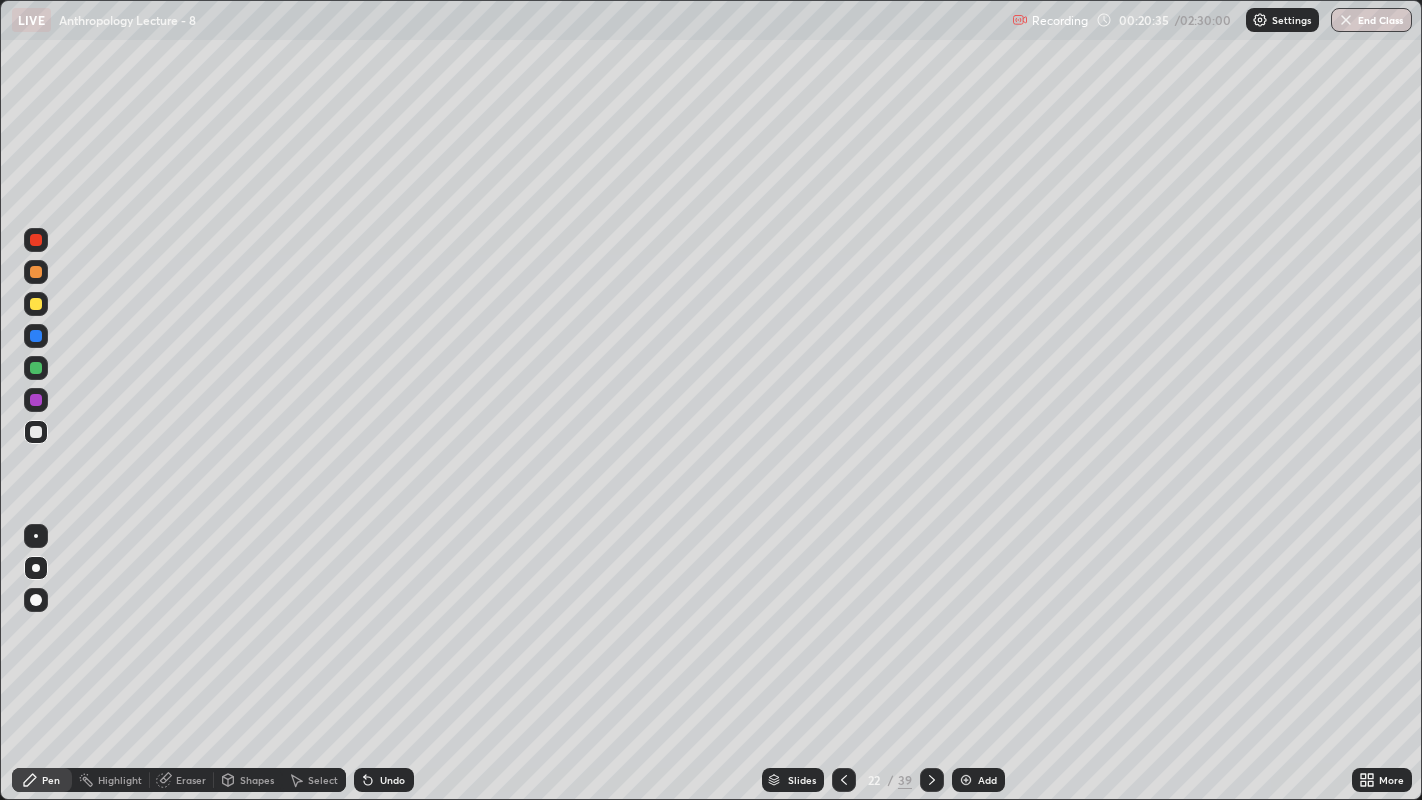 click at bounding box center [36, 536] 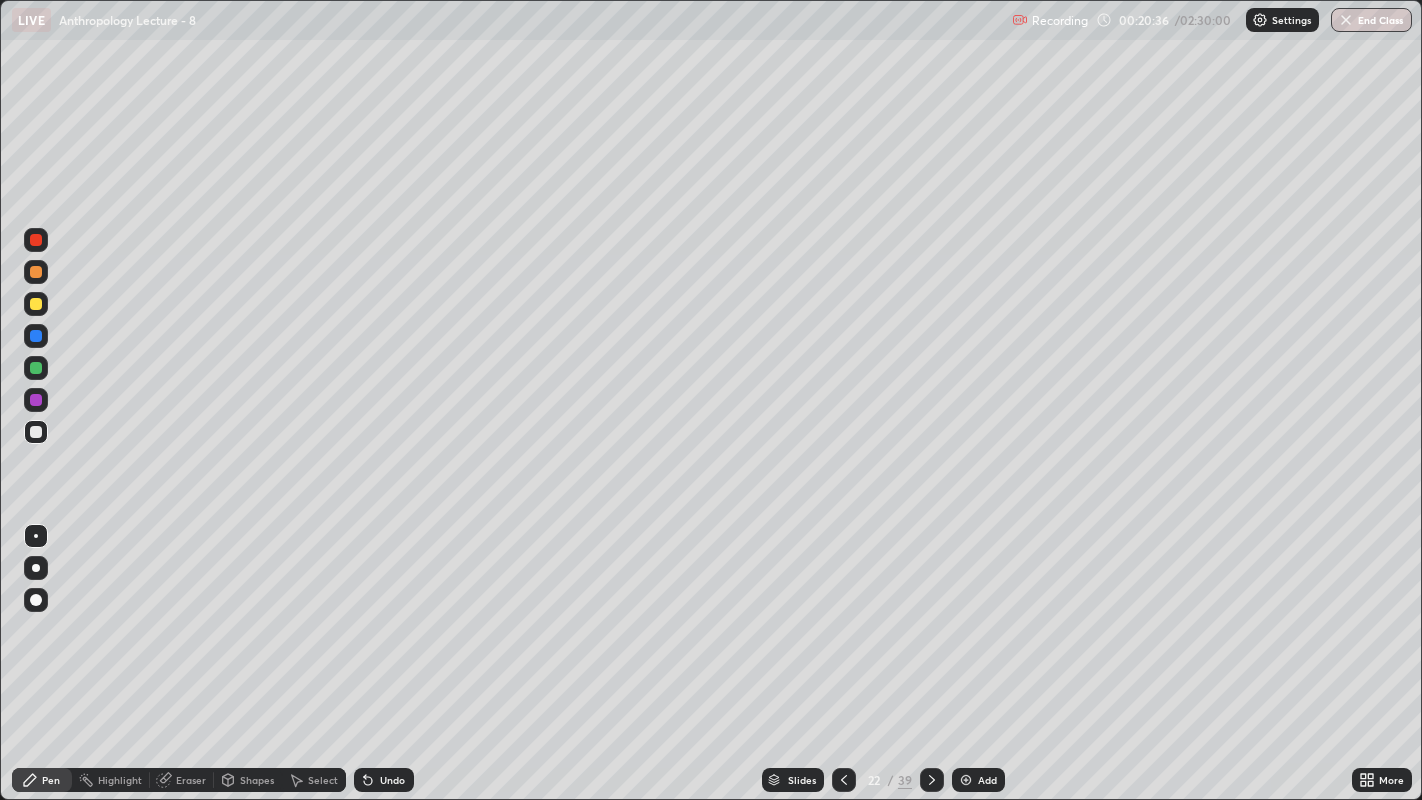 click at bounding box center (36, 272) 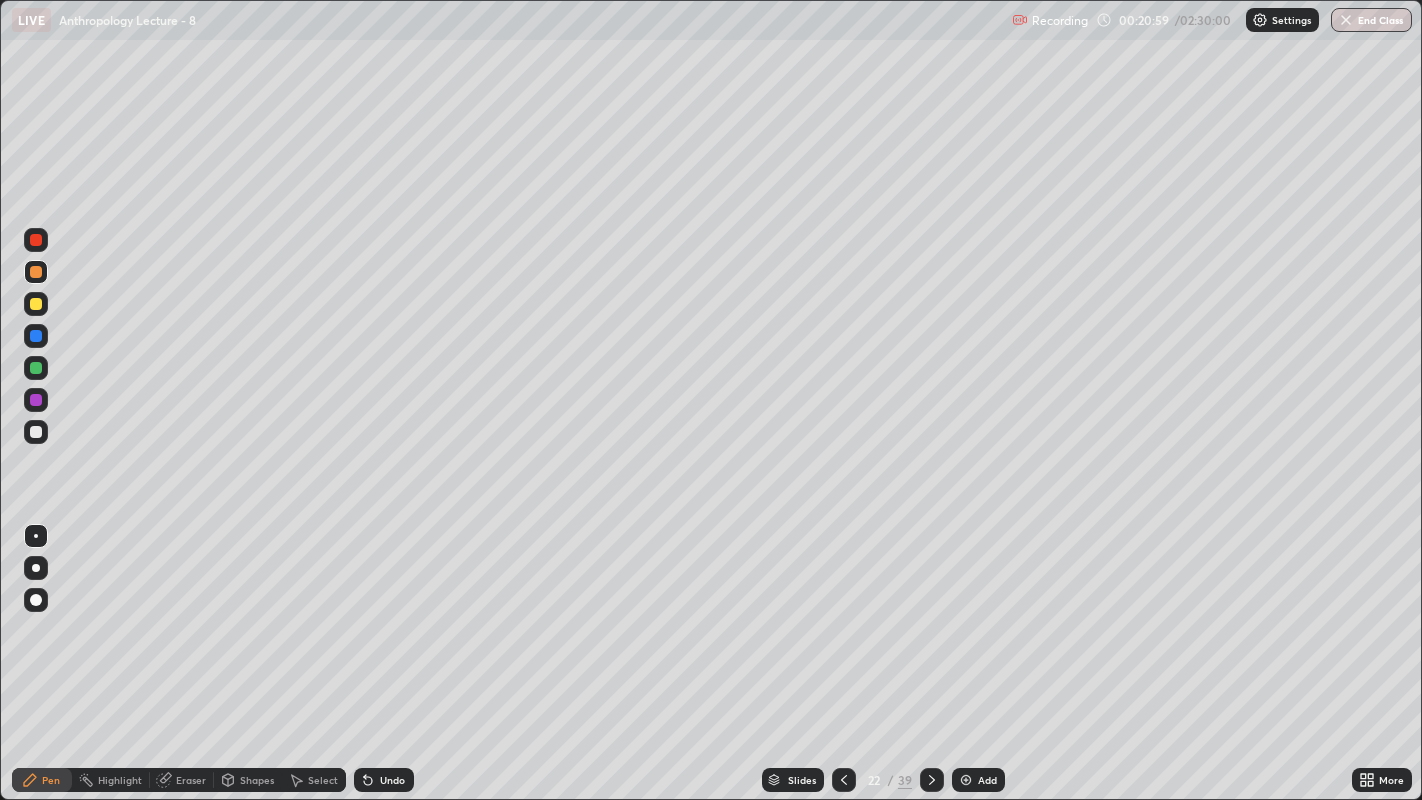 click at bounding box center [36, 432] 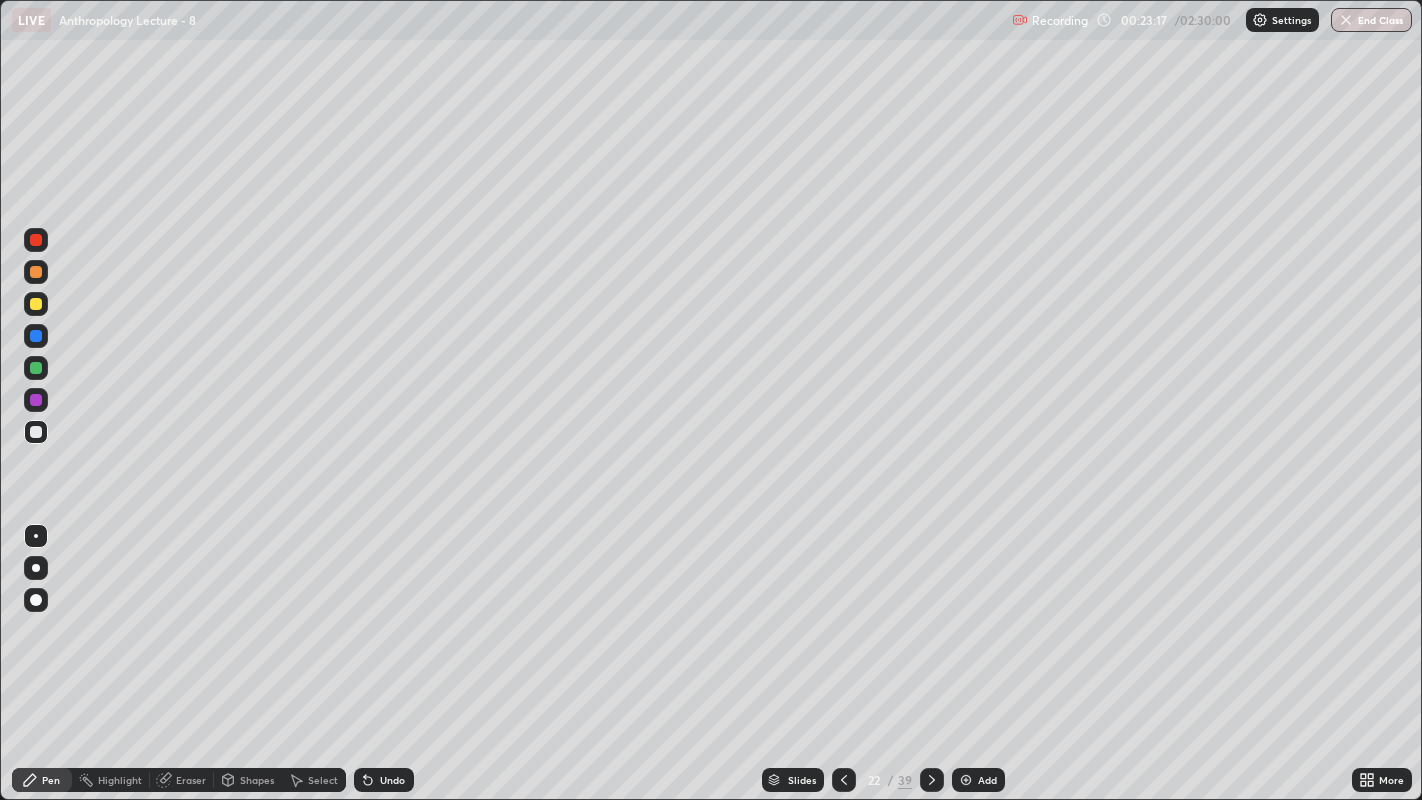 click at bounding box center (966, 780) 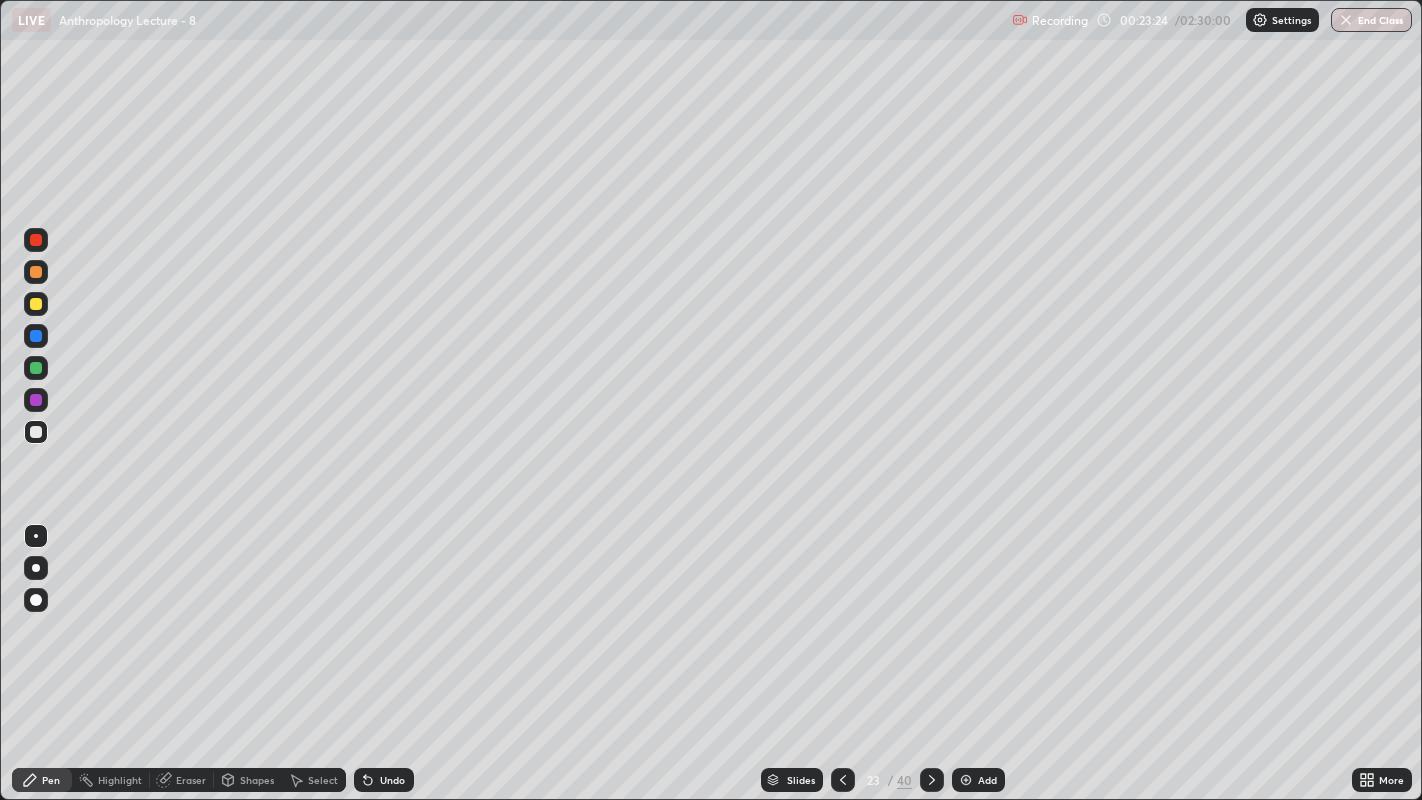 click at bounding box center [36, 536] 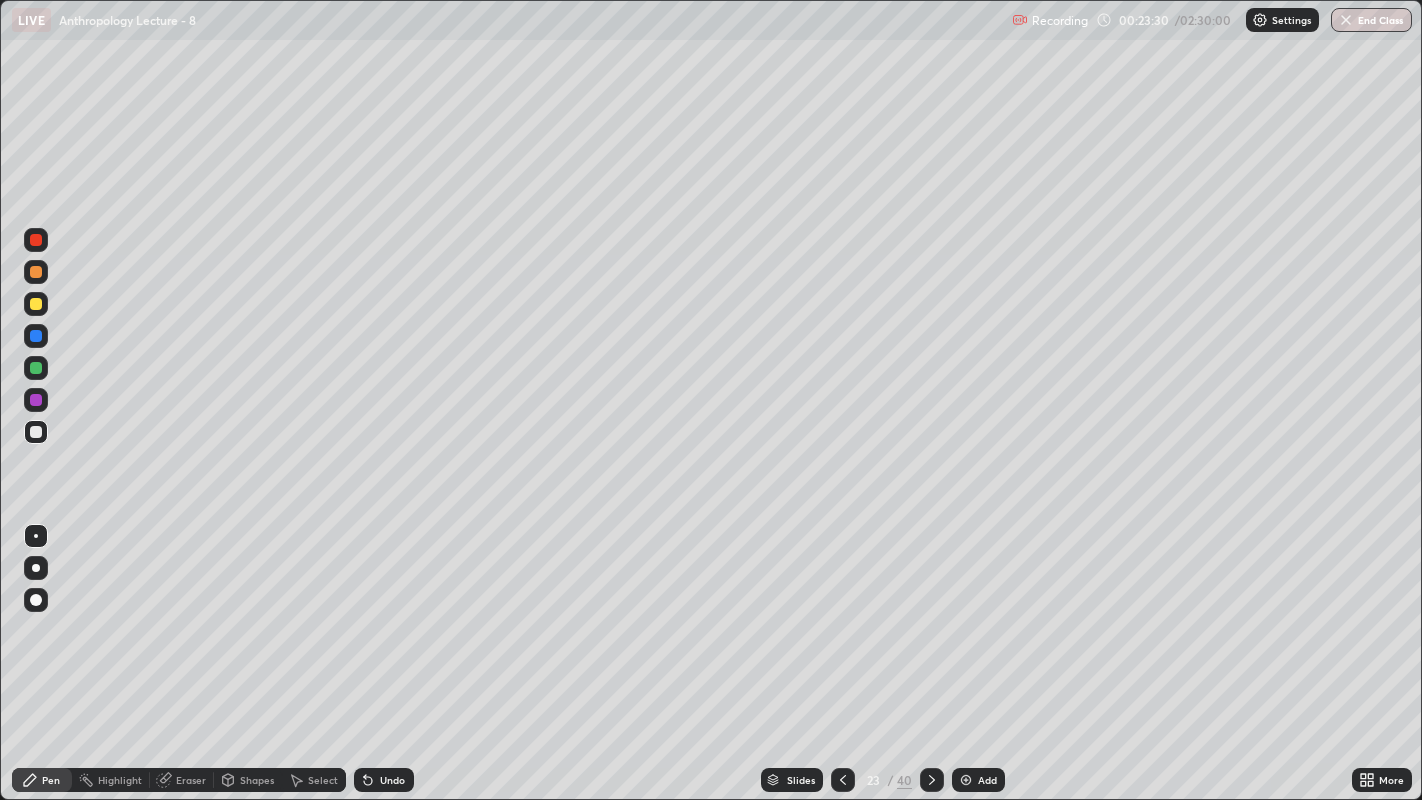 click at bounding box center [36, 272] 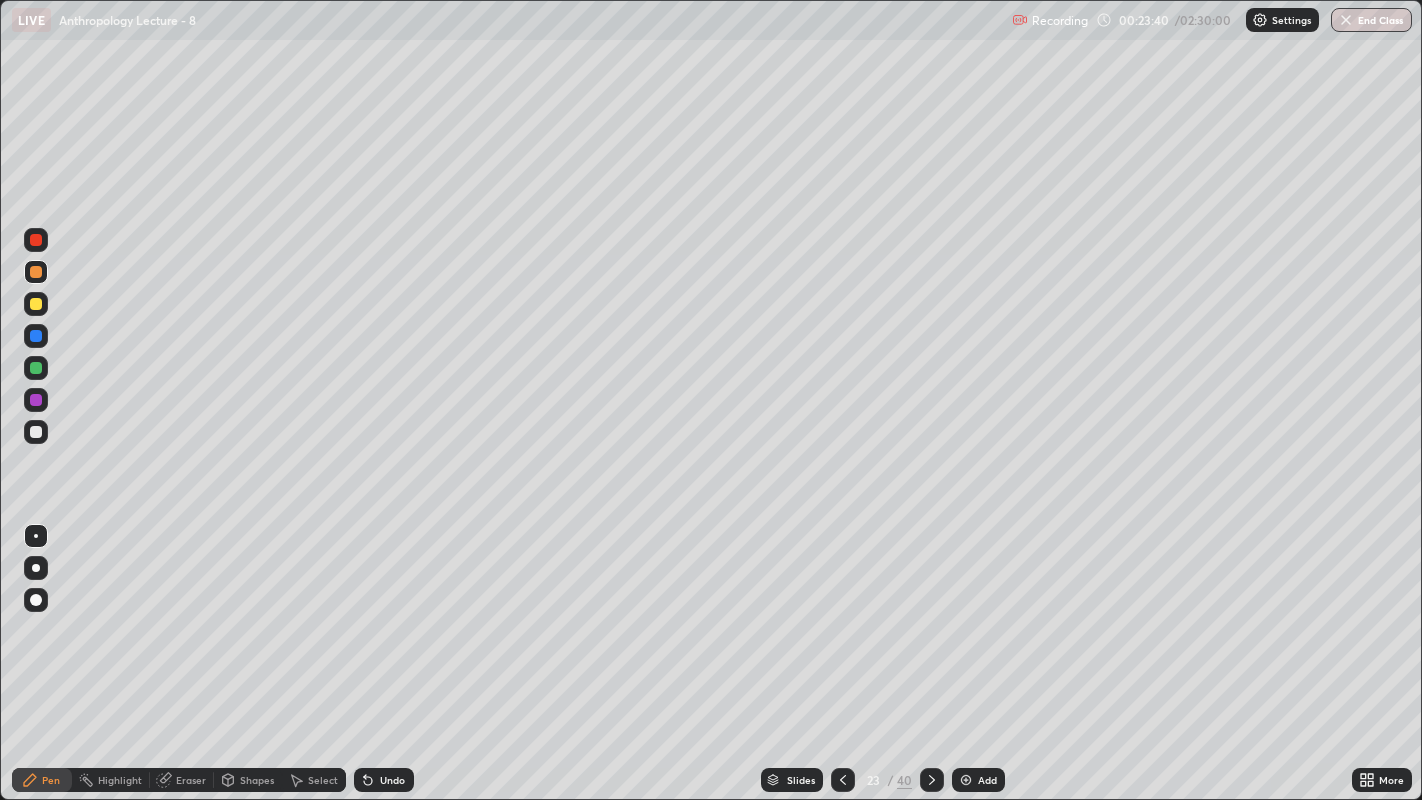 click at bounding box center (36, 432) 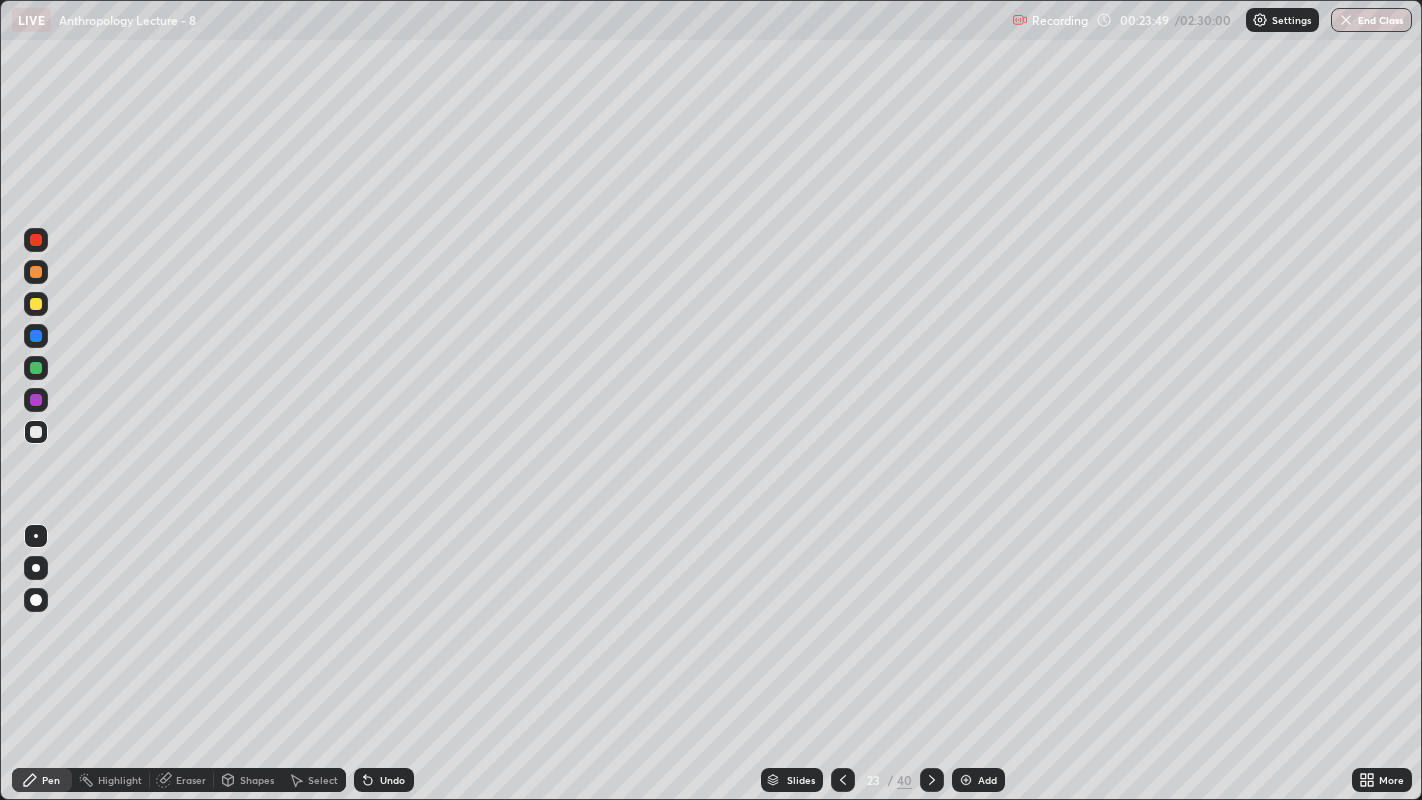 click at bounding box center (36, 536) 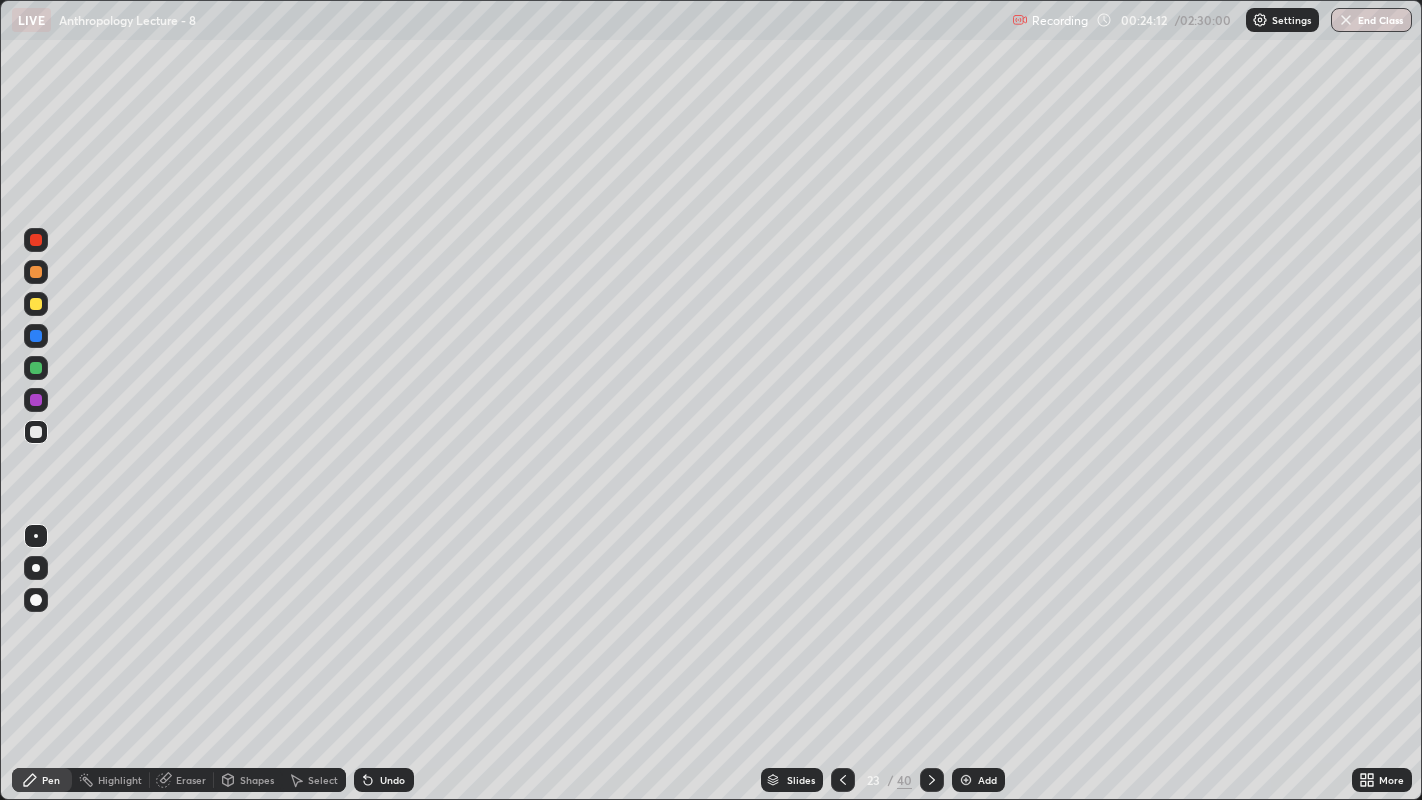 click at bounding box center (36, 304) 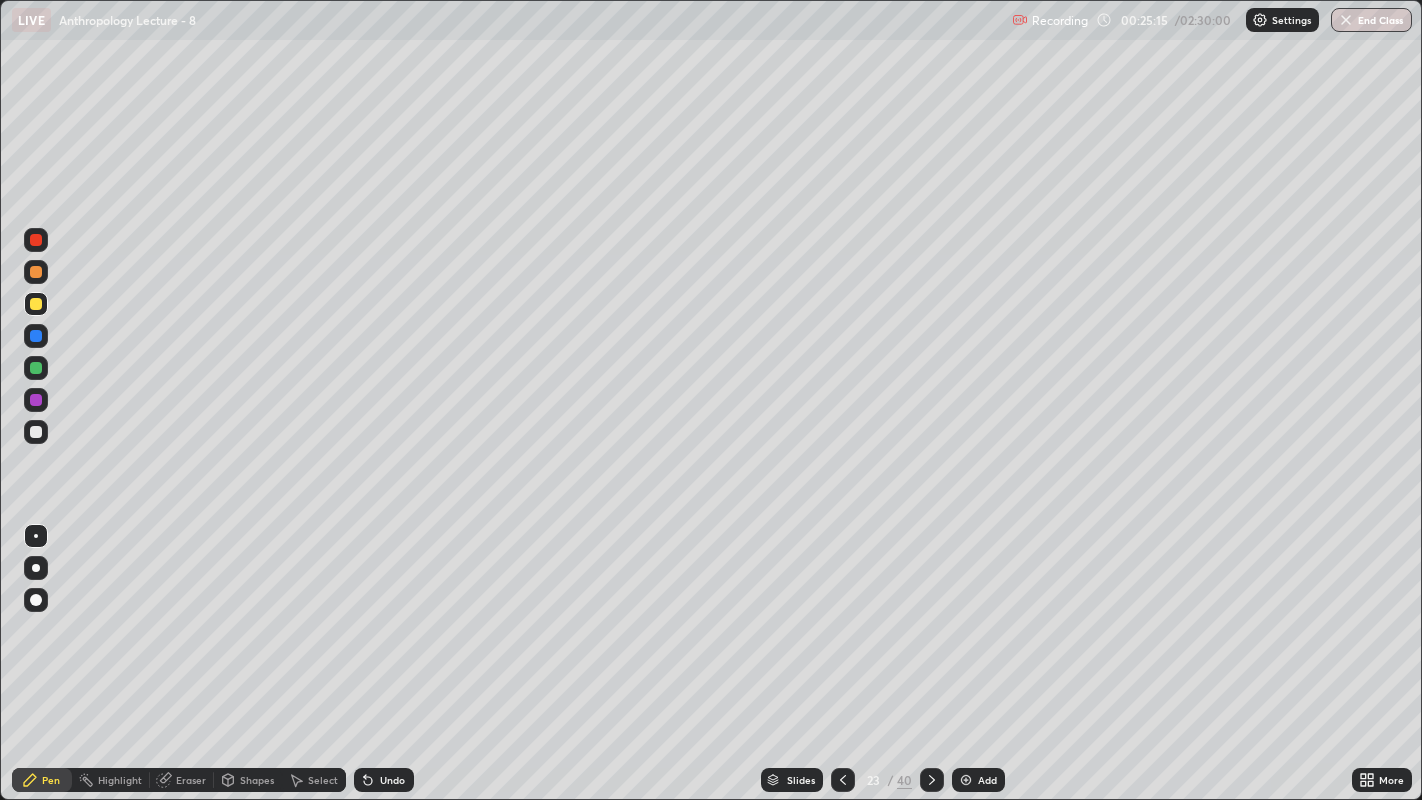 click at bounding box center (36, 432) 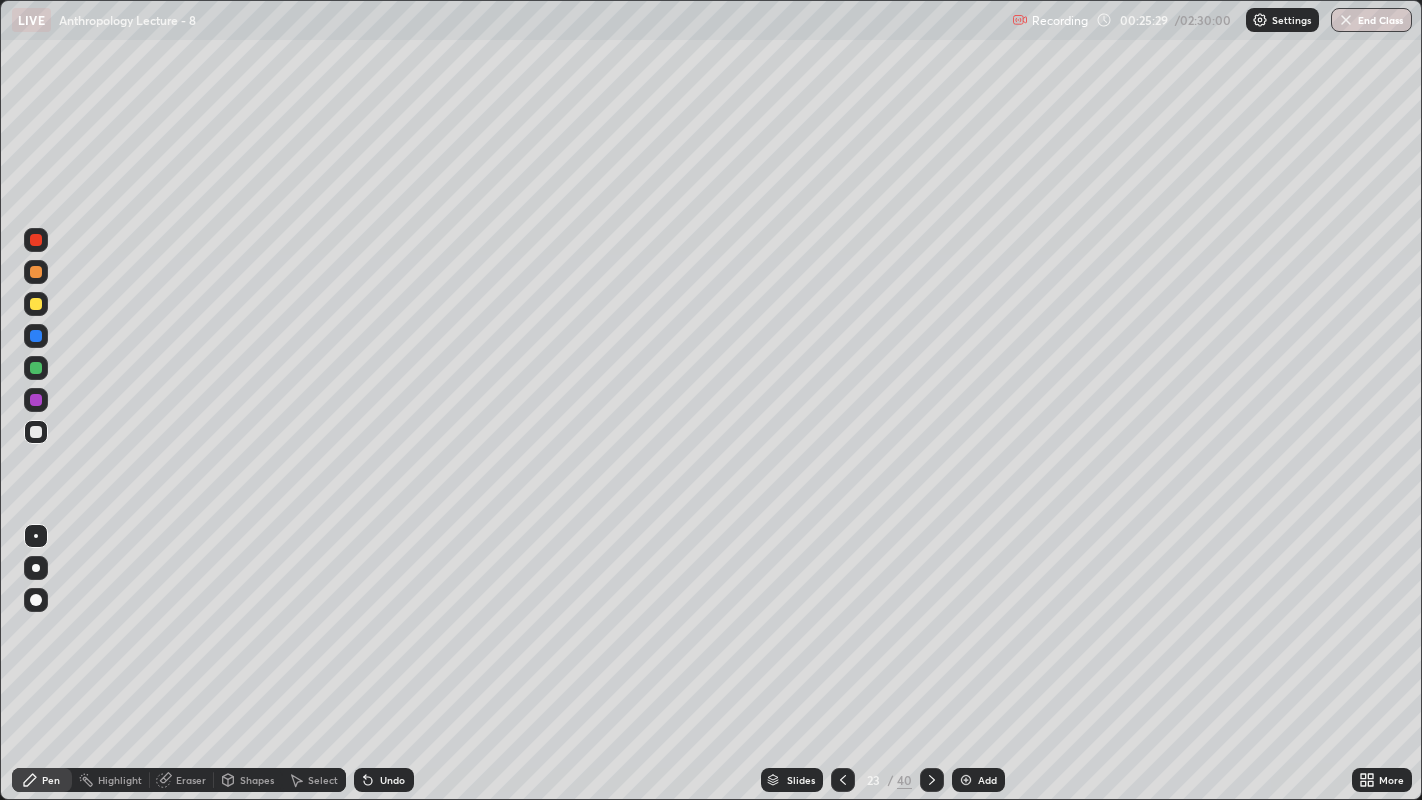 click at bounding box center [36, 336] 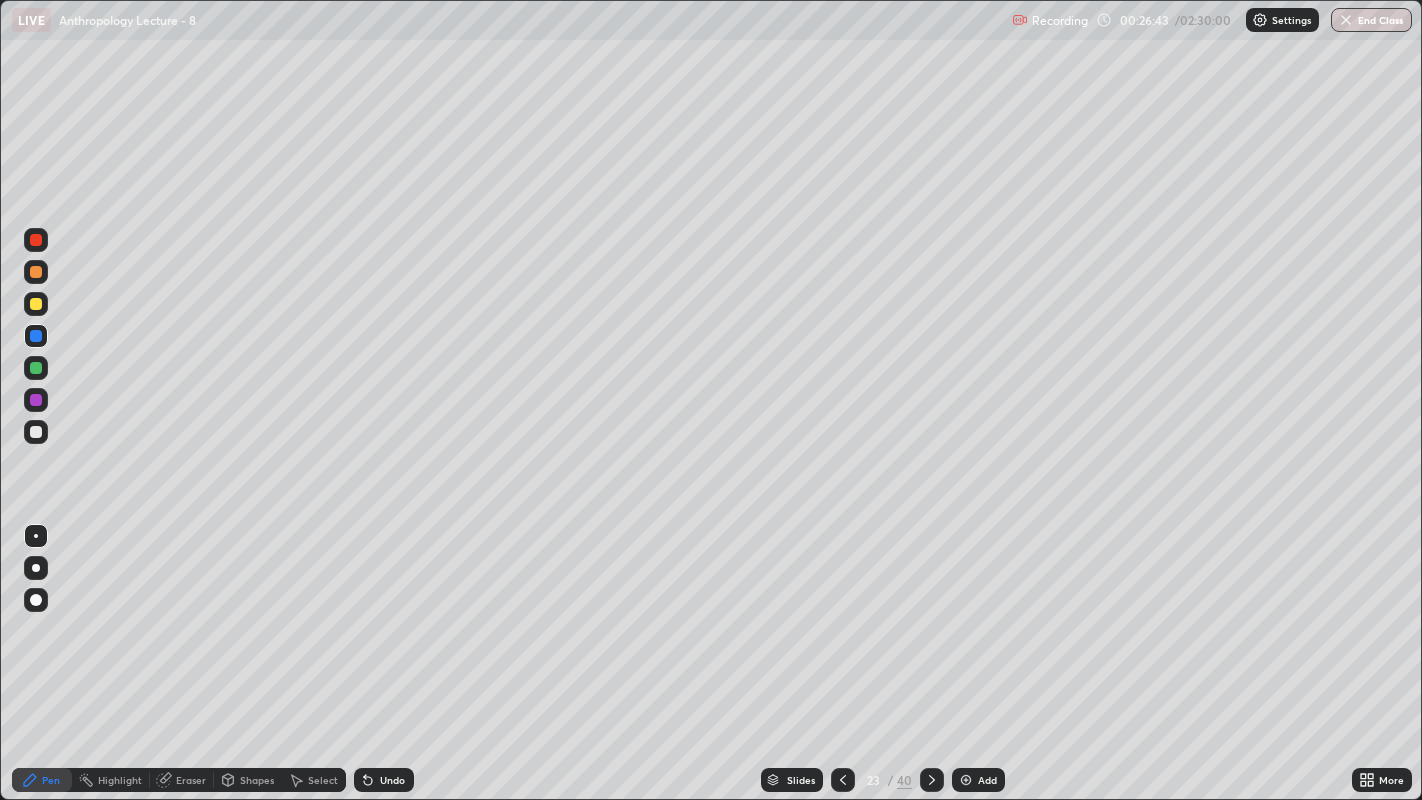 click at bounding box center [966, 780] 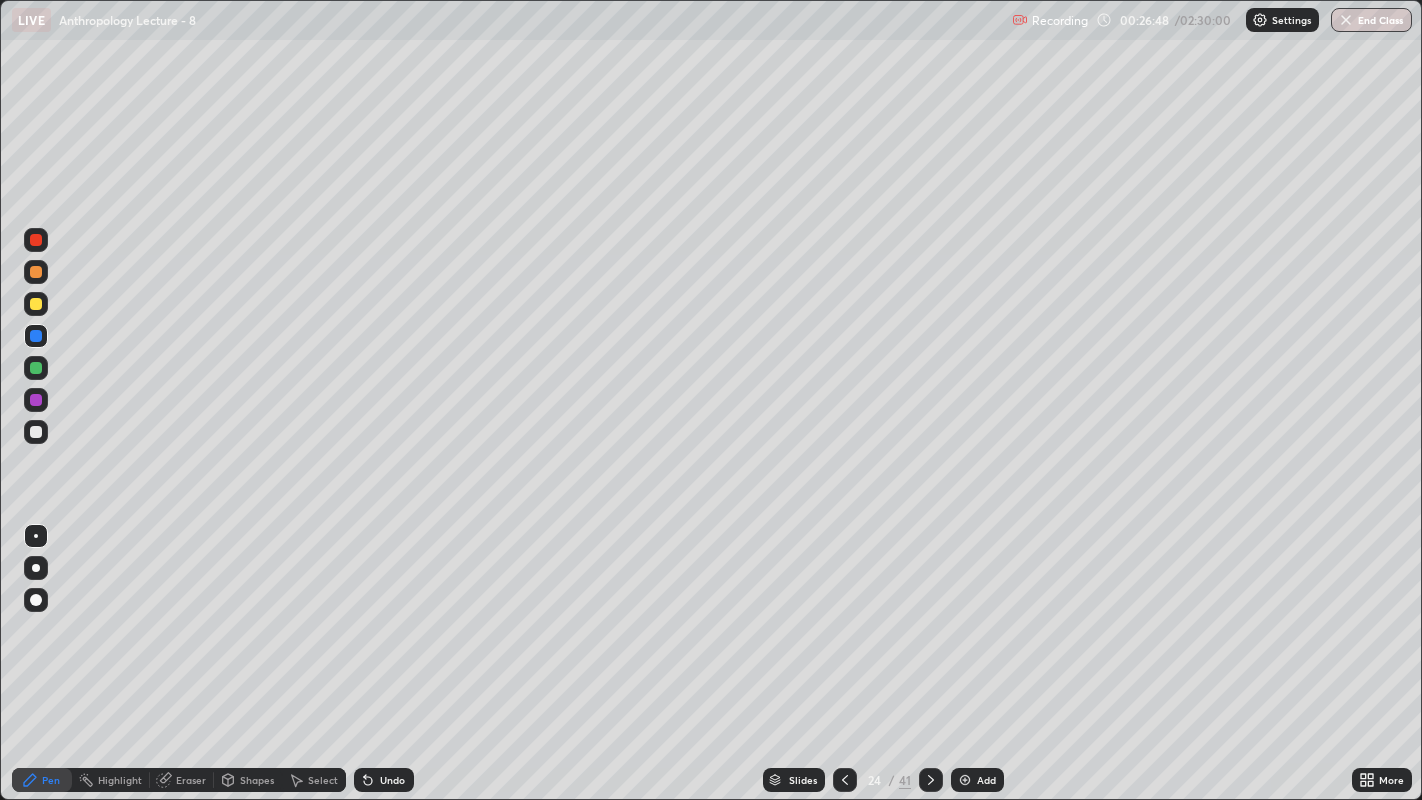 click at bounding box center (36, 272) 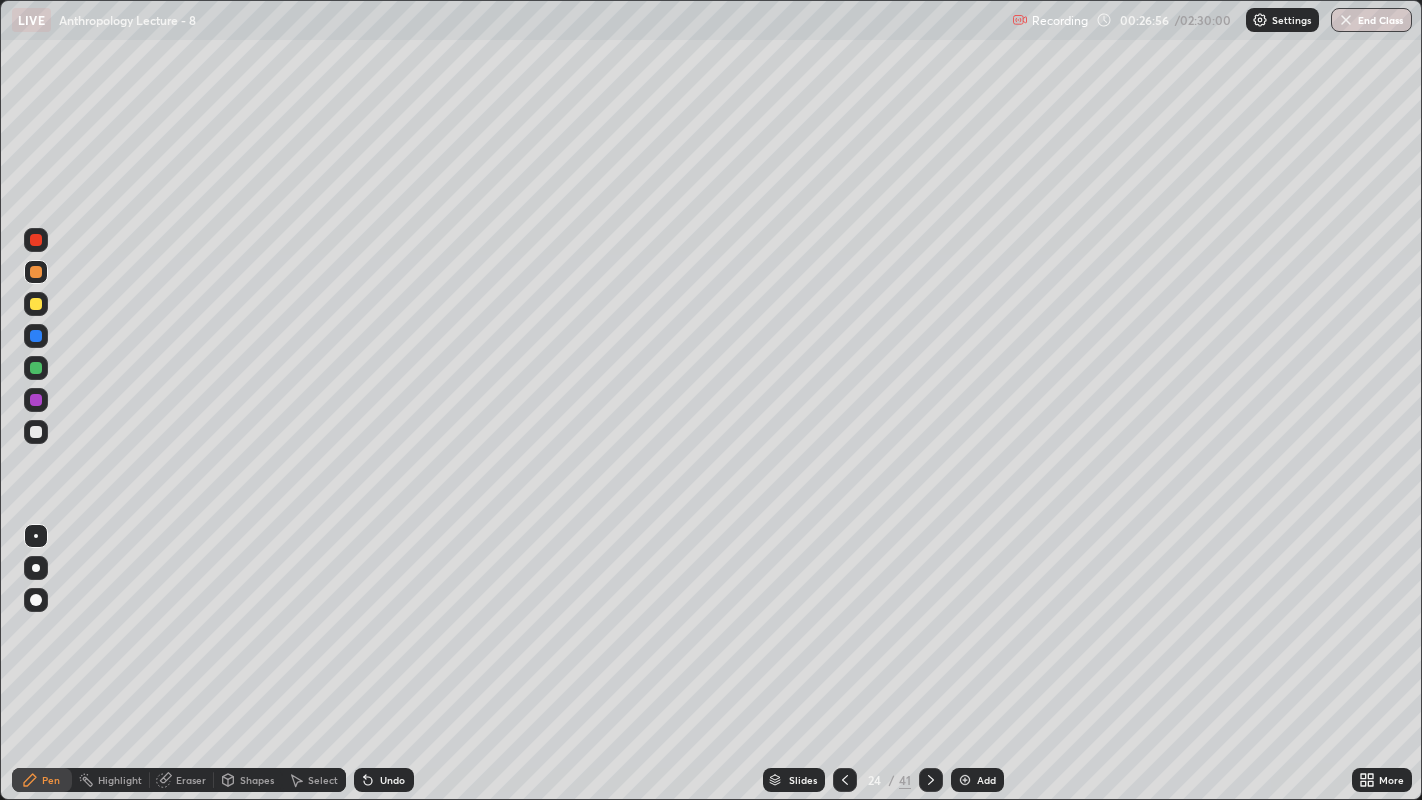 click at bounding box center [36, 432] 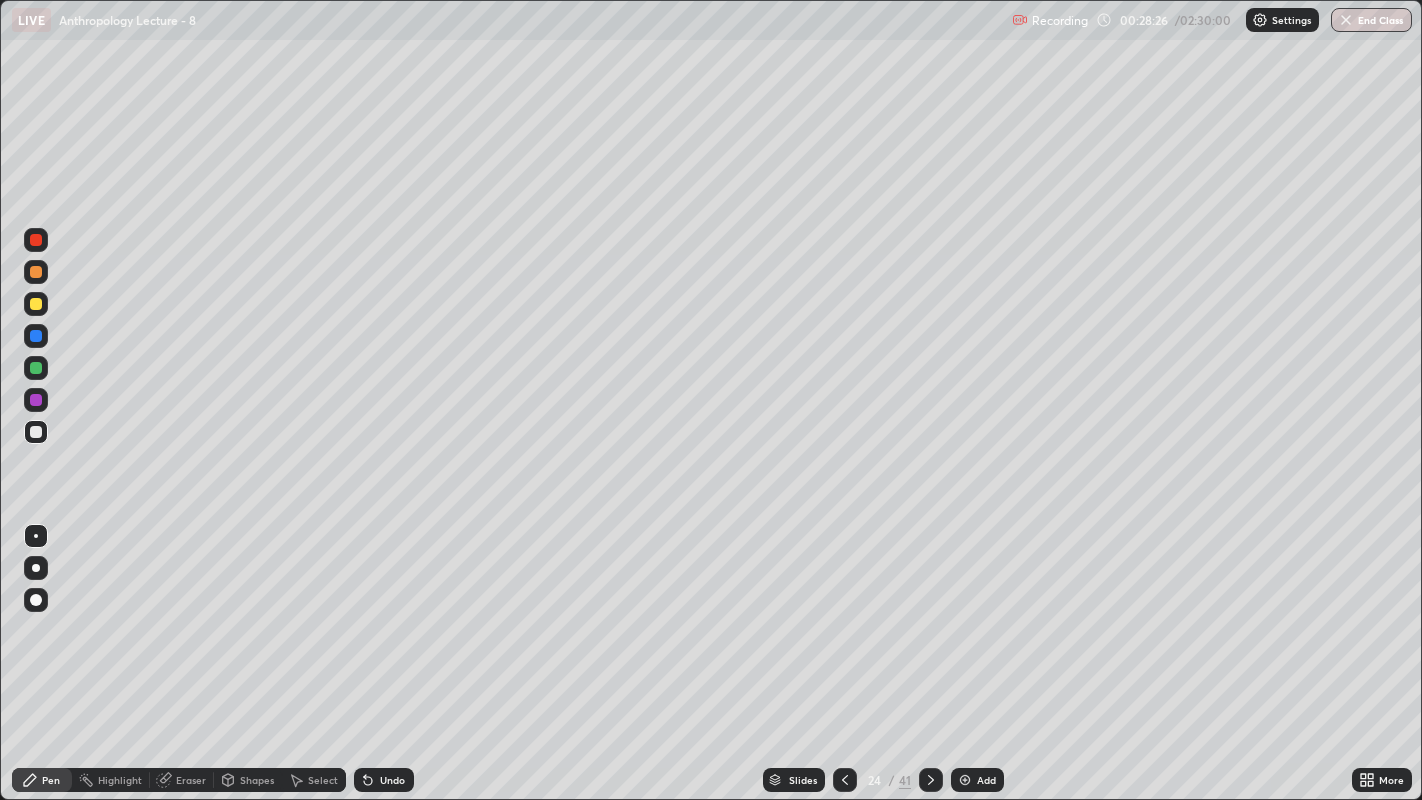 click at bounding box center (36, 304) 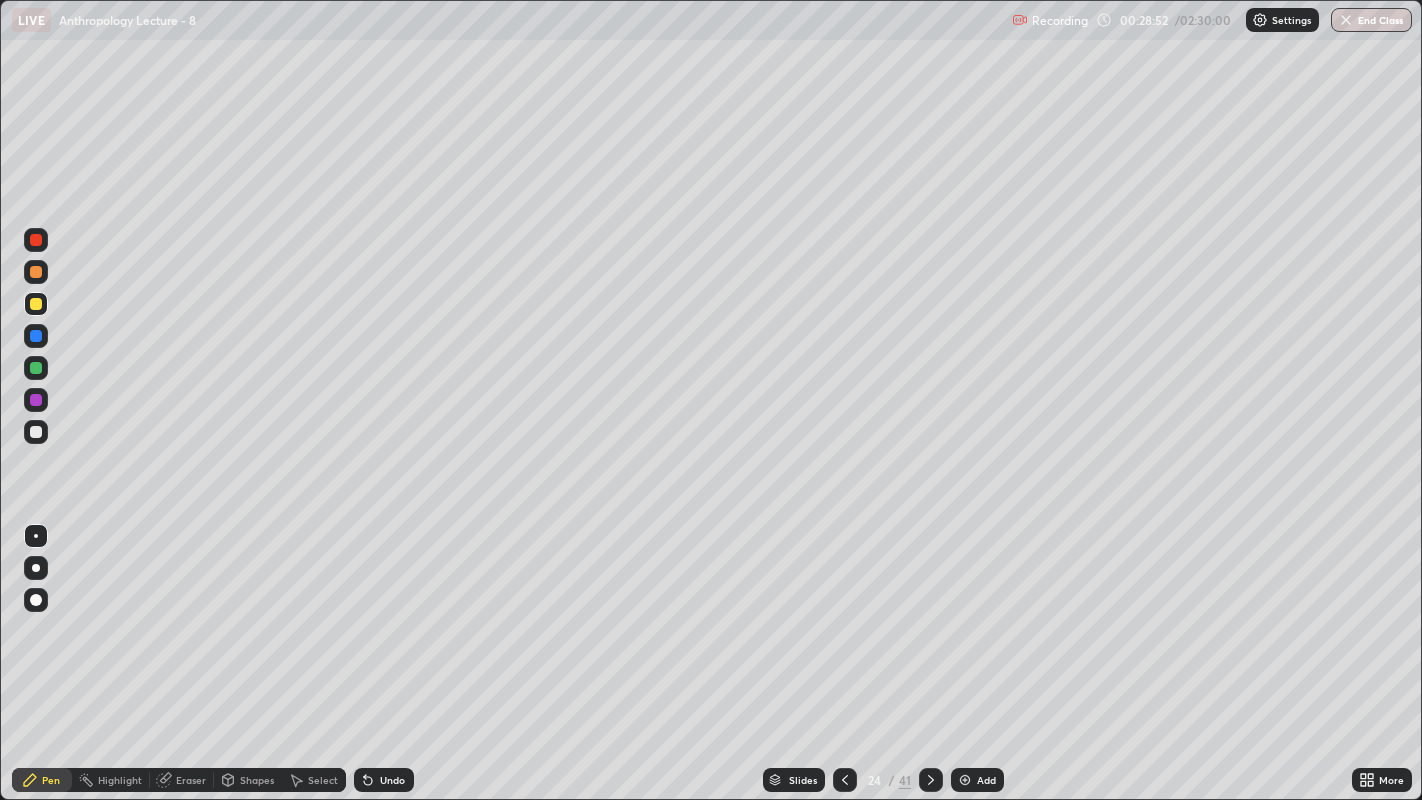 click at bounding box center (36, 336) 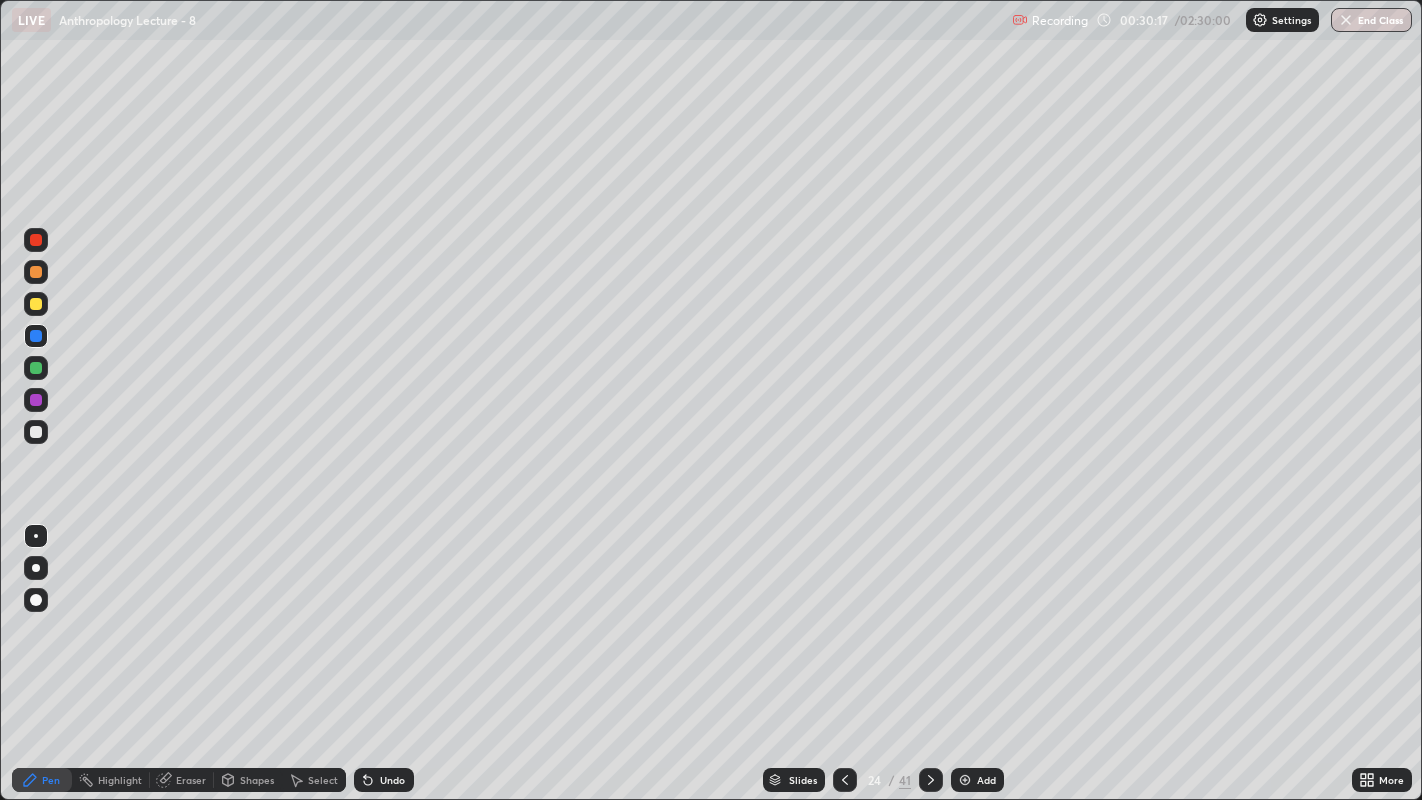 click at bounding box center [965, 780] 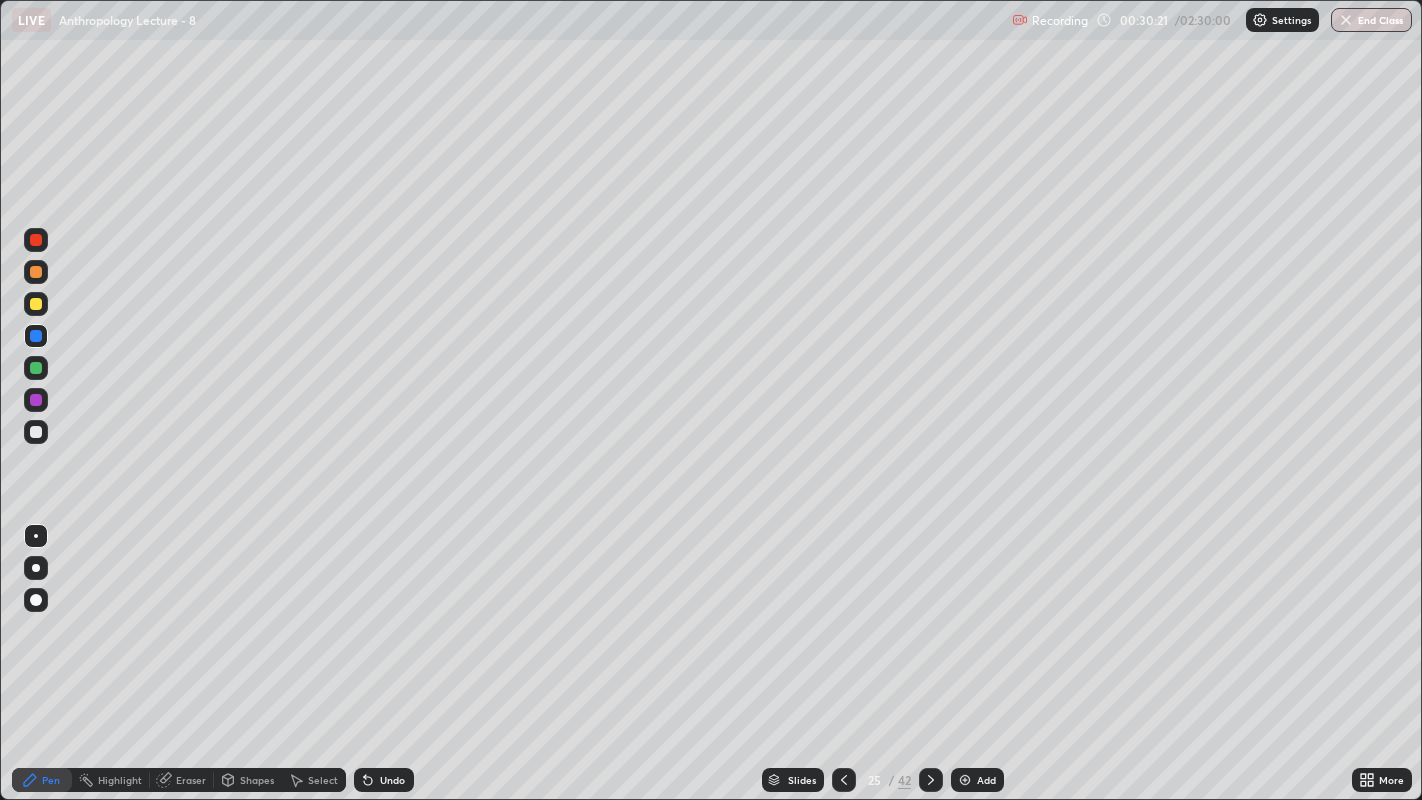 click at bounding box center [36, 272] 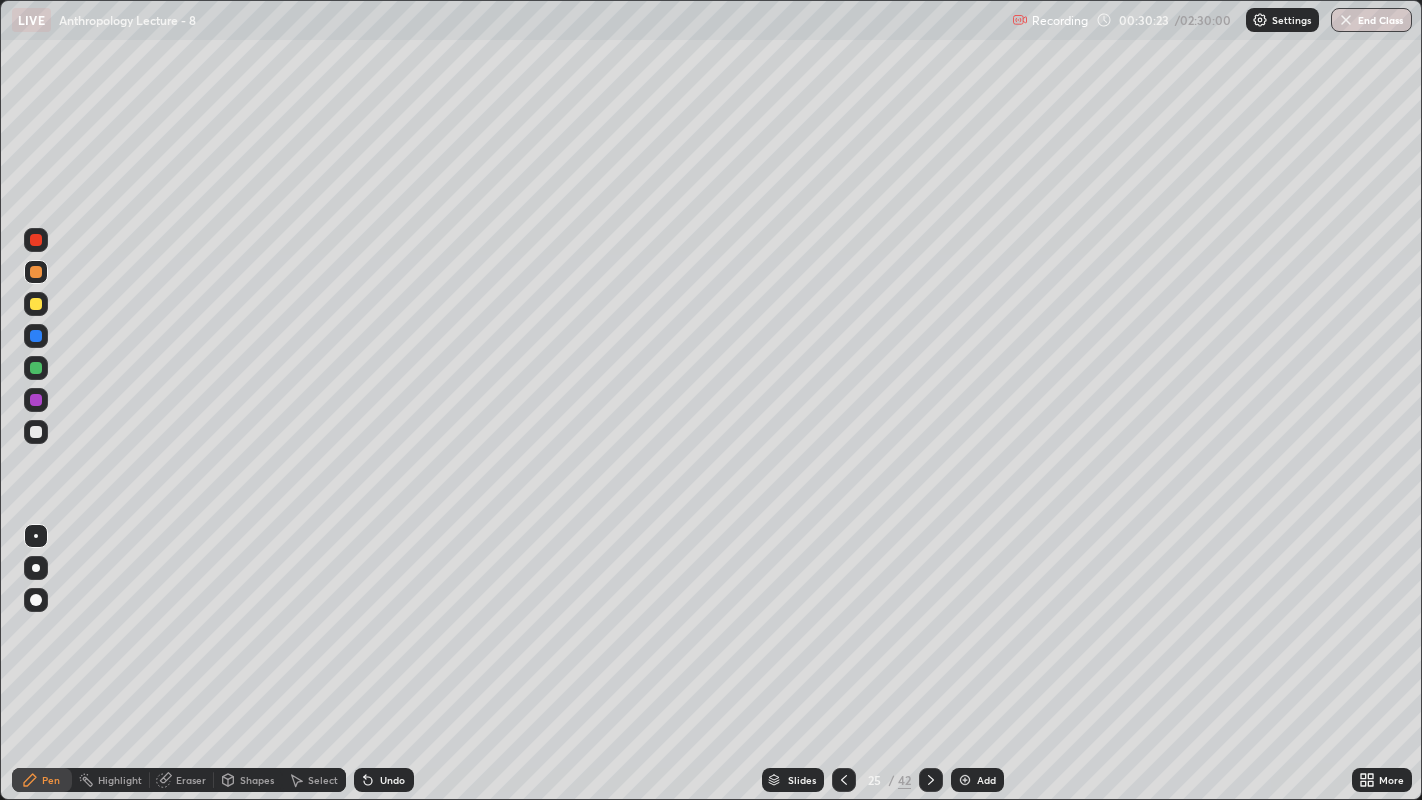 click at bounding box center [36, 432] 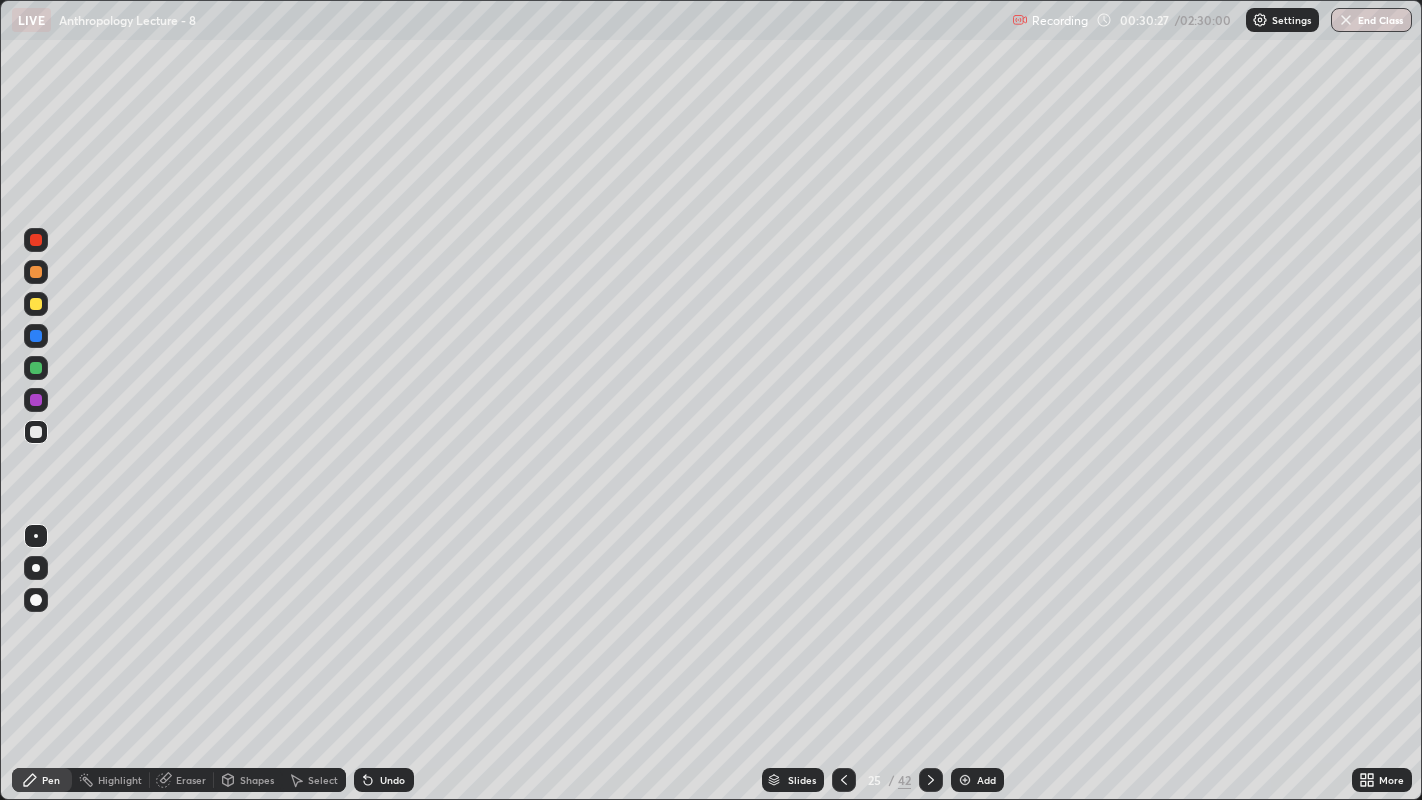 click at bounding box center [36, 272] 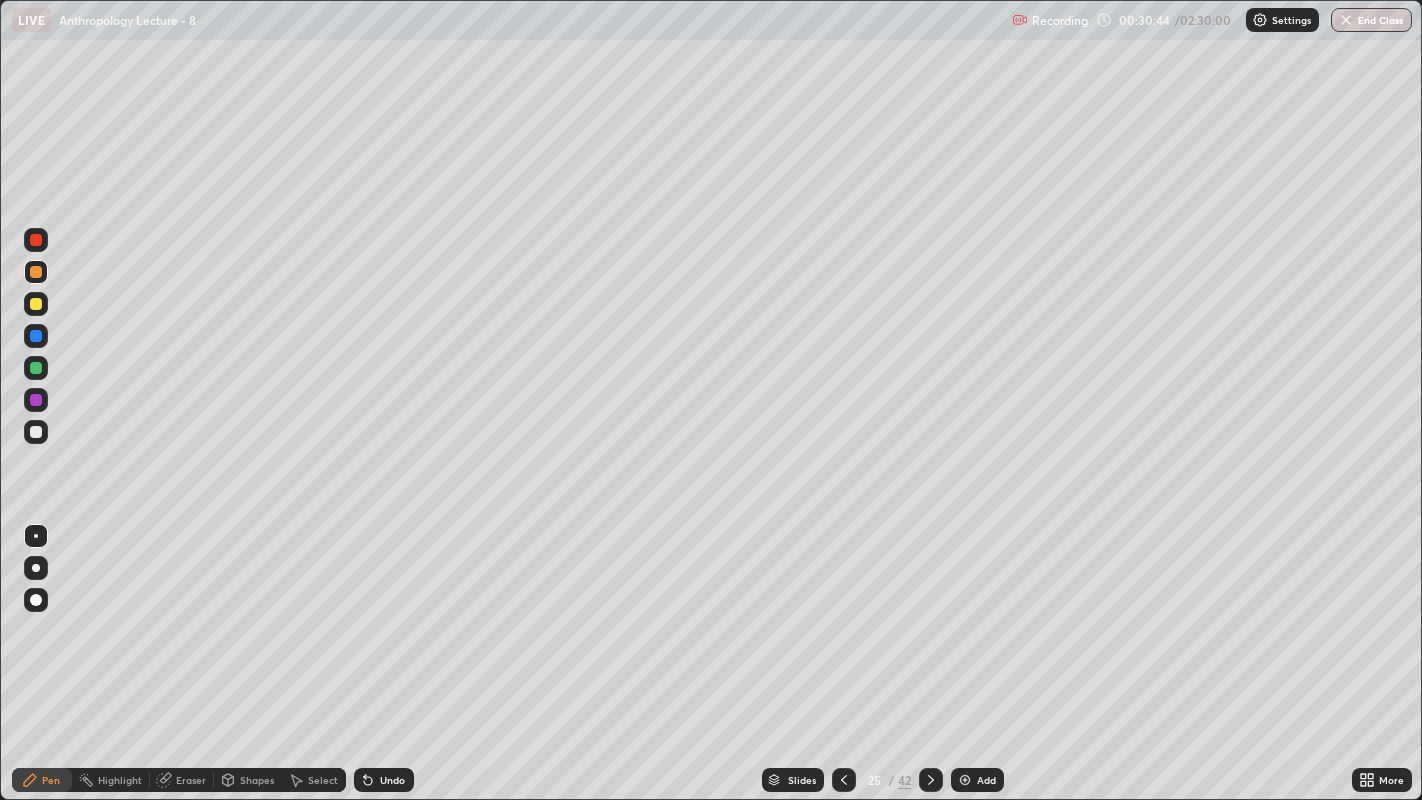 click at bounding box center (36, 432) 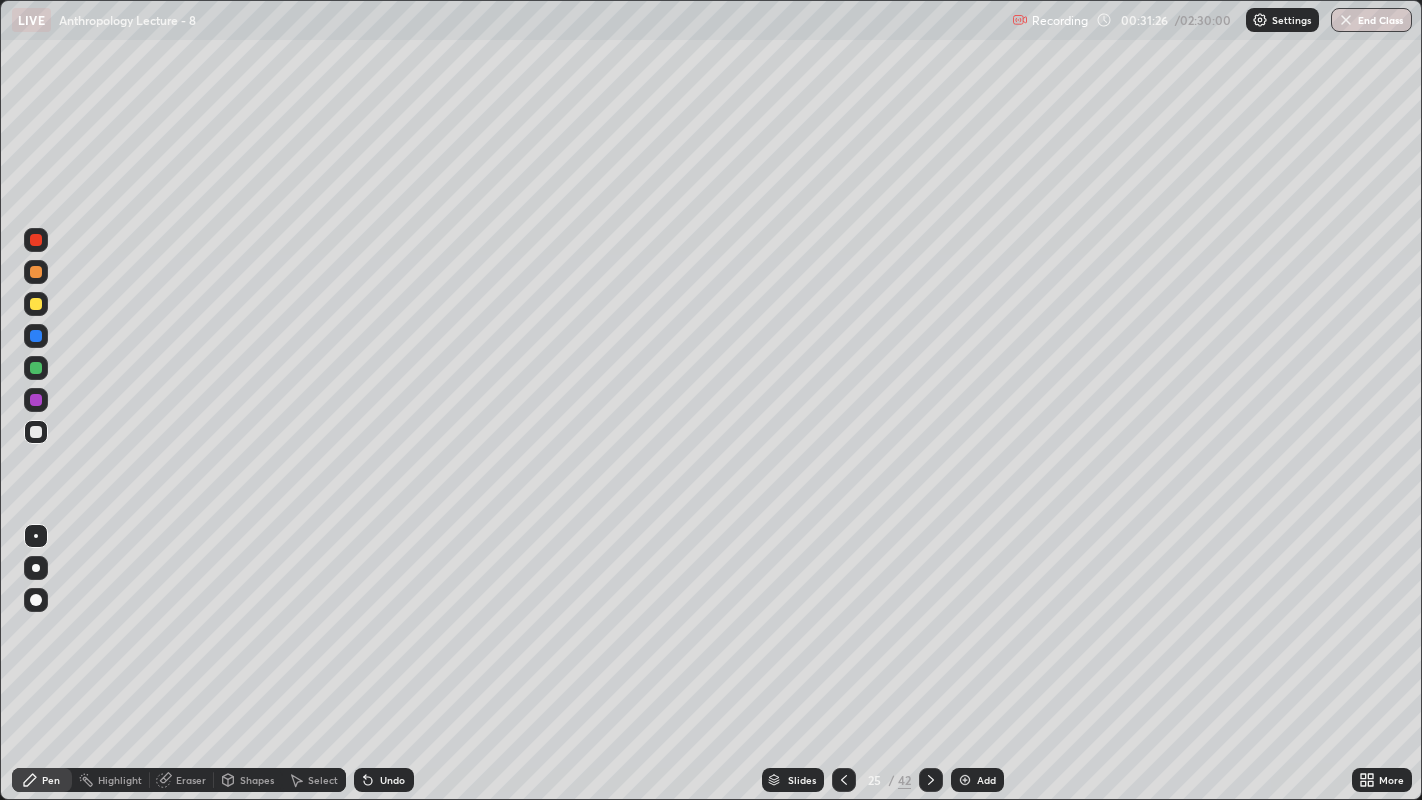 click at bounding box center (36, 368) 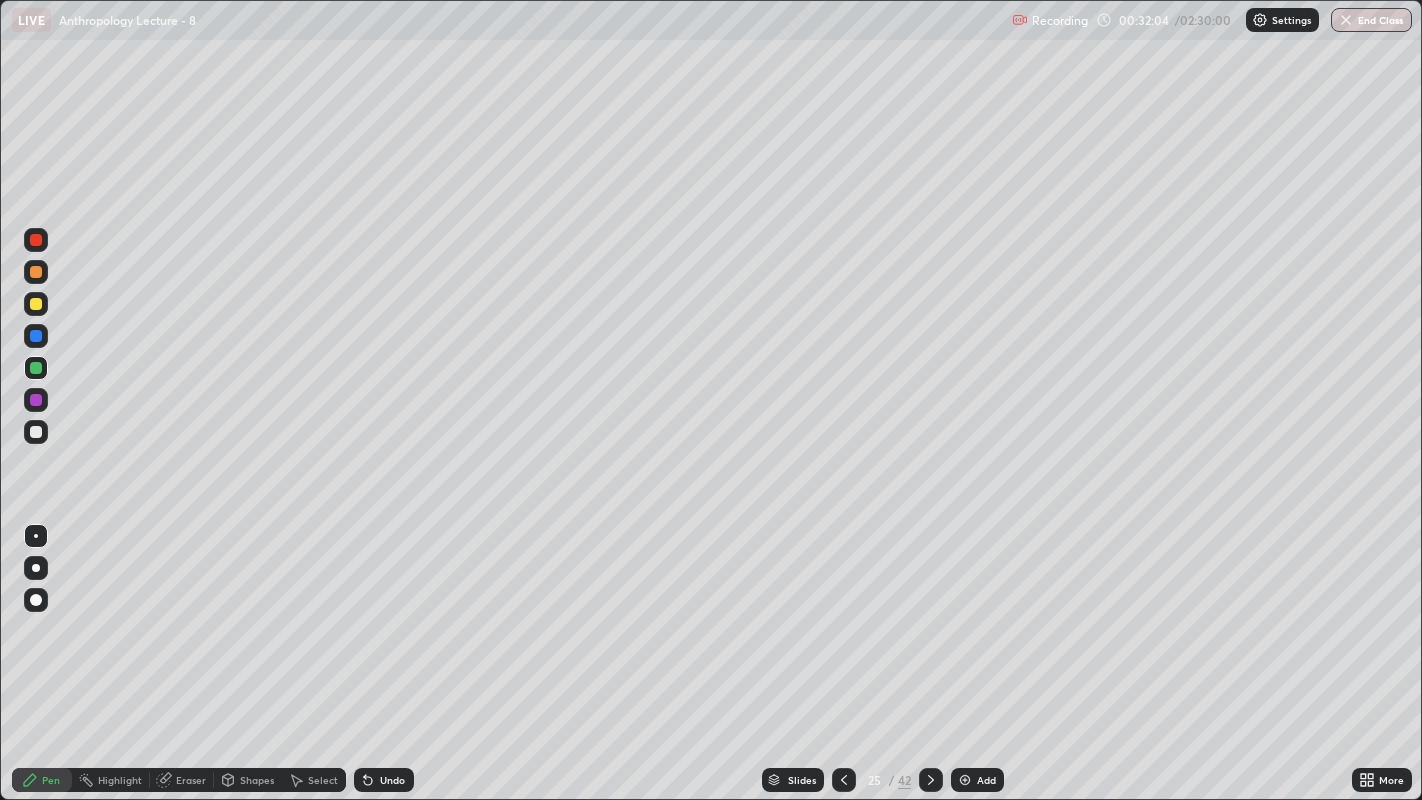 click at bounding box center [36, 432] 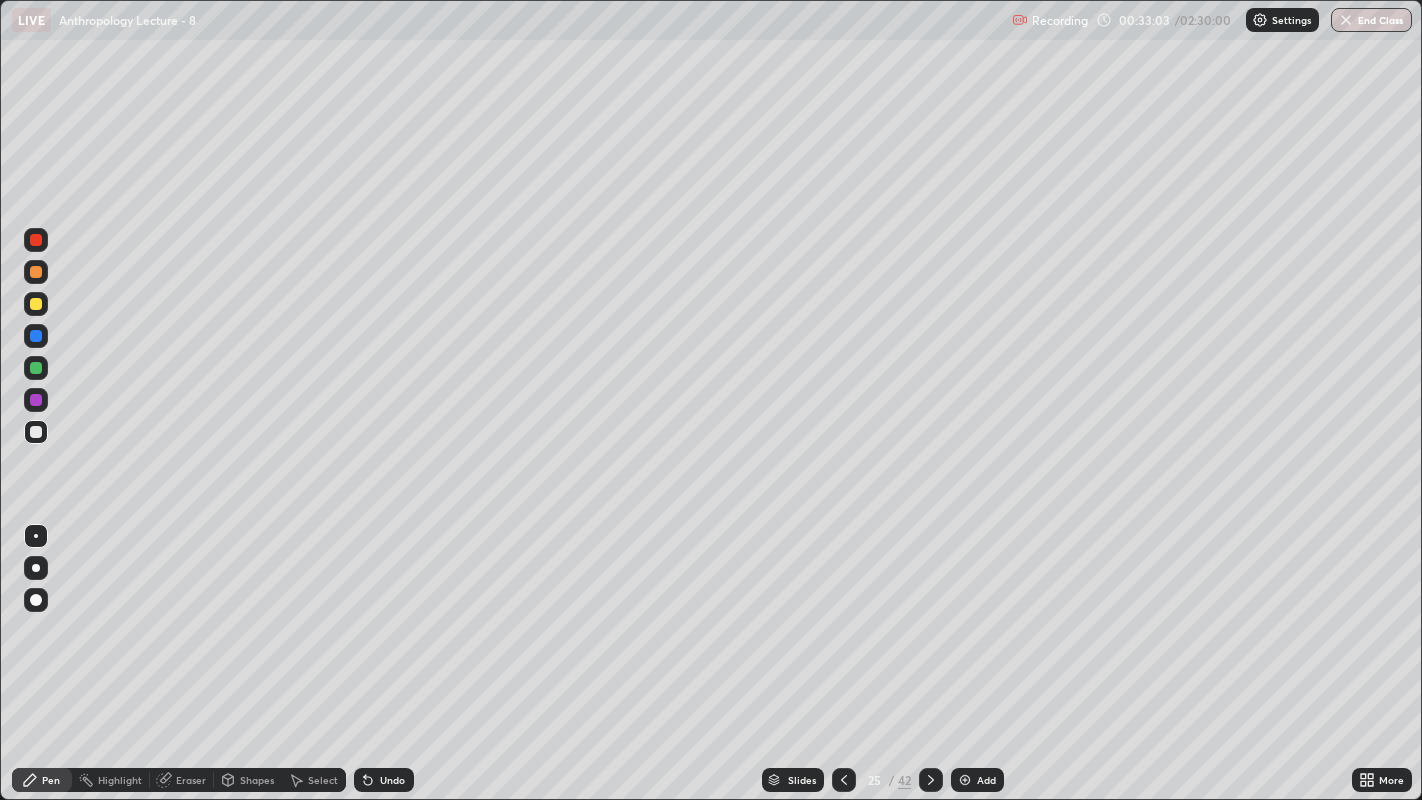 click at bounding box center (36, 400) 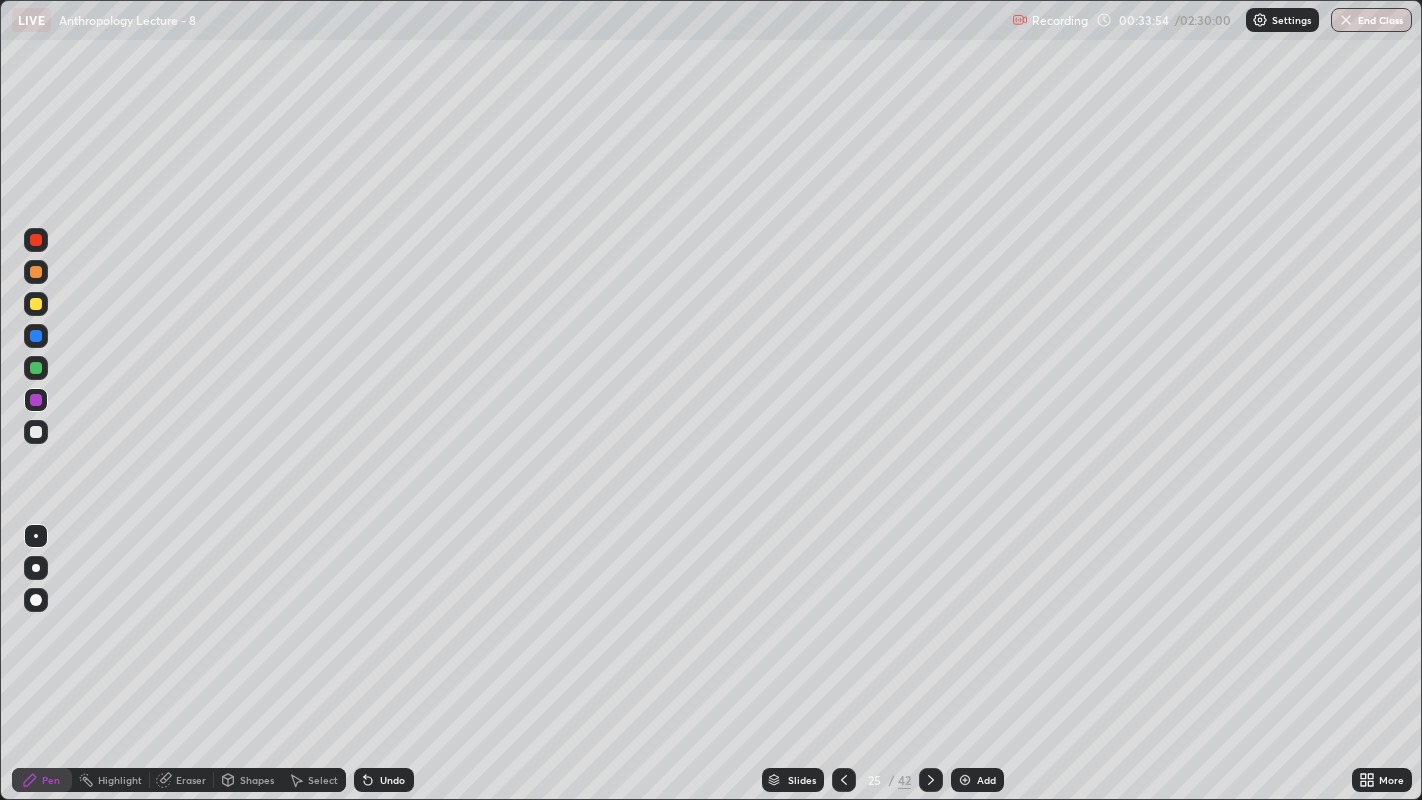 click at bounding box center (36, 568) 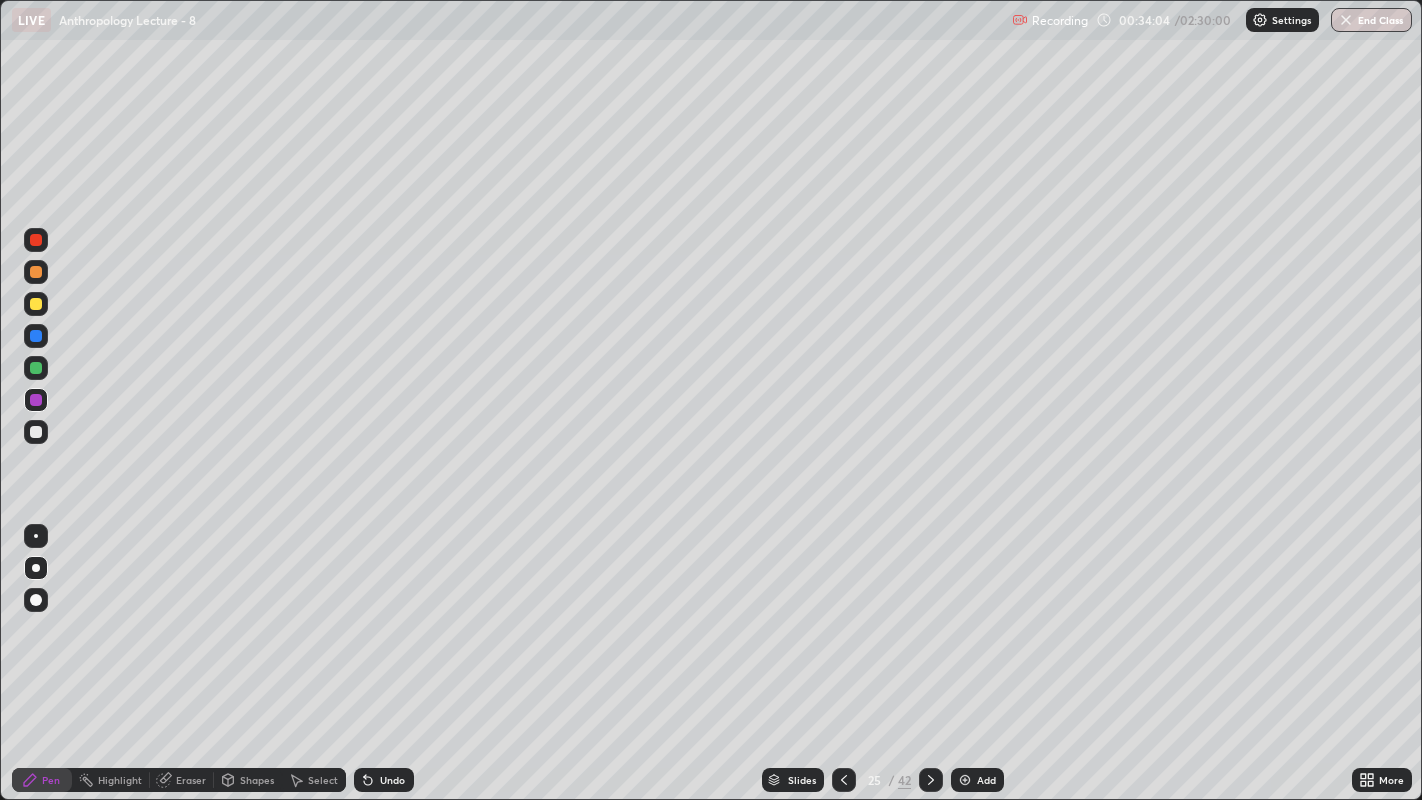 click at bounding box center [36, 432] 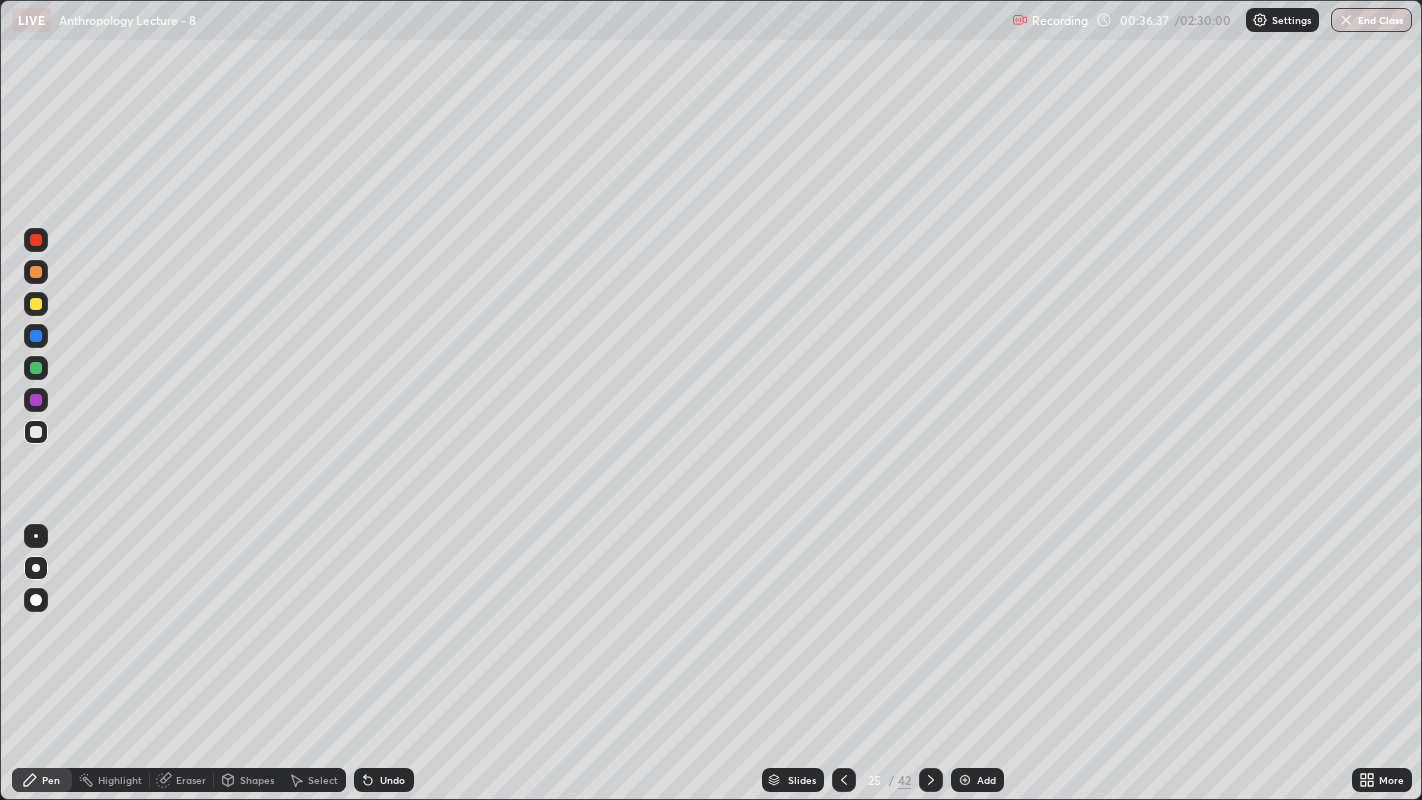 click at bounding box center [965, 780] 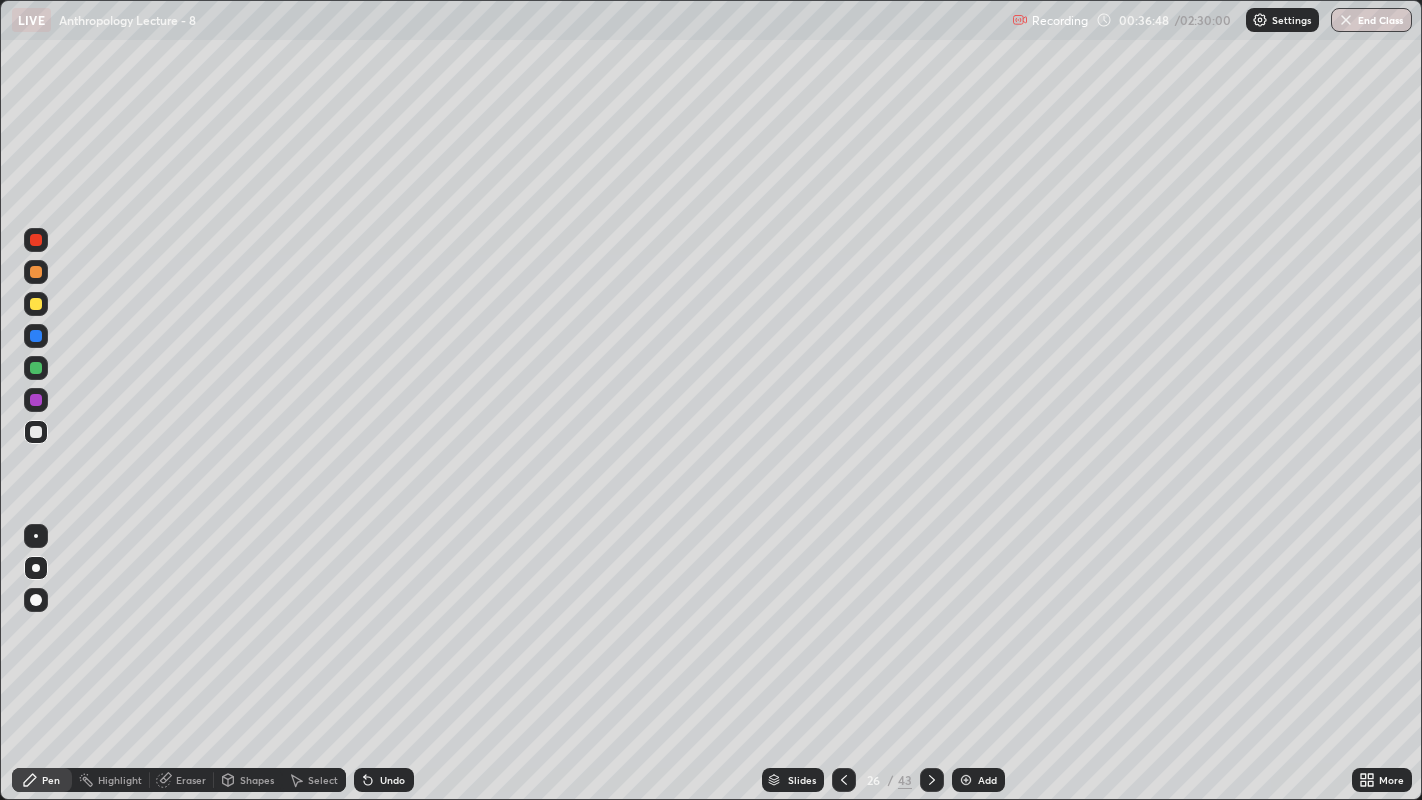 click at bounding box center (36, 272) 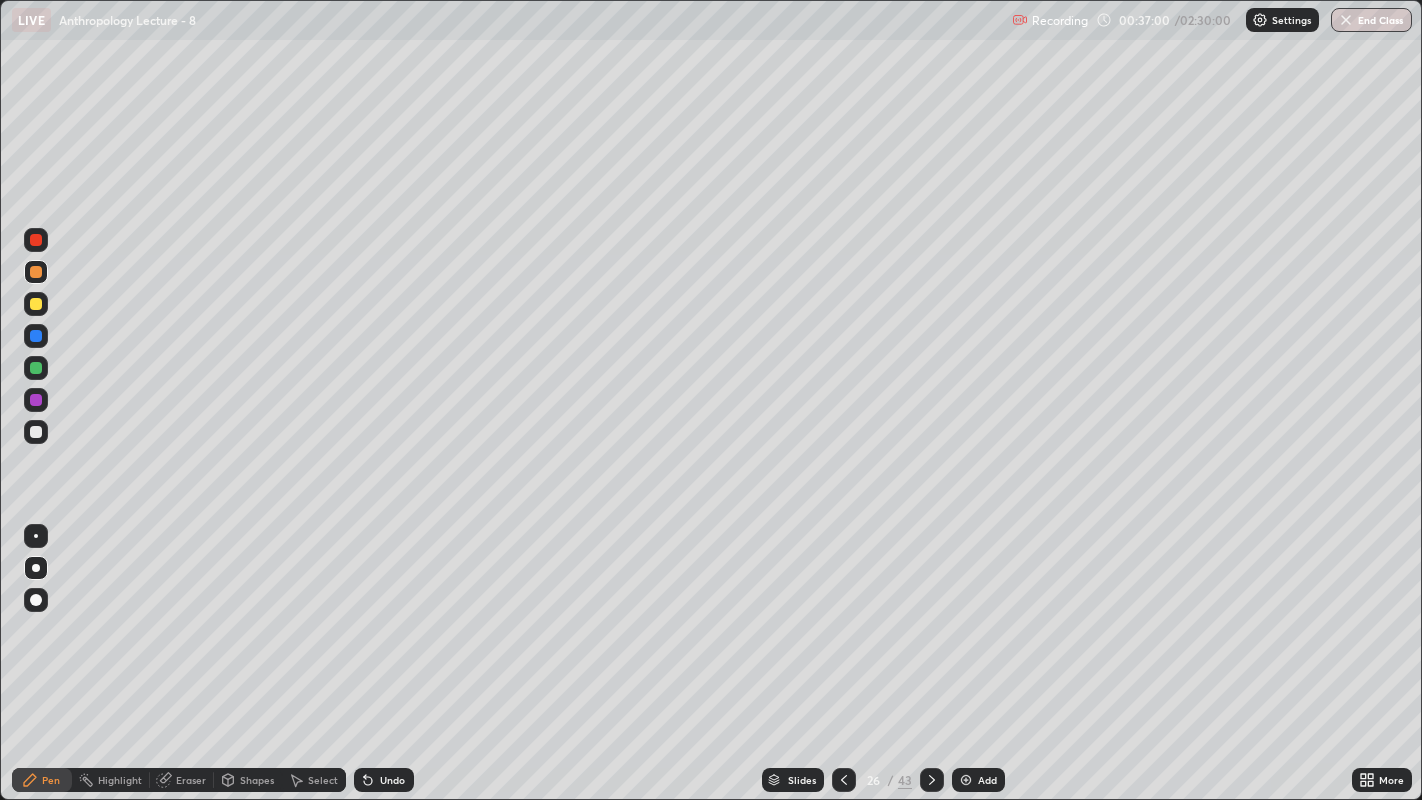 click at bounding box center [36, 432] 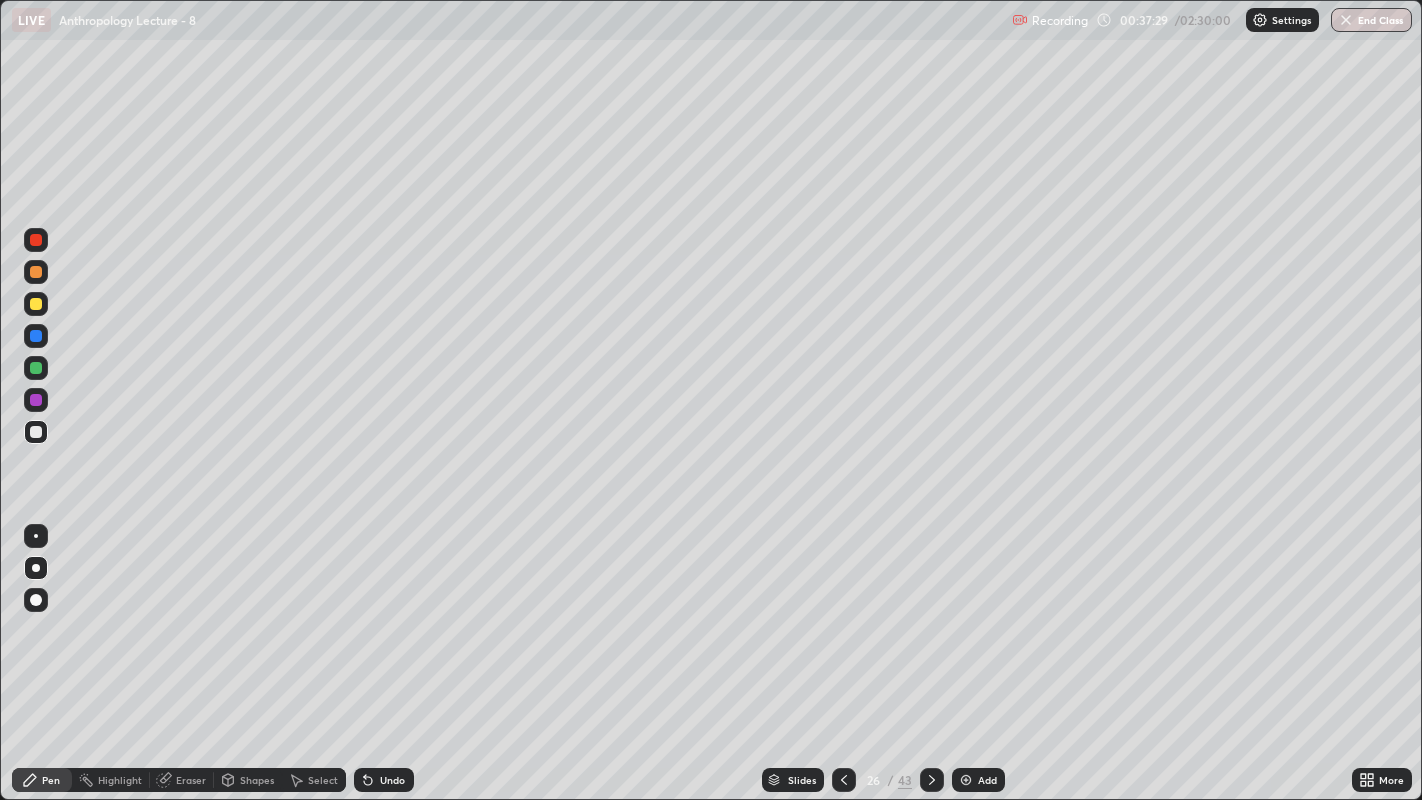 click at bounding box center [36, 432] 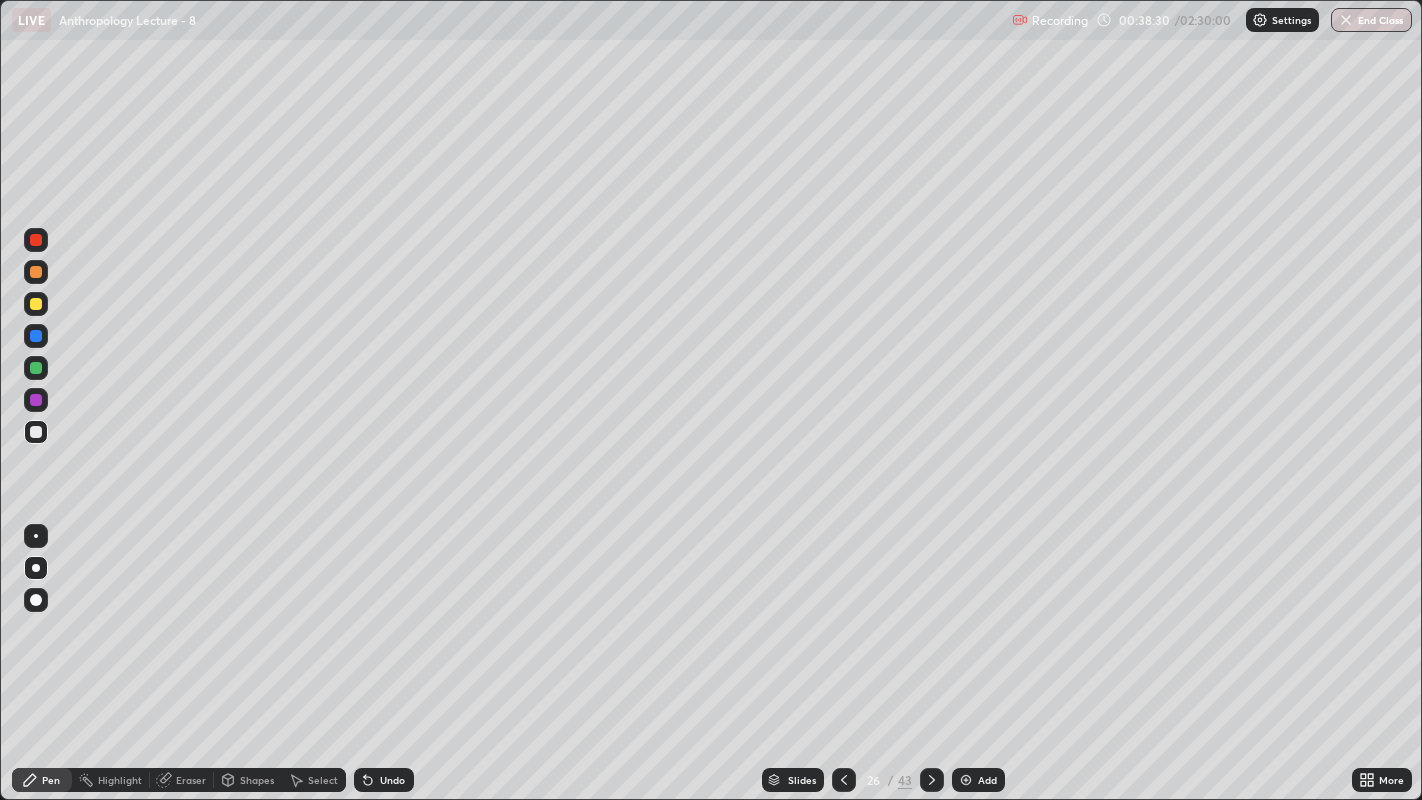 click at bounding box center [36, 536] 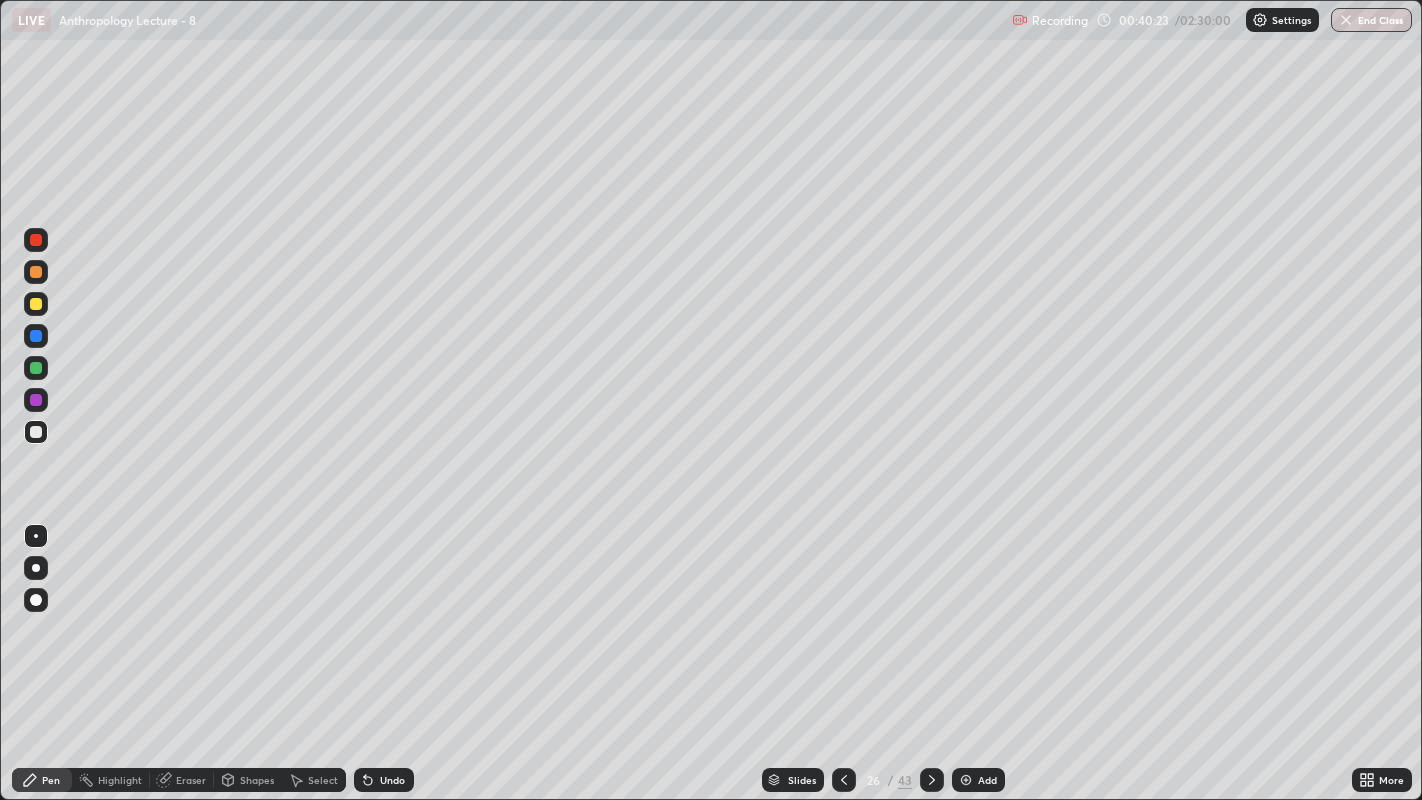 click 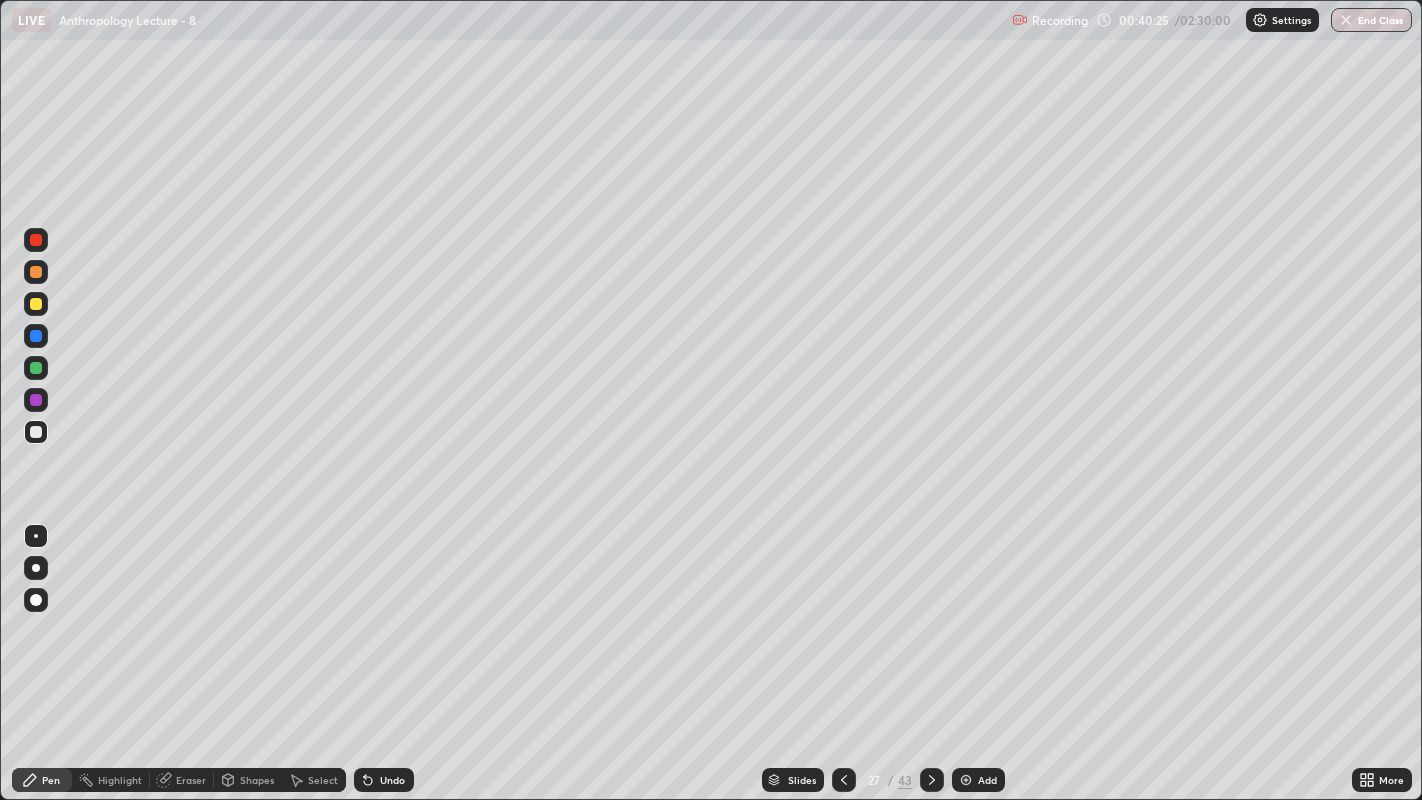 click 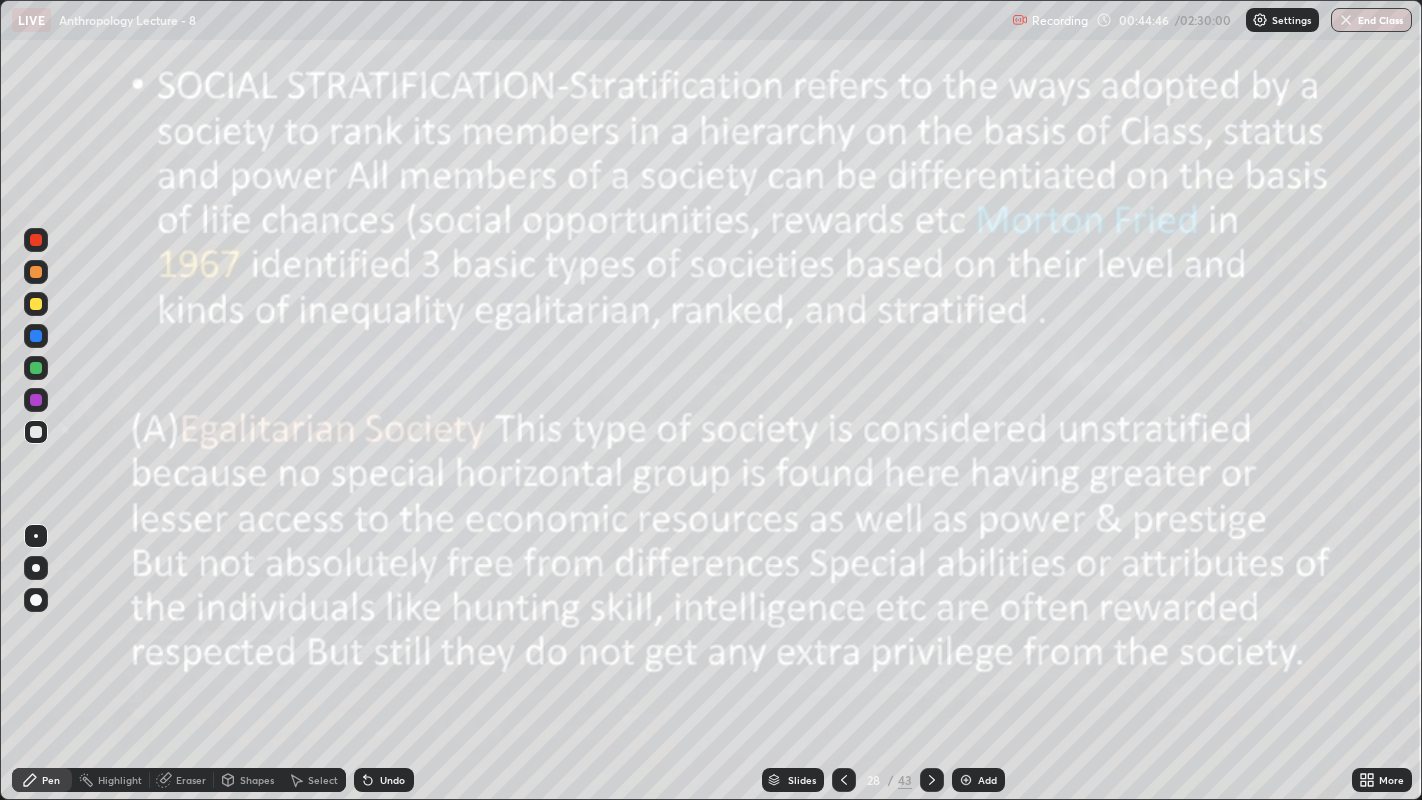 click at bounding box center [36, 304] 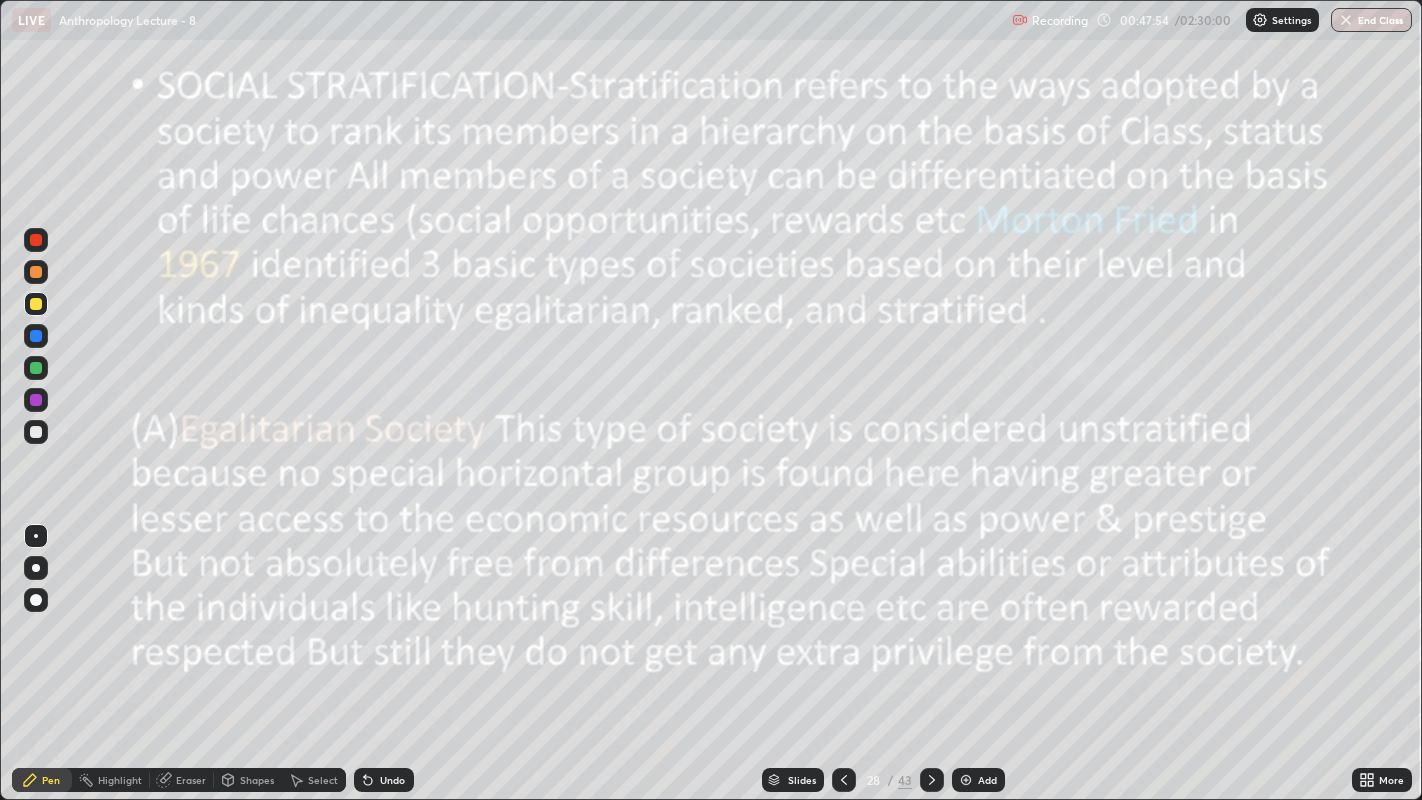 click 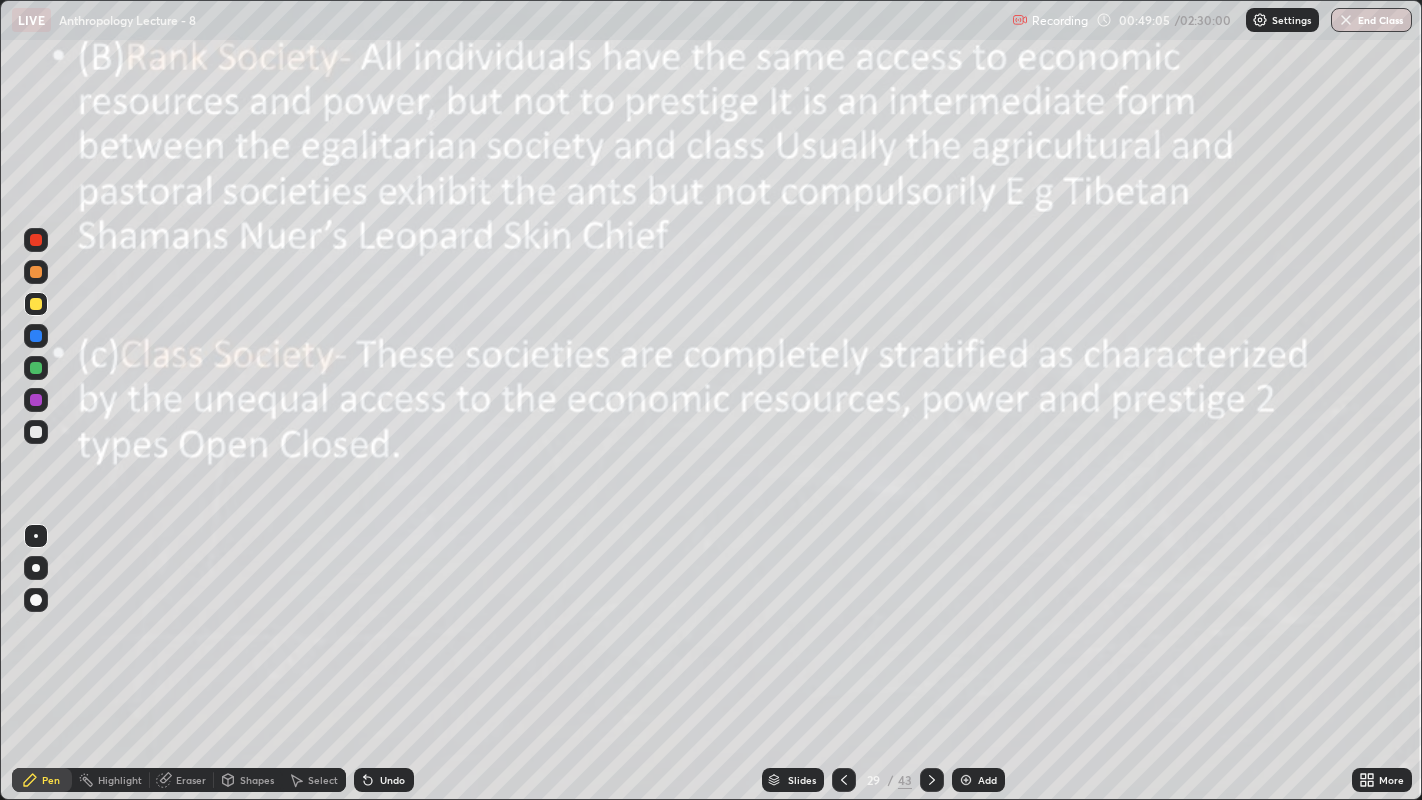 click 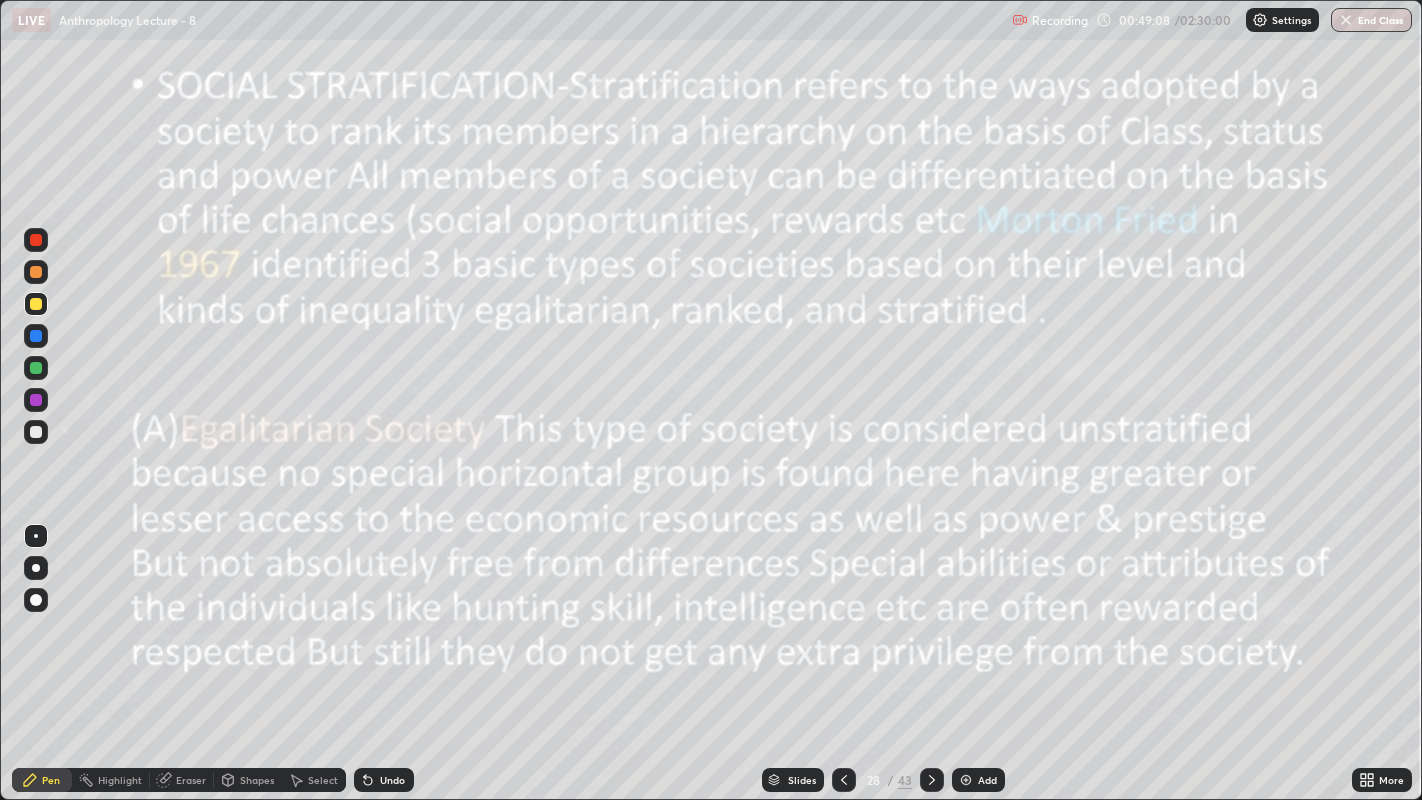 click 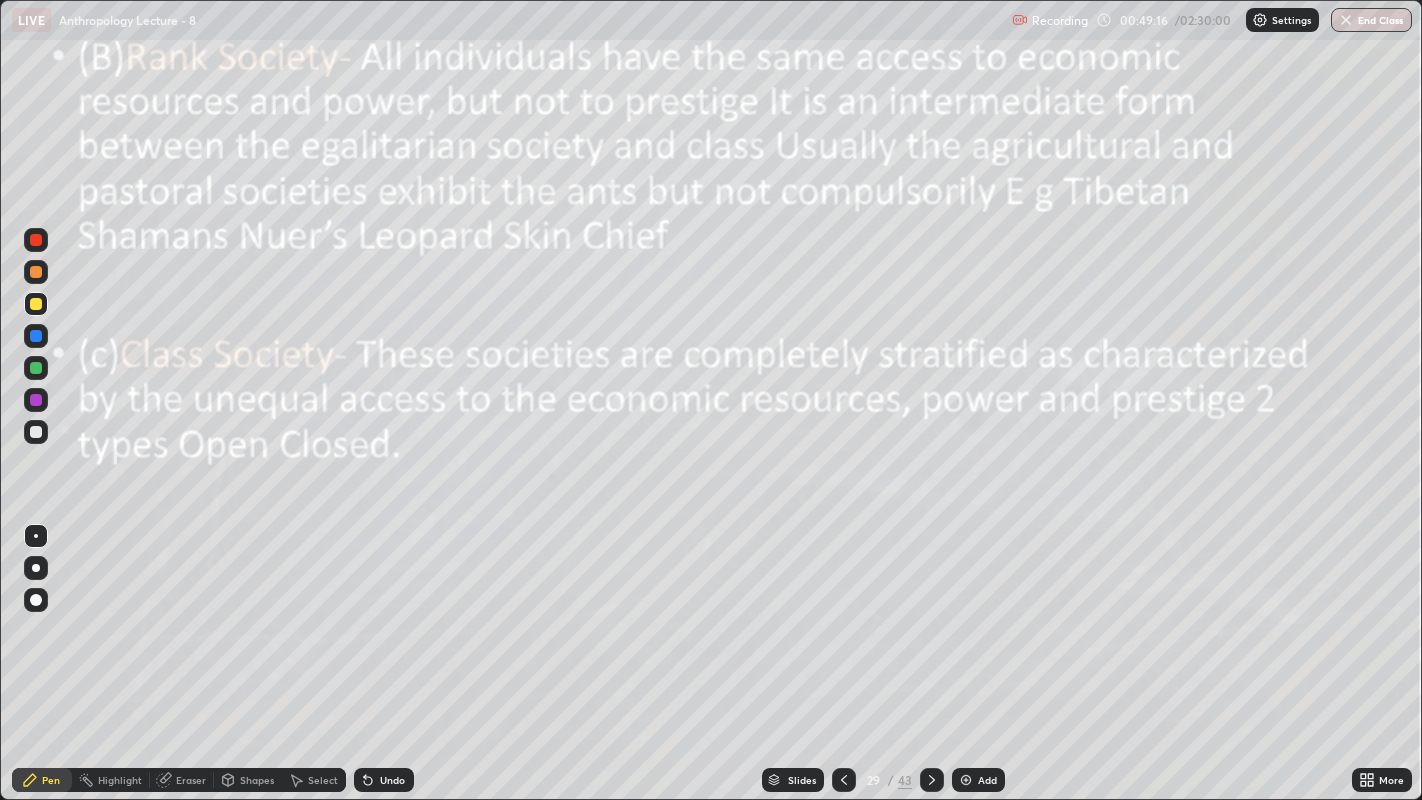click at bounding box center (36, 432) 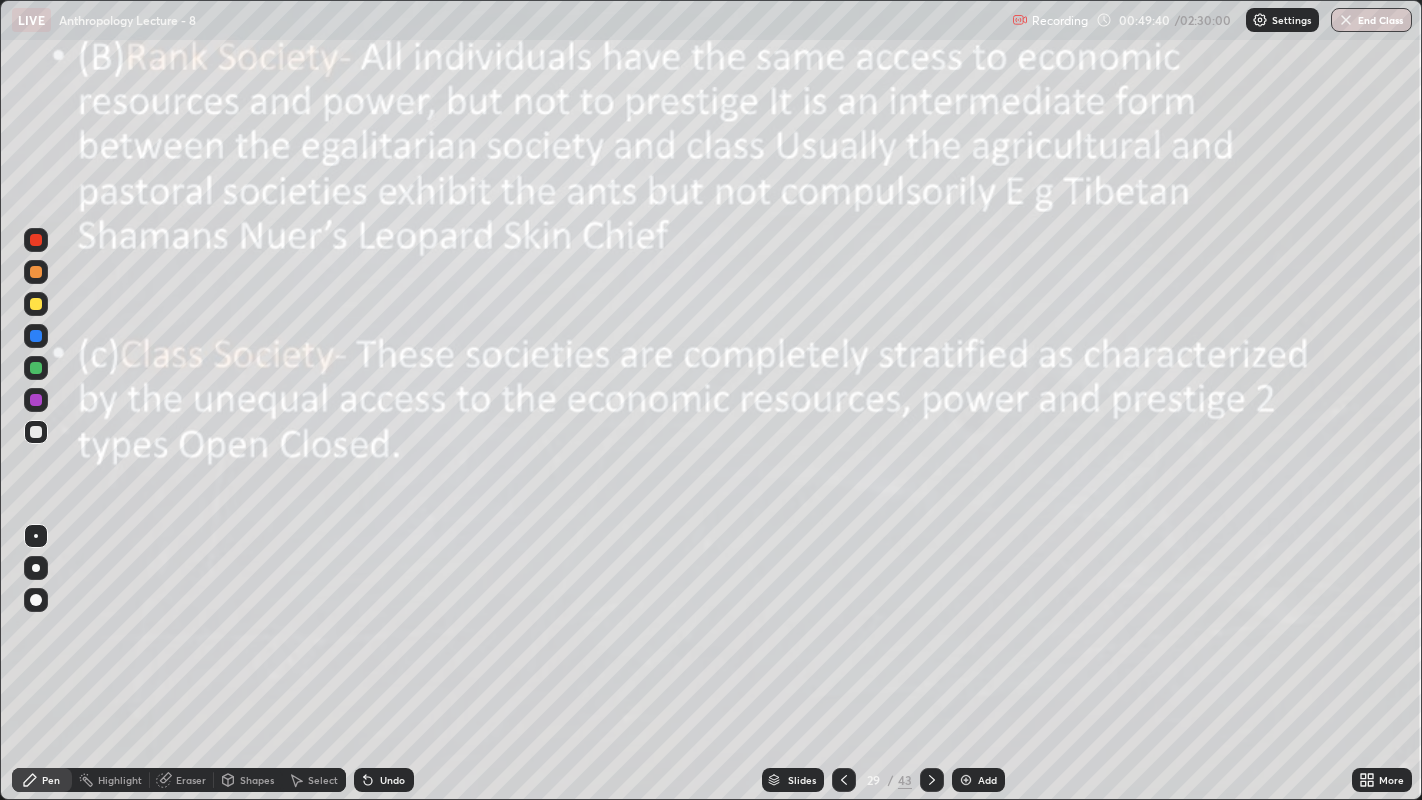 click 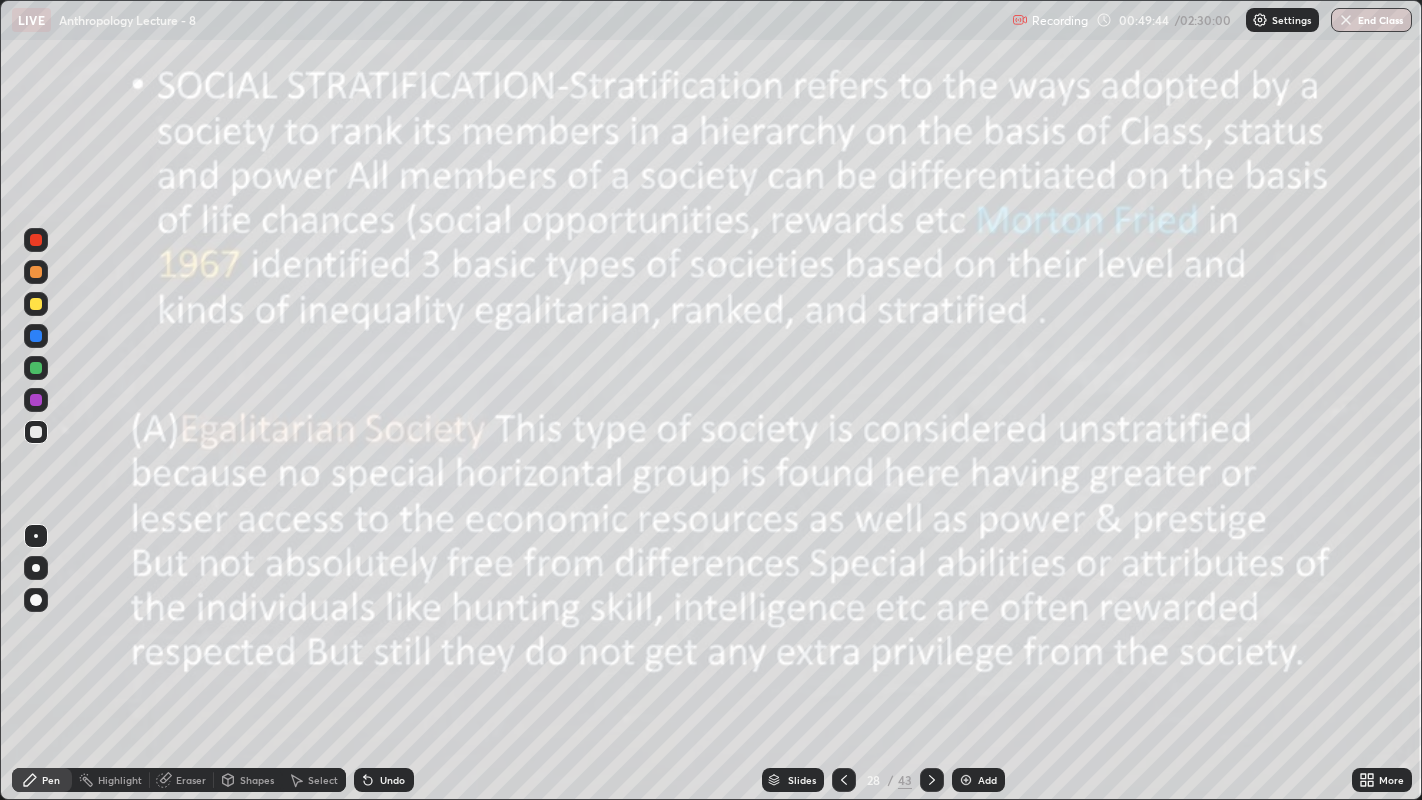 click at bounding box center (36, 272) 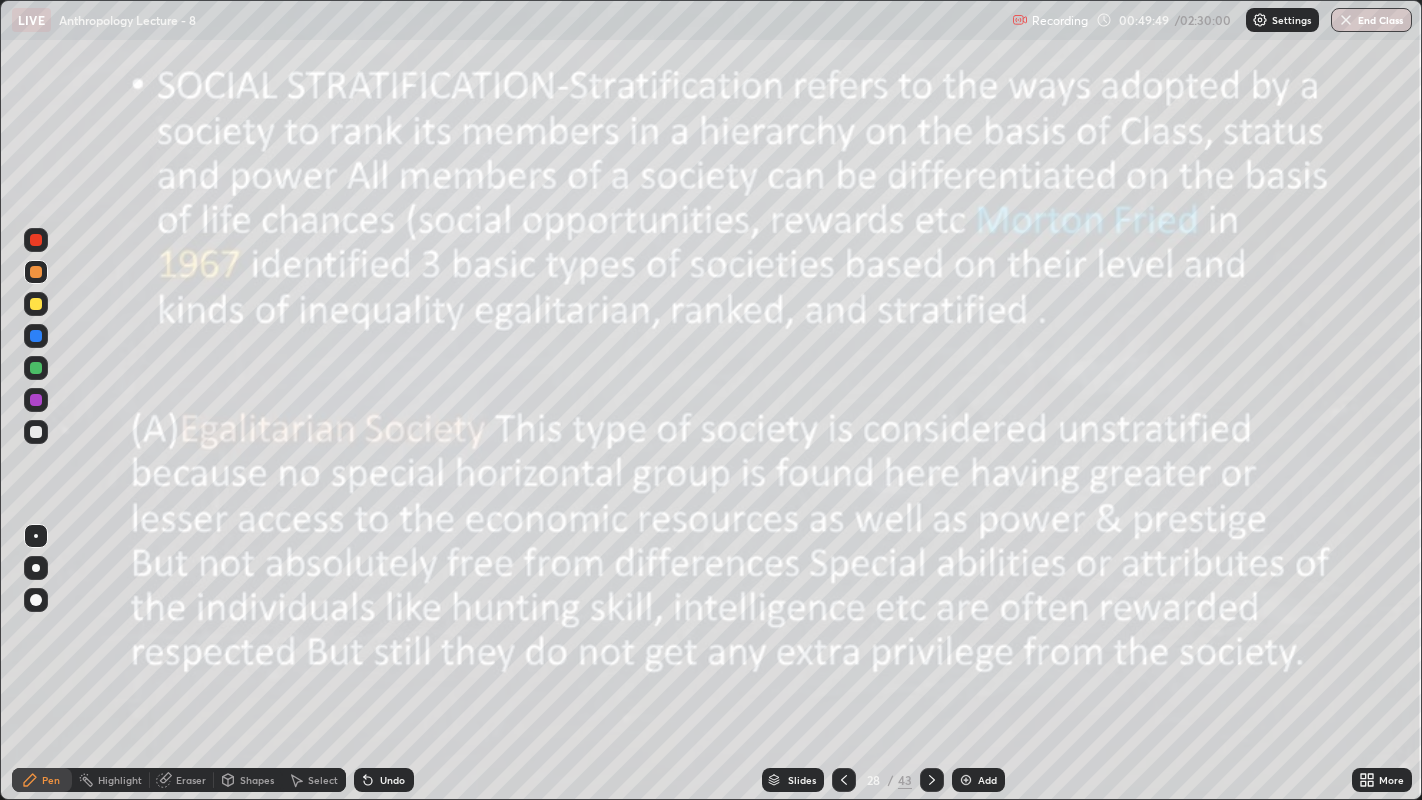 click at bounding box center (36, 240) 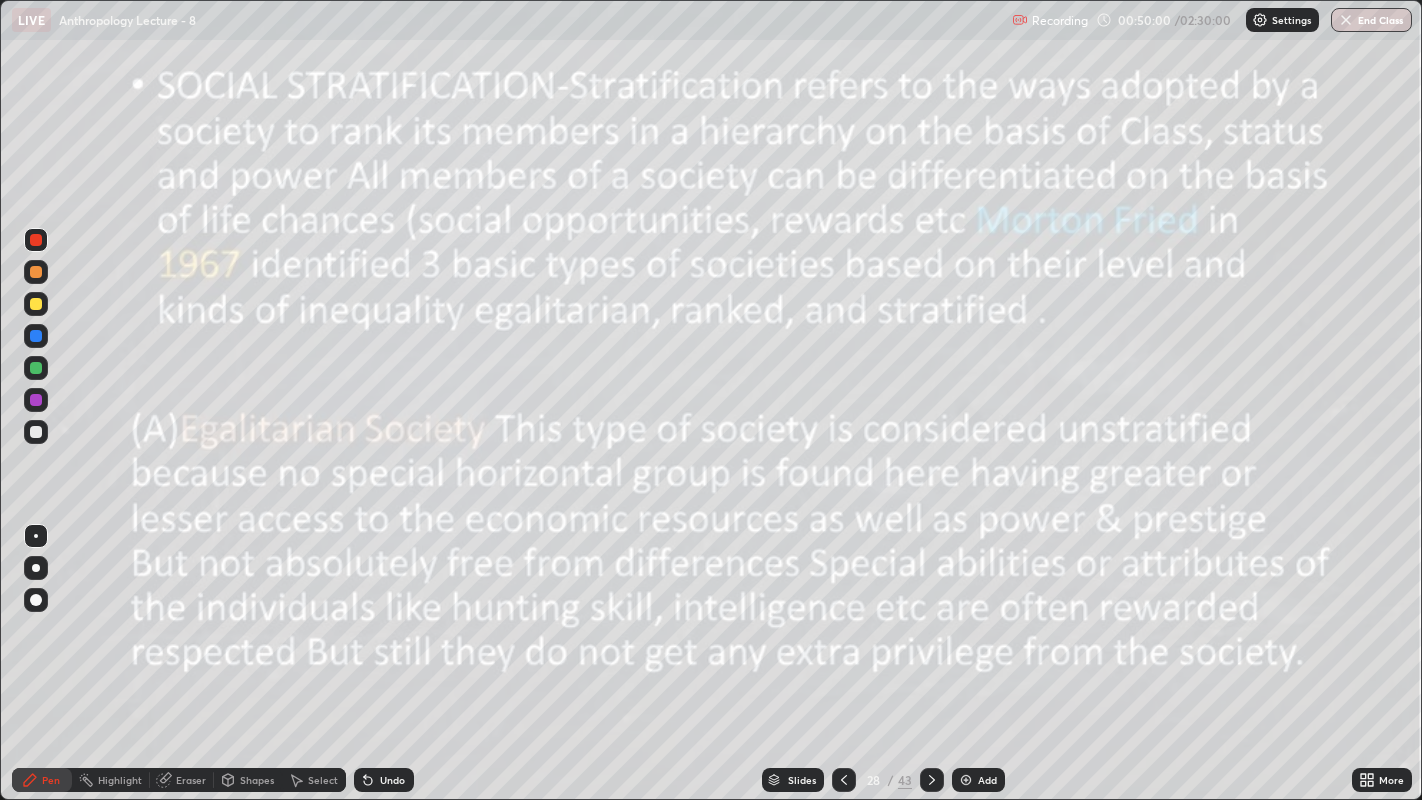 click 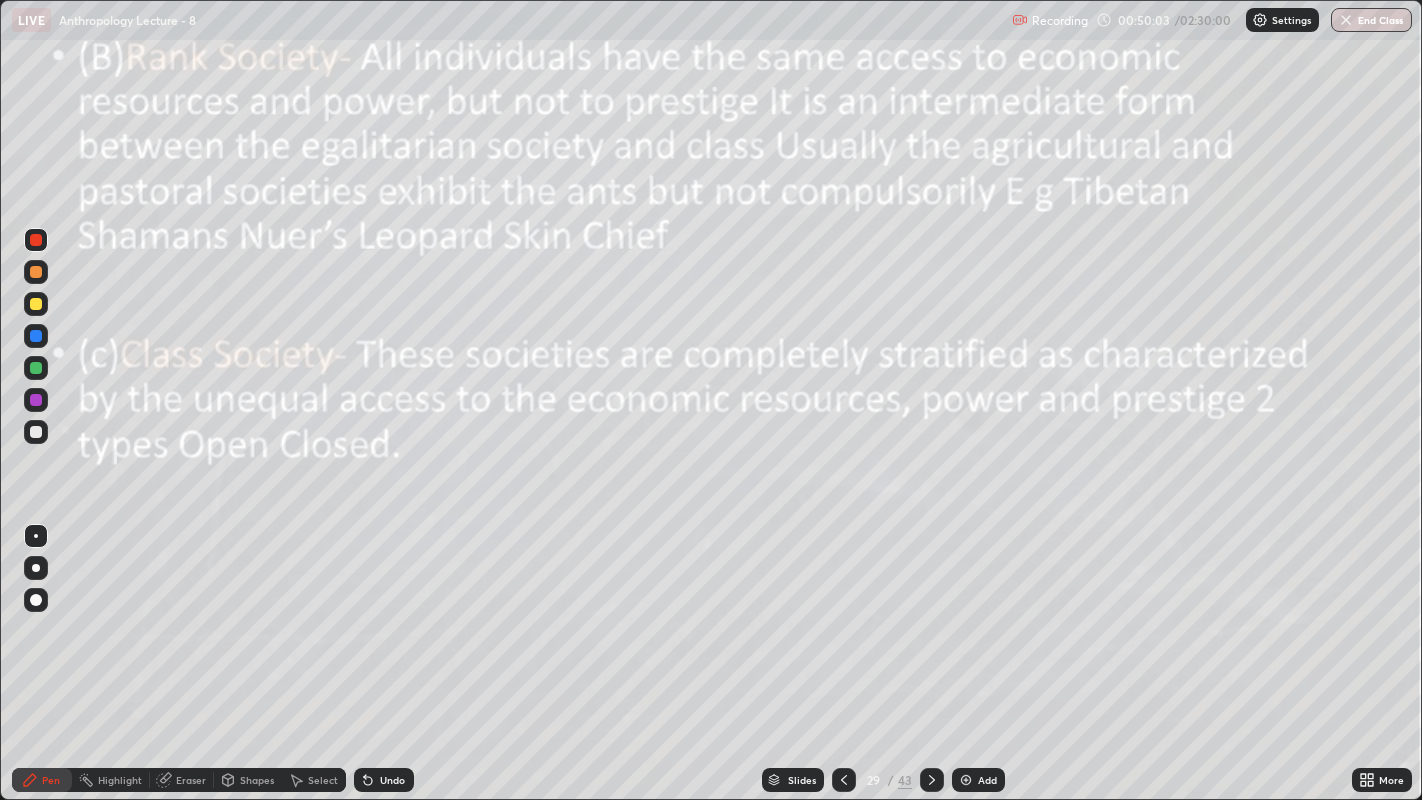 click at bounding box center (36, 272) 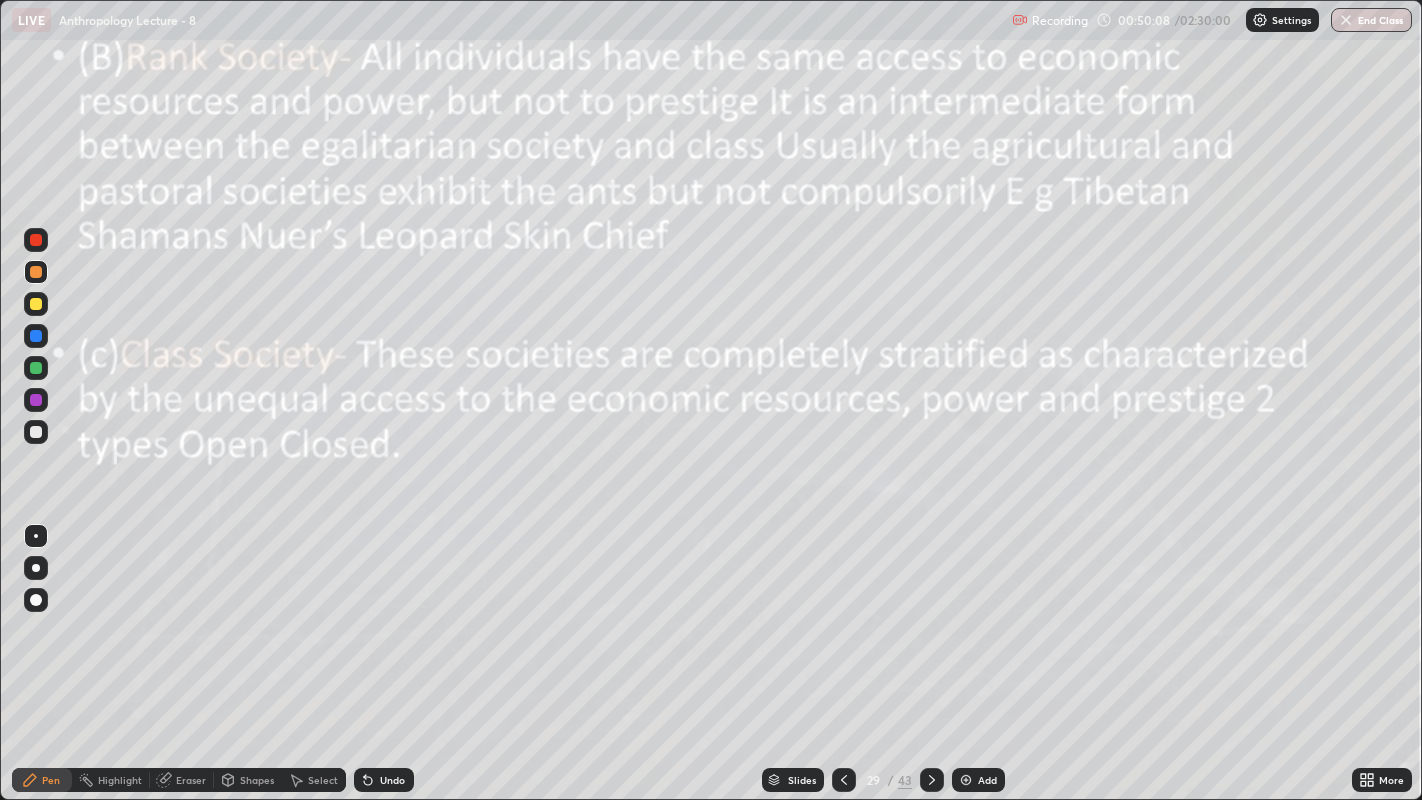 click at bounding box center [36, 240] 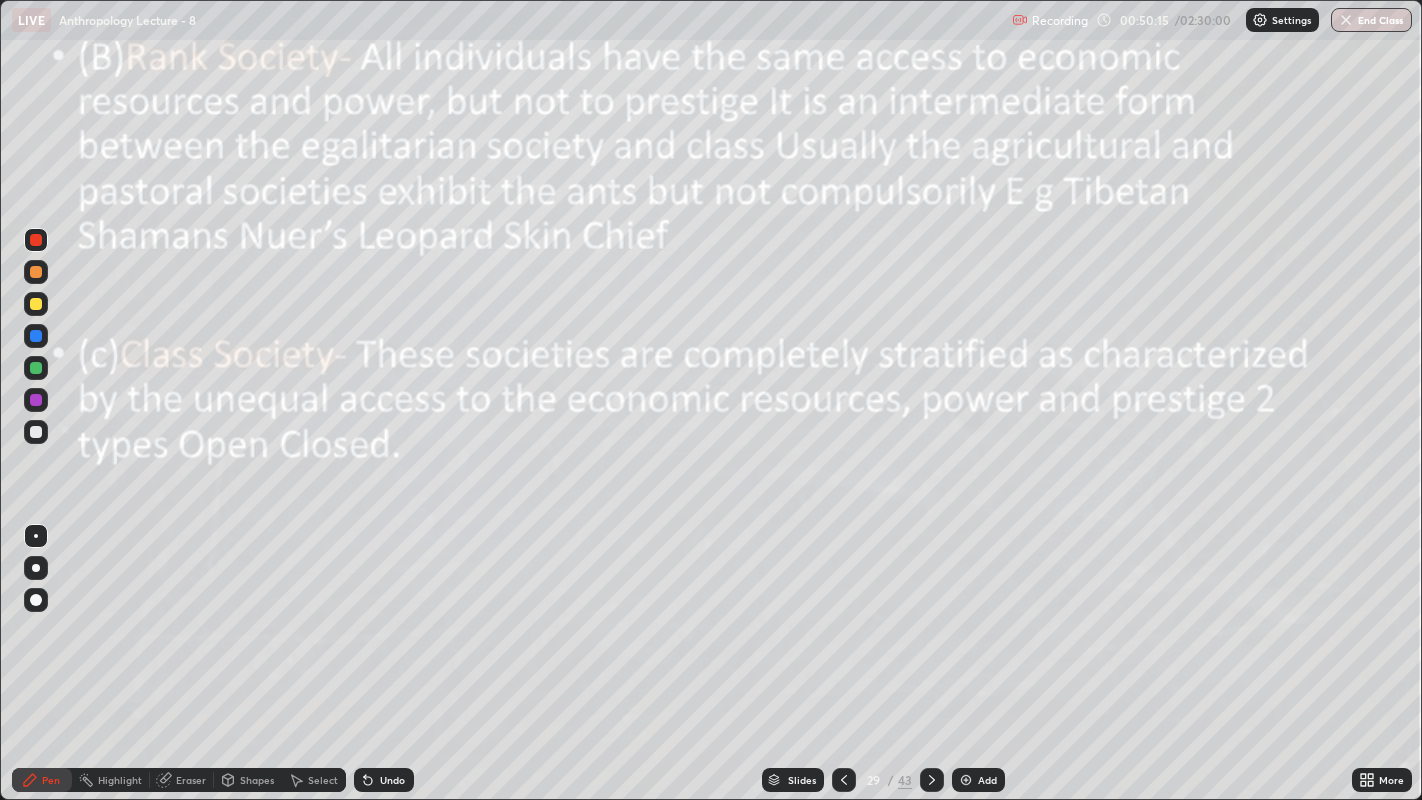 click at bounding box center [36, 368] 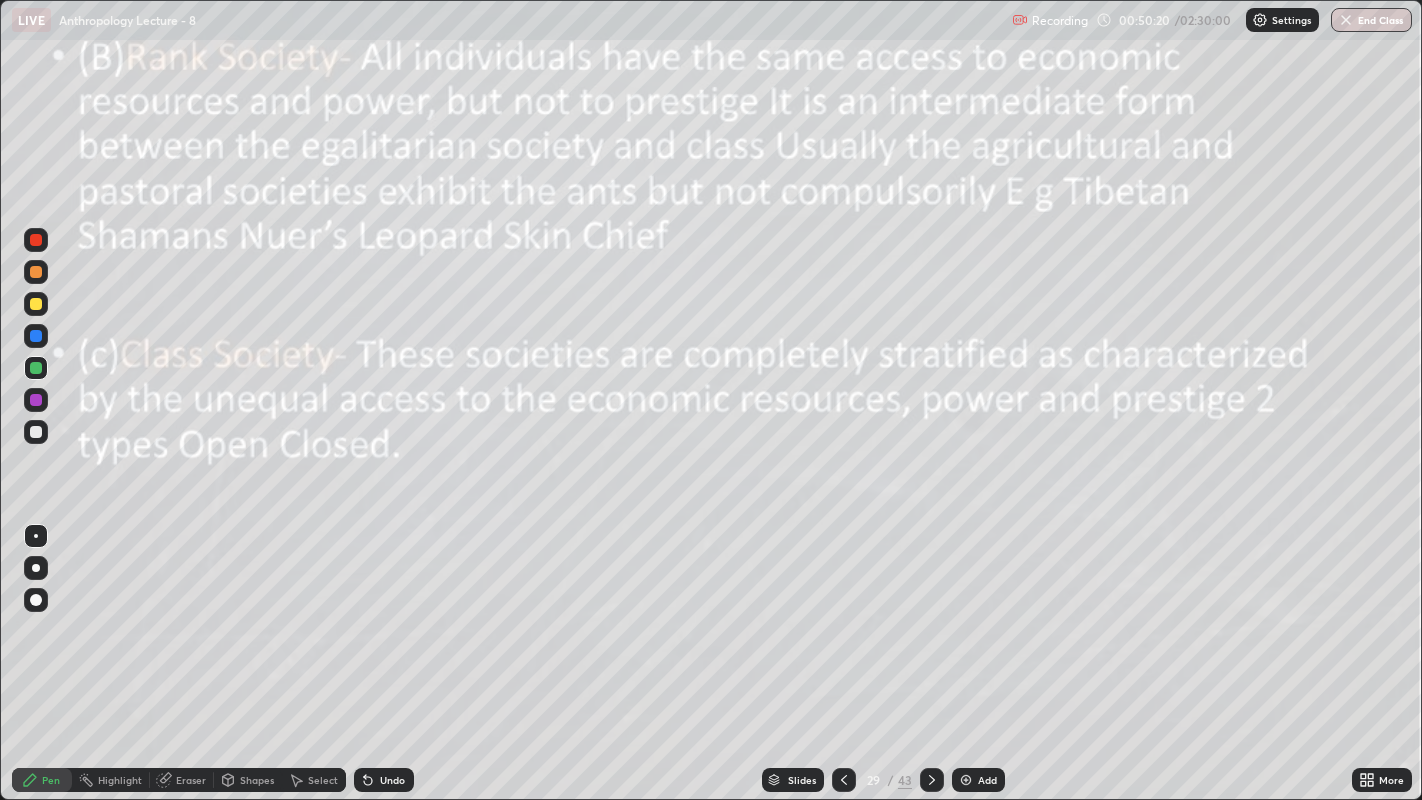 click at bounding box center (36, 272) 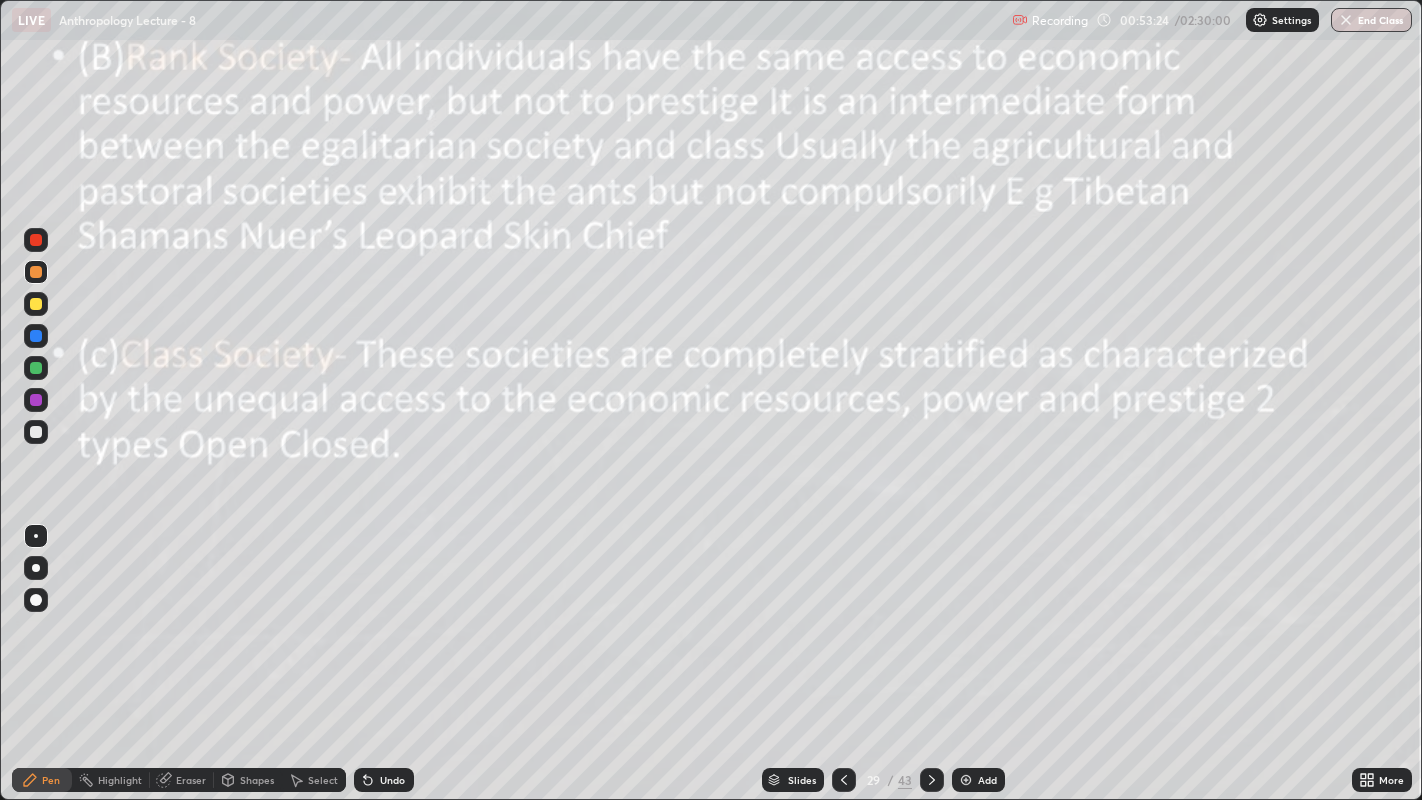 click at bounding box center (966, 780) 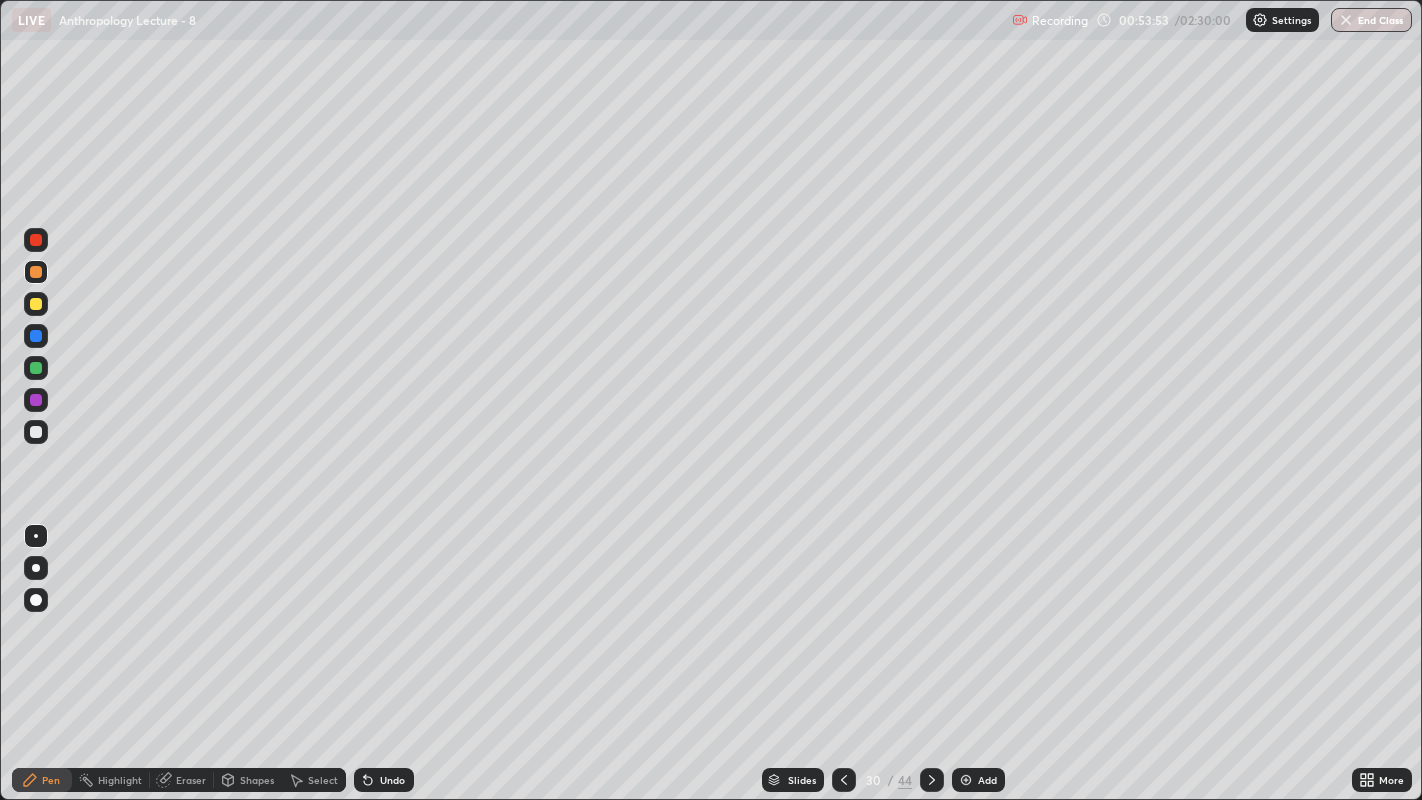 click at bounding box center [36, 336] 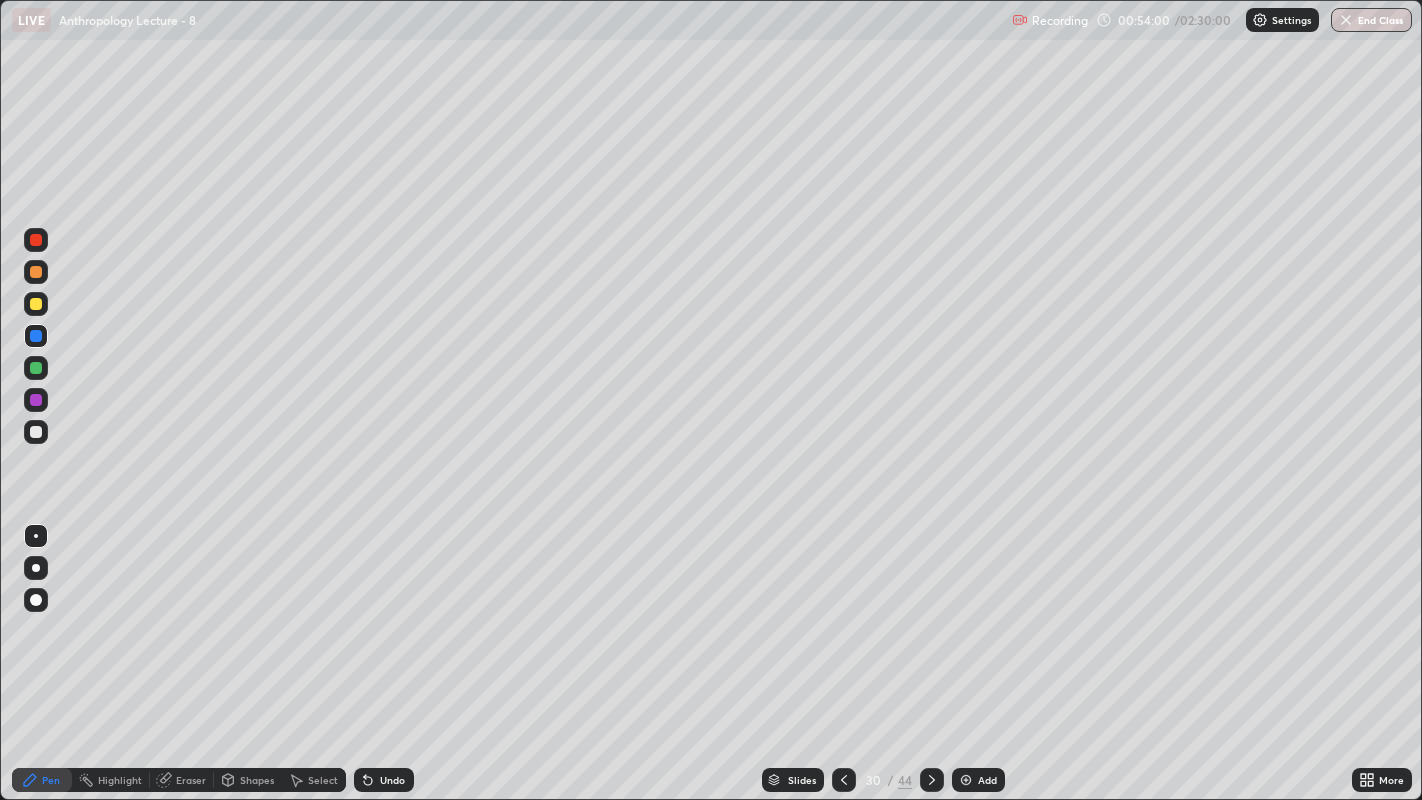 click at bounding box center (36, 432) 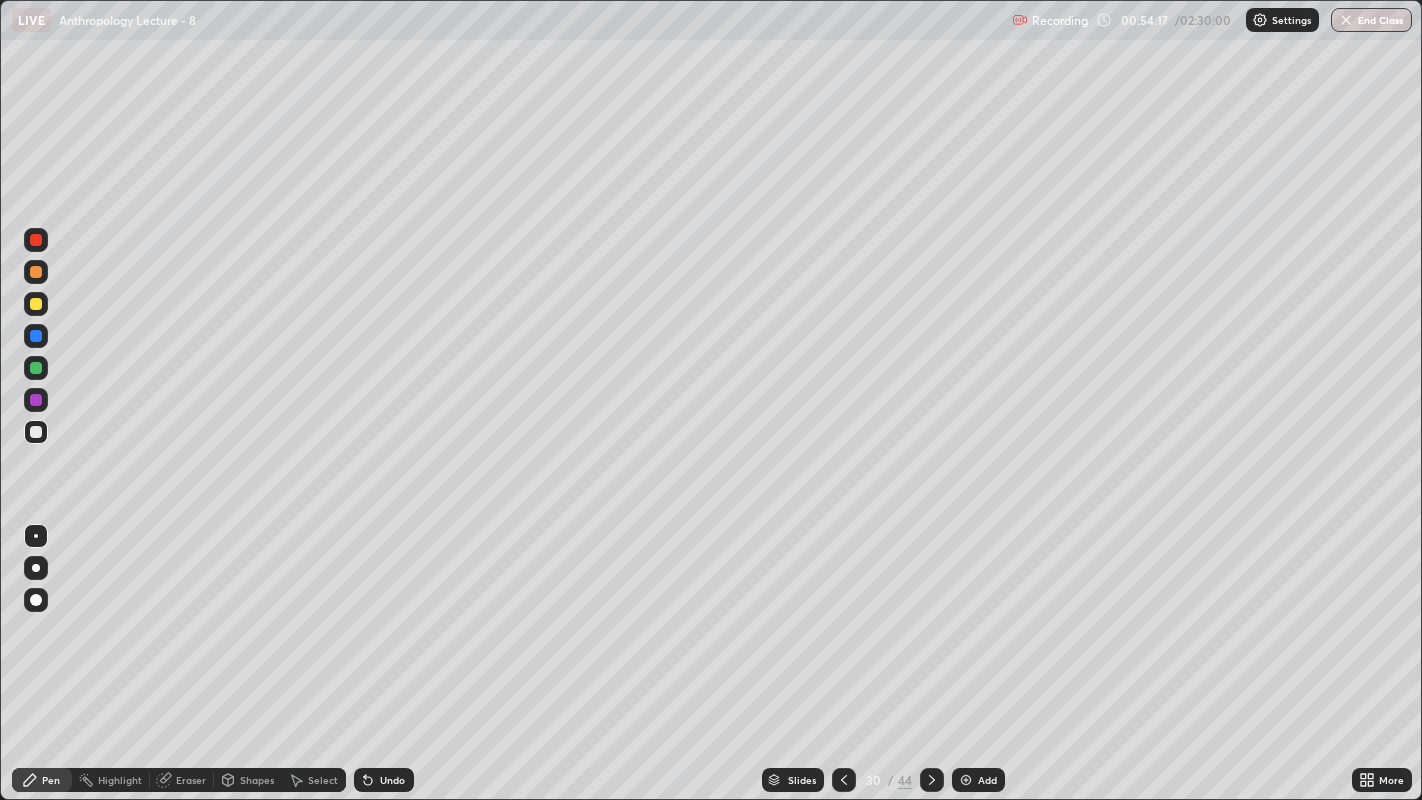 click at bounding box center (36, 400) 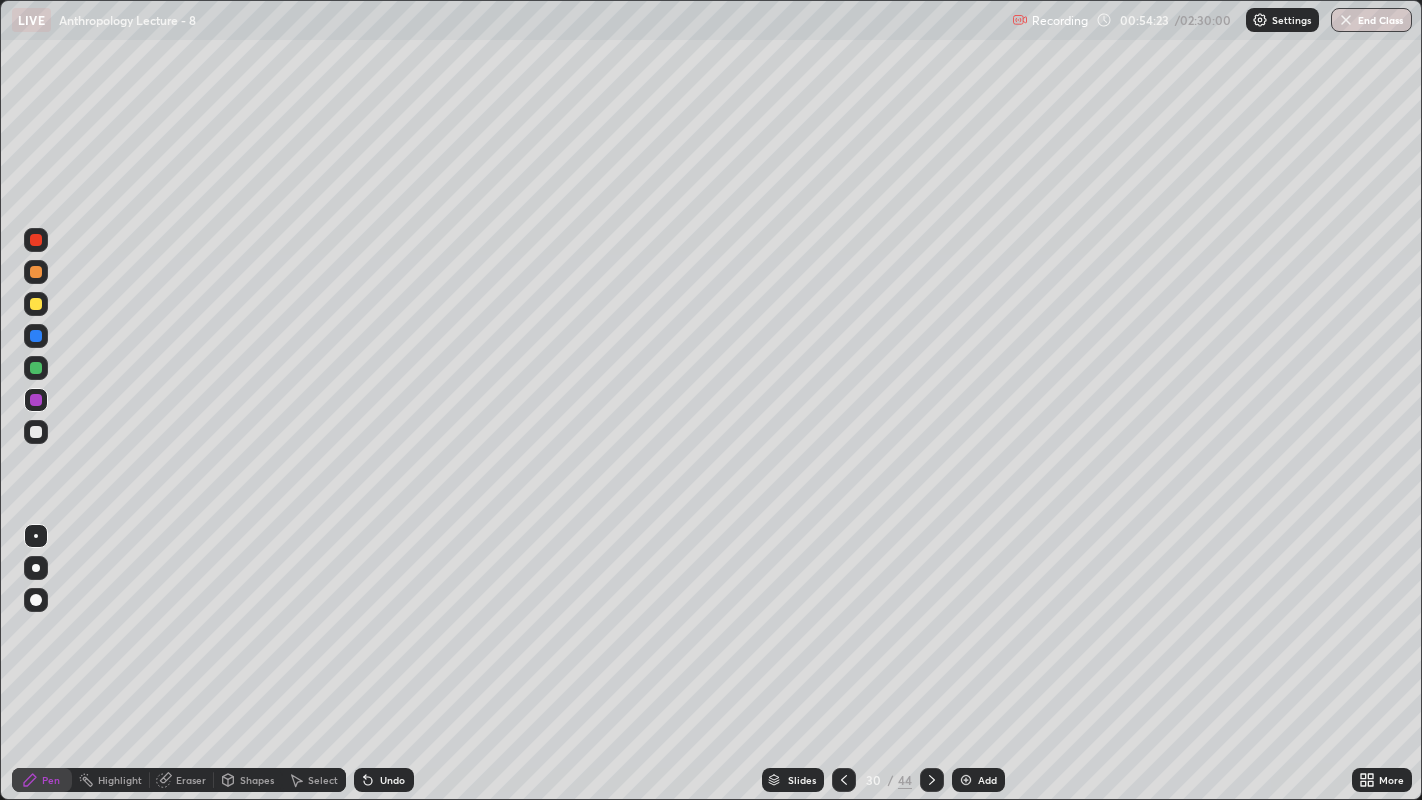 click at bounding box center [36, 432] 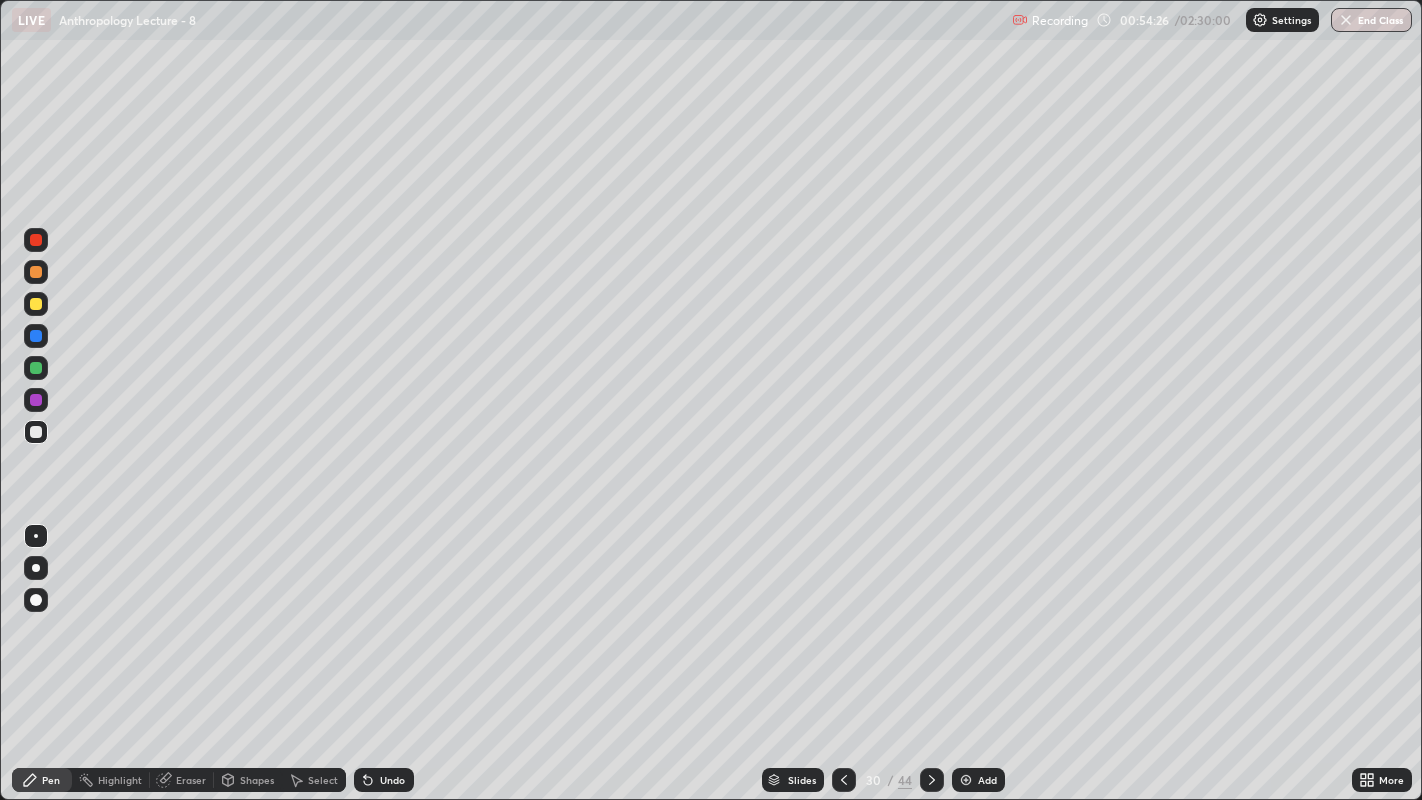 click on "Eraser" at bounding box center (191, 780) 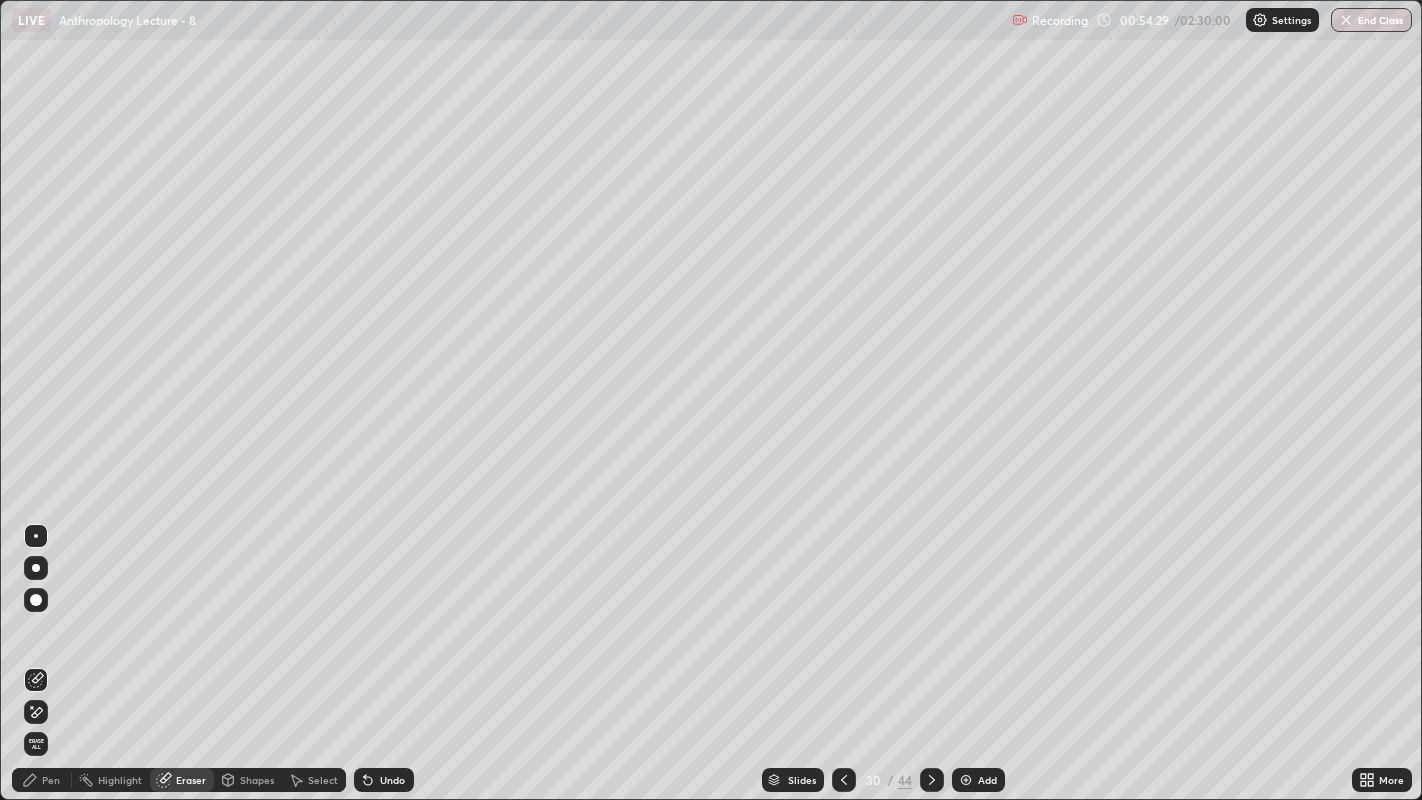 click on "Pen" at bounding box center [51, 780] 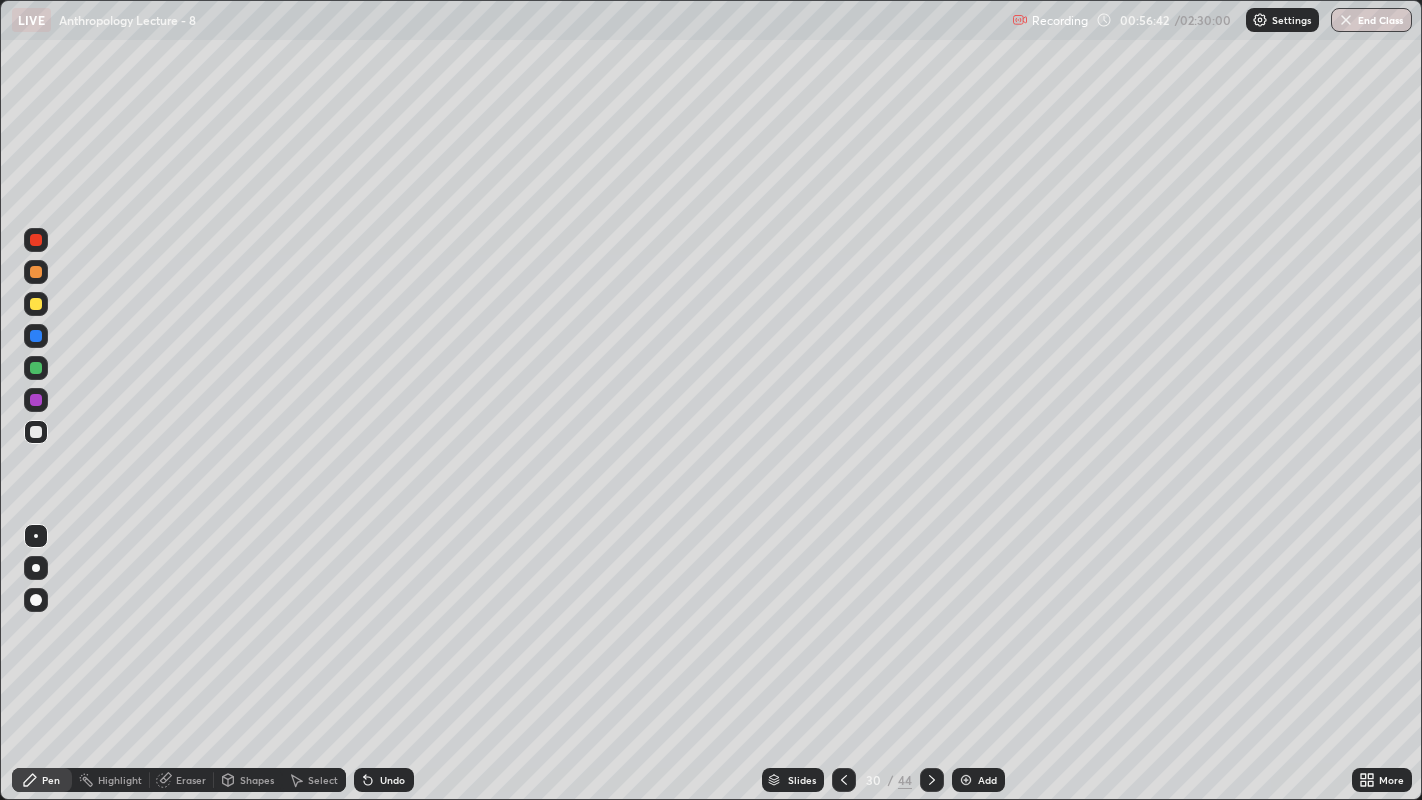 click 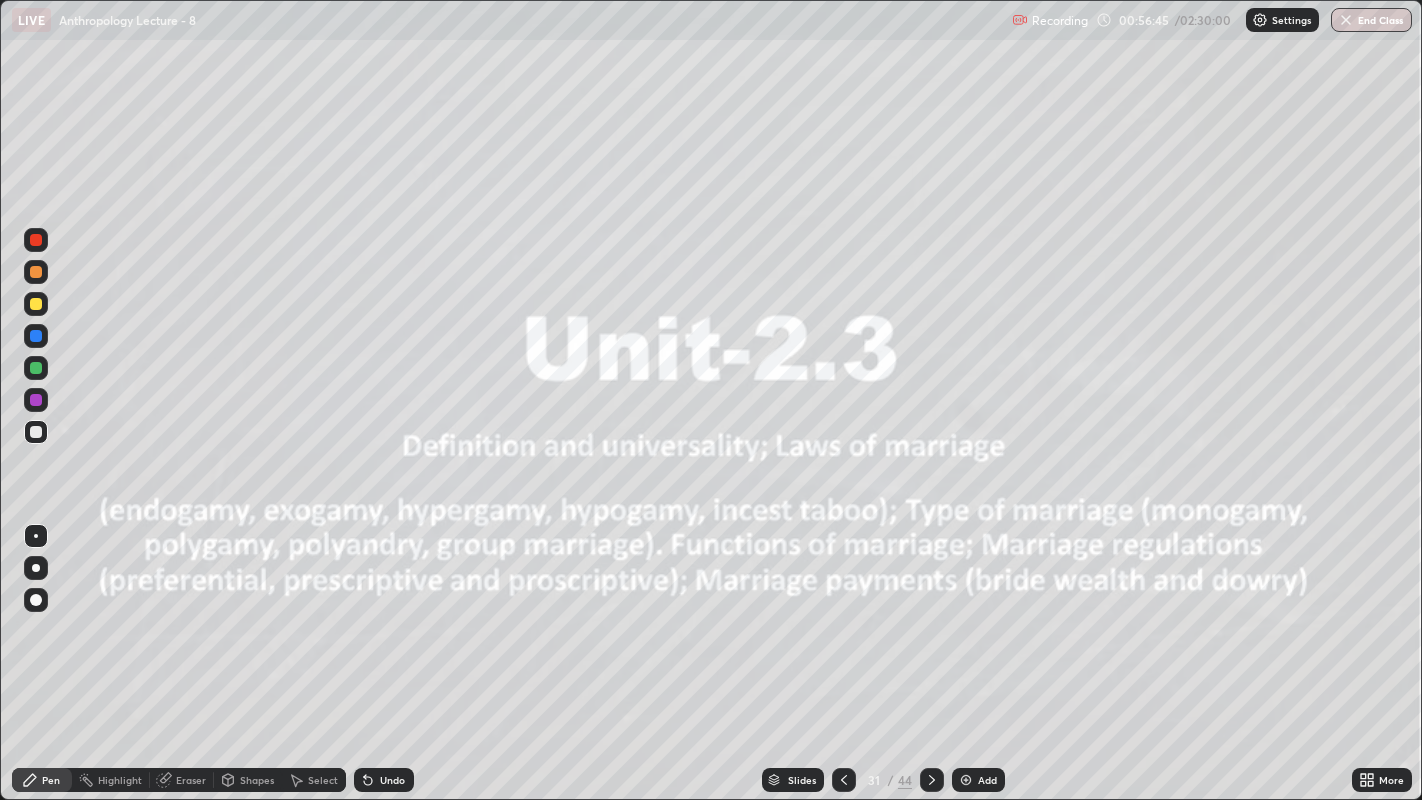 click 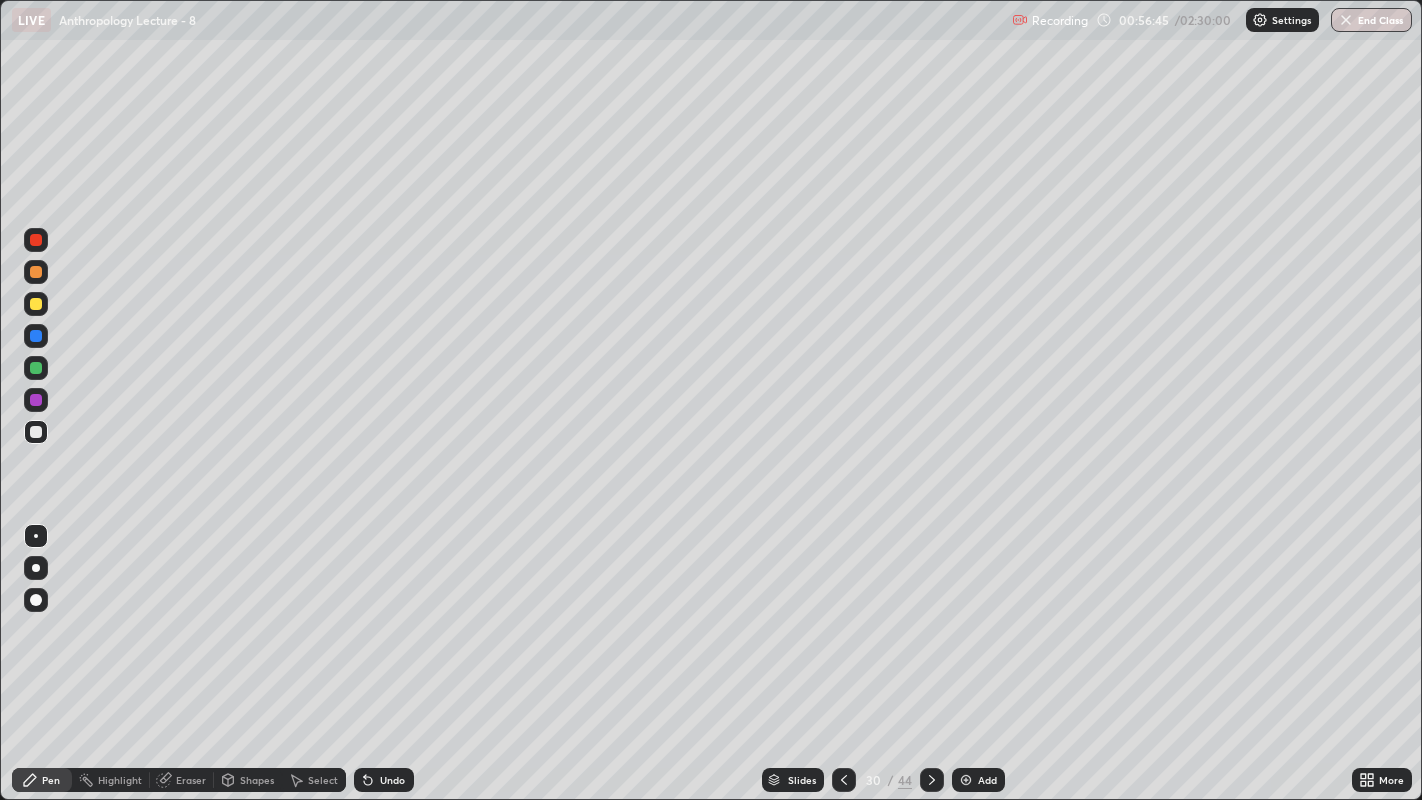 click 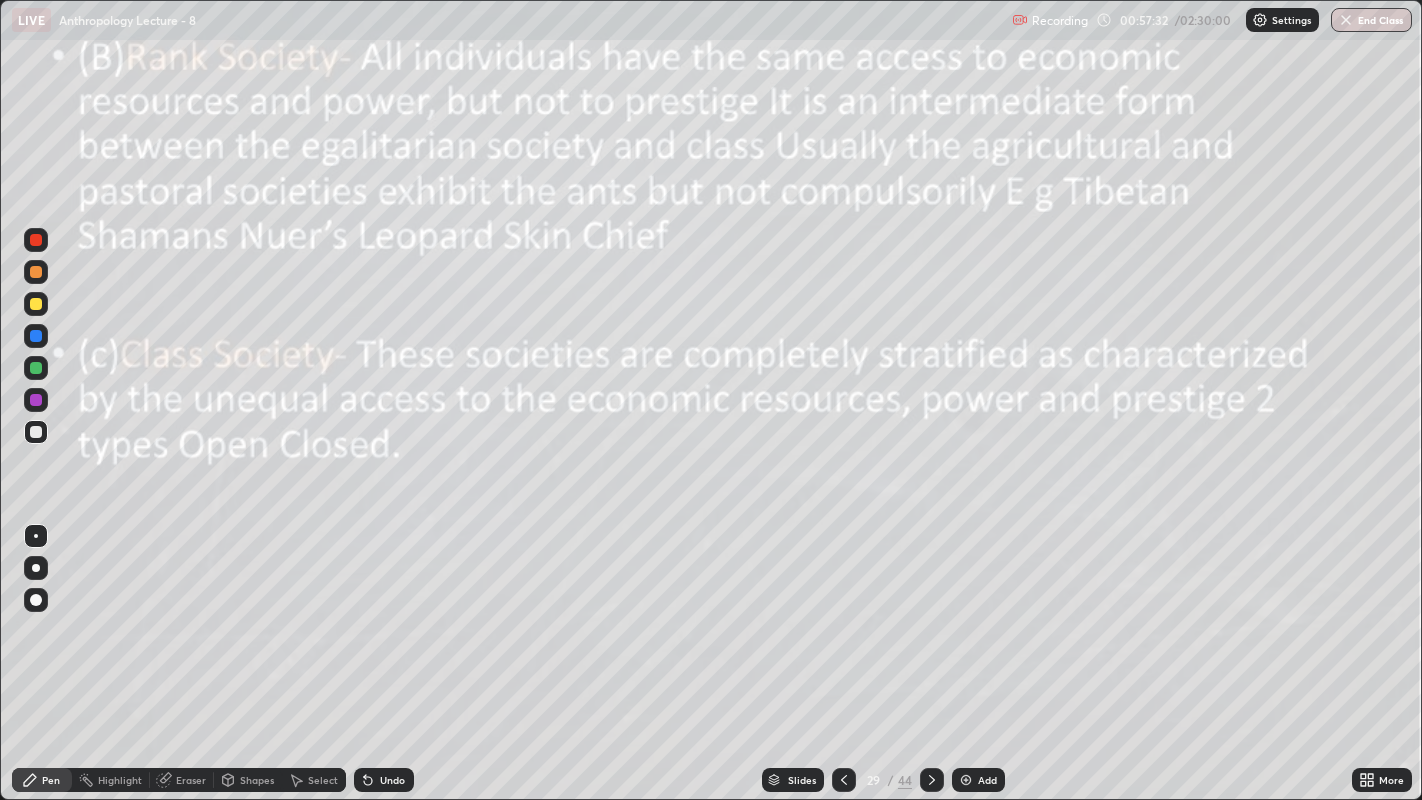 click at bounding box center (36, 272) 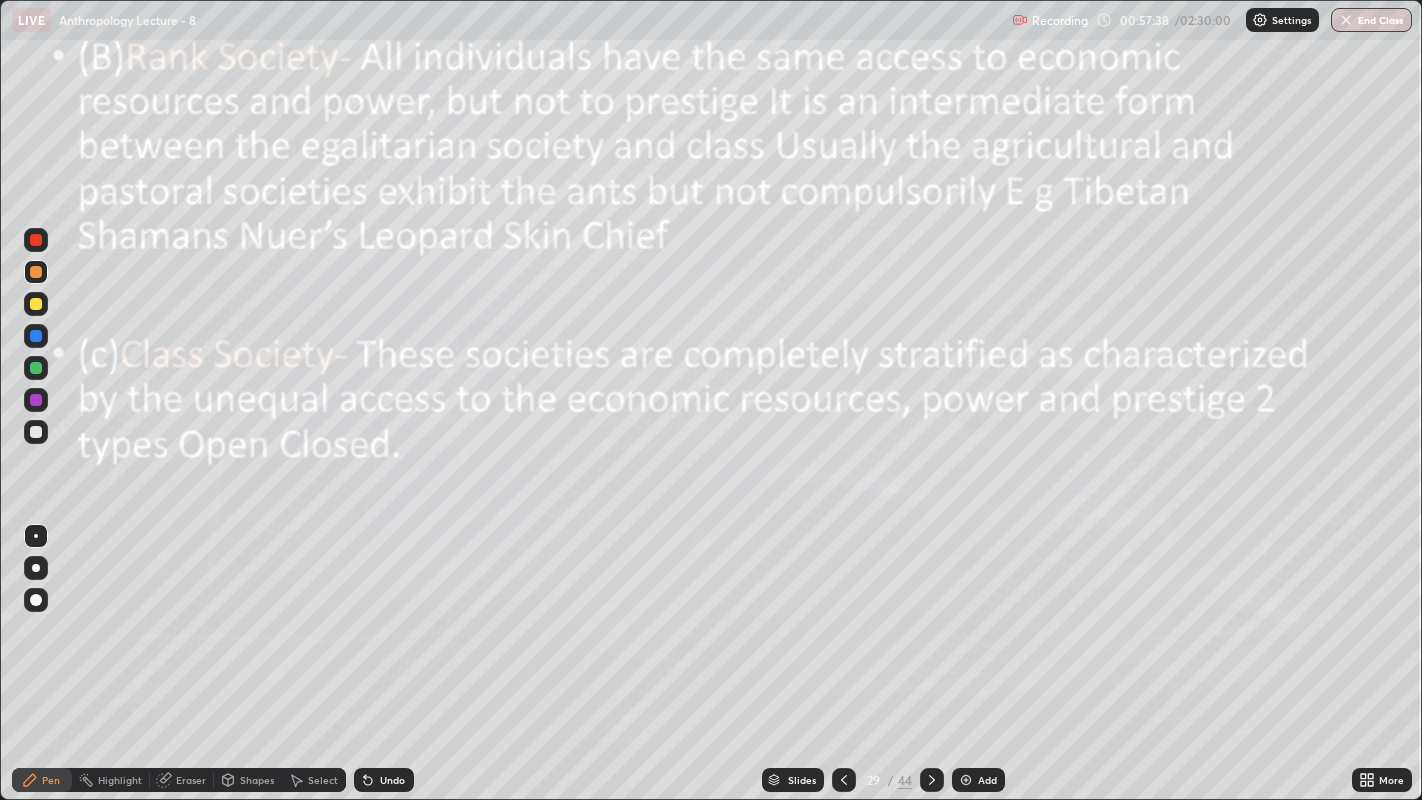 click at bounding box center [36, 368] 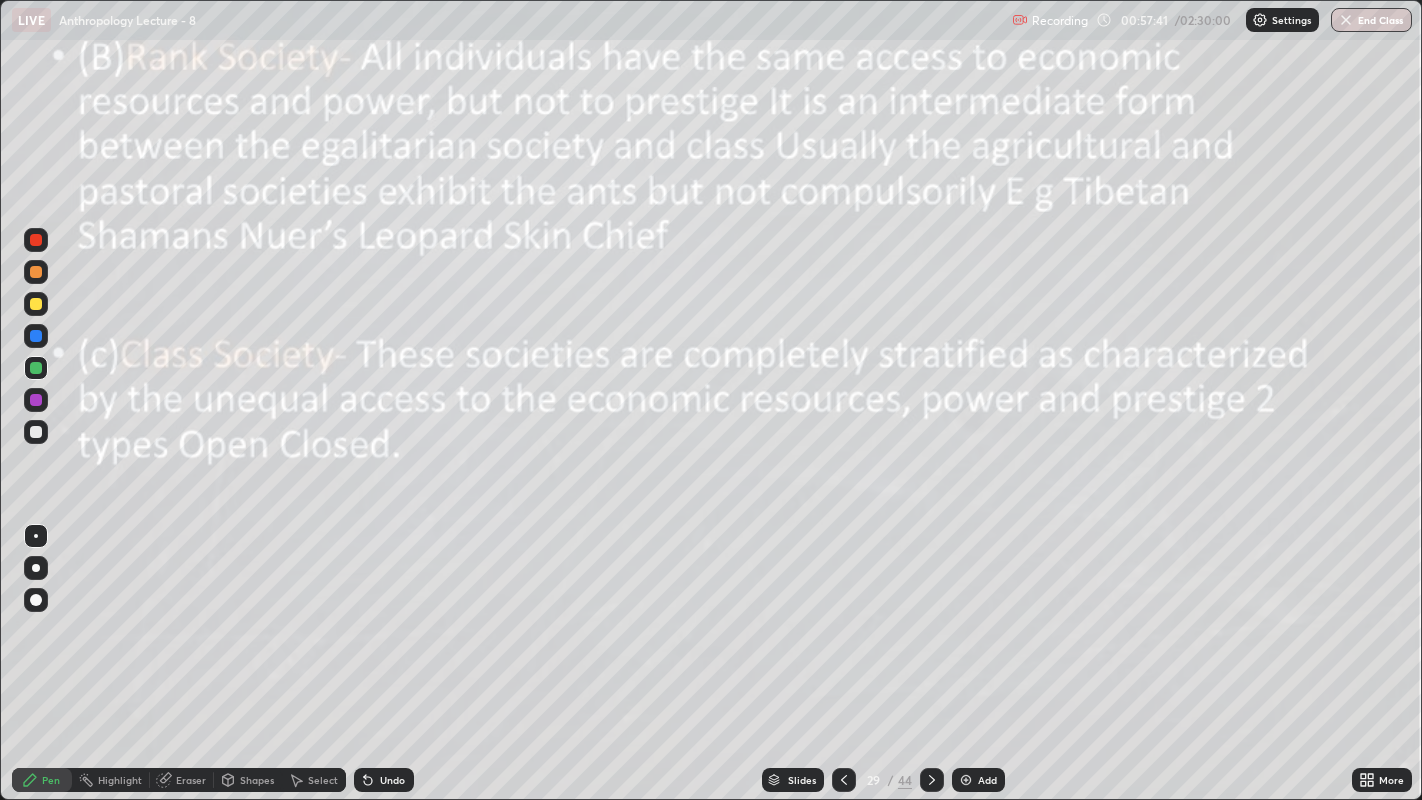 click on "Eraser" at bounding box center (191, 780) 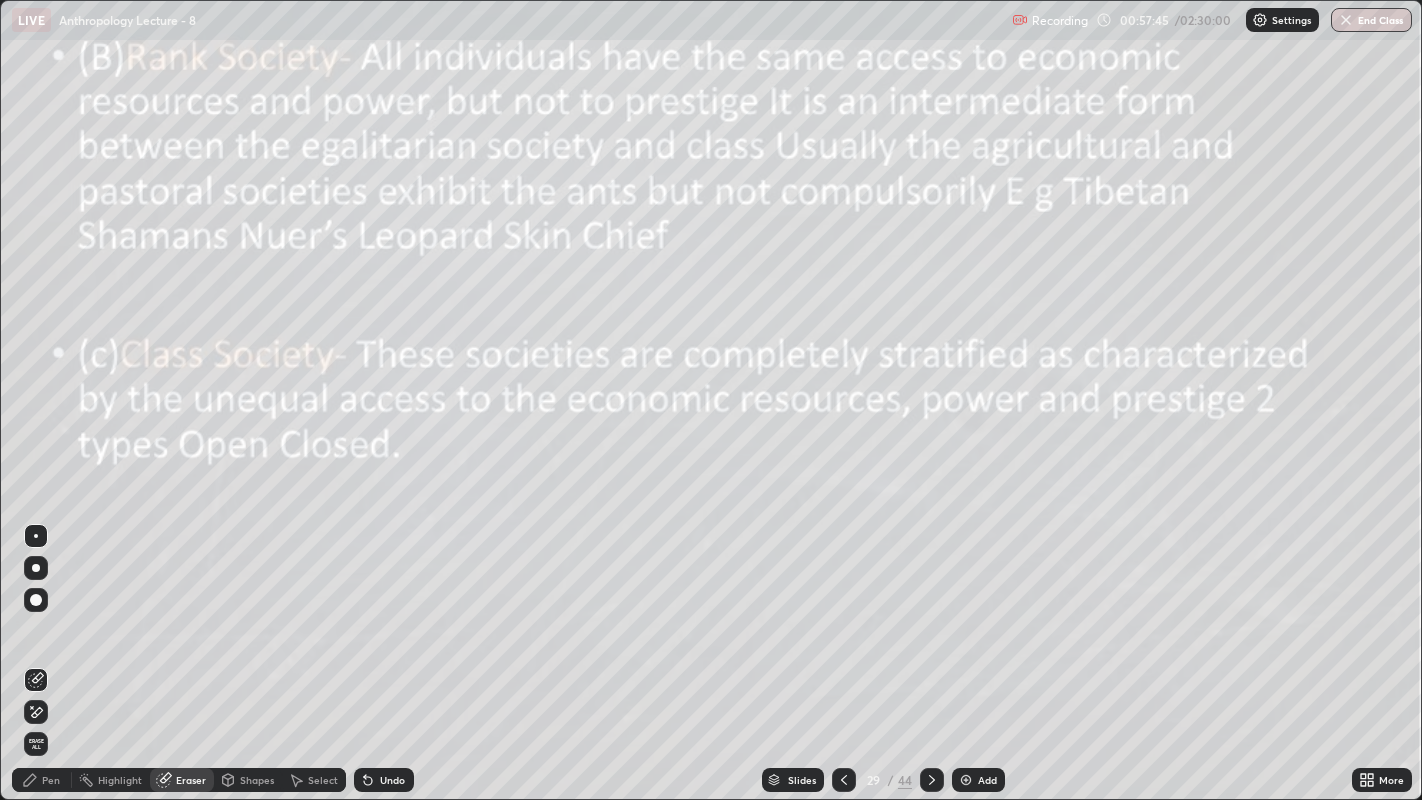 click on "Pen" at bounding box center (51, 780) 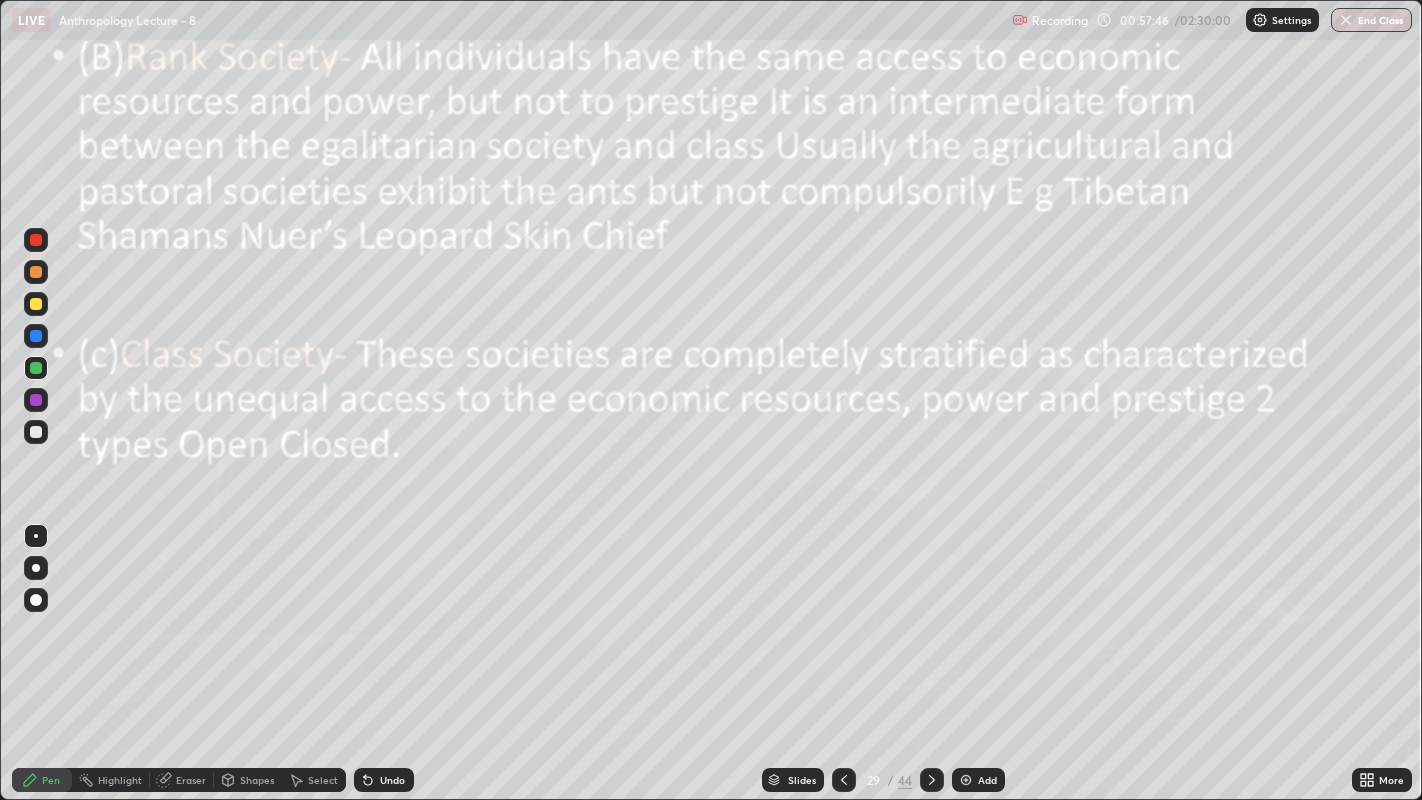 click at bounding box center [36, 272] 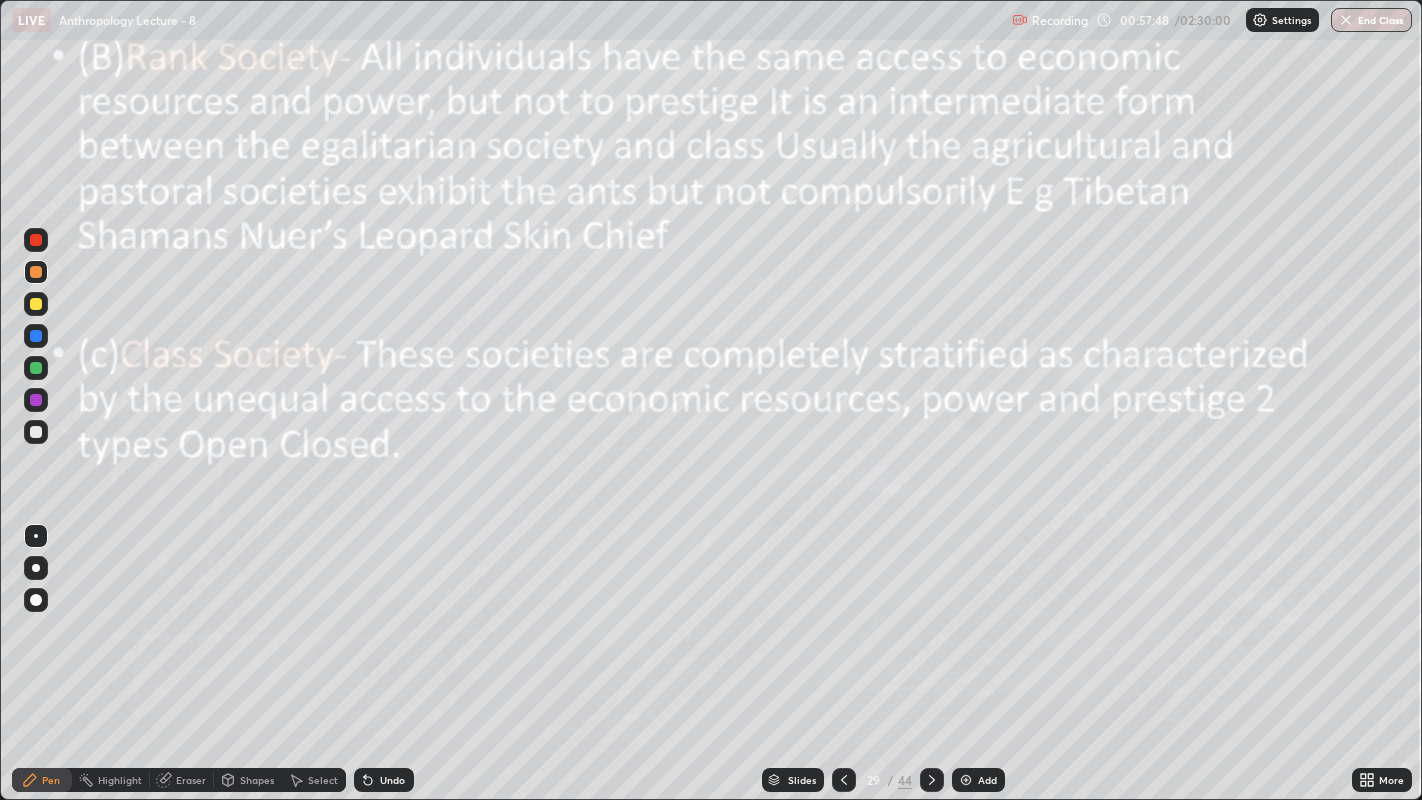 click at bounding box center [36, 368] 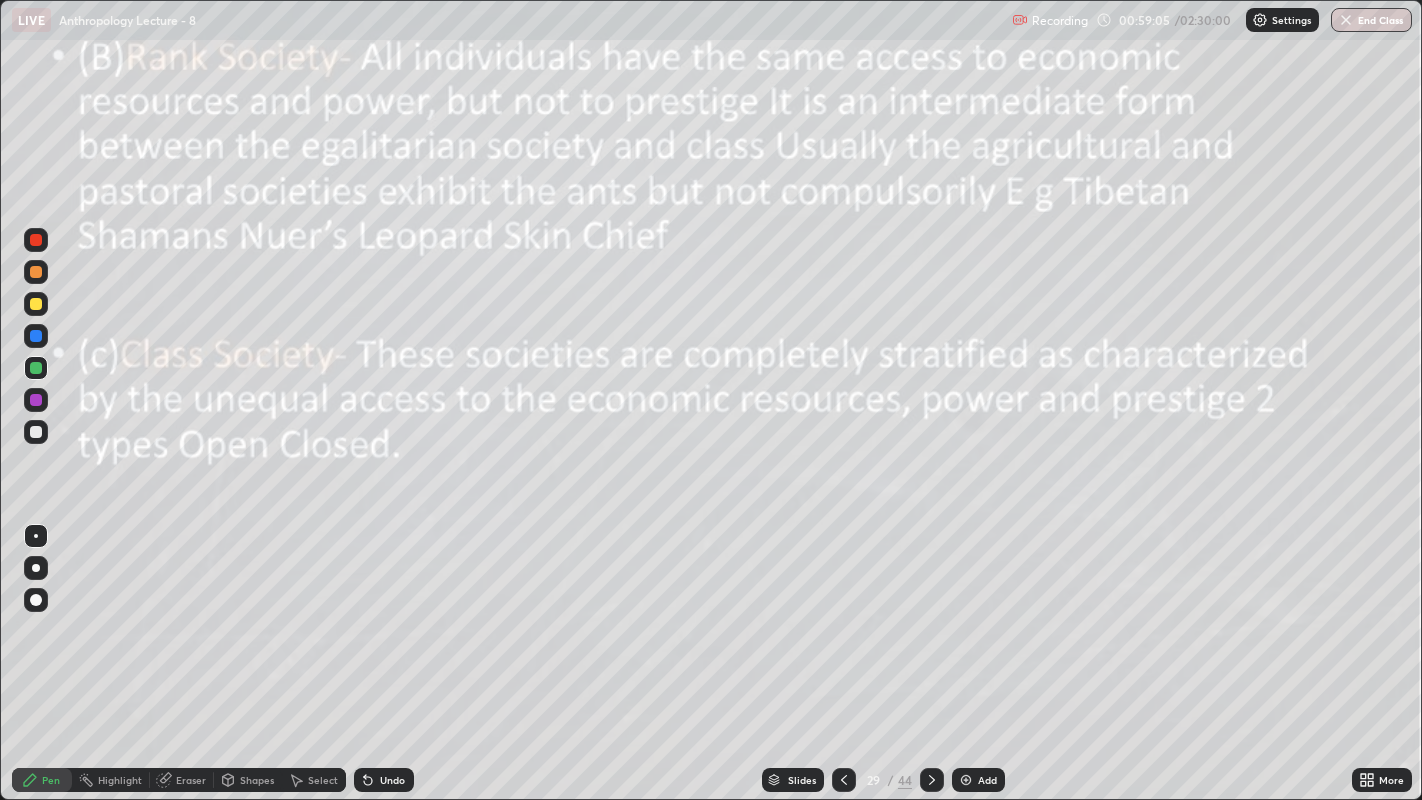 click at bounding box center [36, 432] 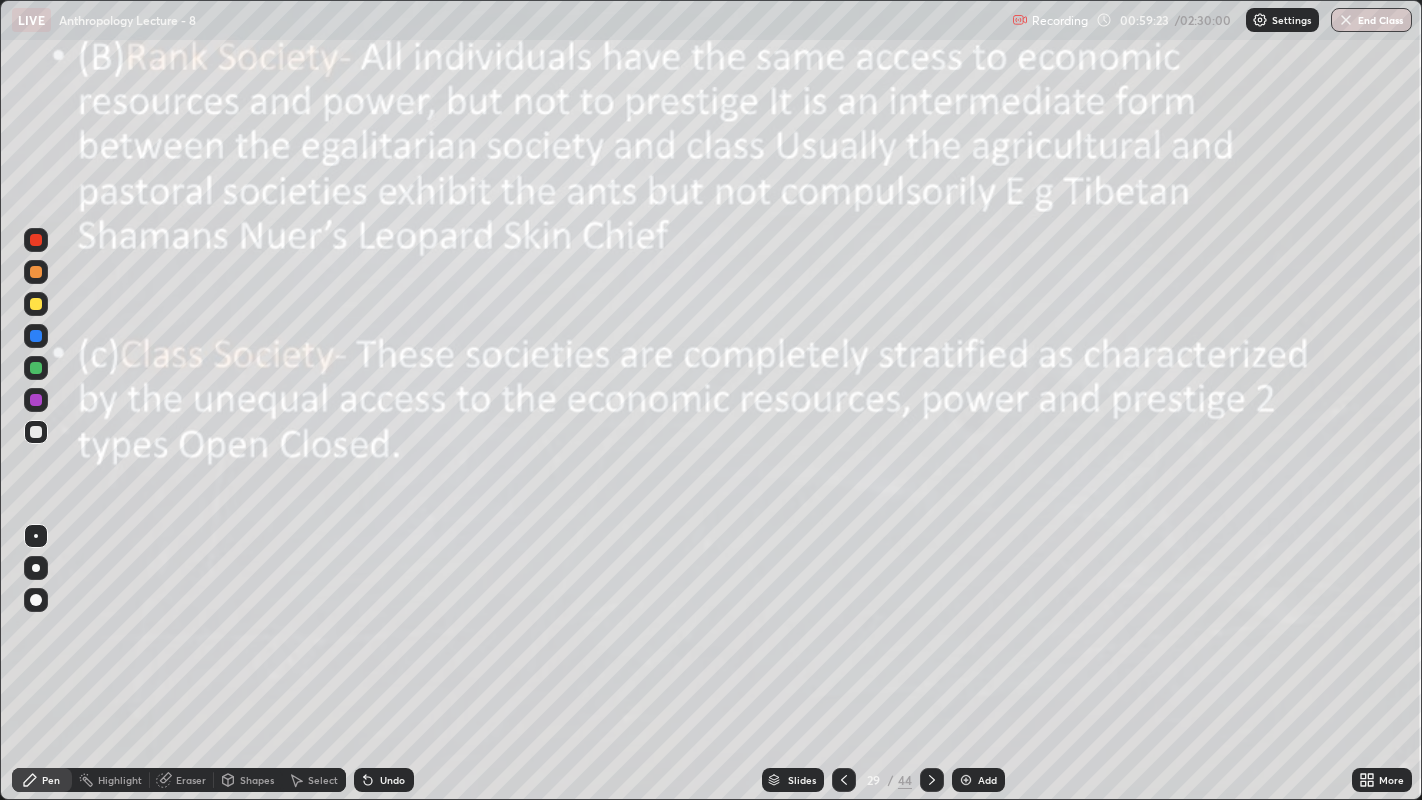 click at bounding box center [36, 272] 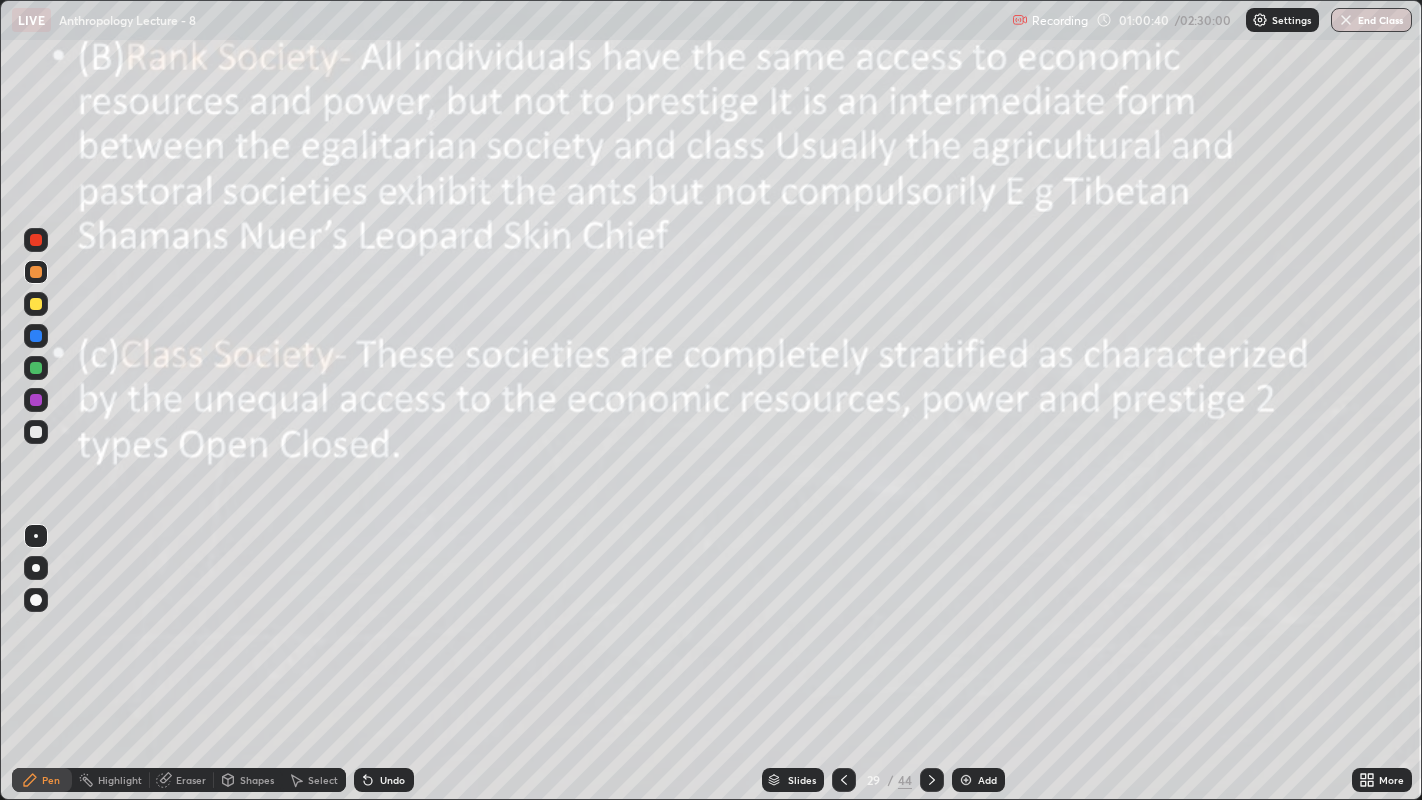 click 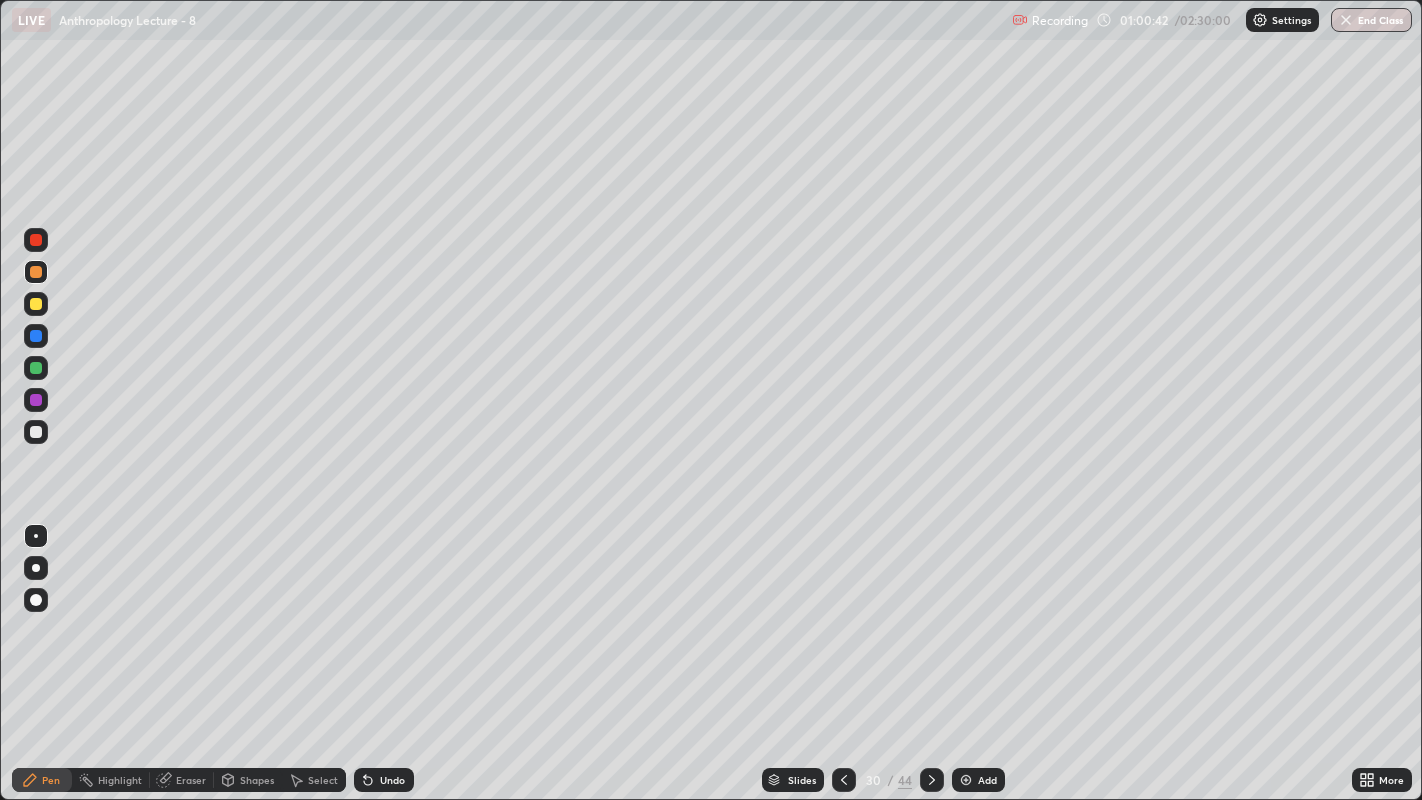 click 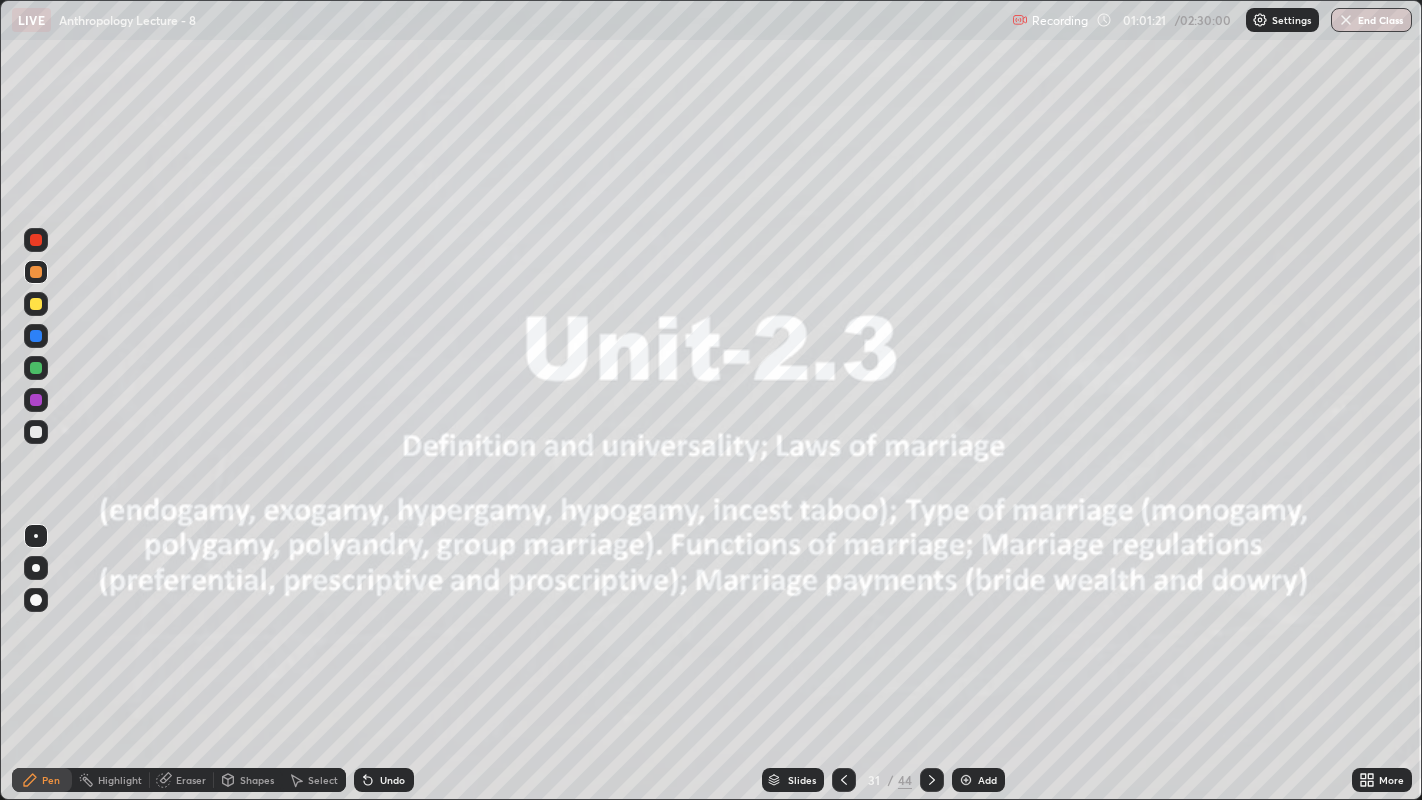 click 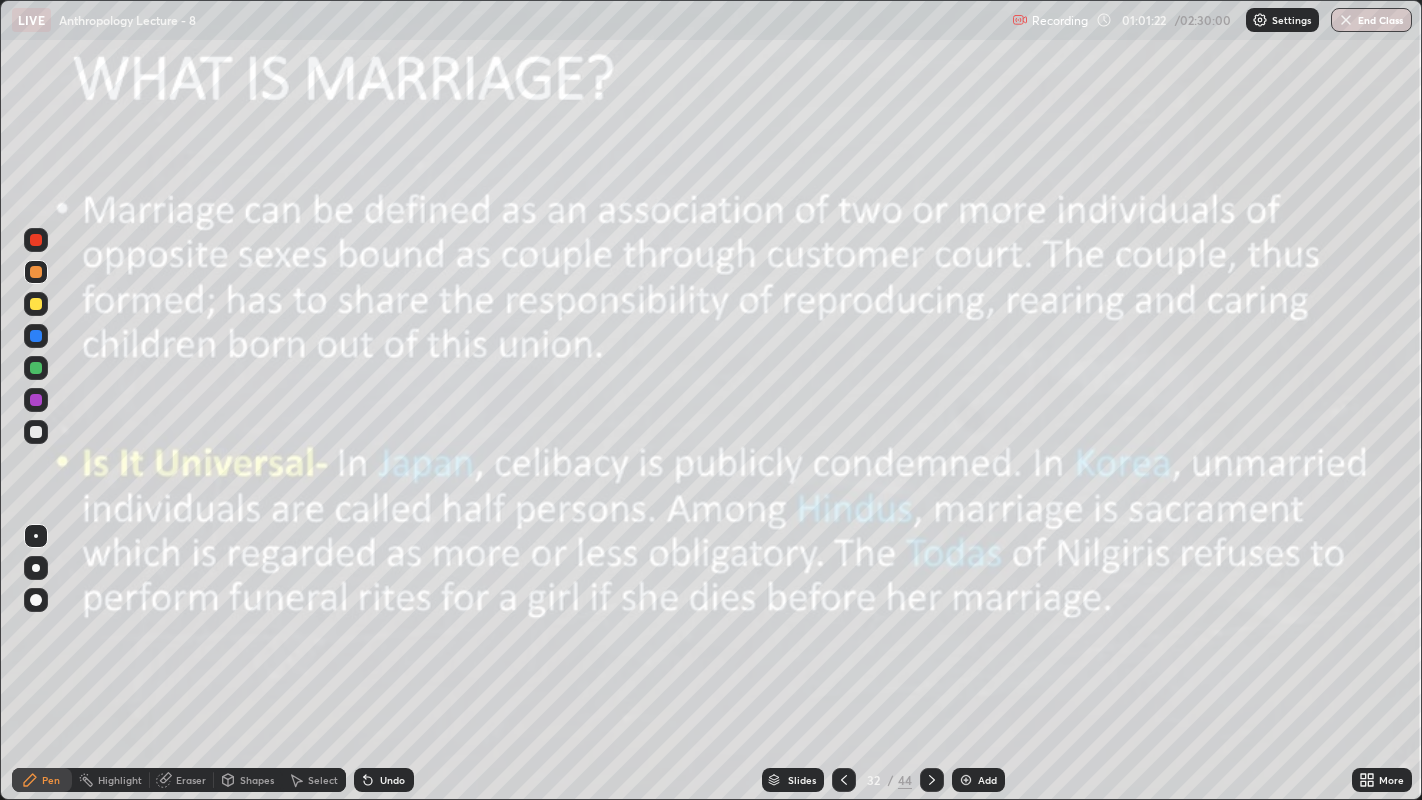 click 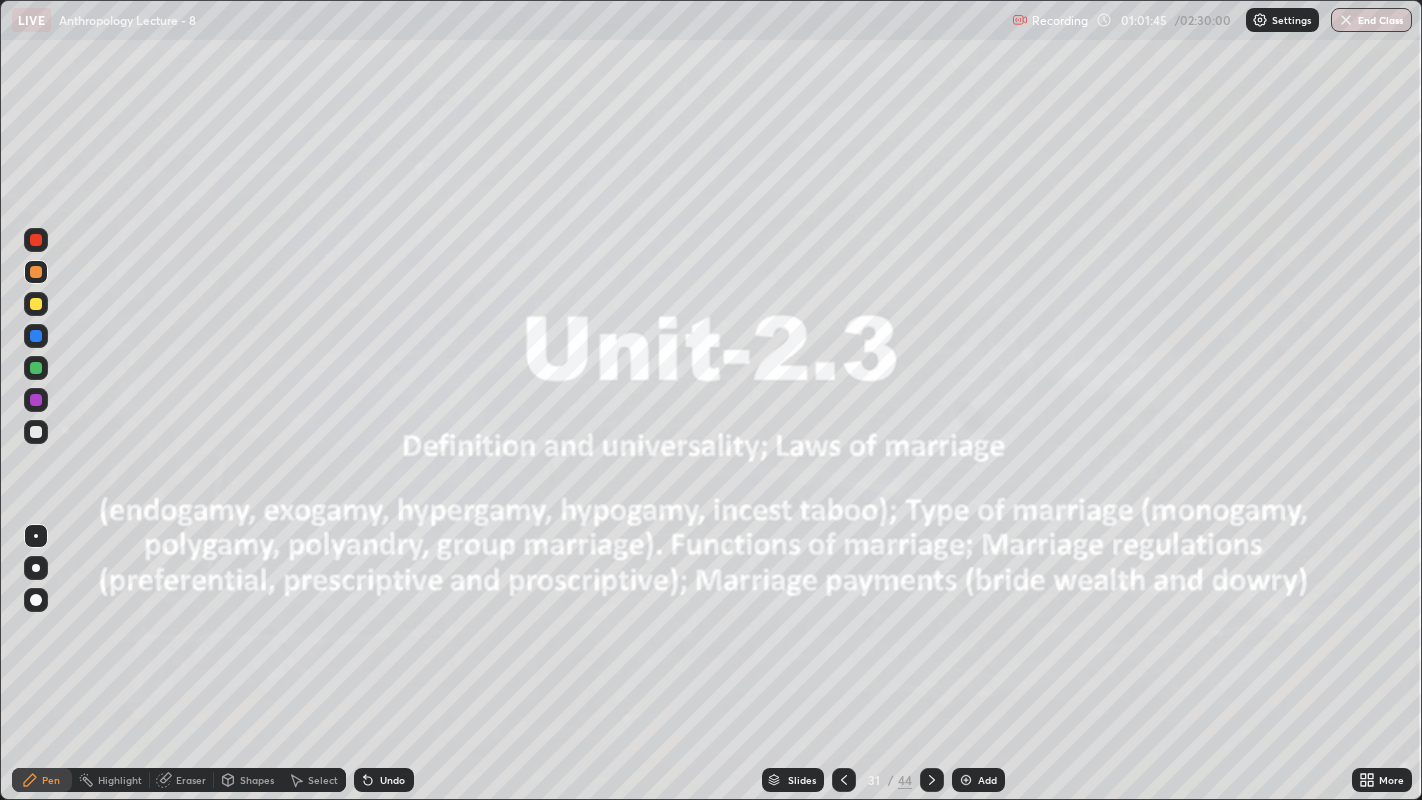click 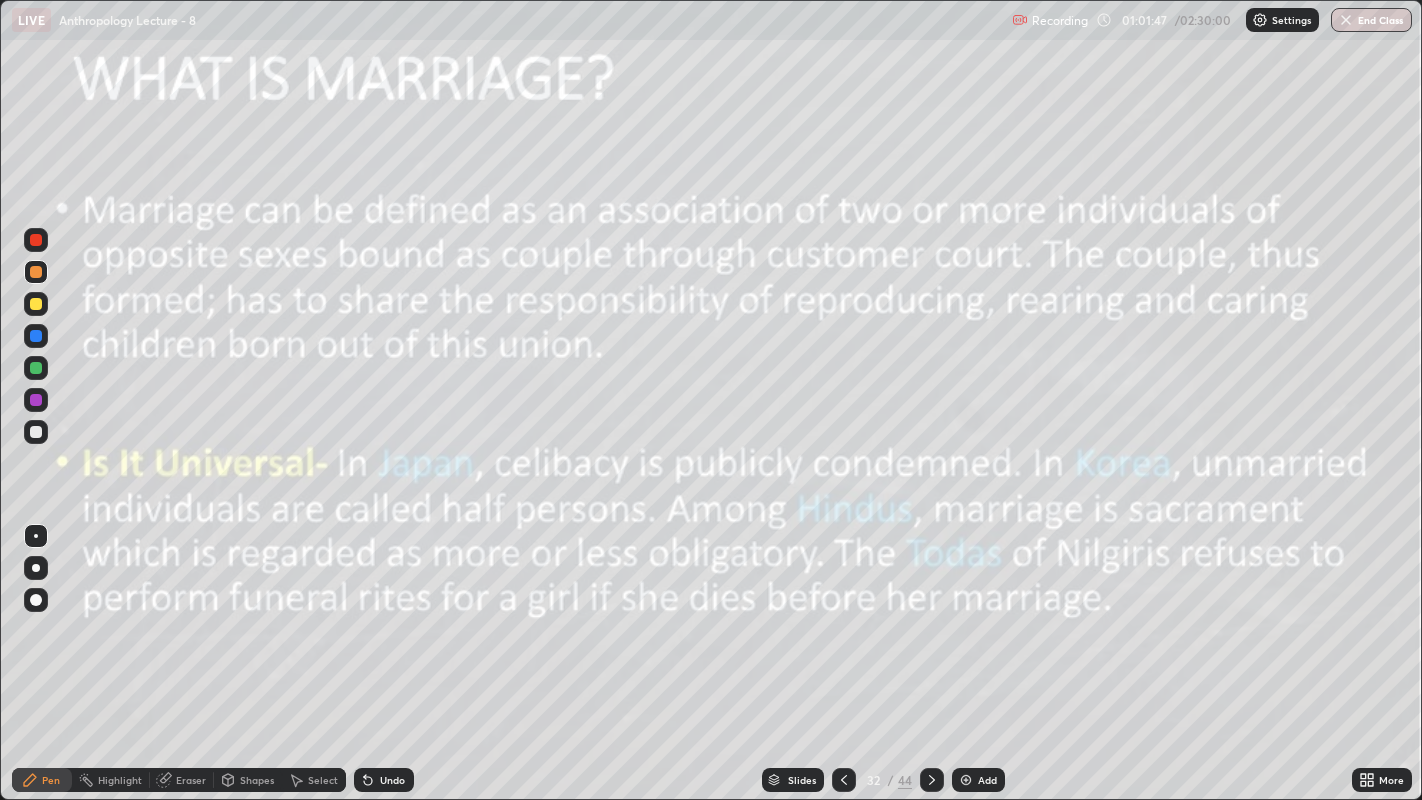 click 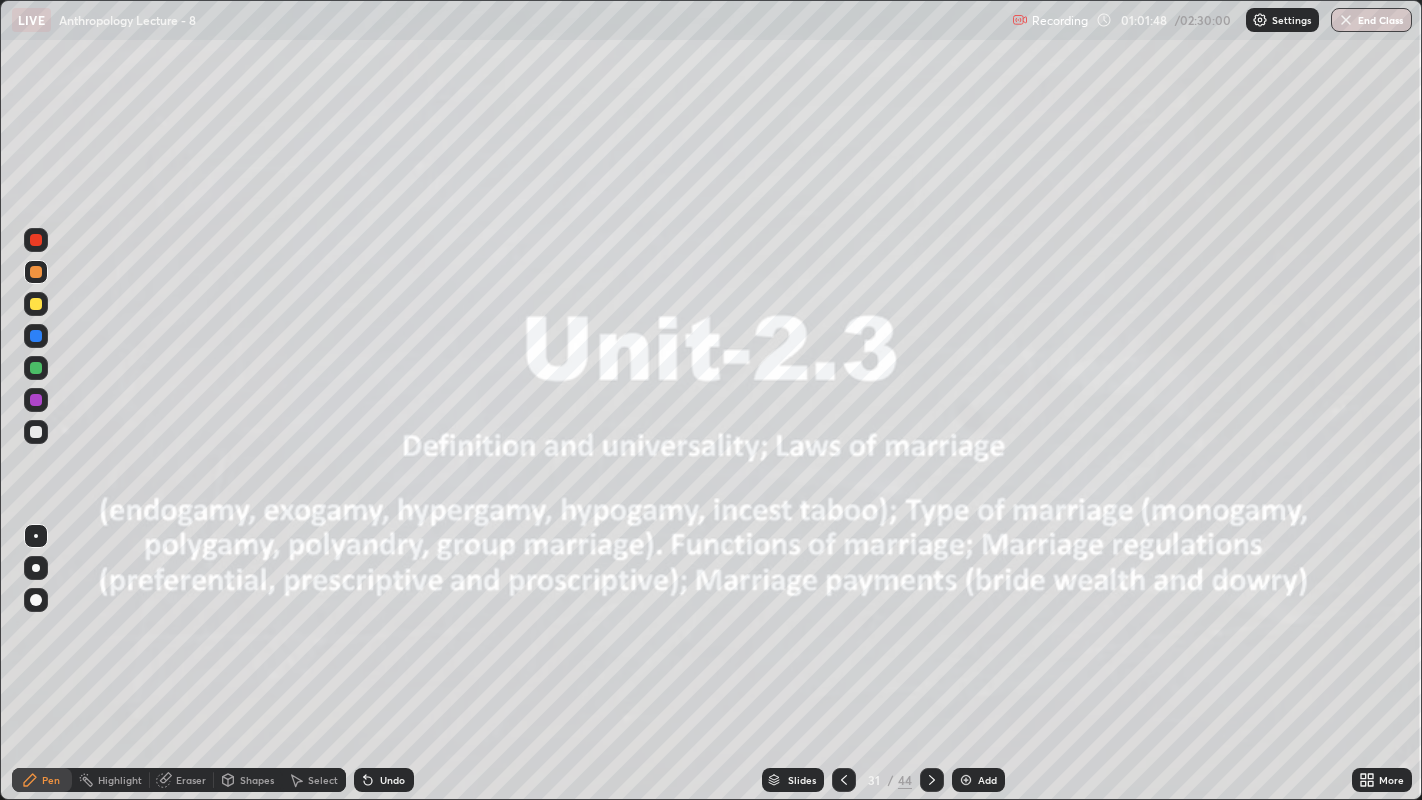 click at bounding box center (966, 780) 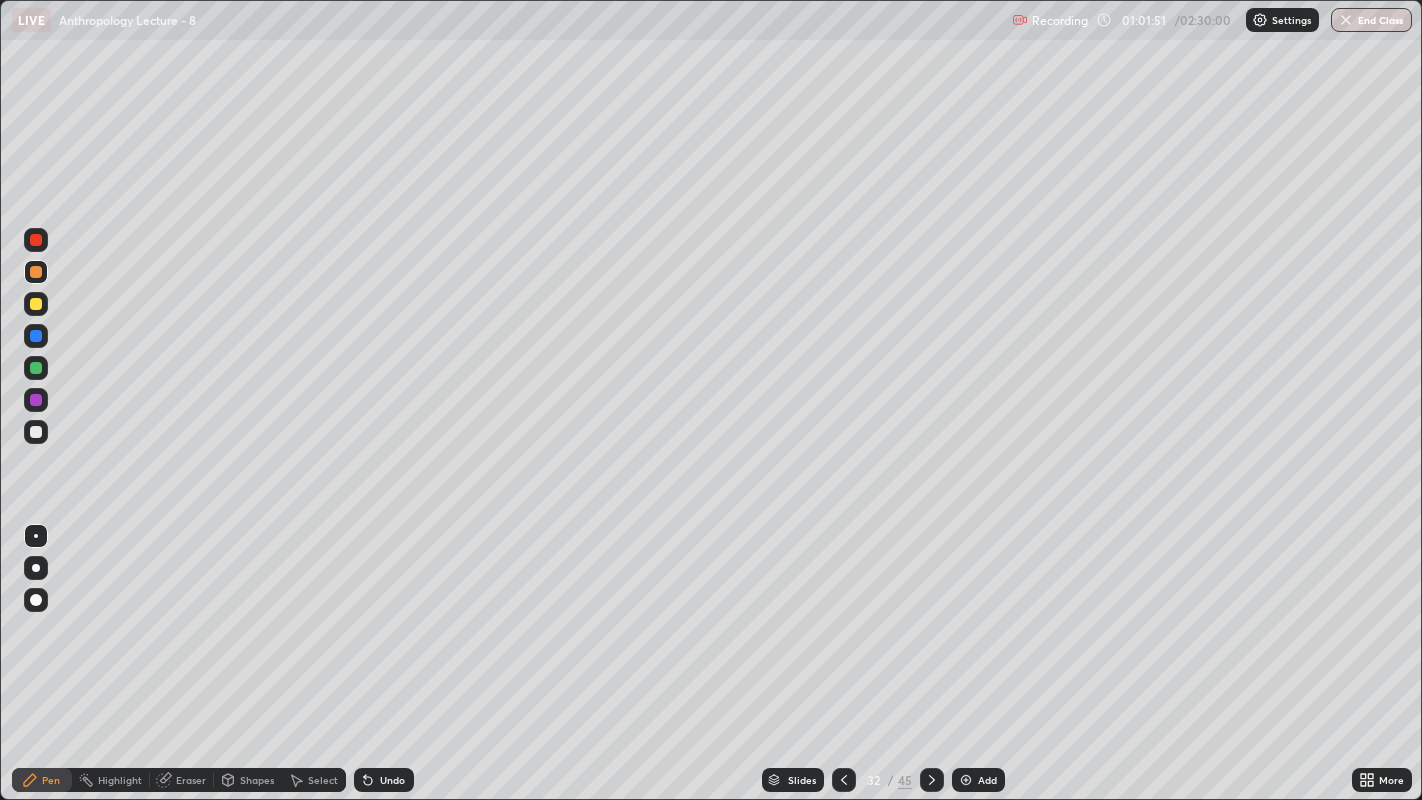 click at bounding box center (36, 432) 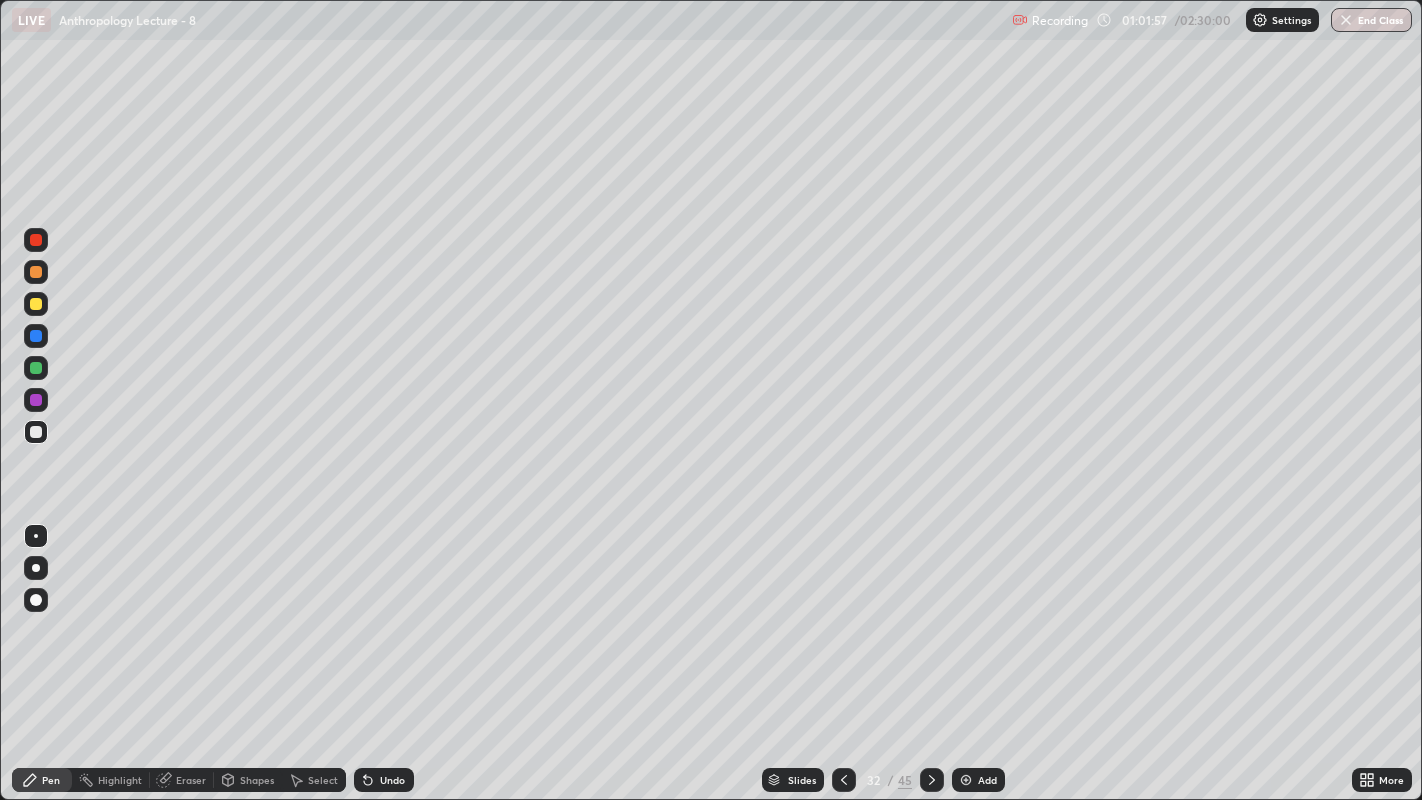 click at bounding box center (36, 600) 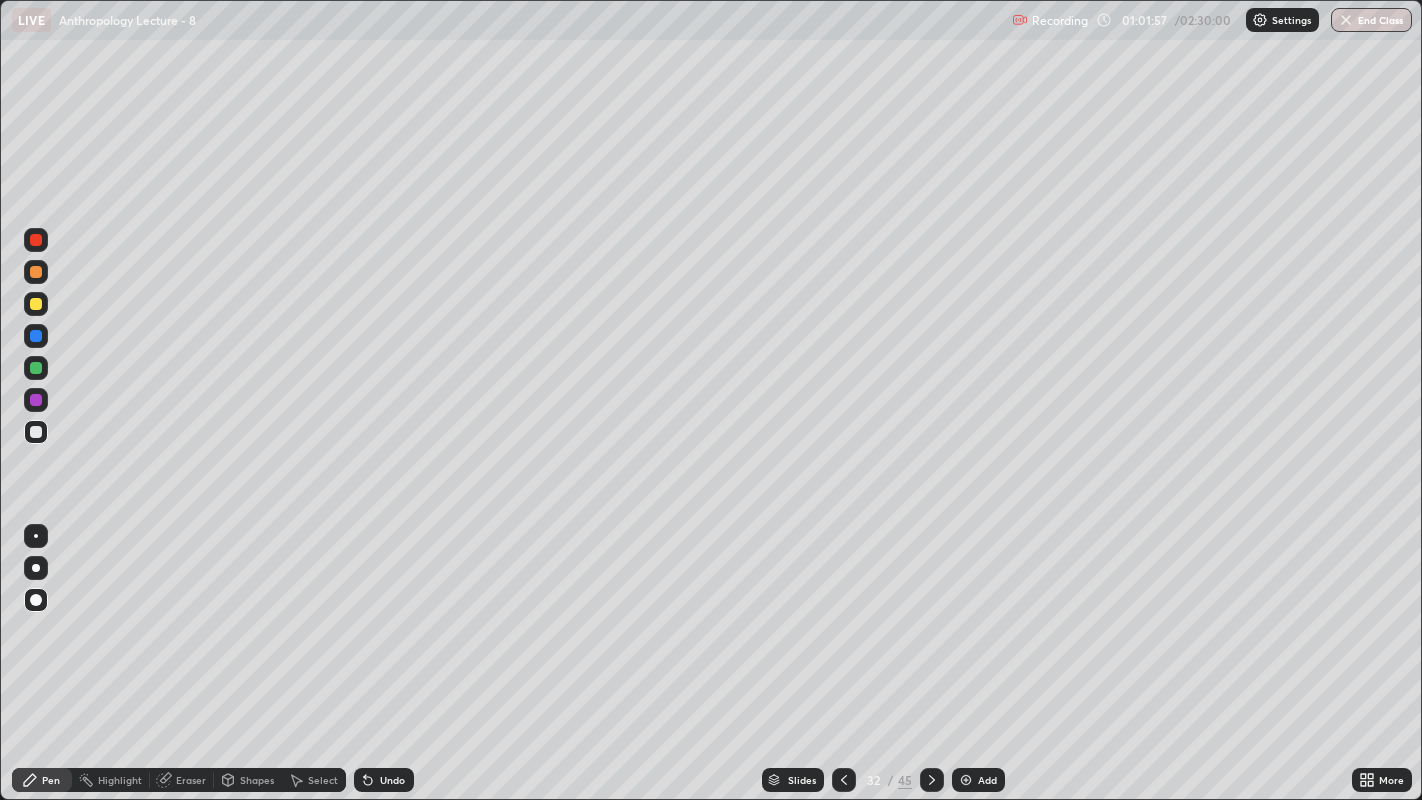 click at bounding box center (36, 568) 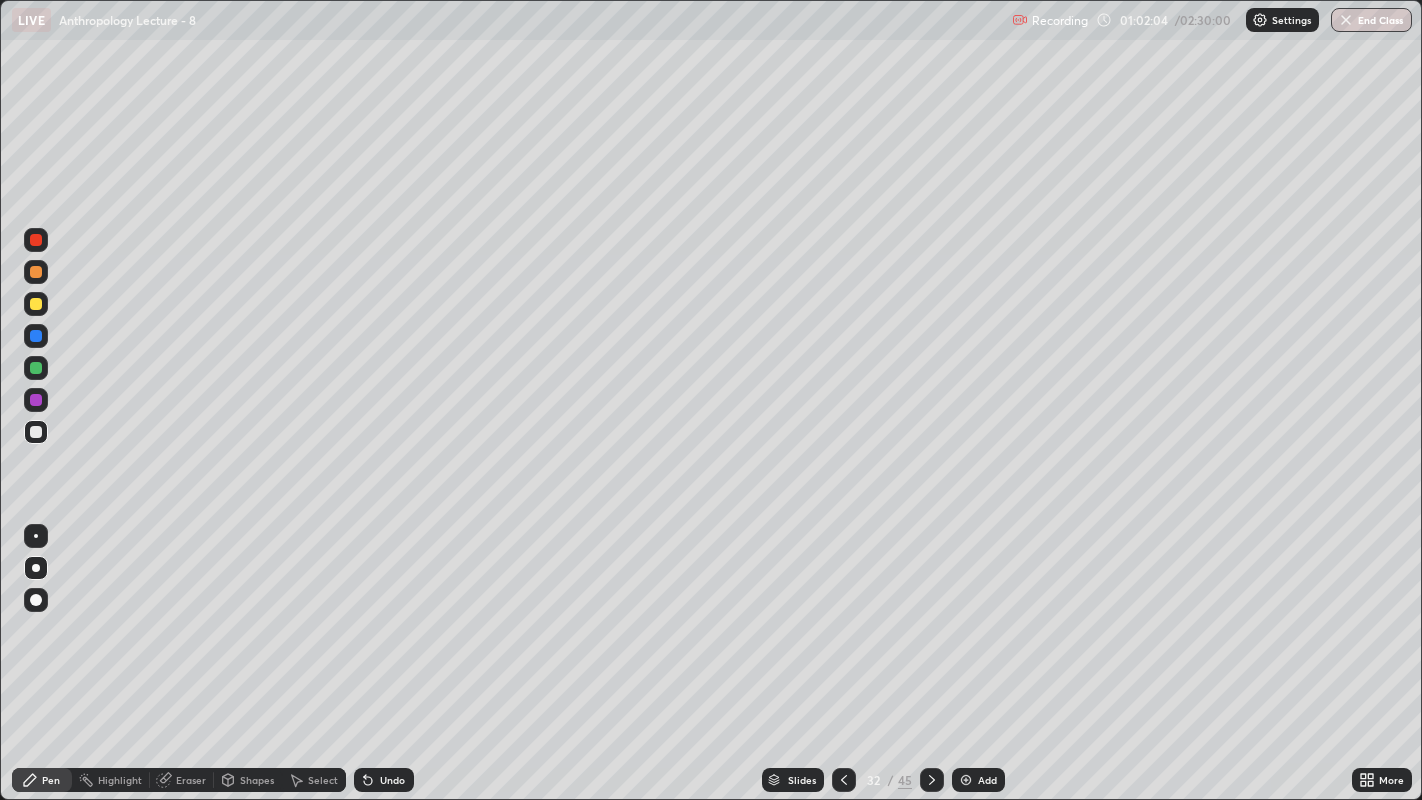 click at bounding box center (36, 536) 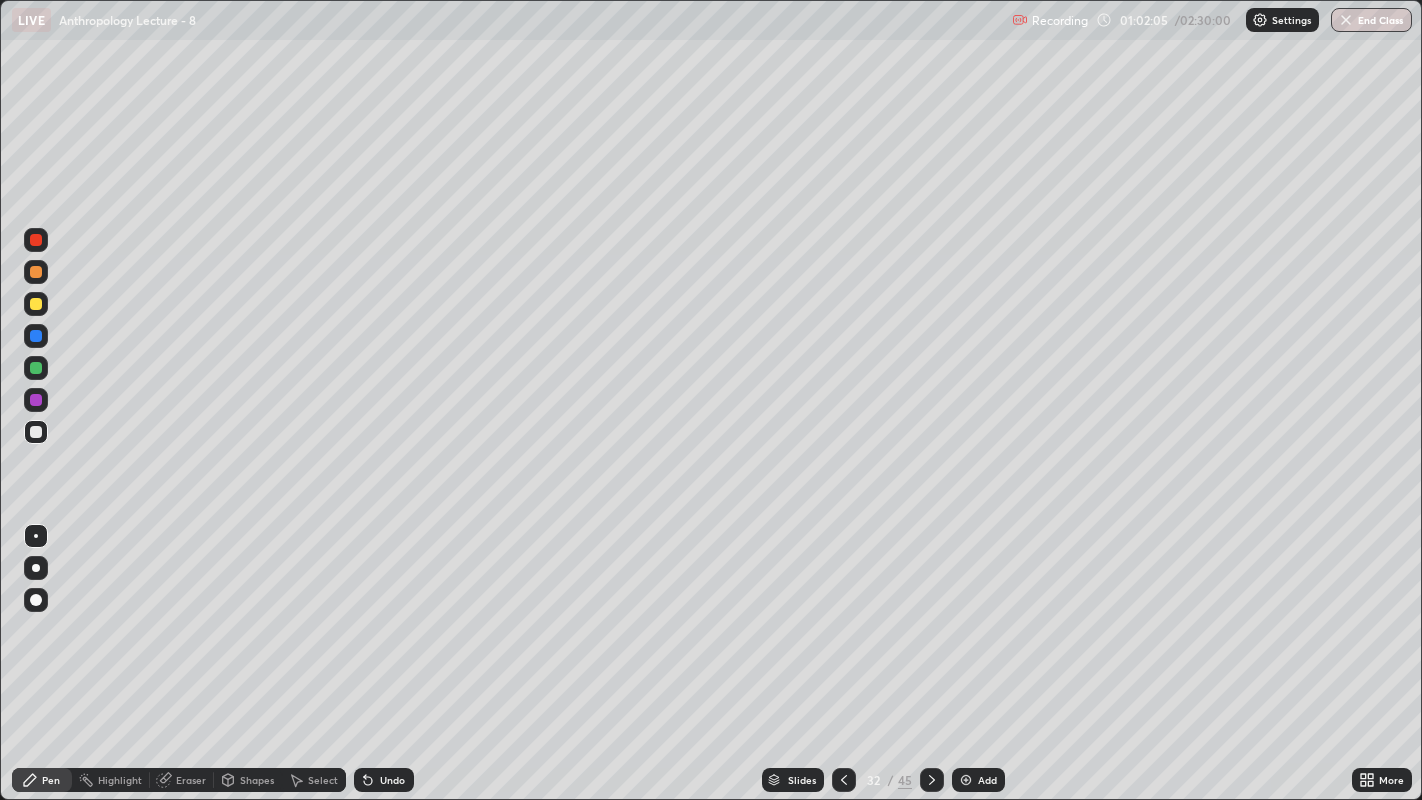 click at bounding box center [36, 336] 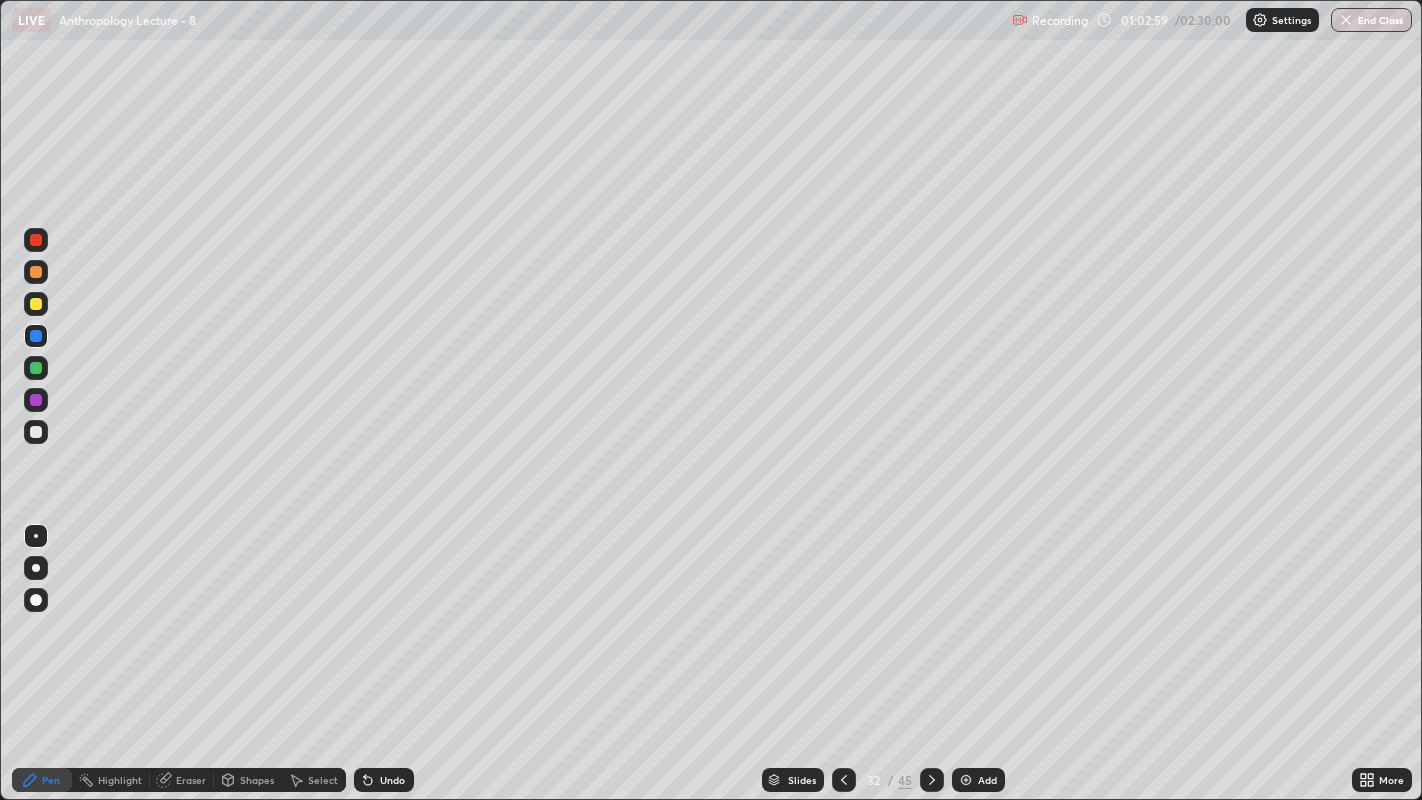 click on "Eraser" at bounding box center [191, 780] 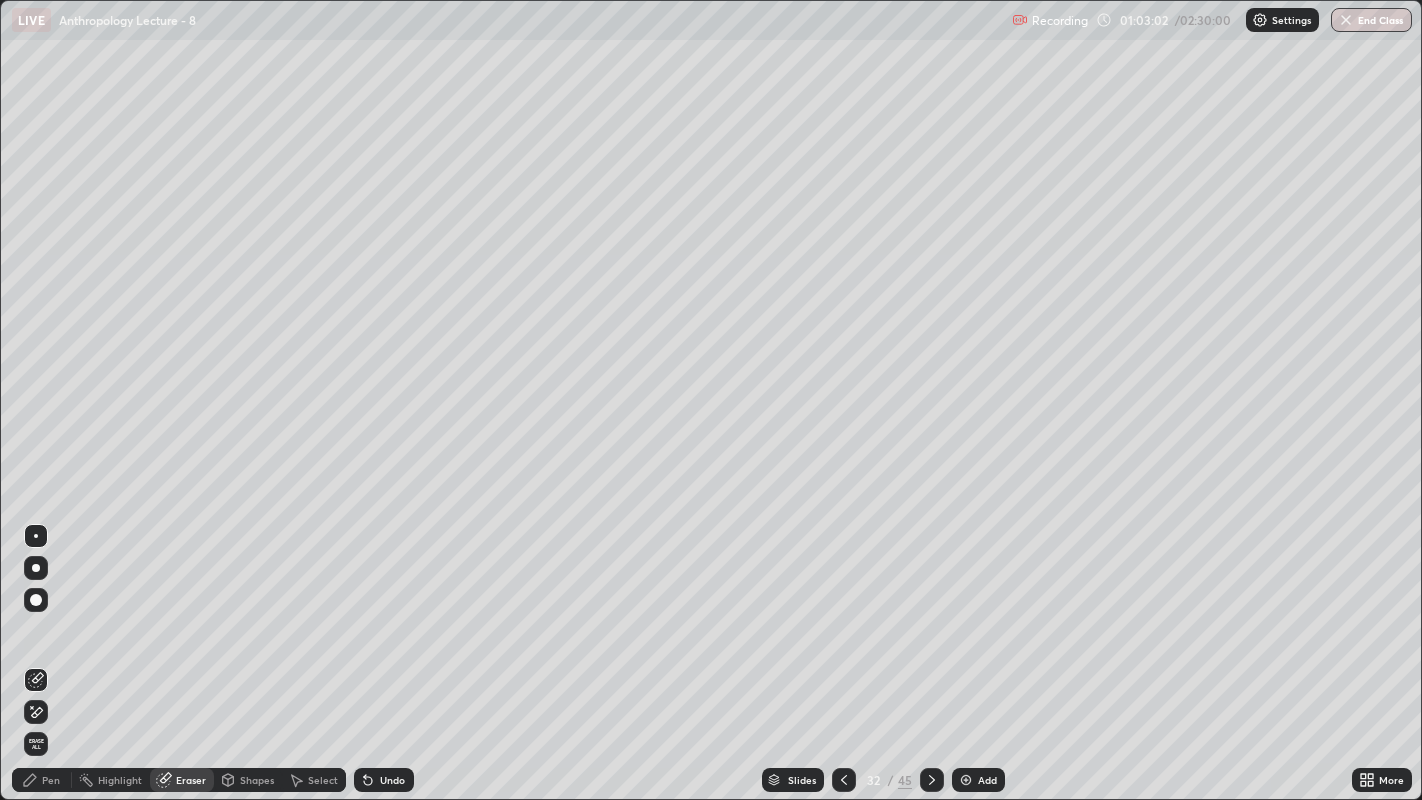 click on "Pen" at bounding box center [51, 780] 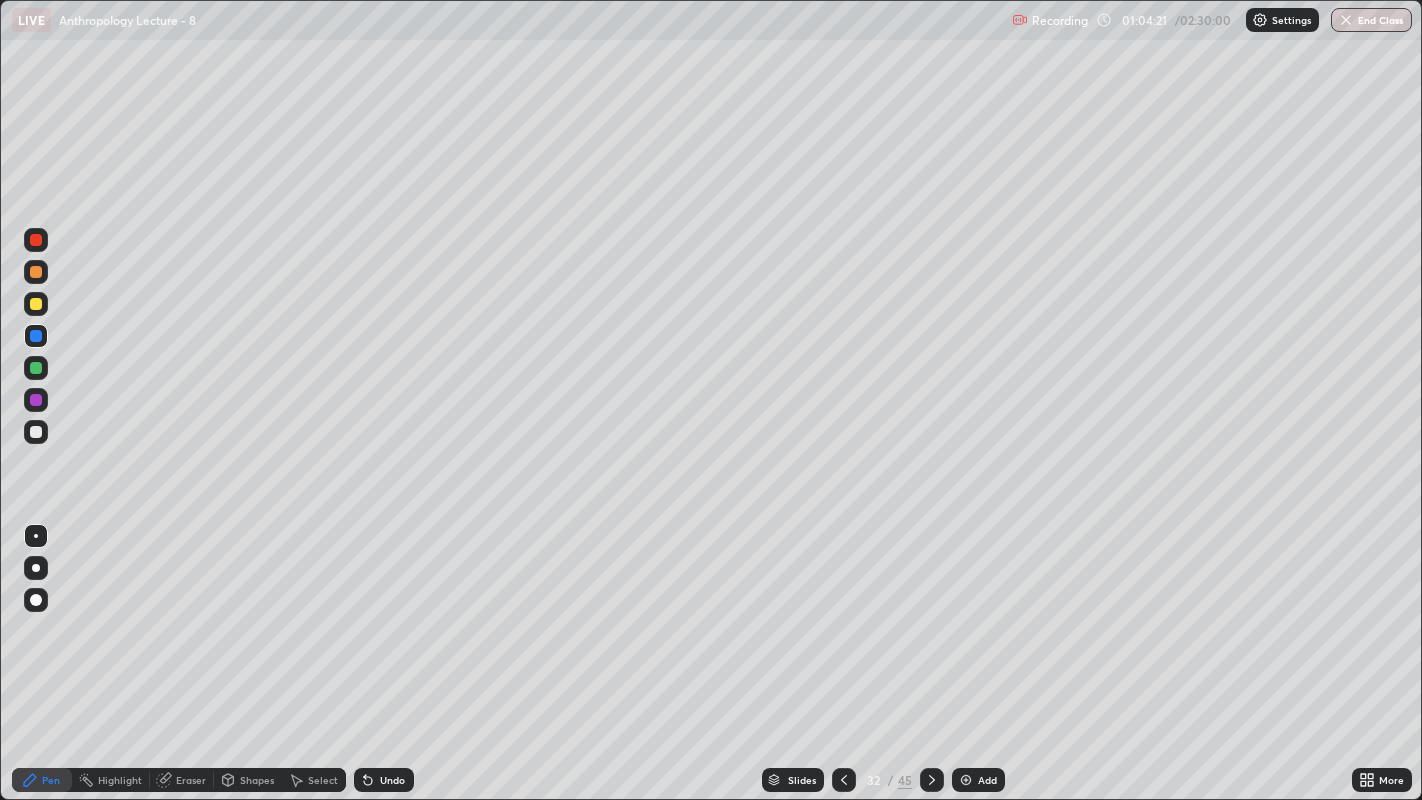 click at bounding box center [36, 432] 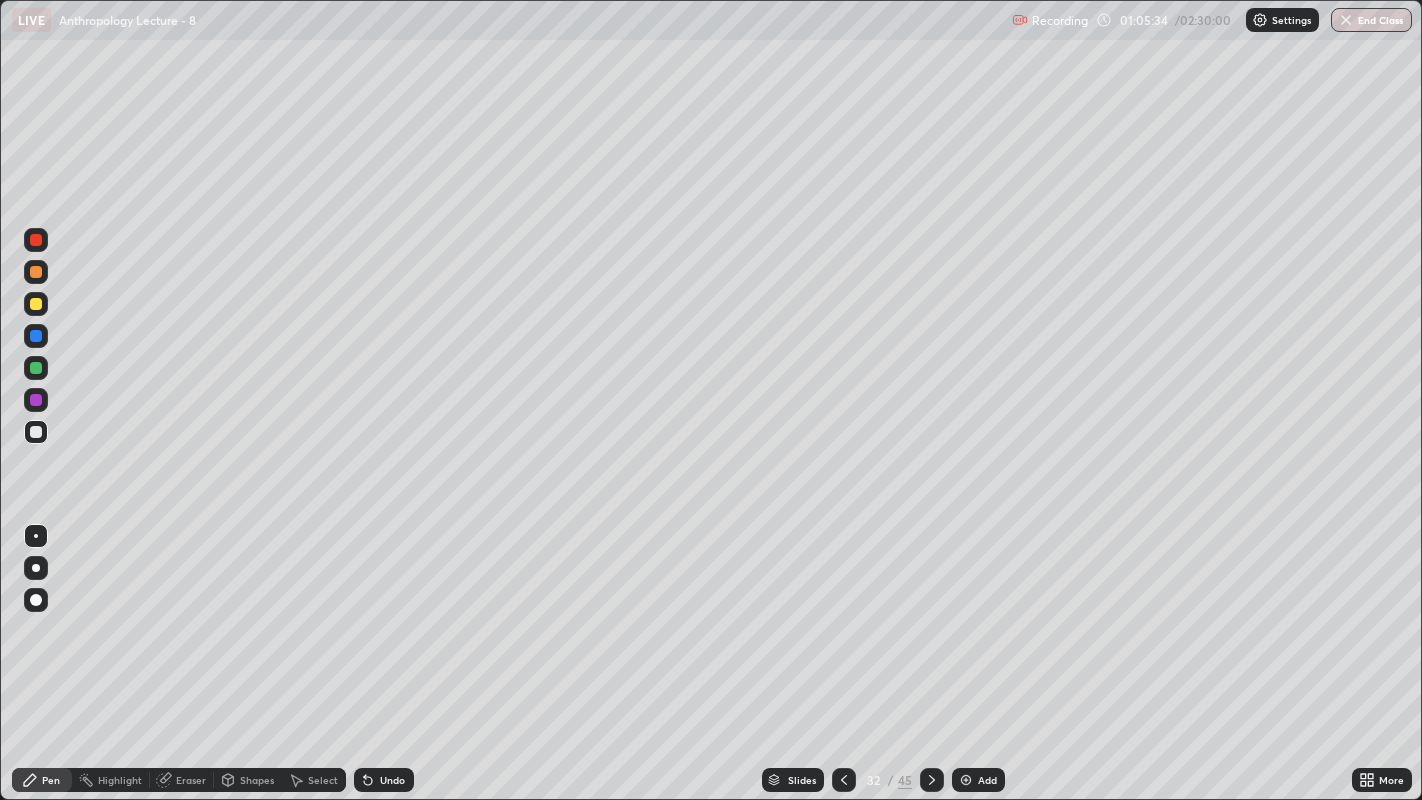 click 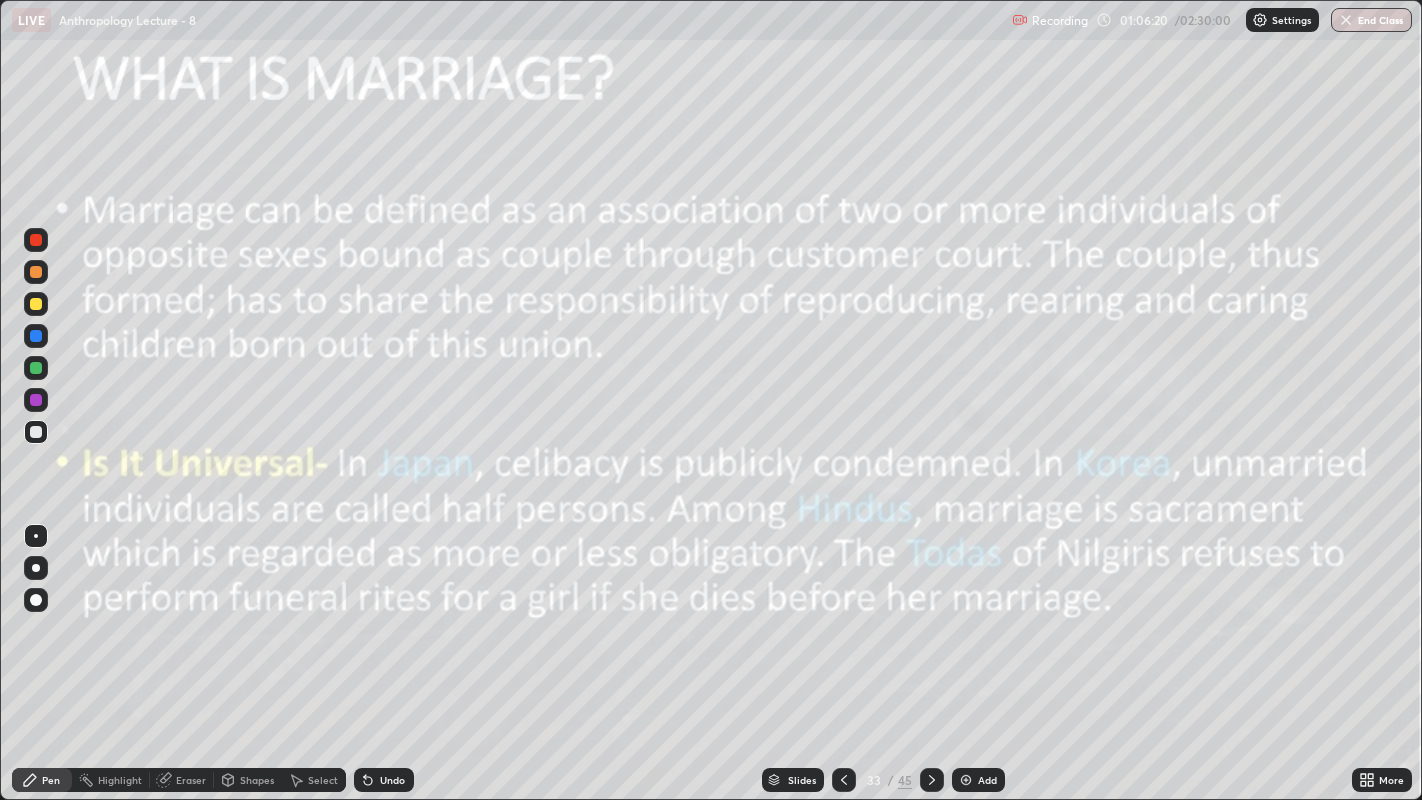 click at bounding box center (36, 304) 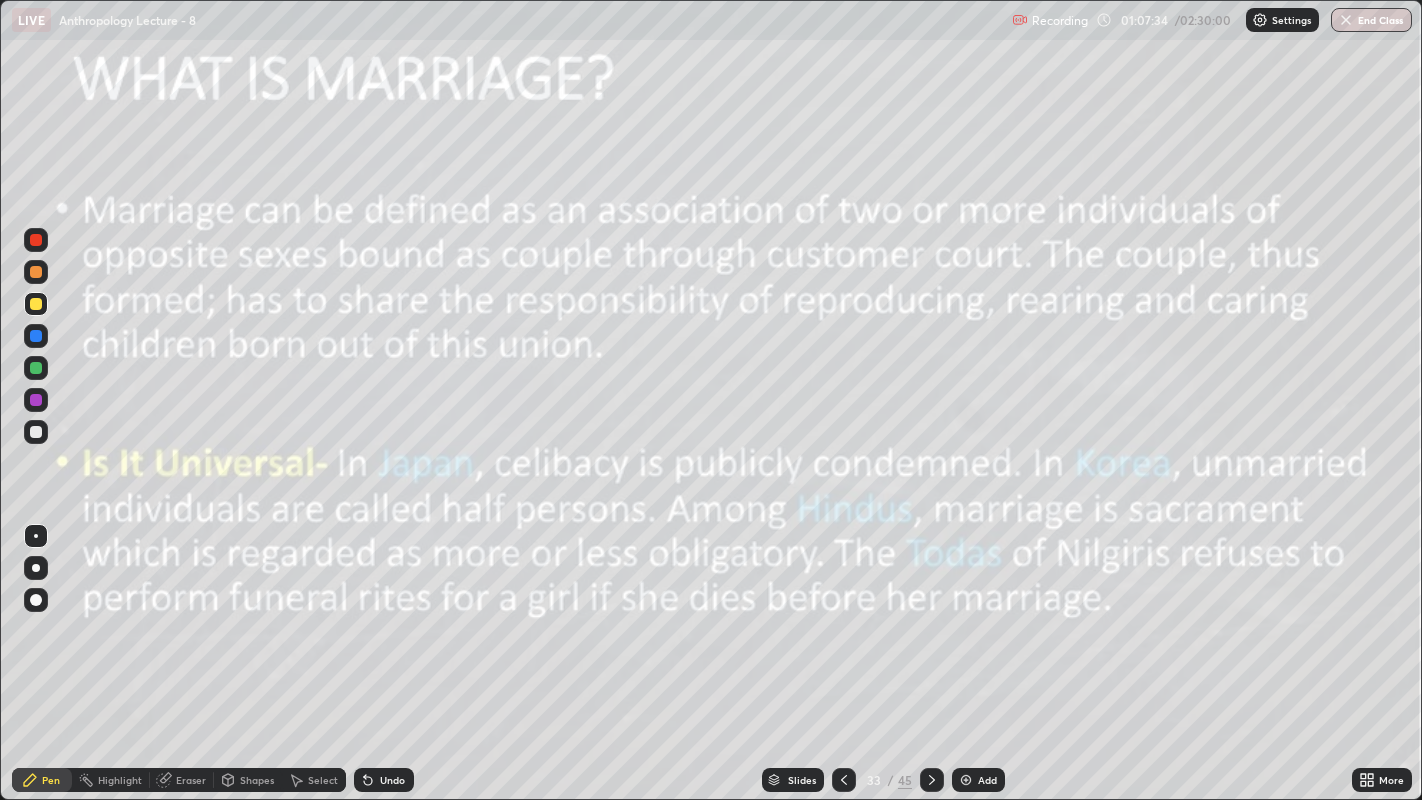 click at bounding box center (966, 780) 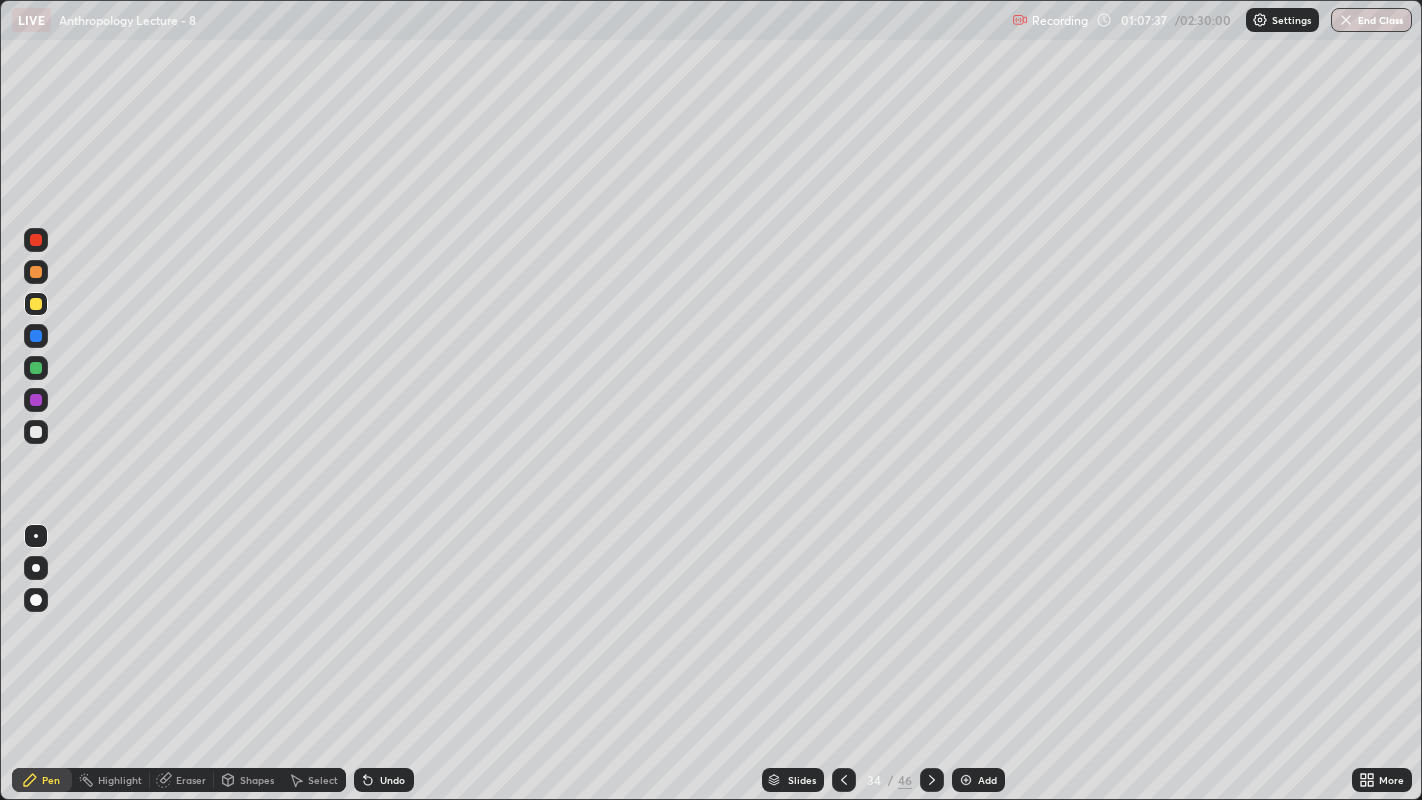 click at bounding box center [36, 432] 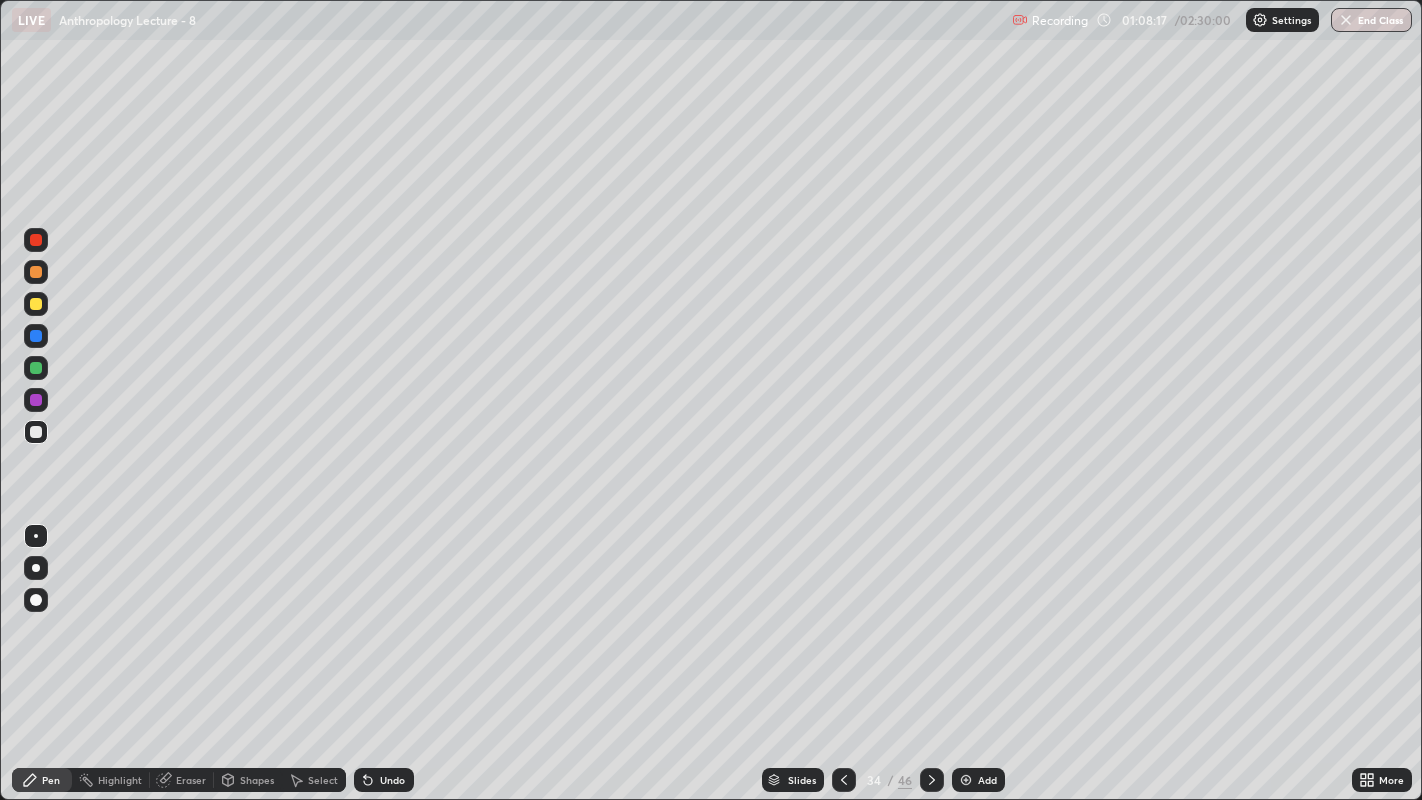 click at bounding box center [36, 304] 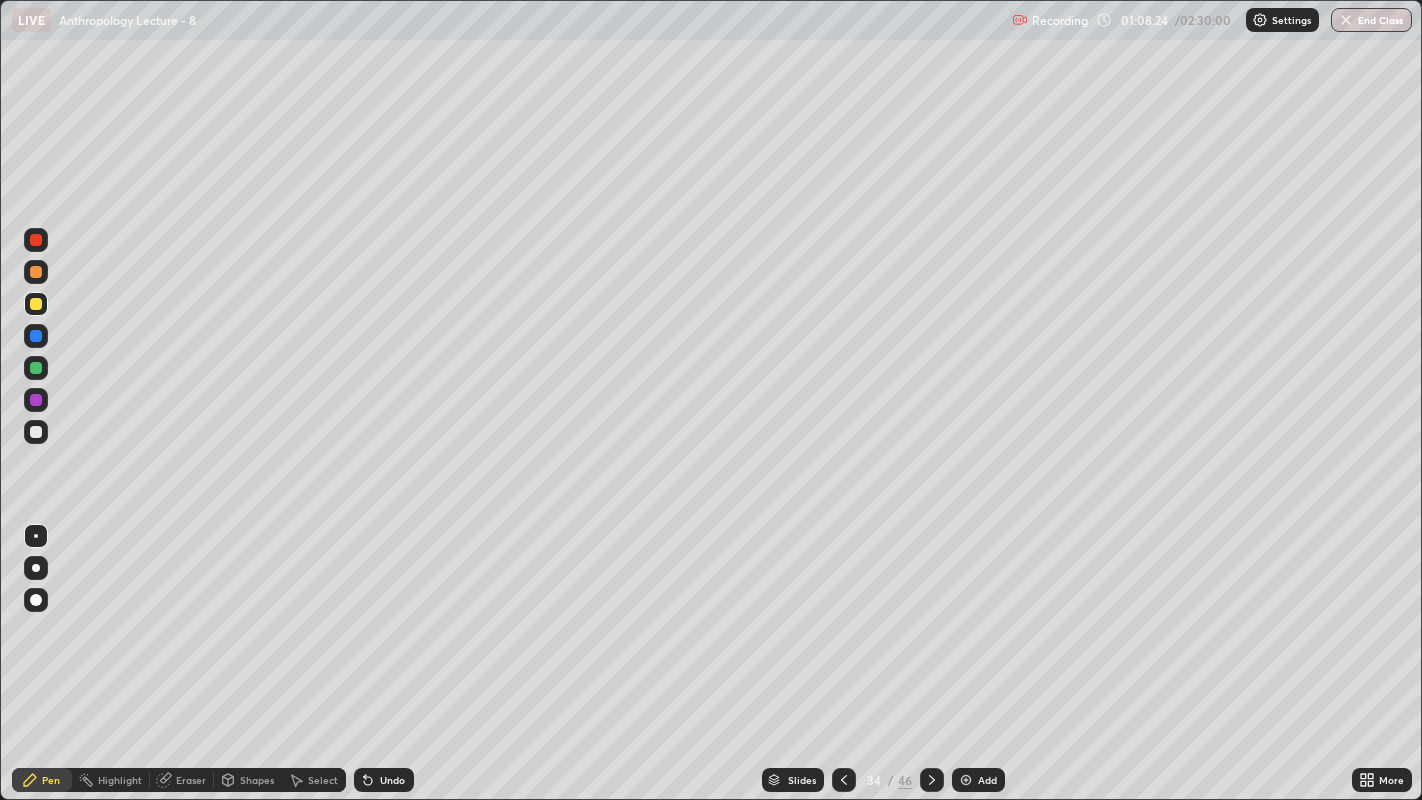 click at bounding box center (36, 432) 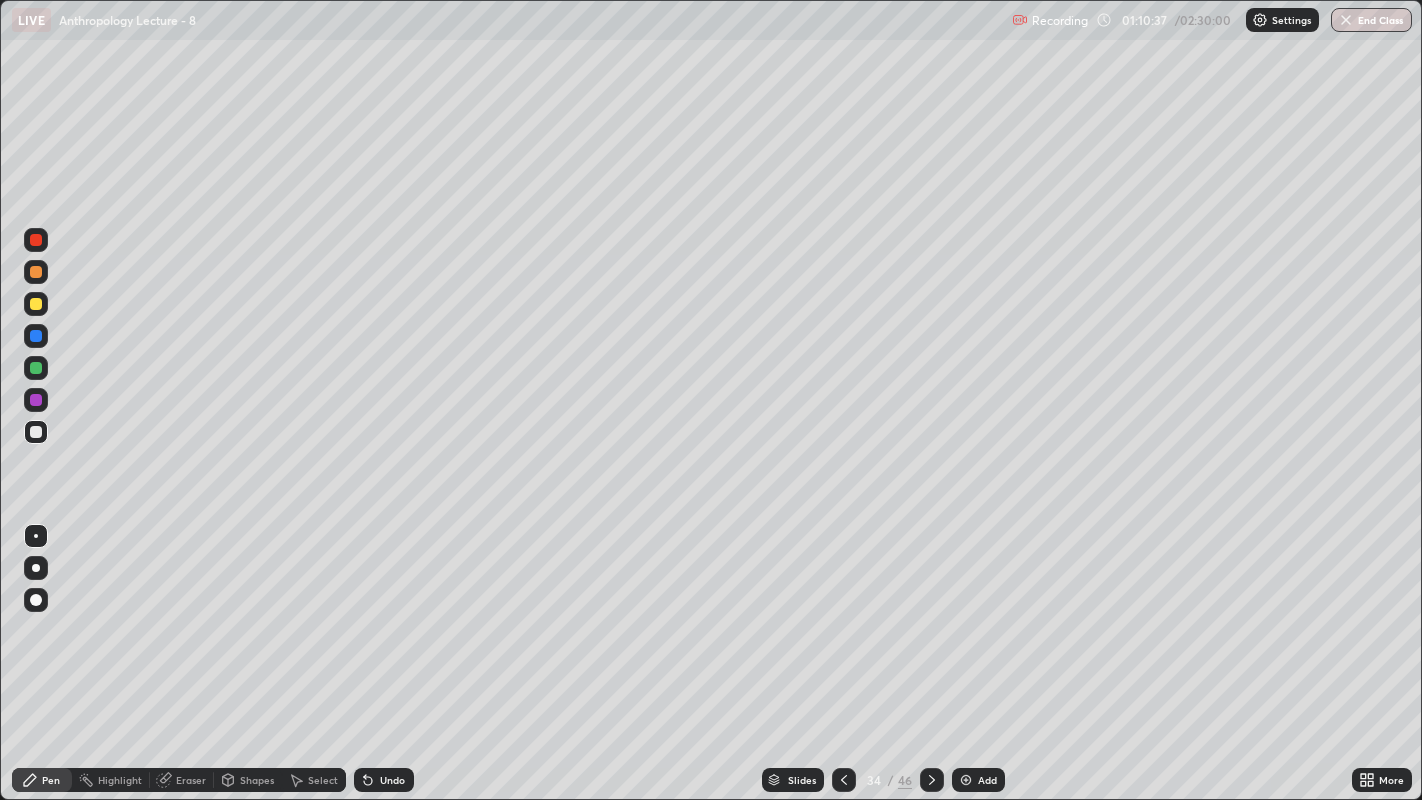 click at bounding box center [36, 304] 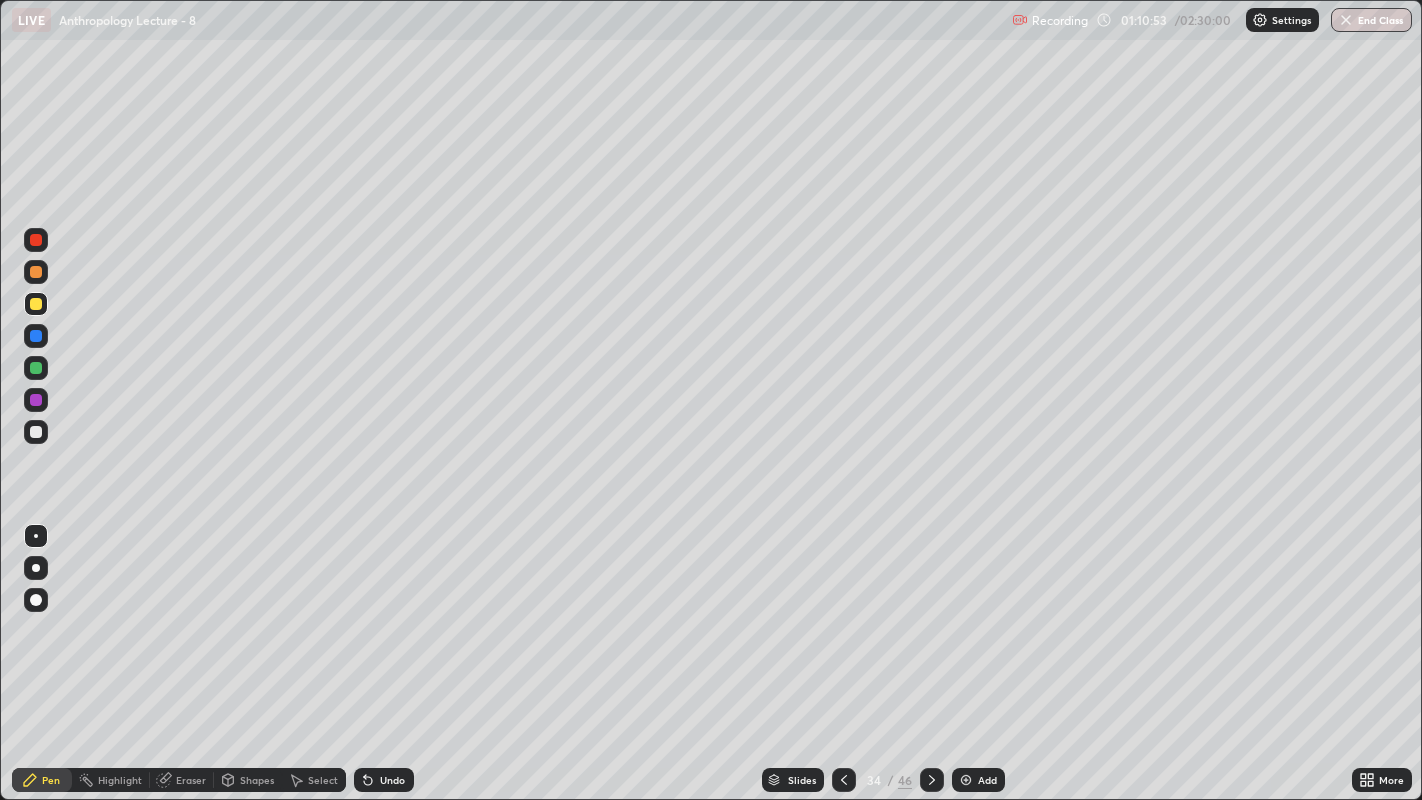 click at bounding box center (36, 432) 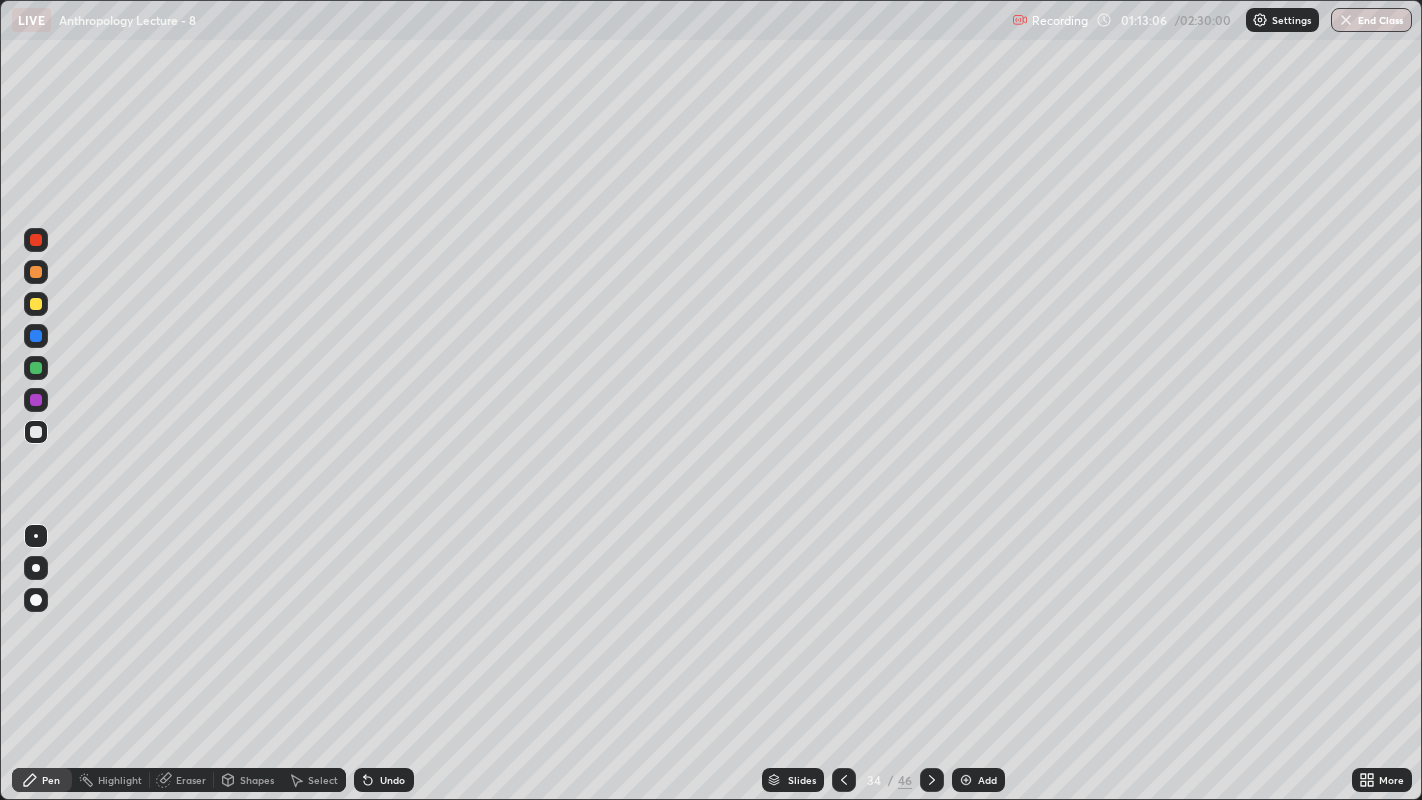 click at bounding box center (36, 304) 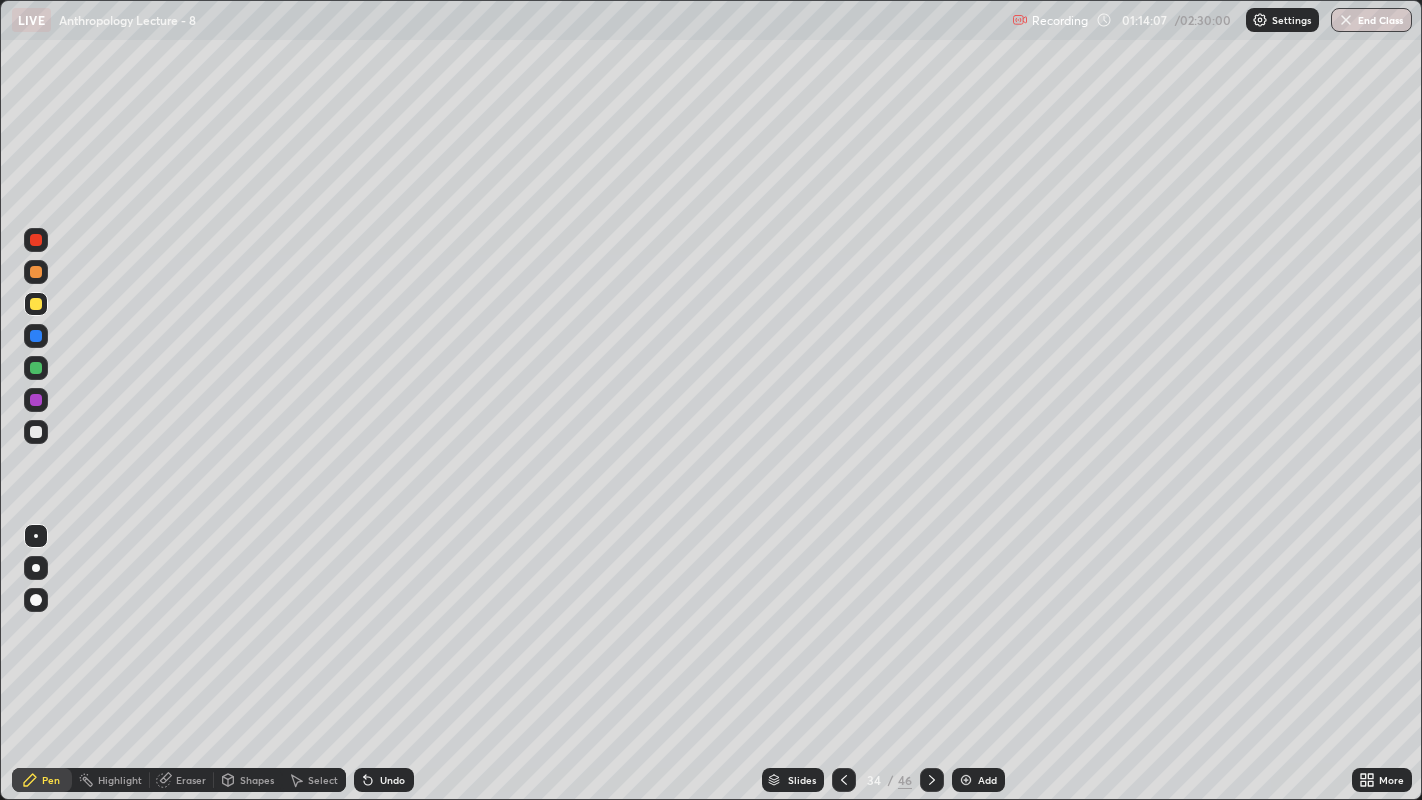 click 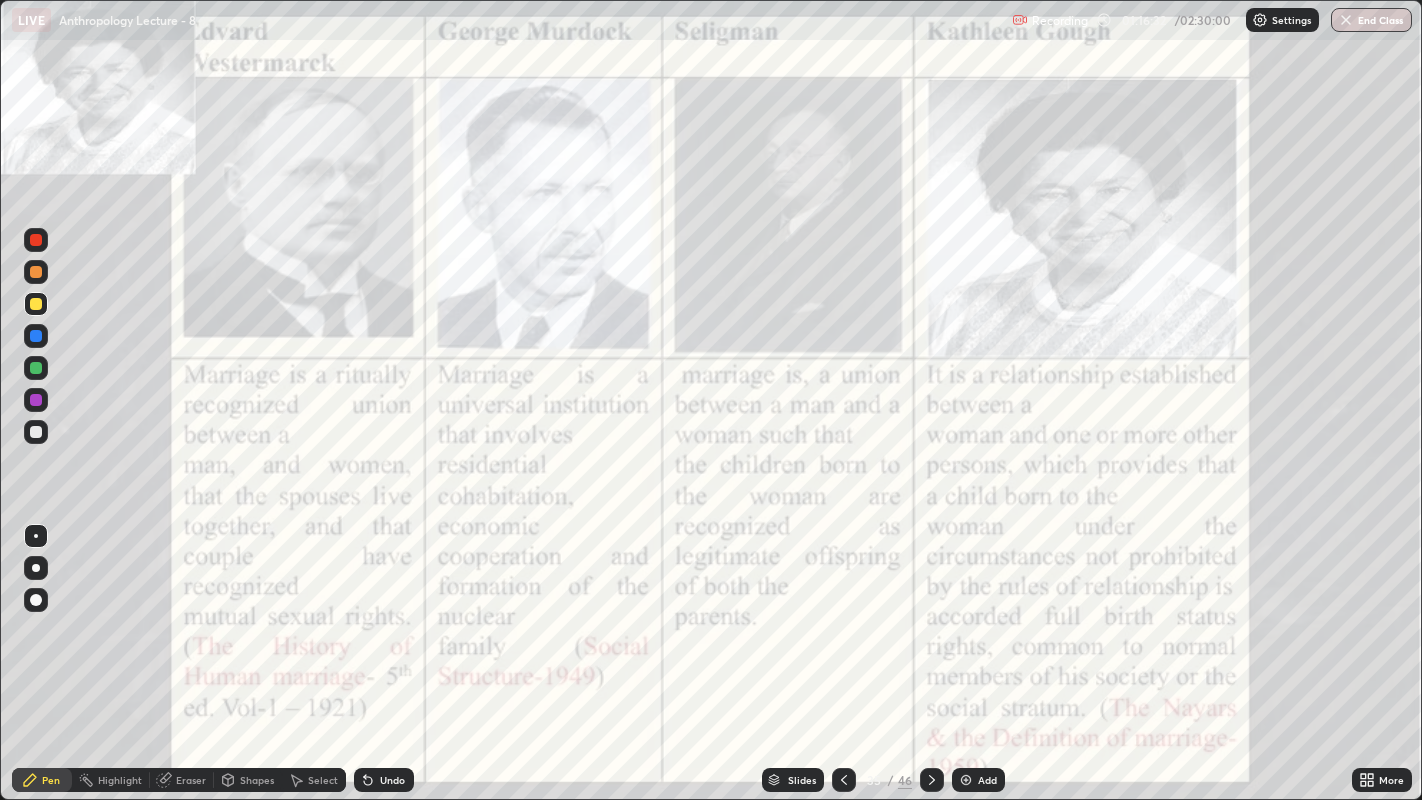 click at bounding box center [966, 780] 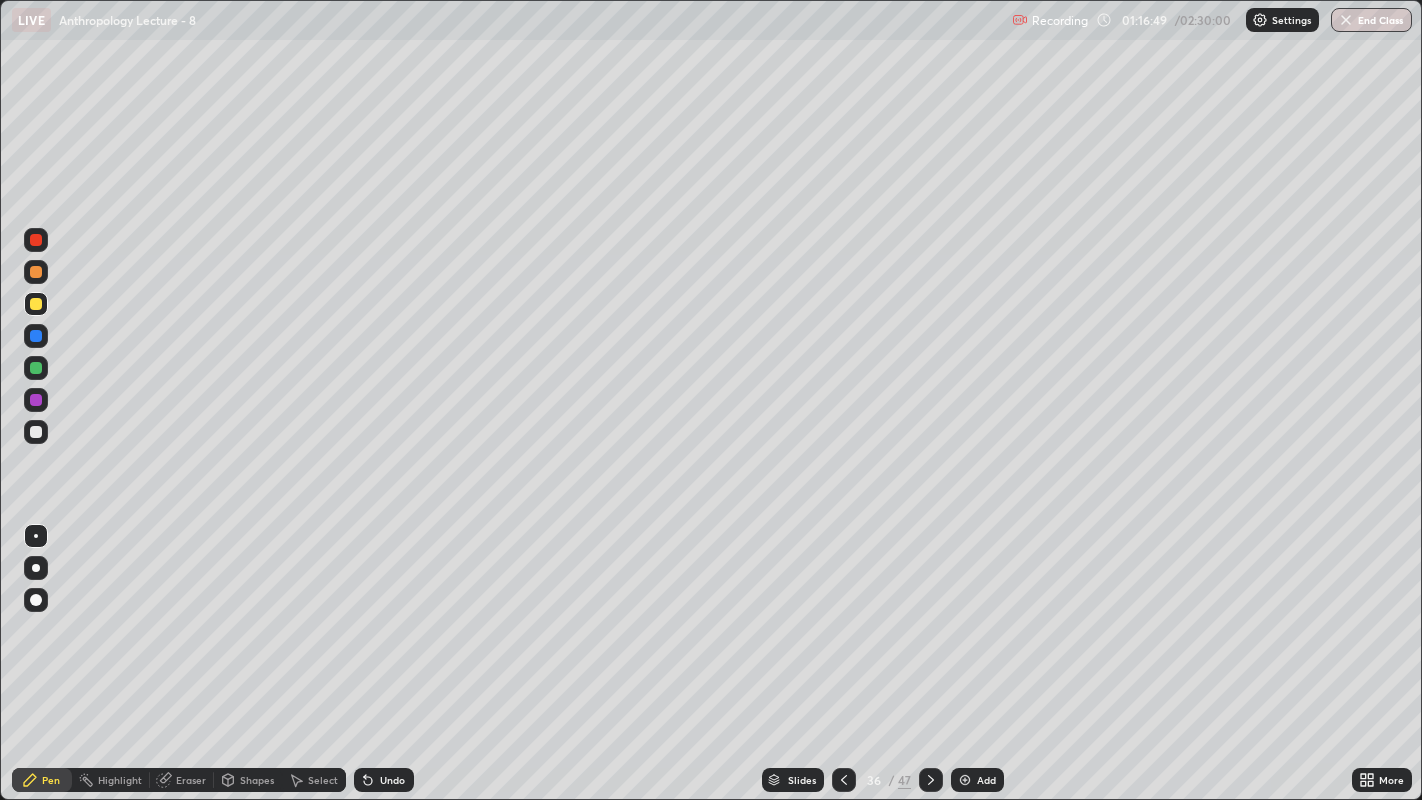 click at bounding box center (36, 368) 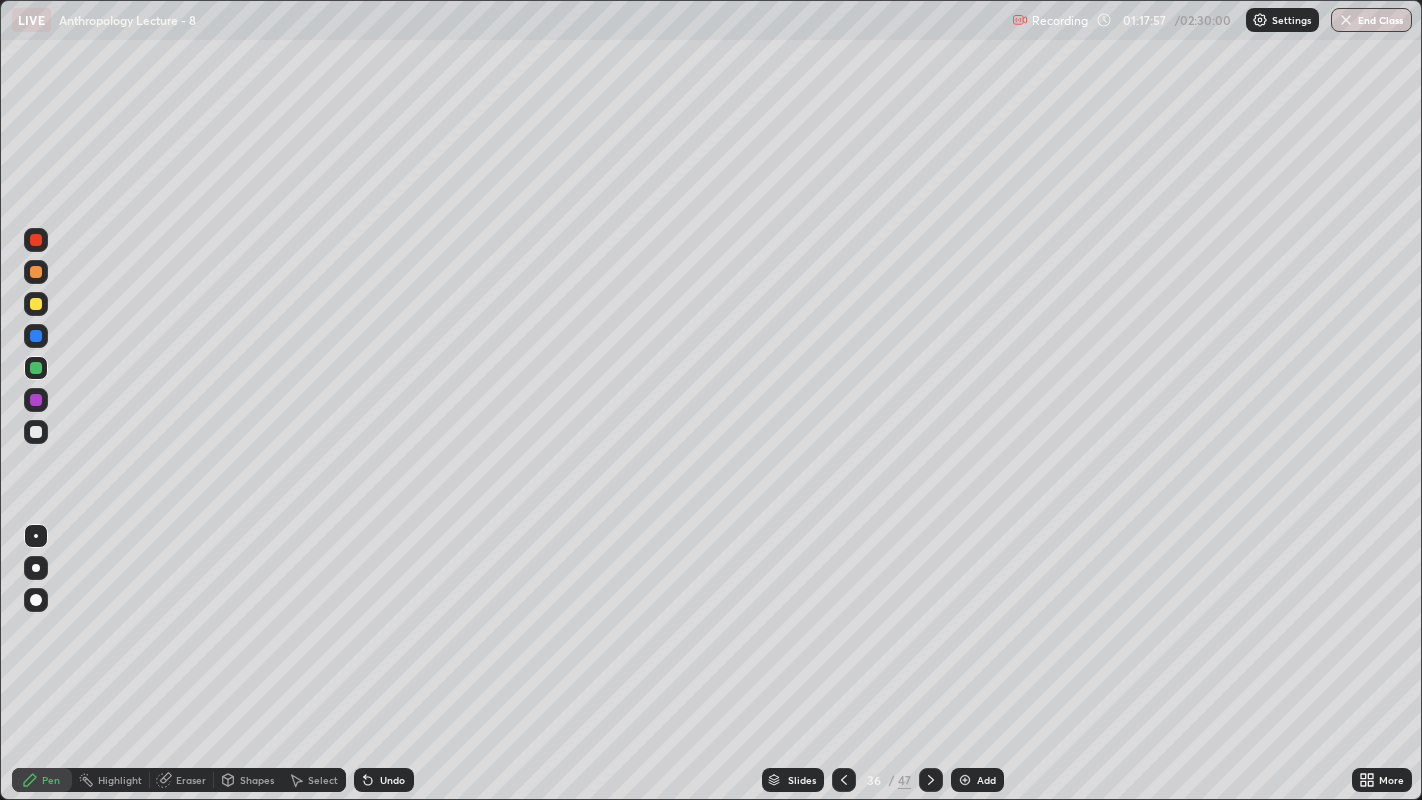 click 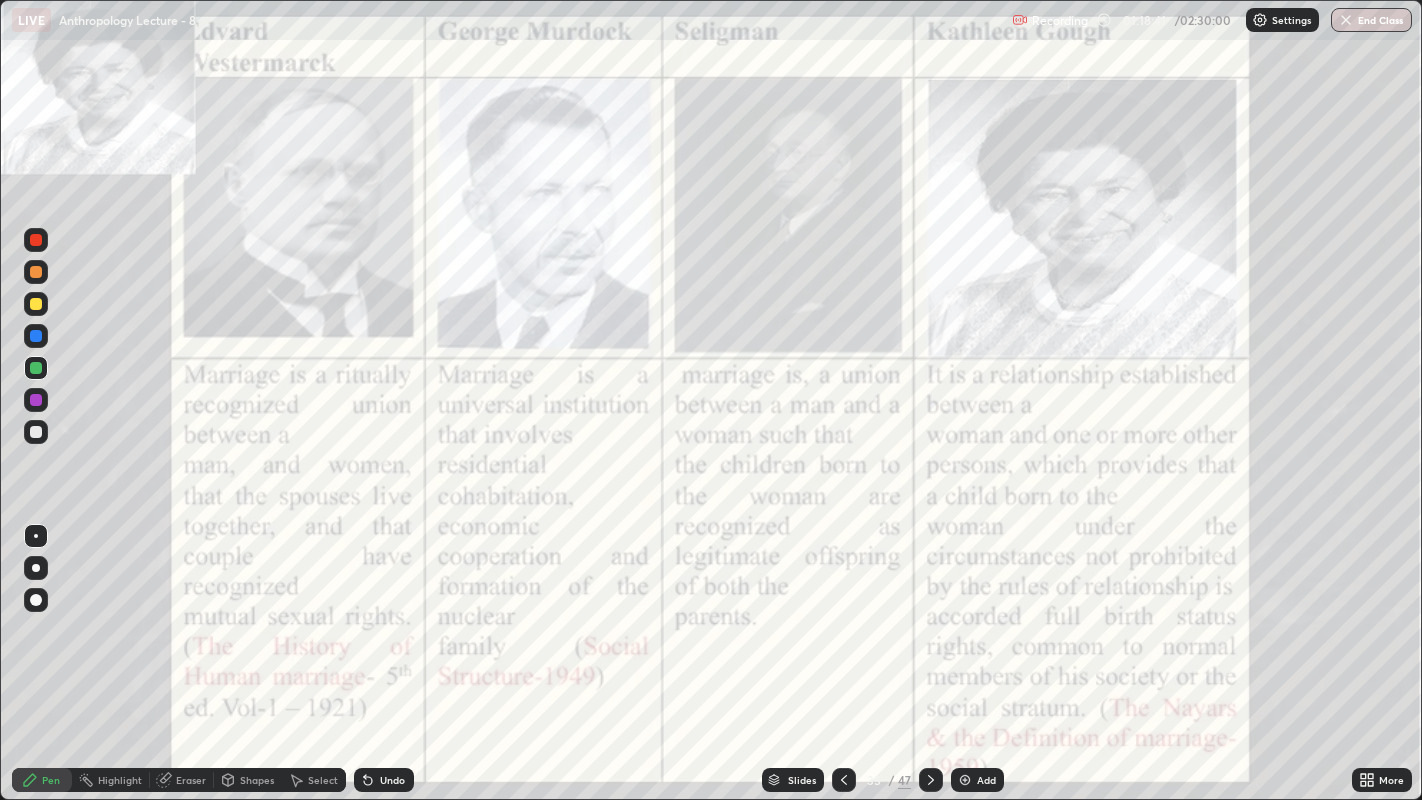 click 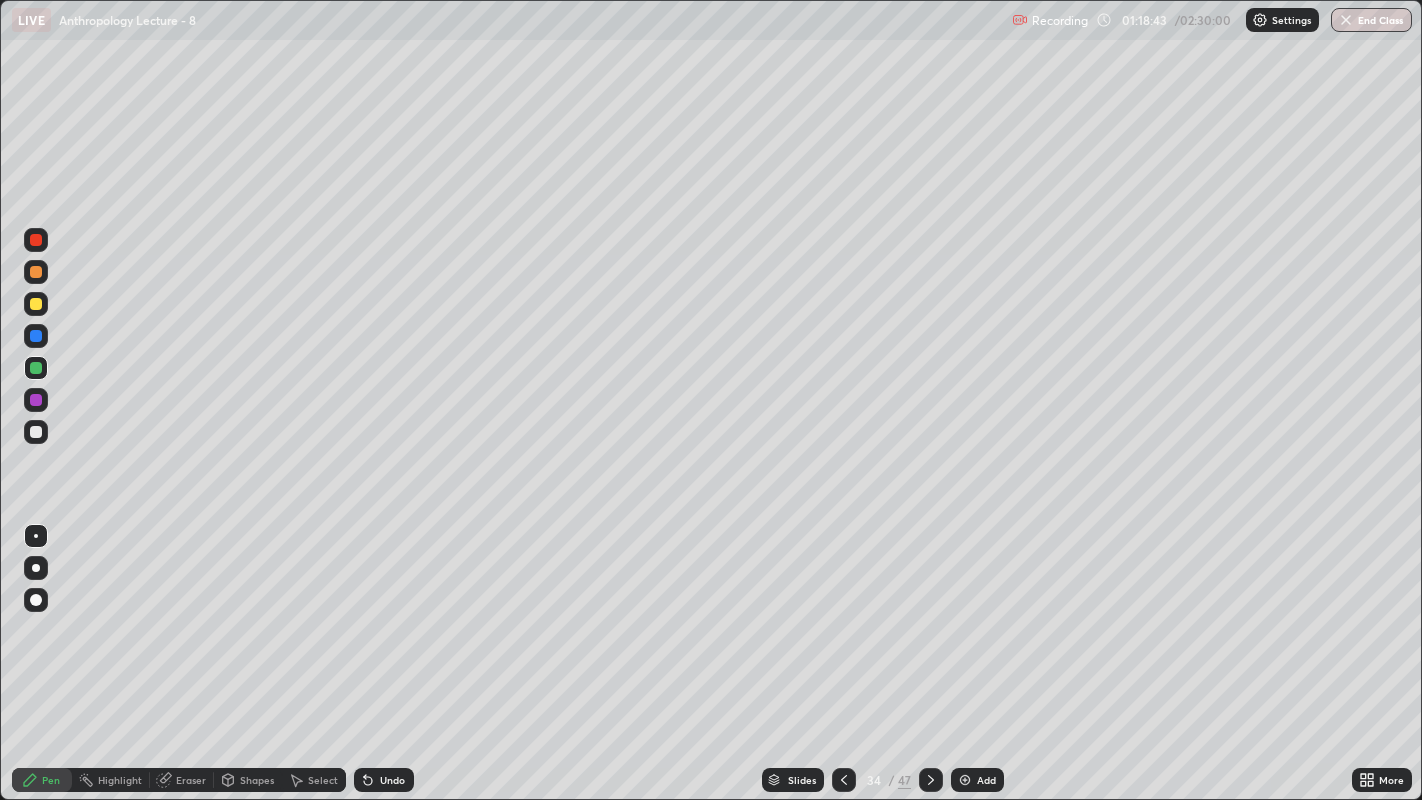 click 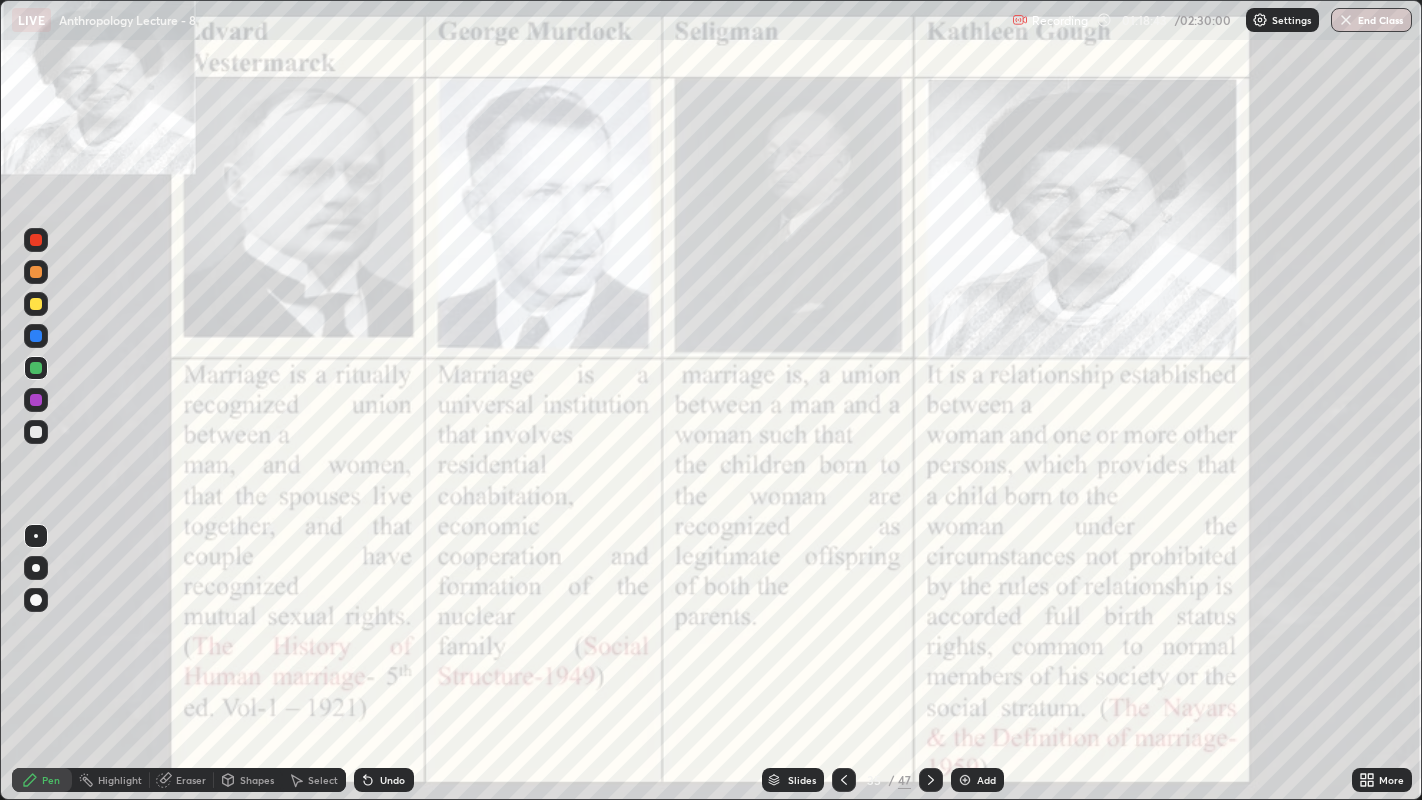 click 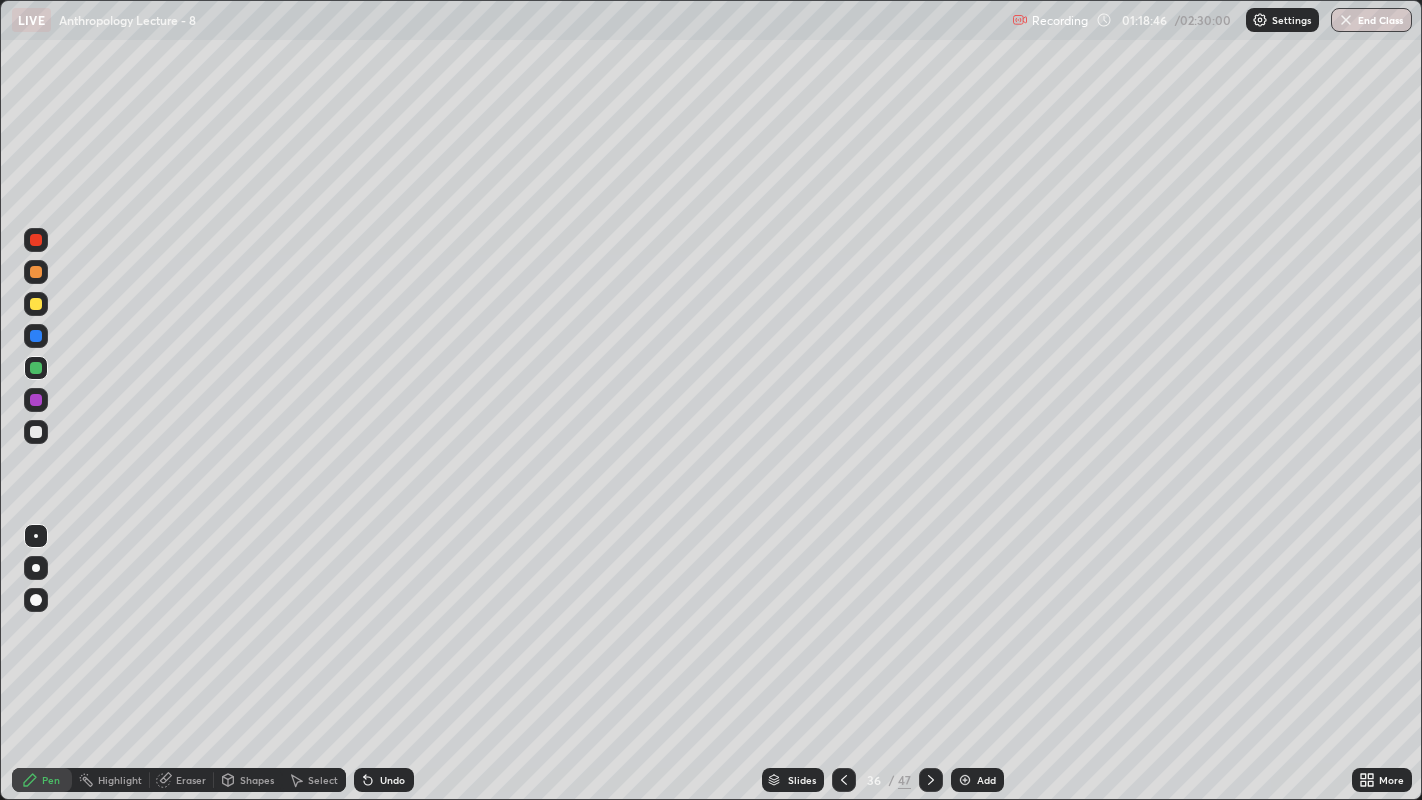 click at bounding box center [36, 400] 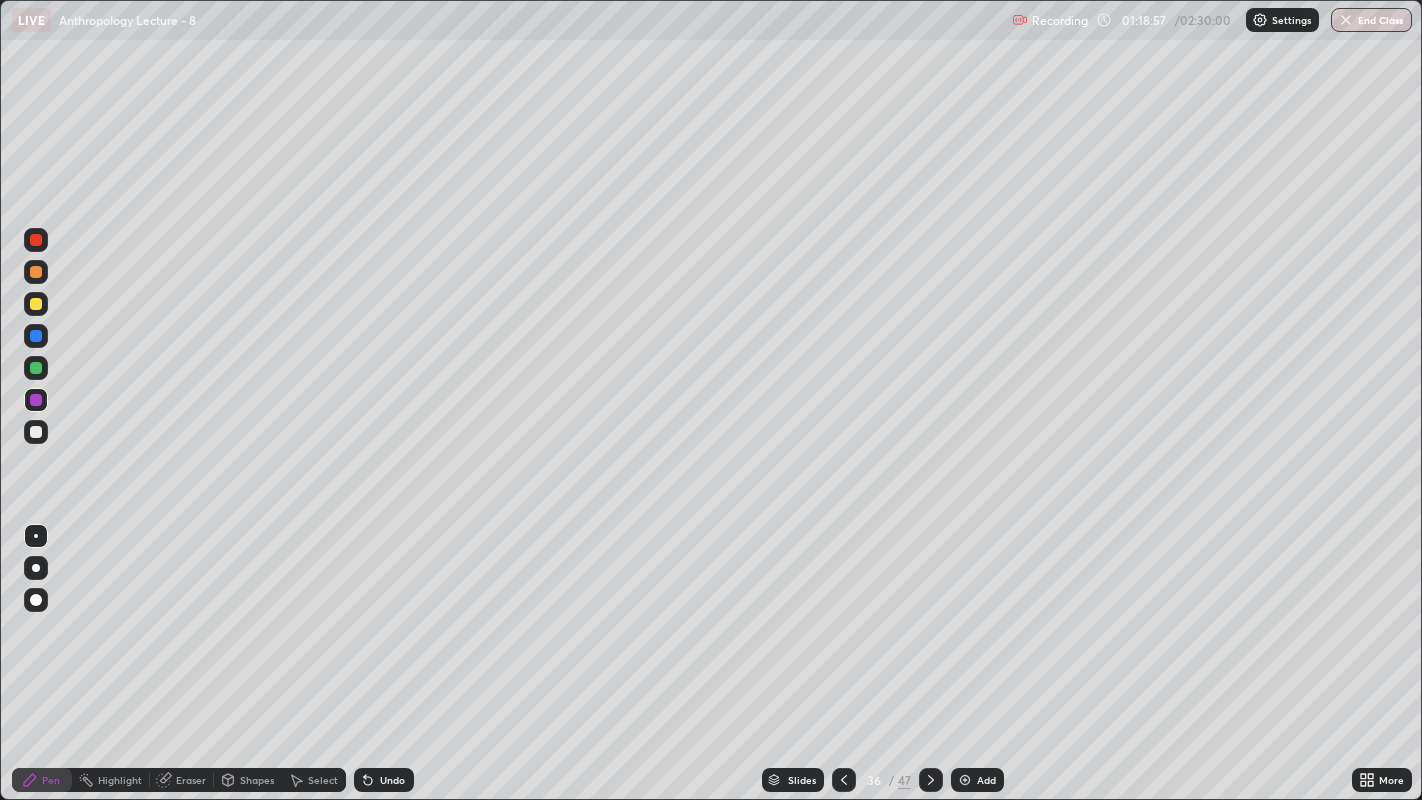 click at bounding box center (36, 432) 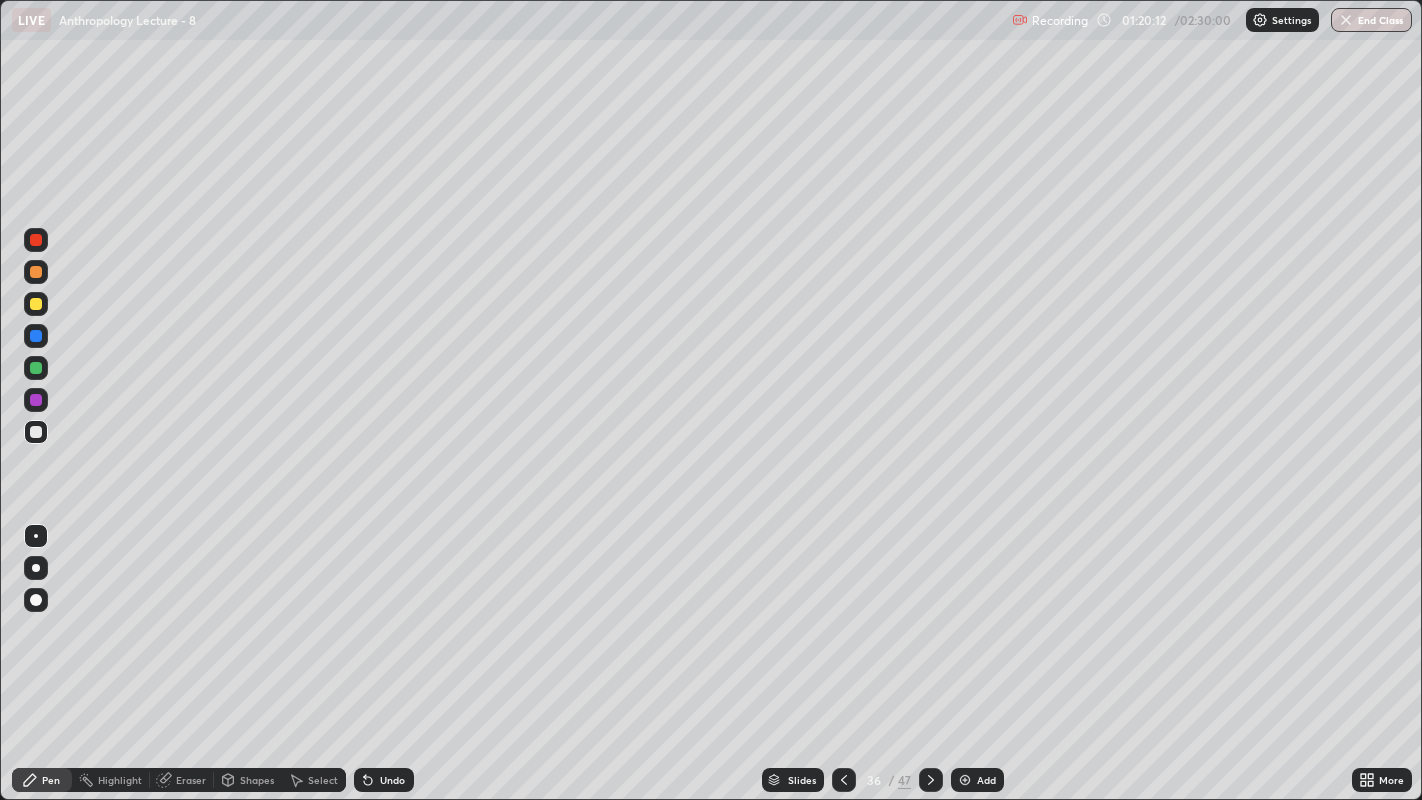 click at bounding box center (36, 400) 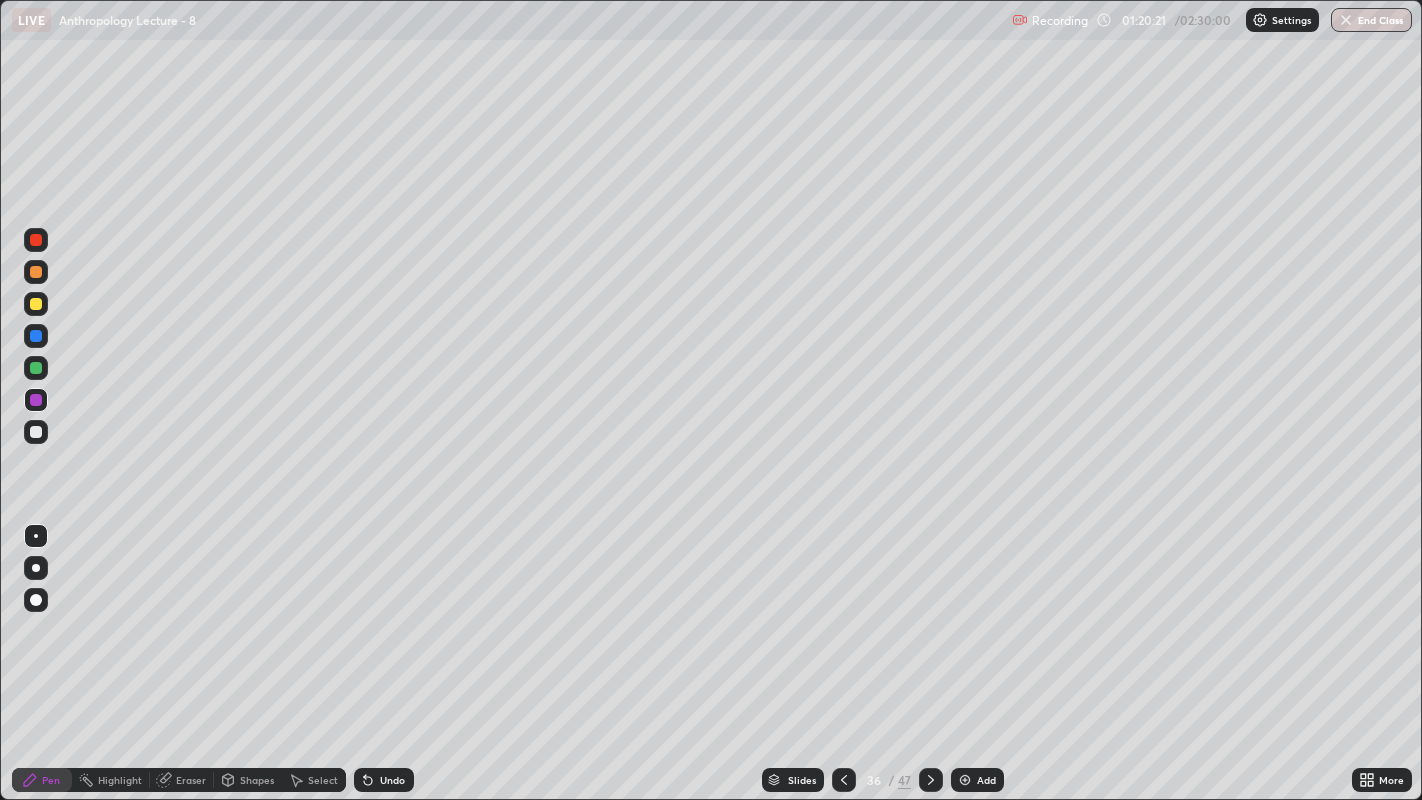 click at bounding box center [36, 432] 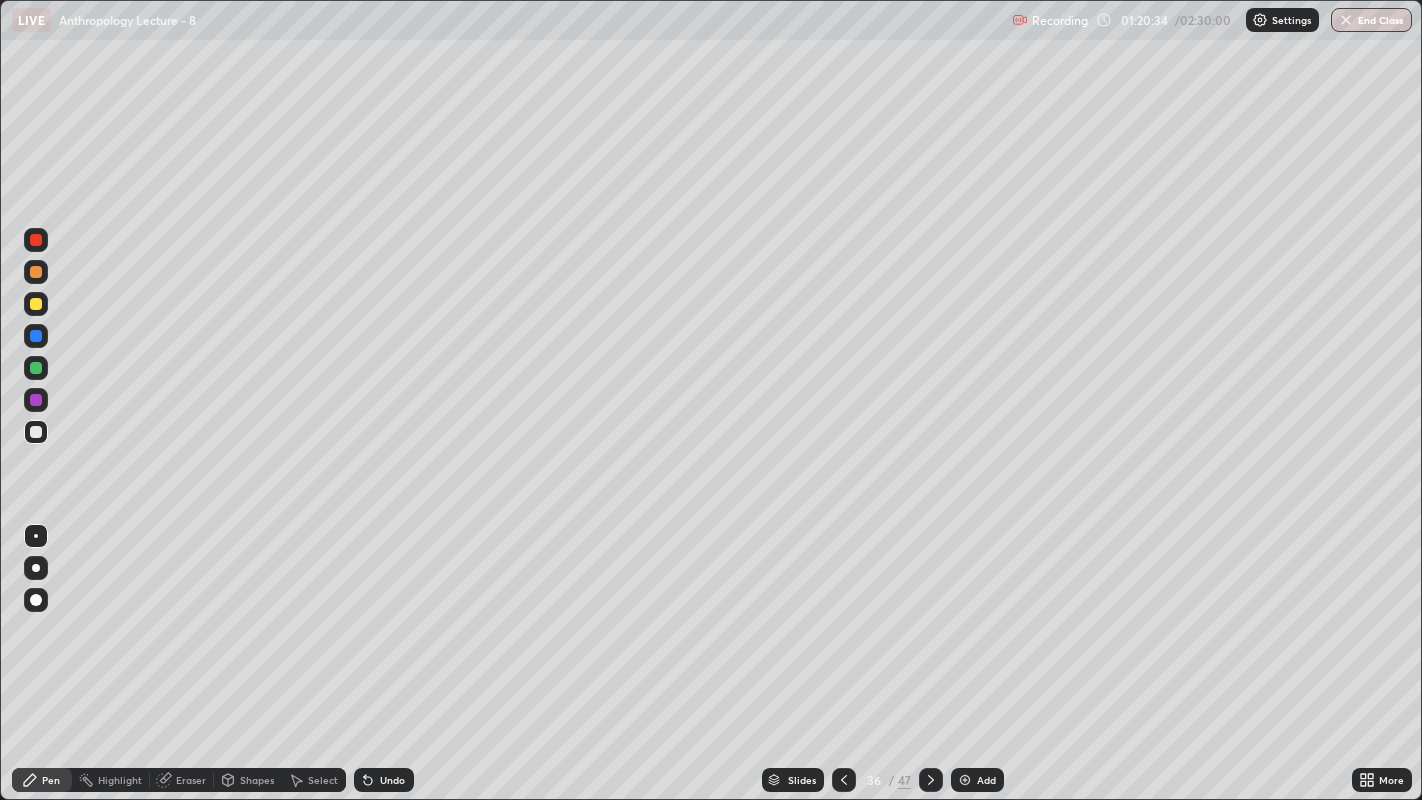 click at bounding box center [36, 432] 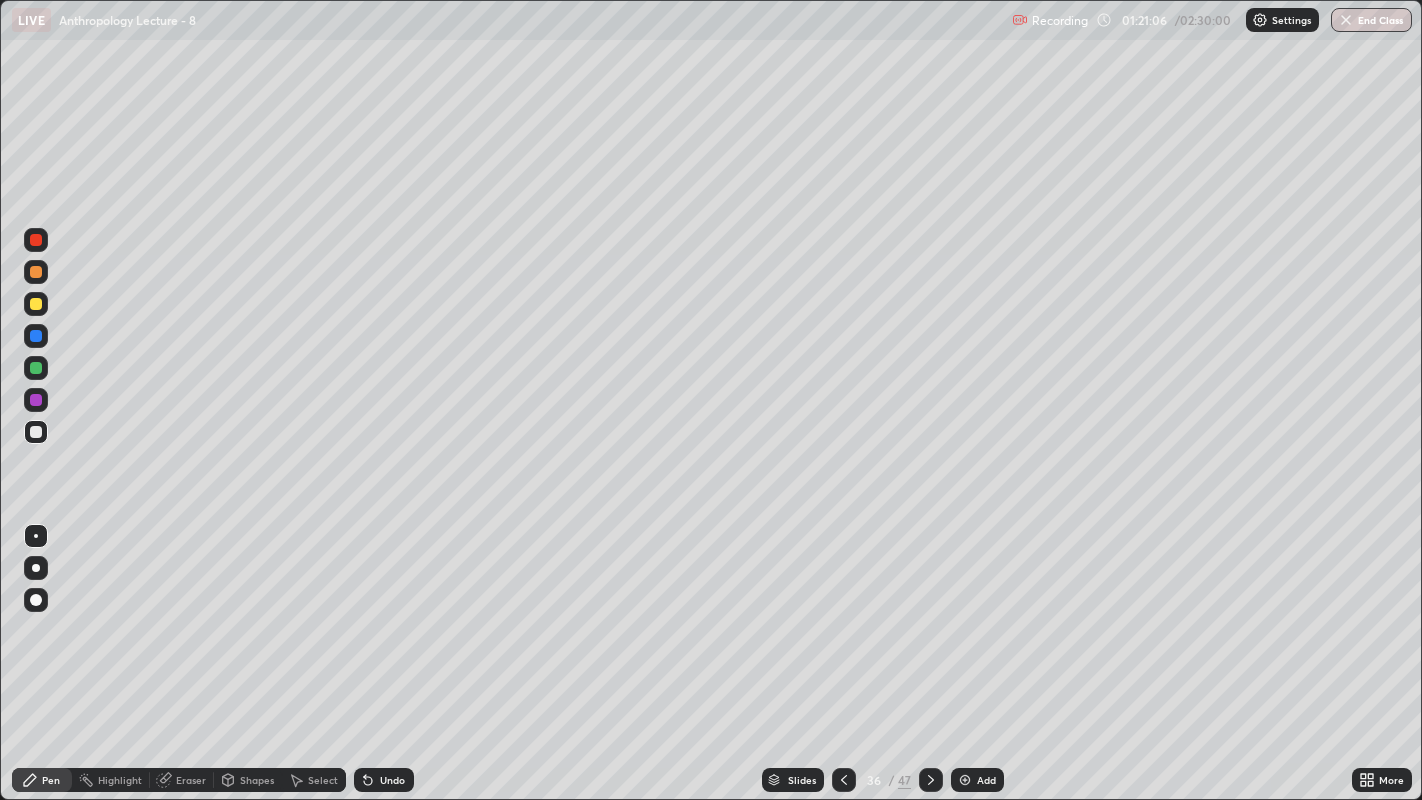 click at bounding box center [36, 304] 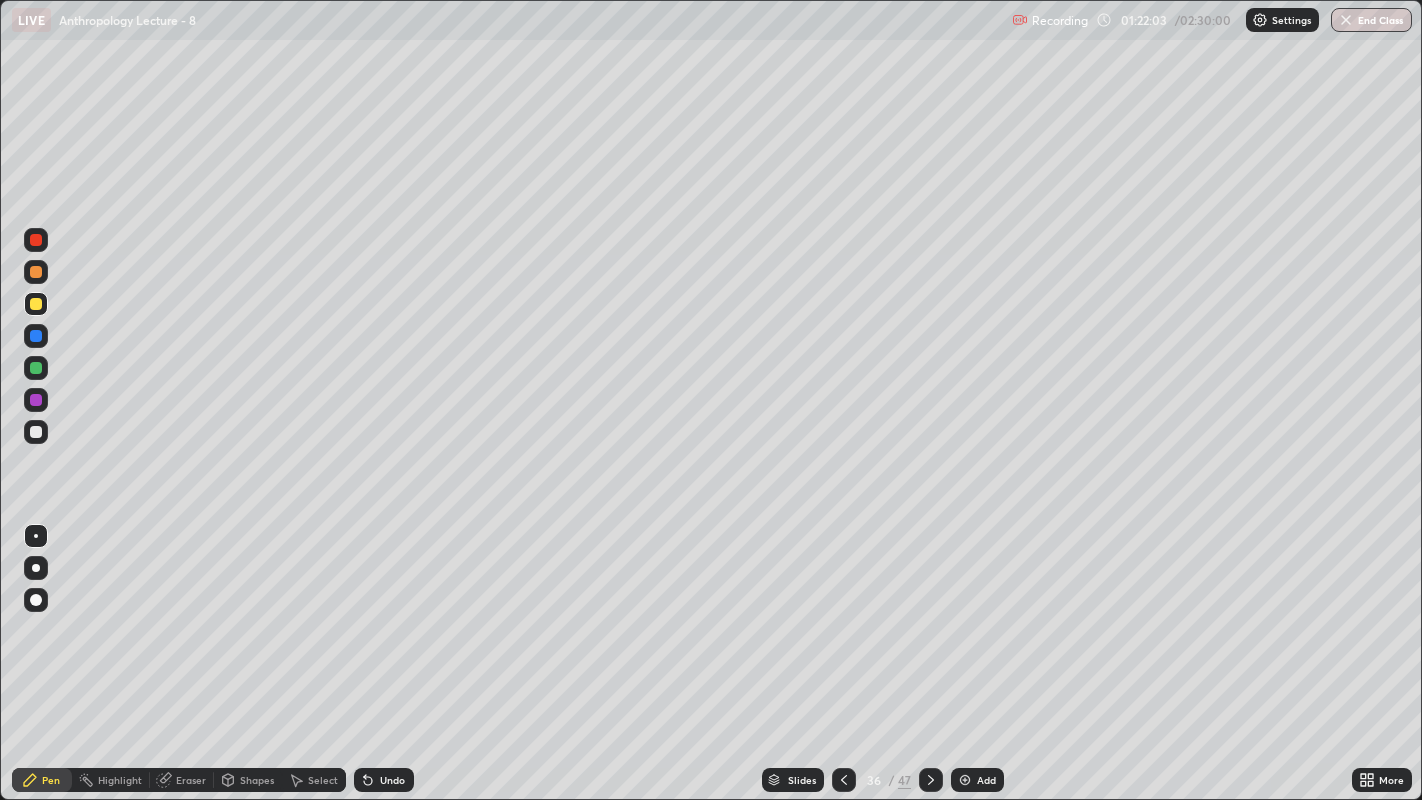 click at bounding box center (844, 780) 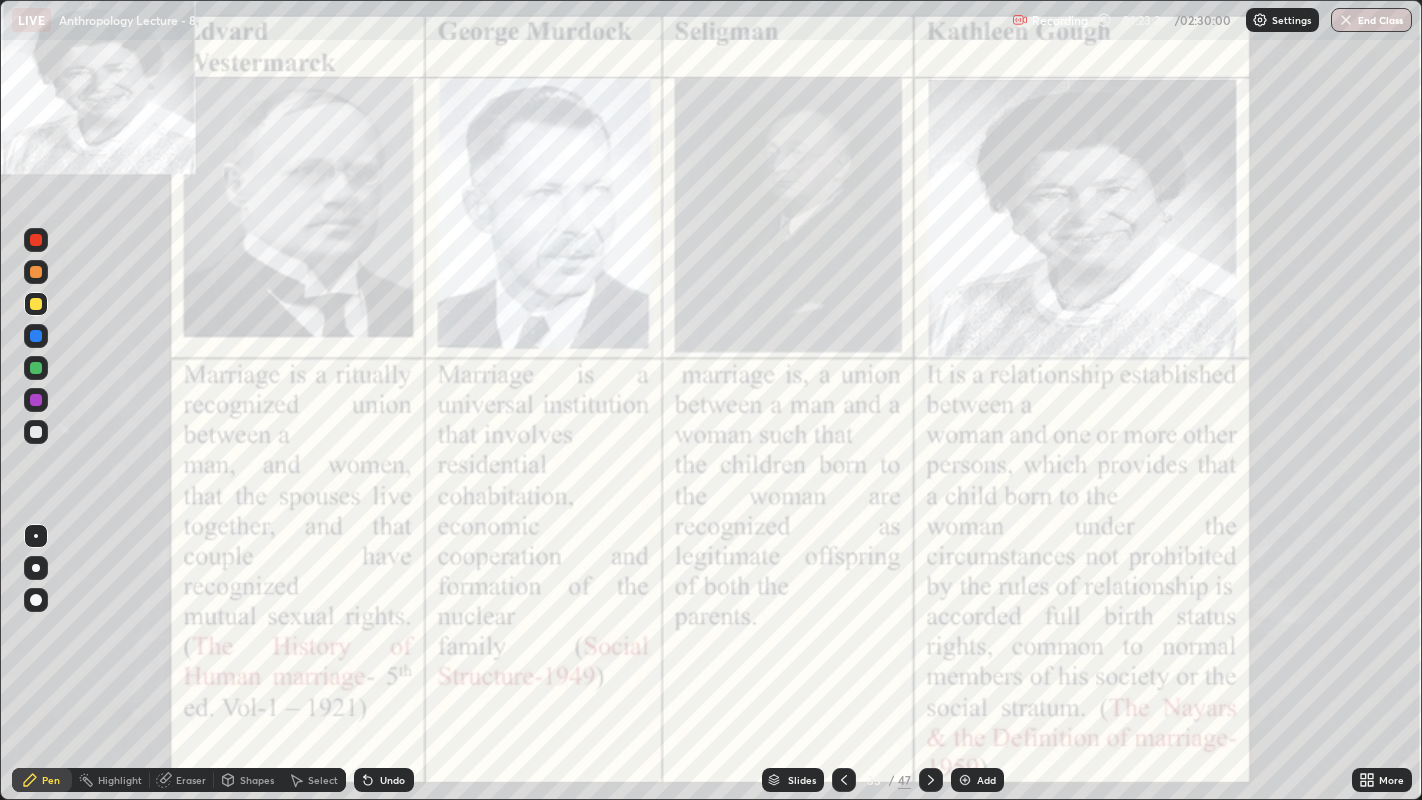 click at bounding box center (36, 240) 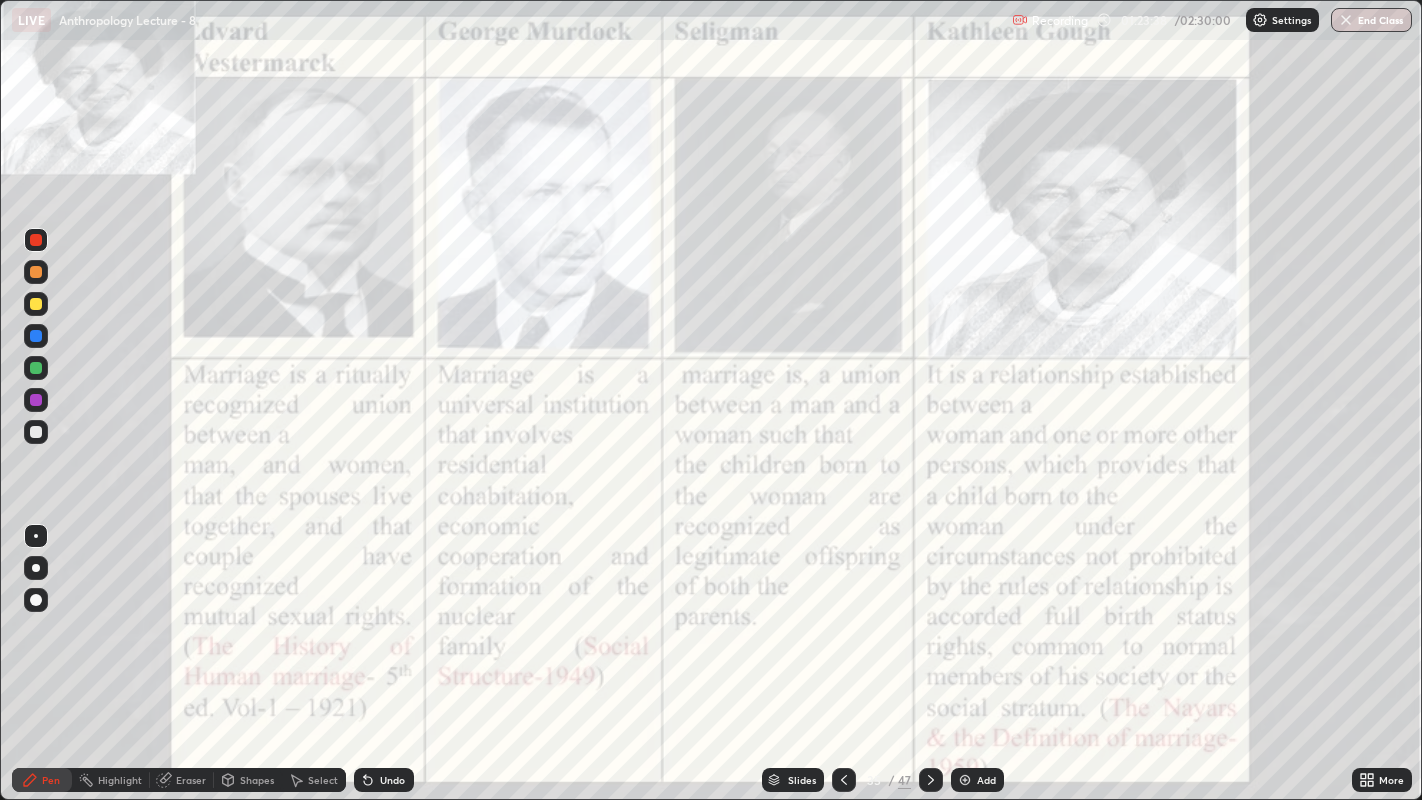 click at bounding box center (965, 780) 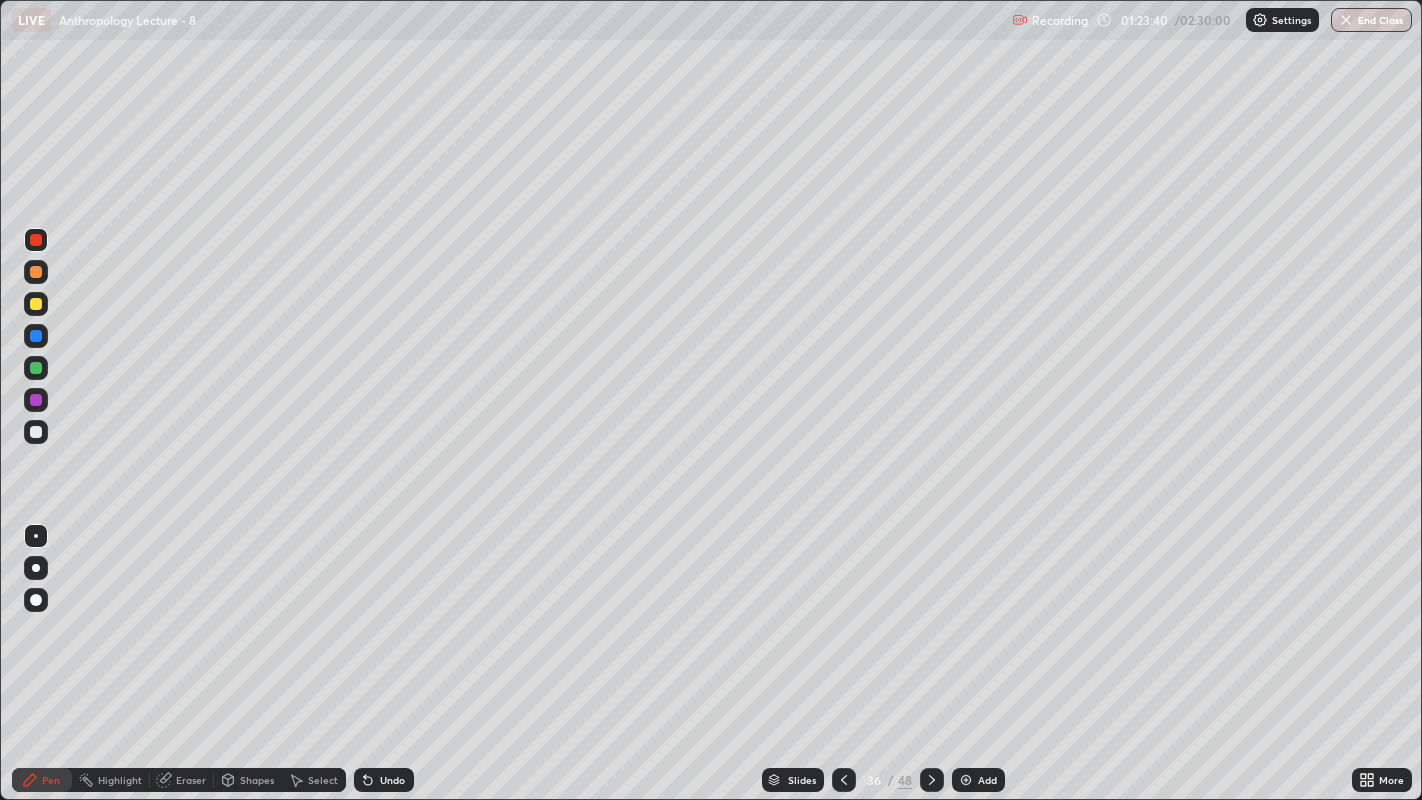 click at bounding box center (36, 432) 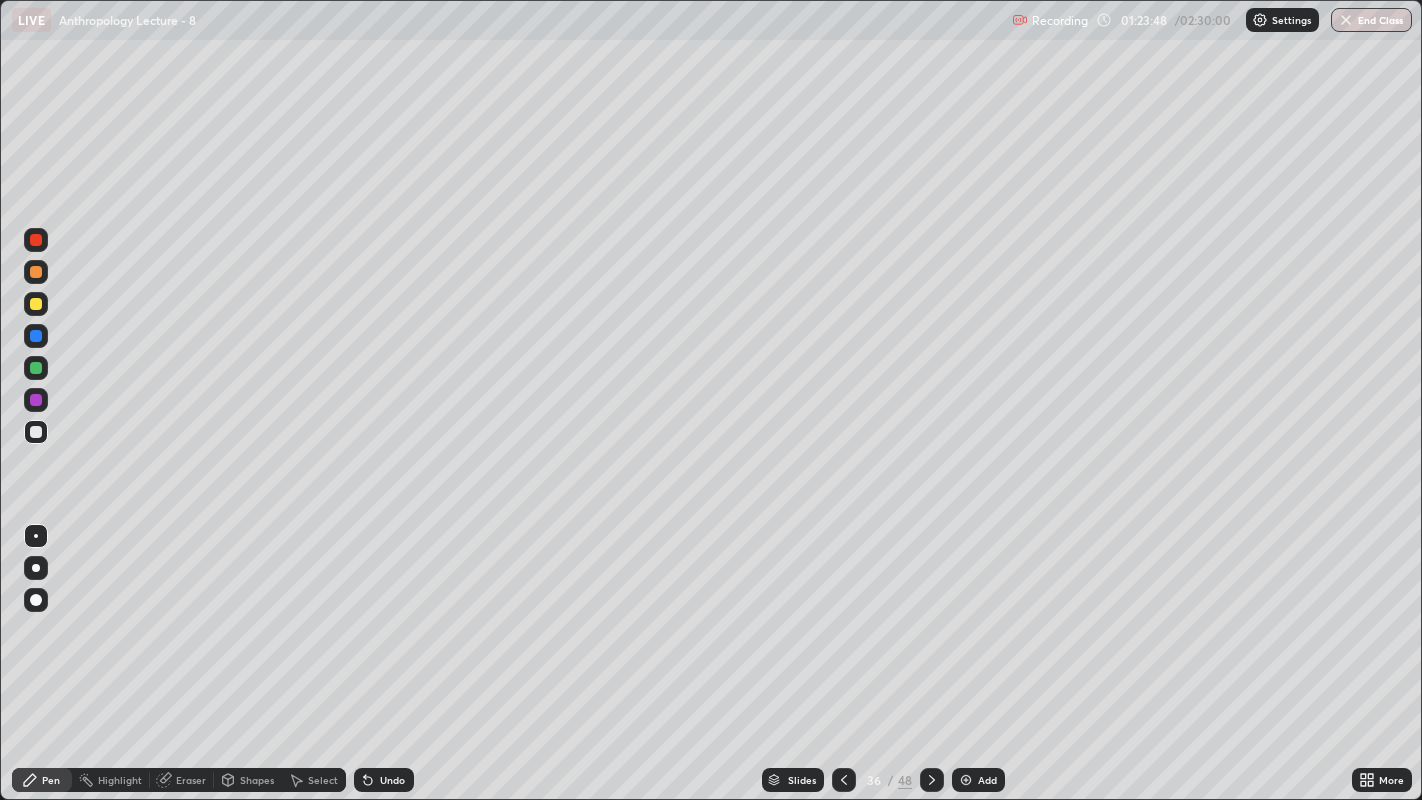 click at bounding box center [36, 272] 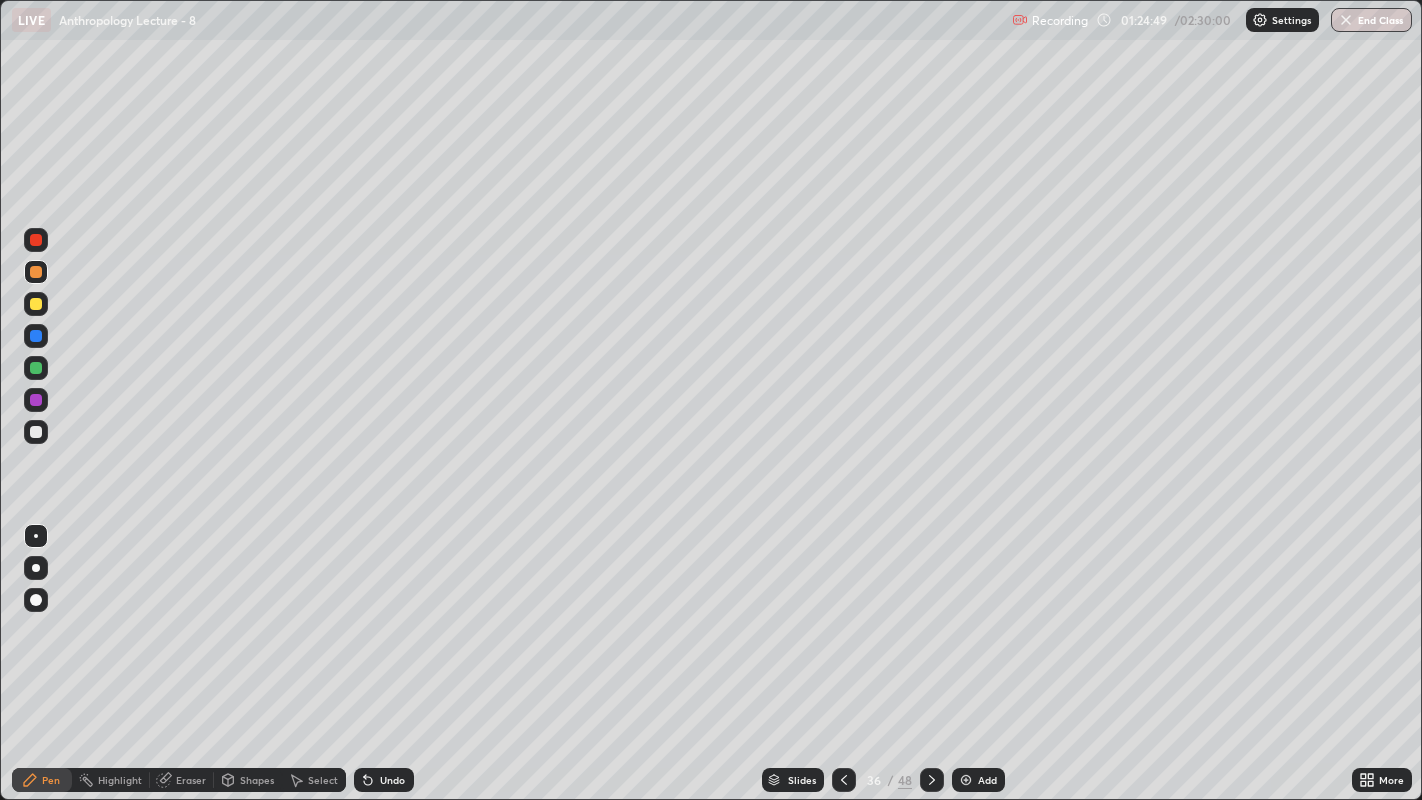 click at bounding box center [36, 432] 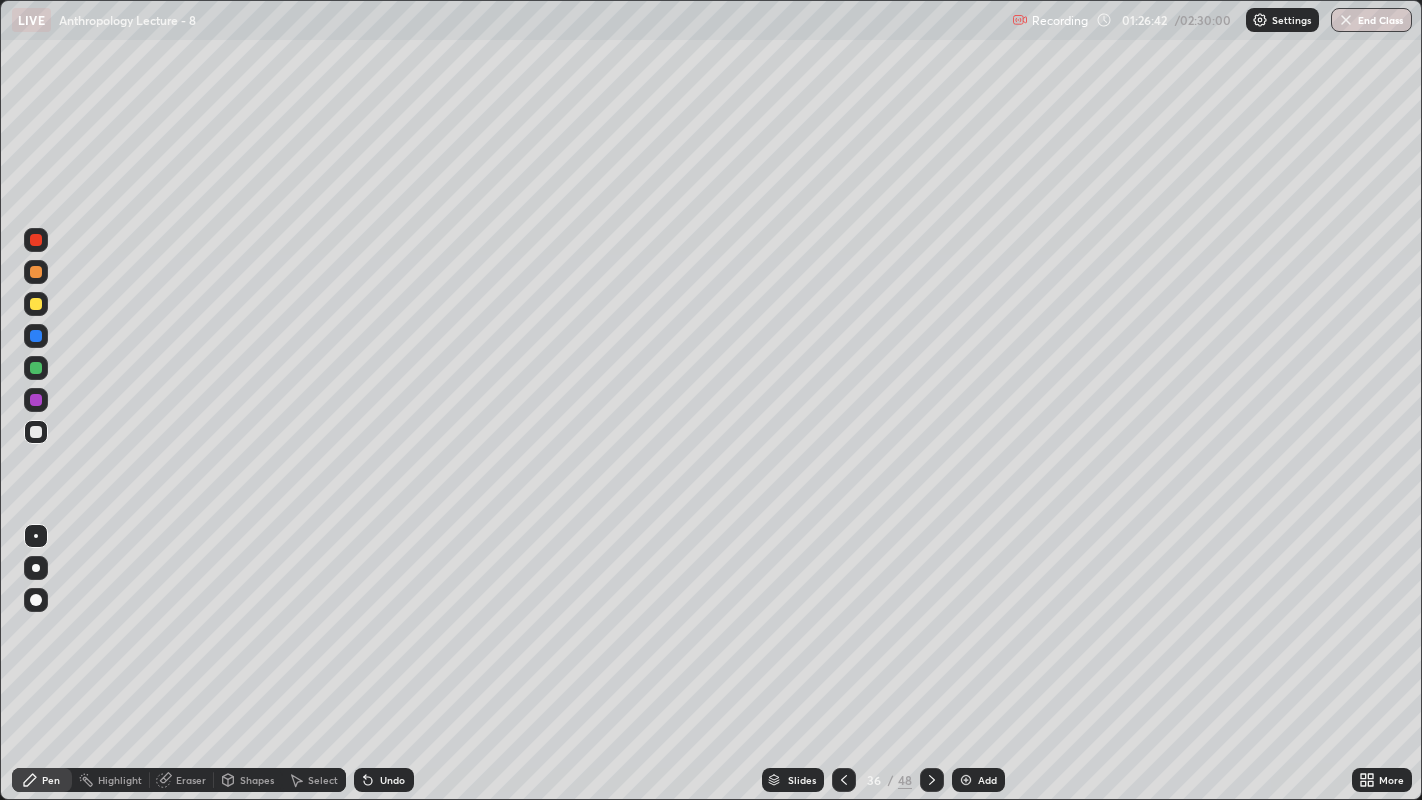 click at bounding box center (844, 780) 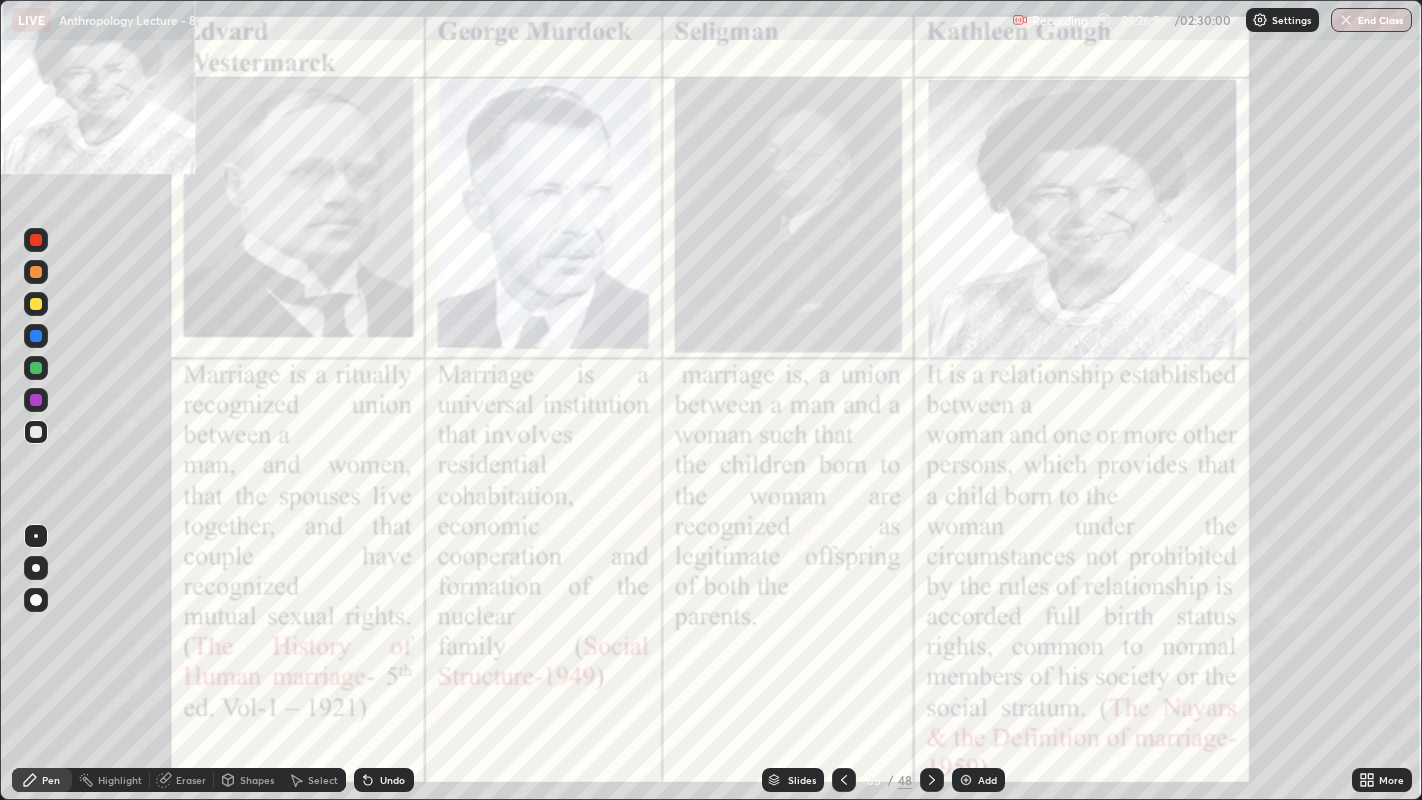 click at bounding box center (36, 240) 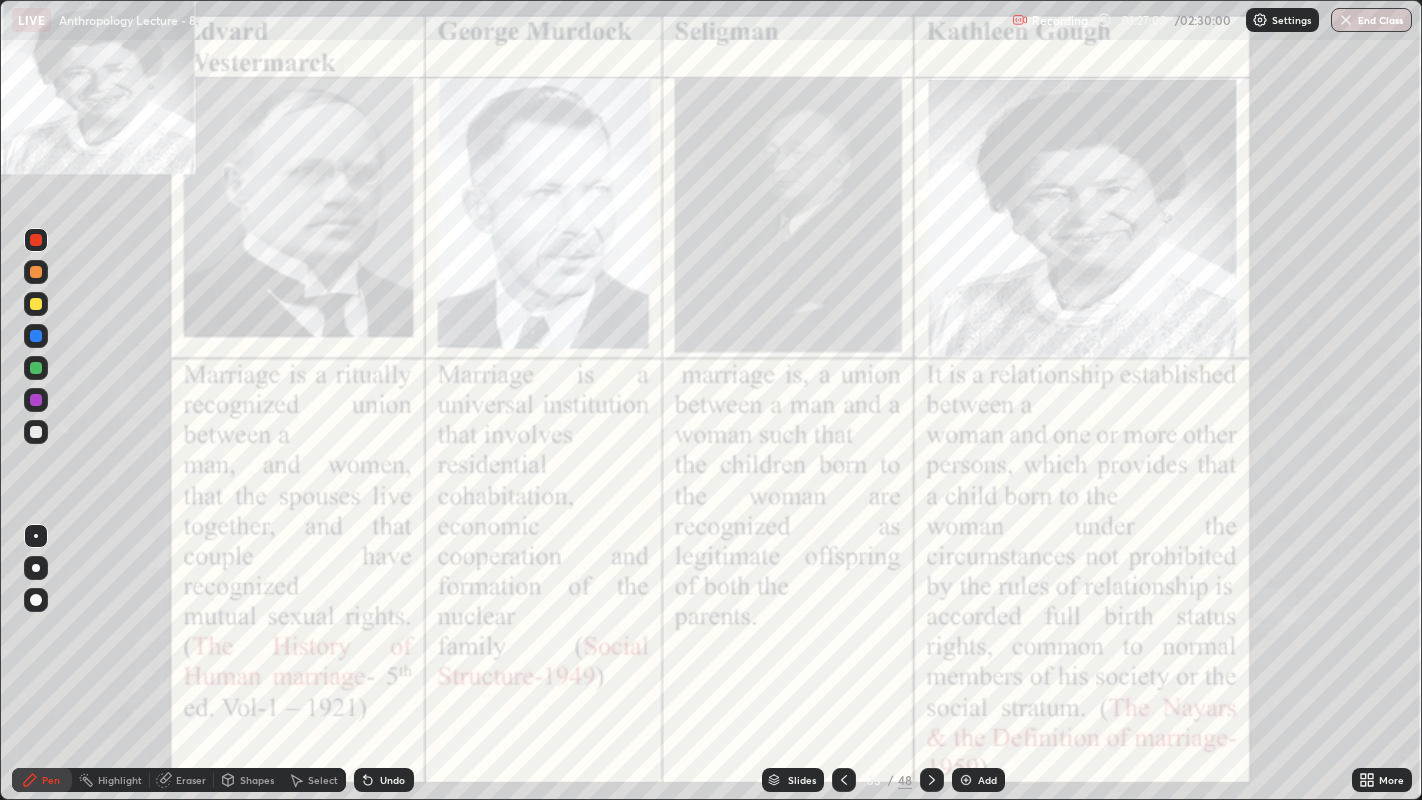 click at bounding box center [966, 780] 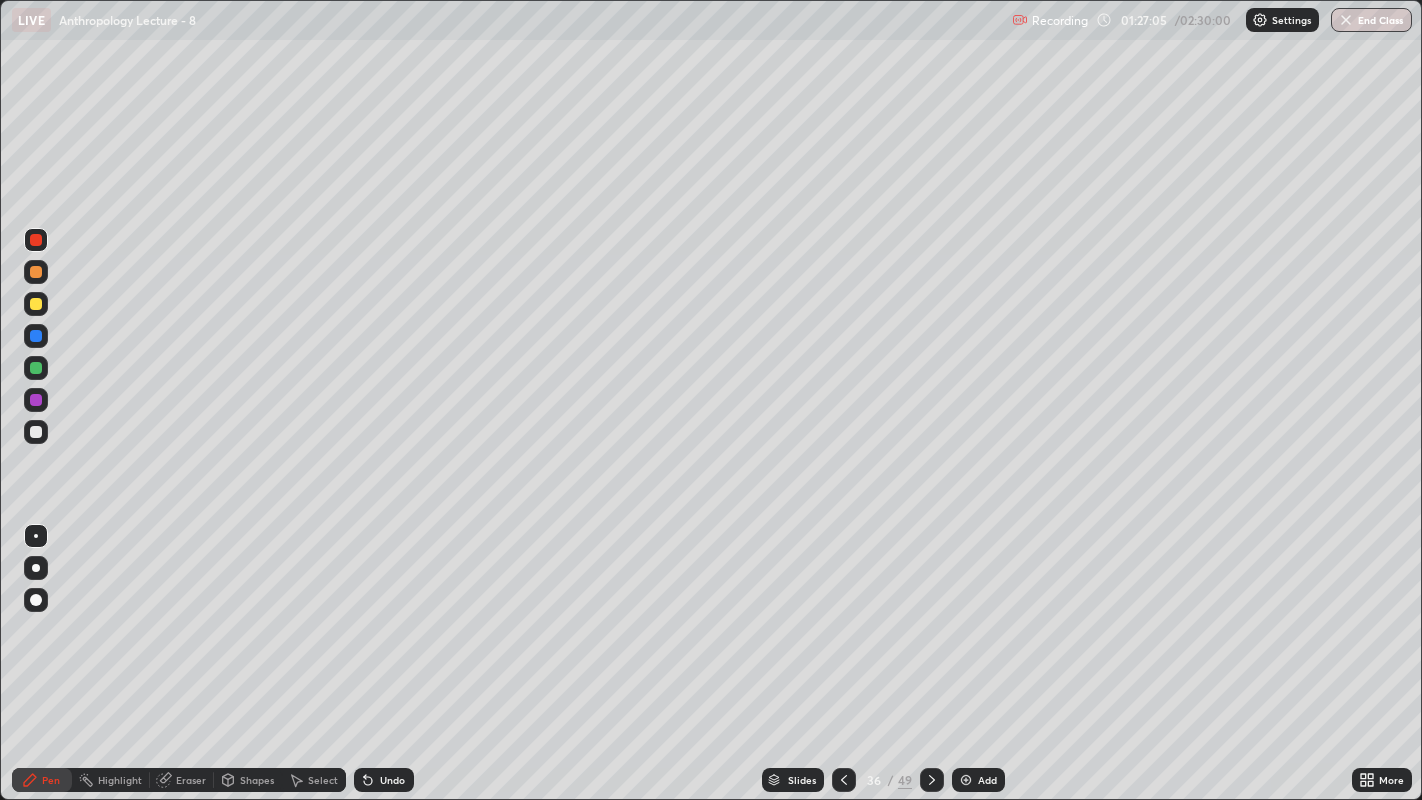 click at bounding box center (36, 432) 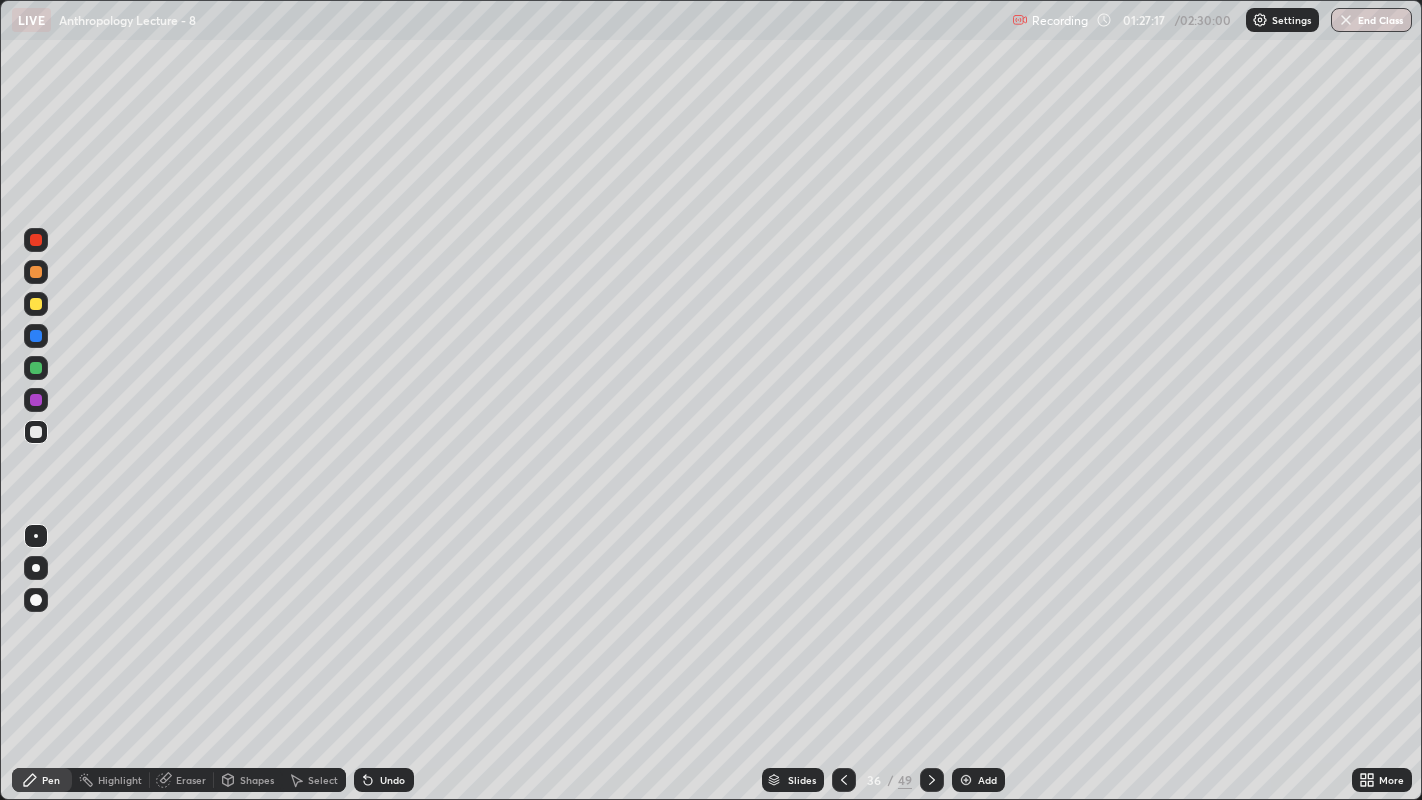 click at bounding box center [36, 304] 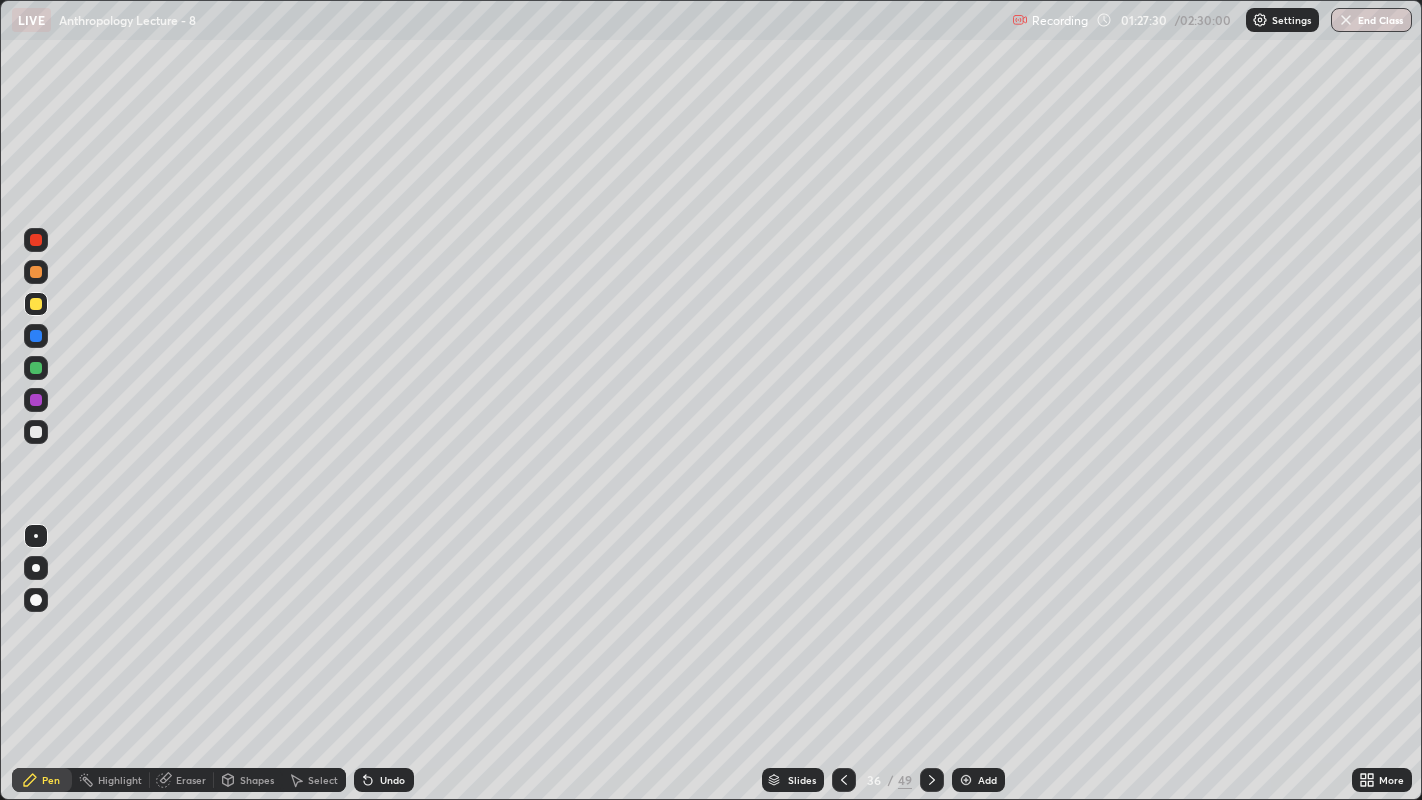 click at bounding box center [36, 432] 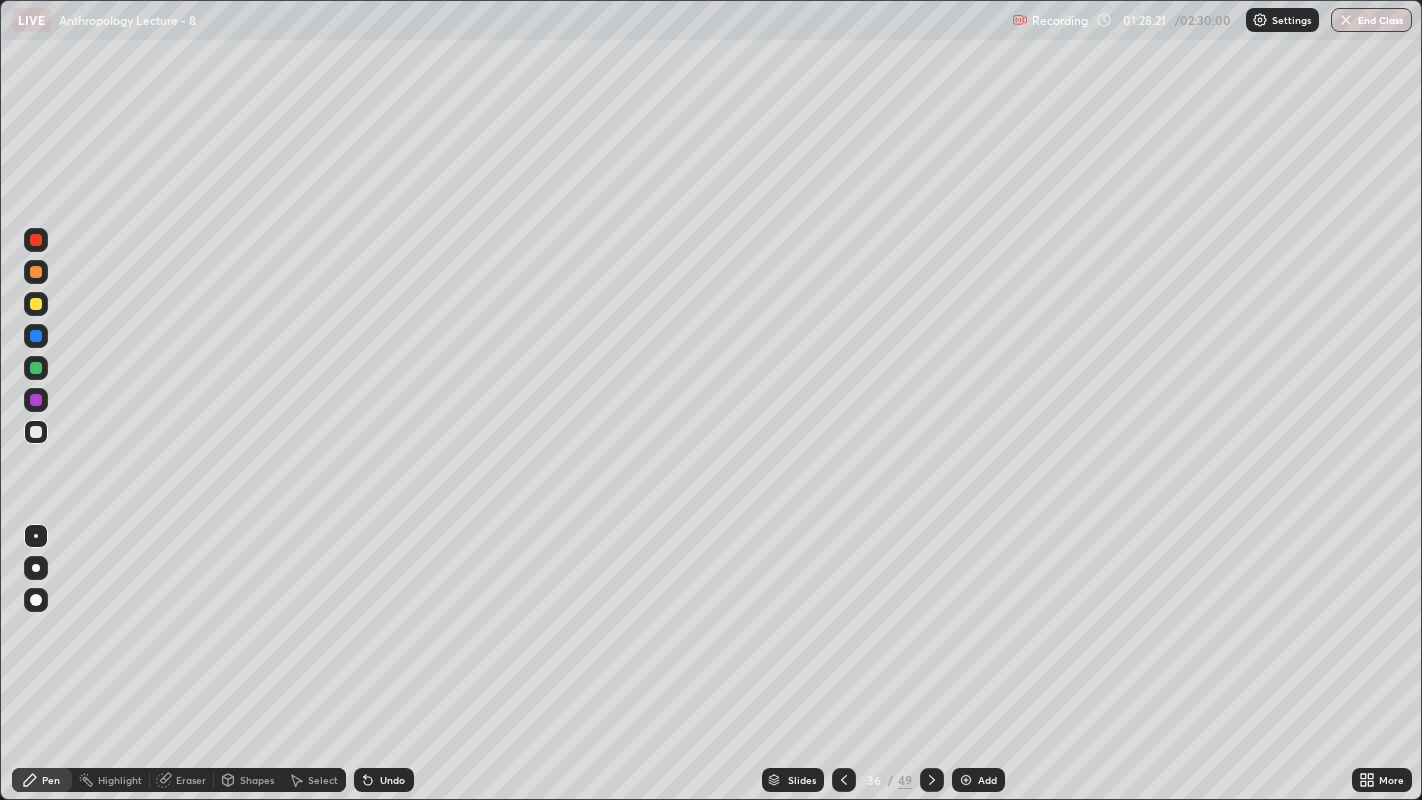 click at bounding box center [36, 336] 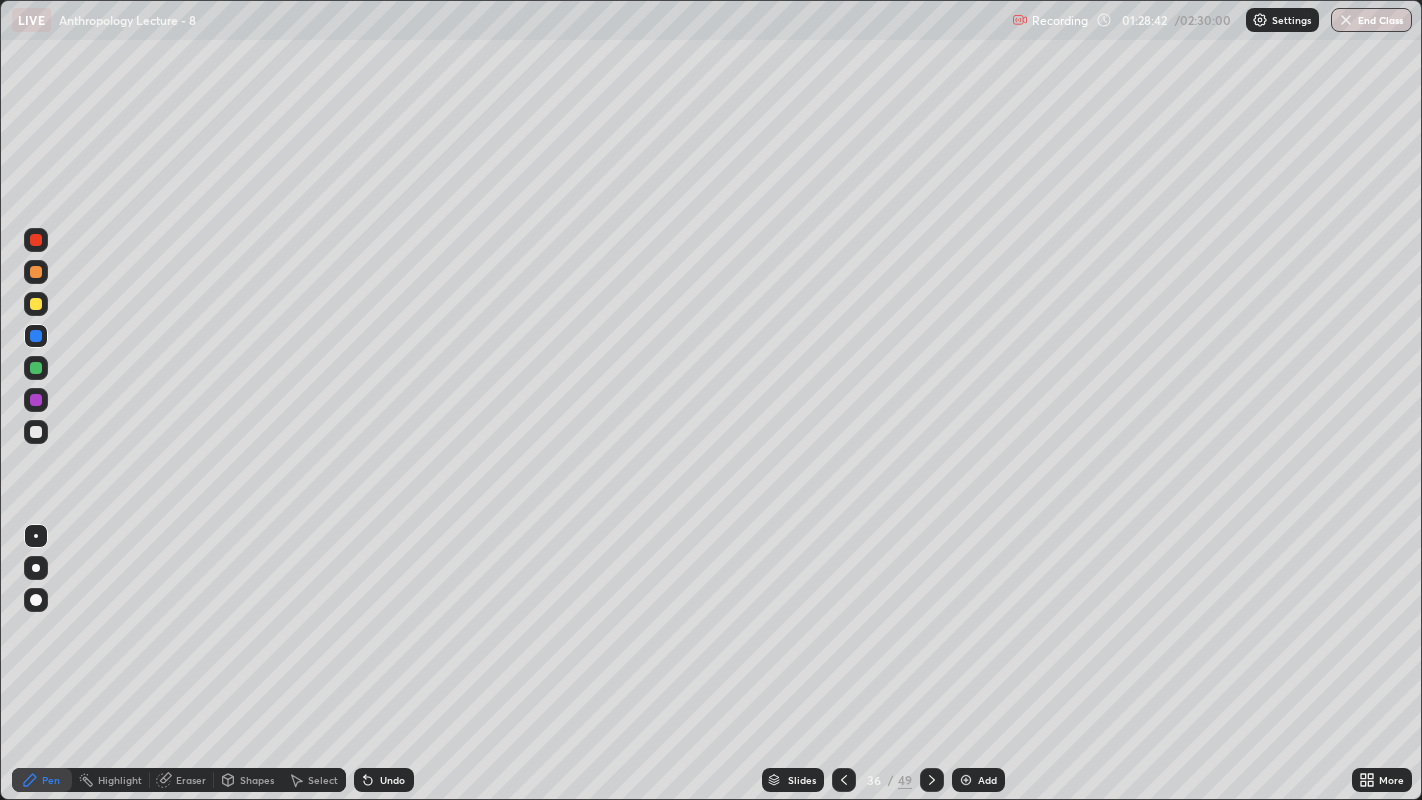 click at bounding box center (36, 432) 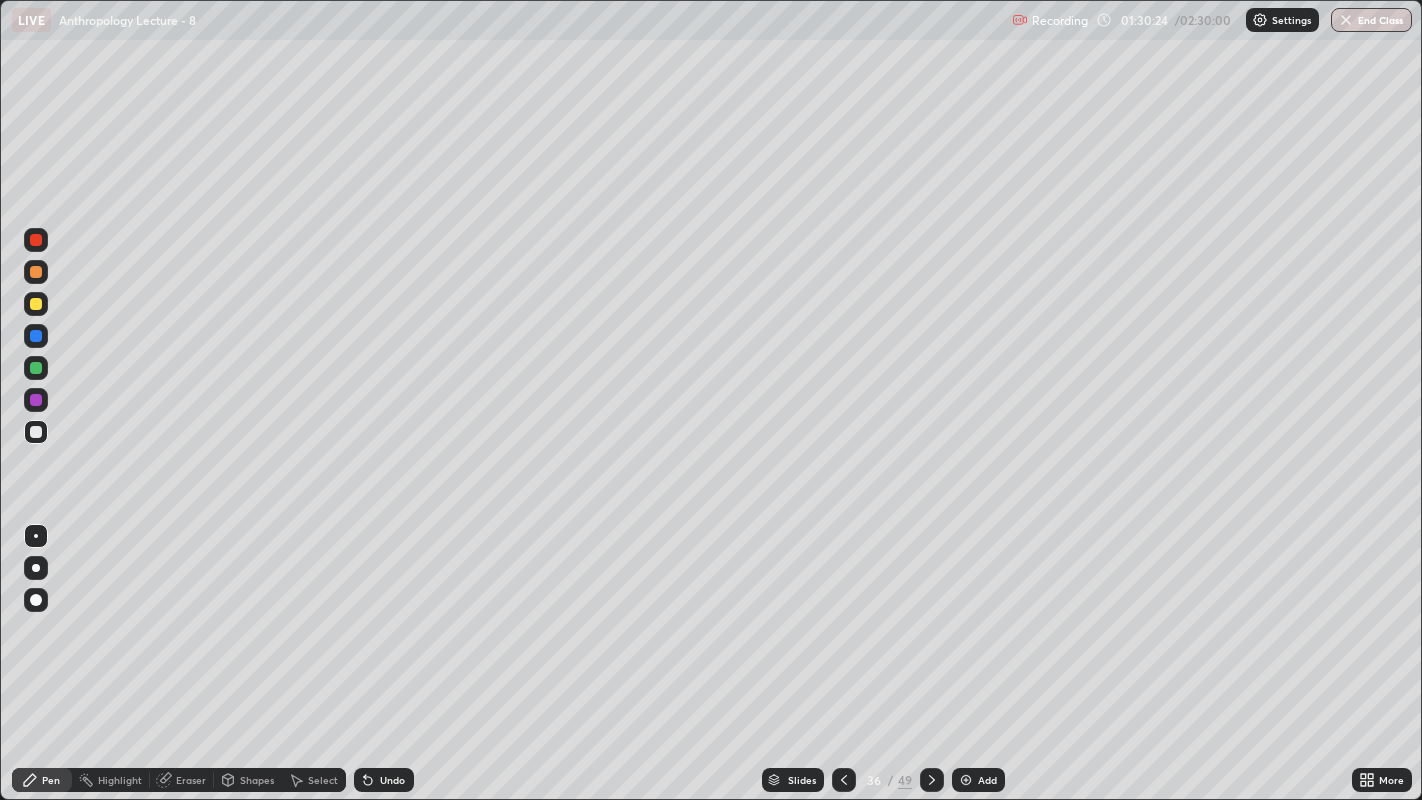 click 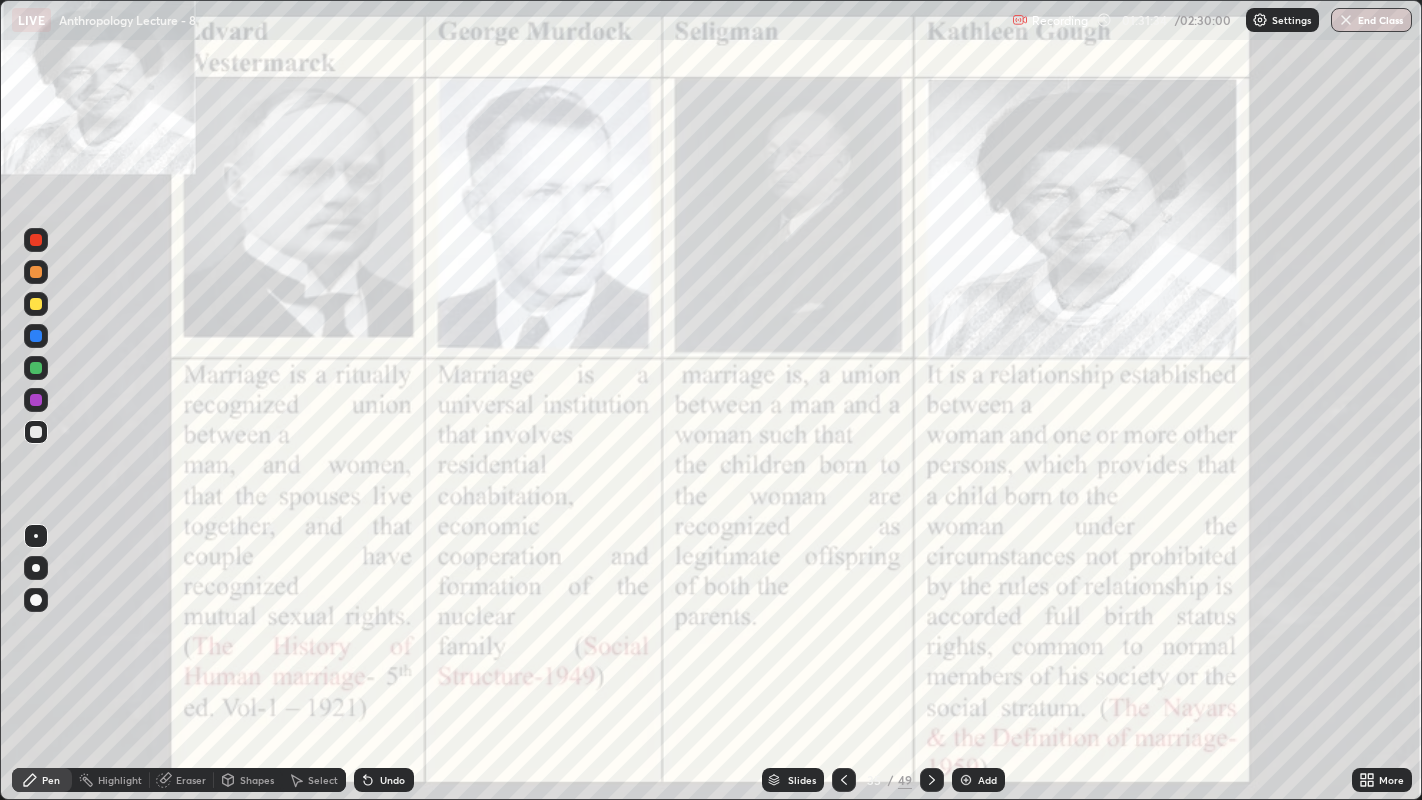 click at bounding box center (36, 240) 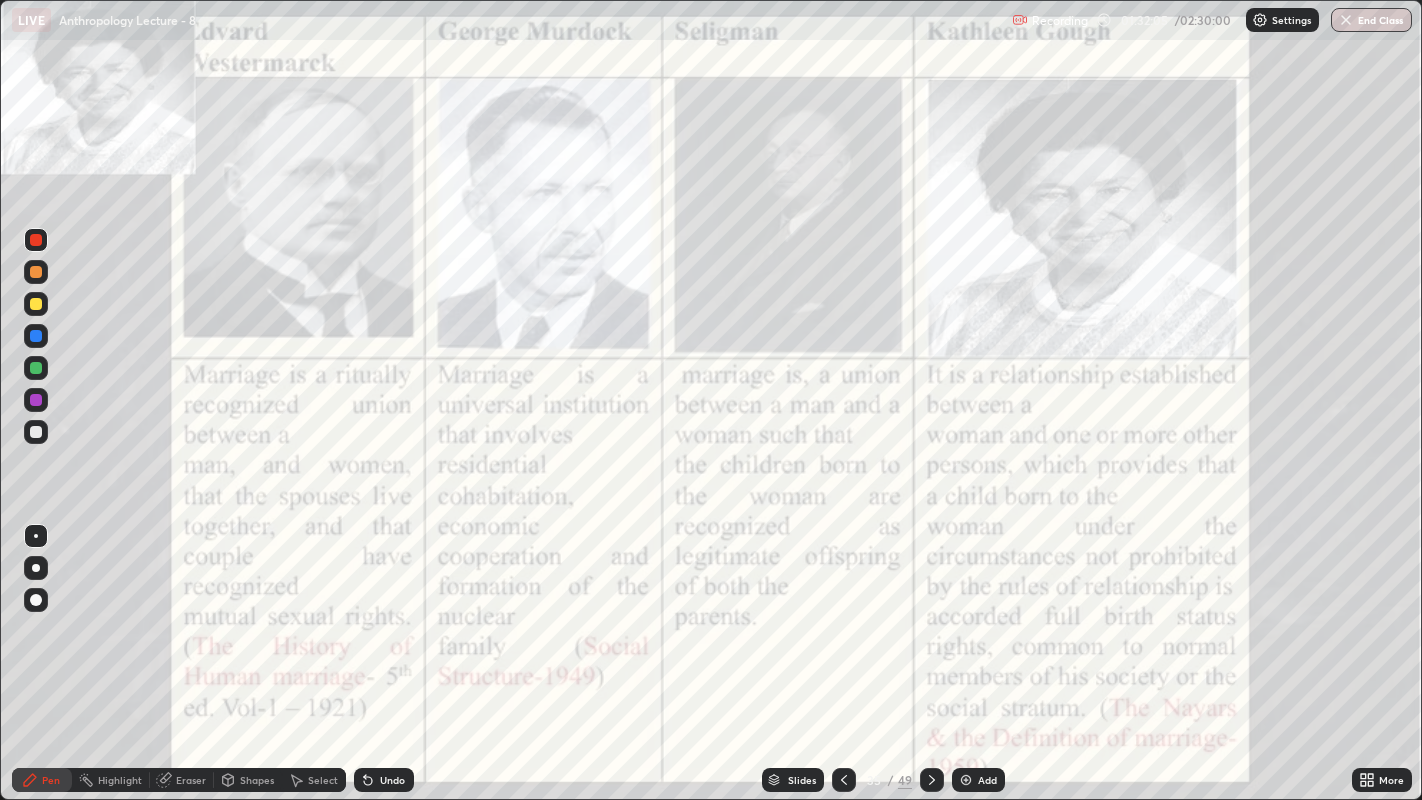 click 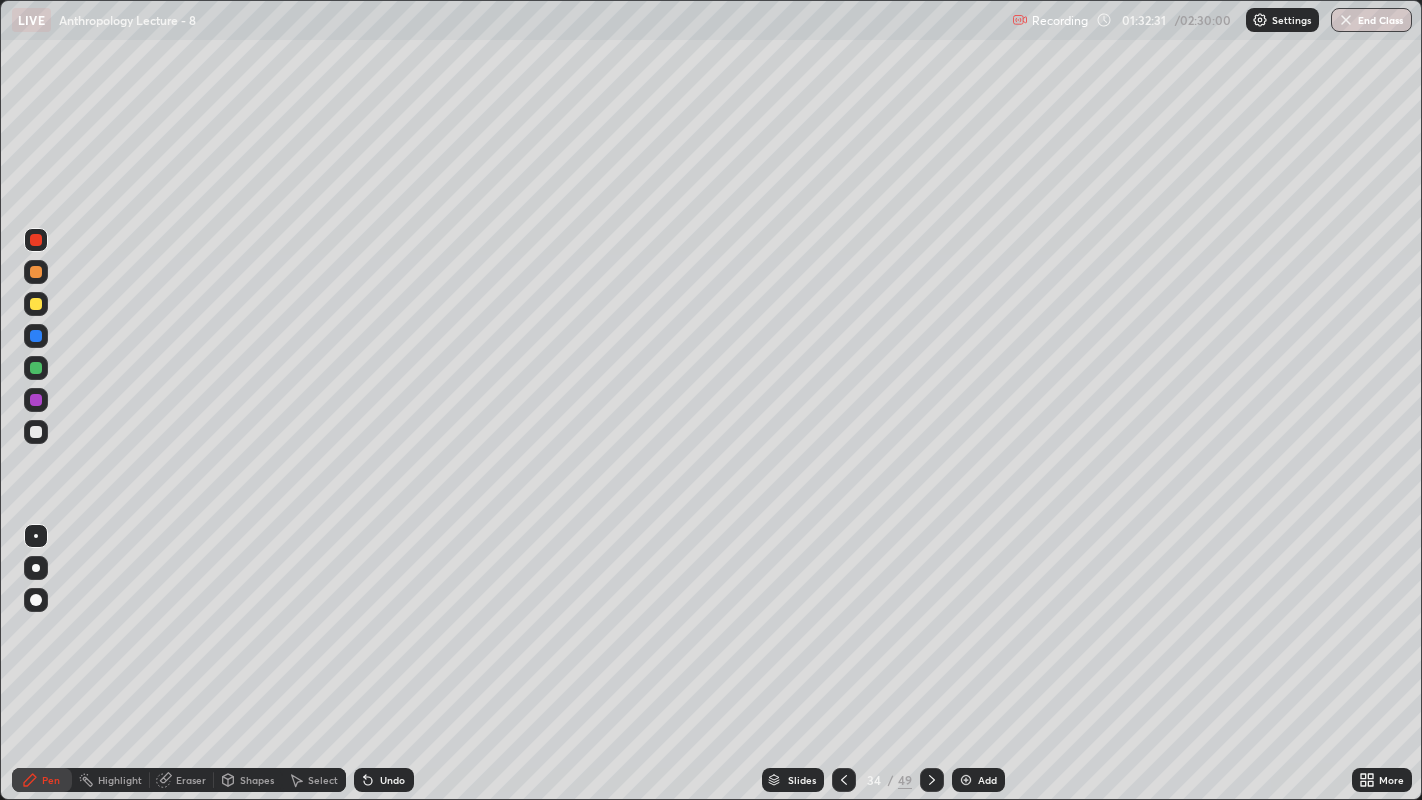 click 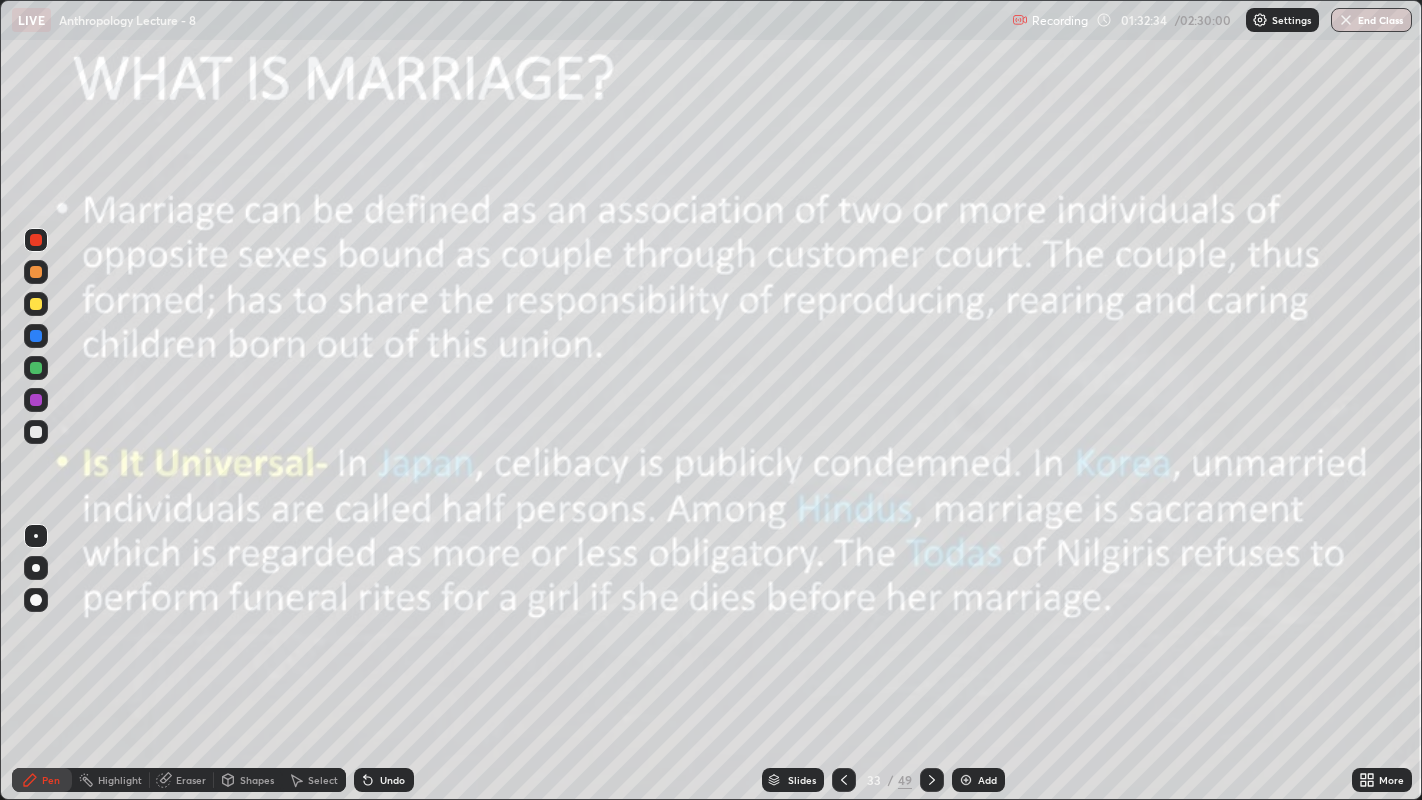 click 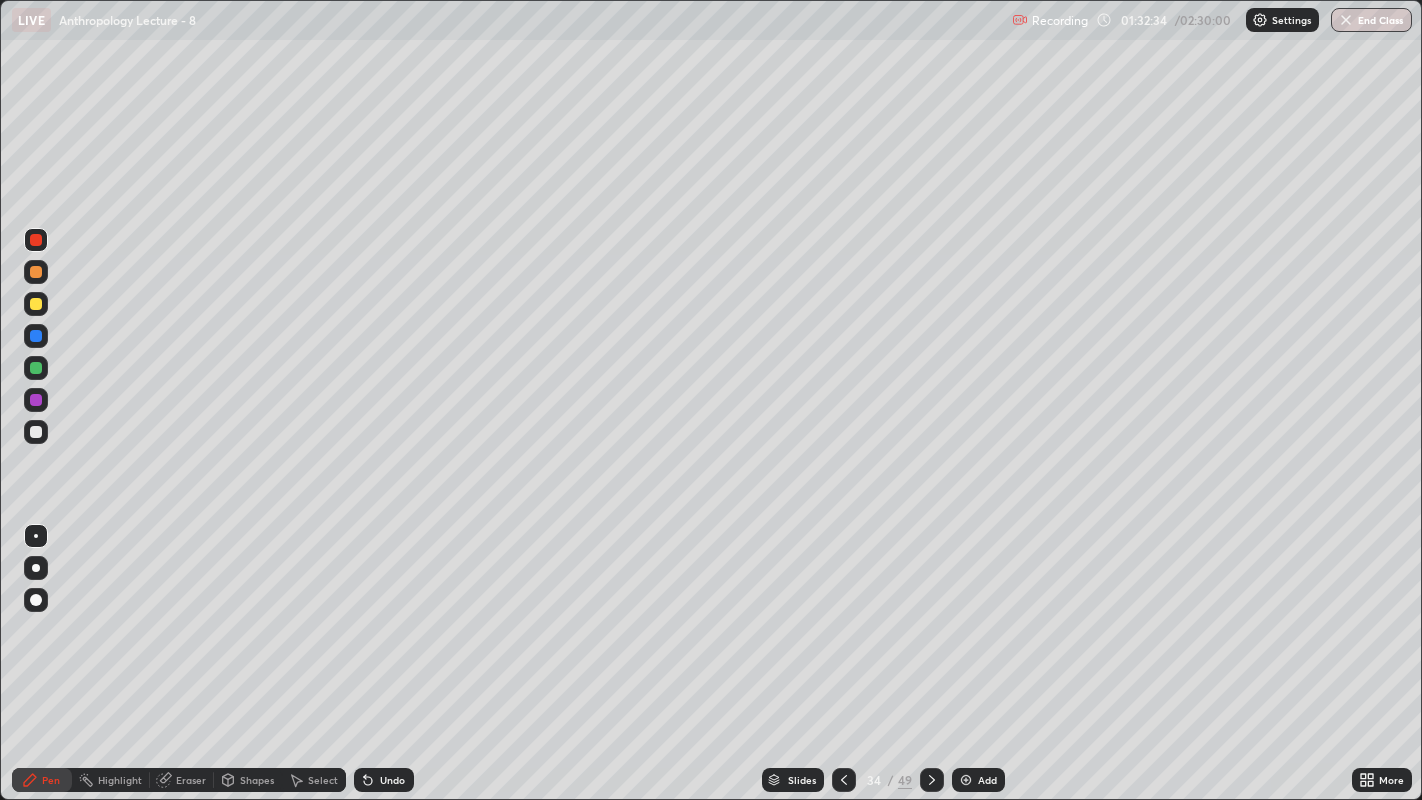 click at bounding box center (932, 780) 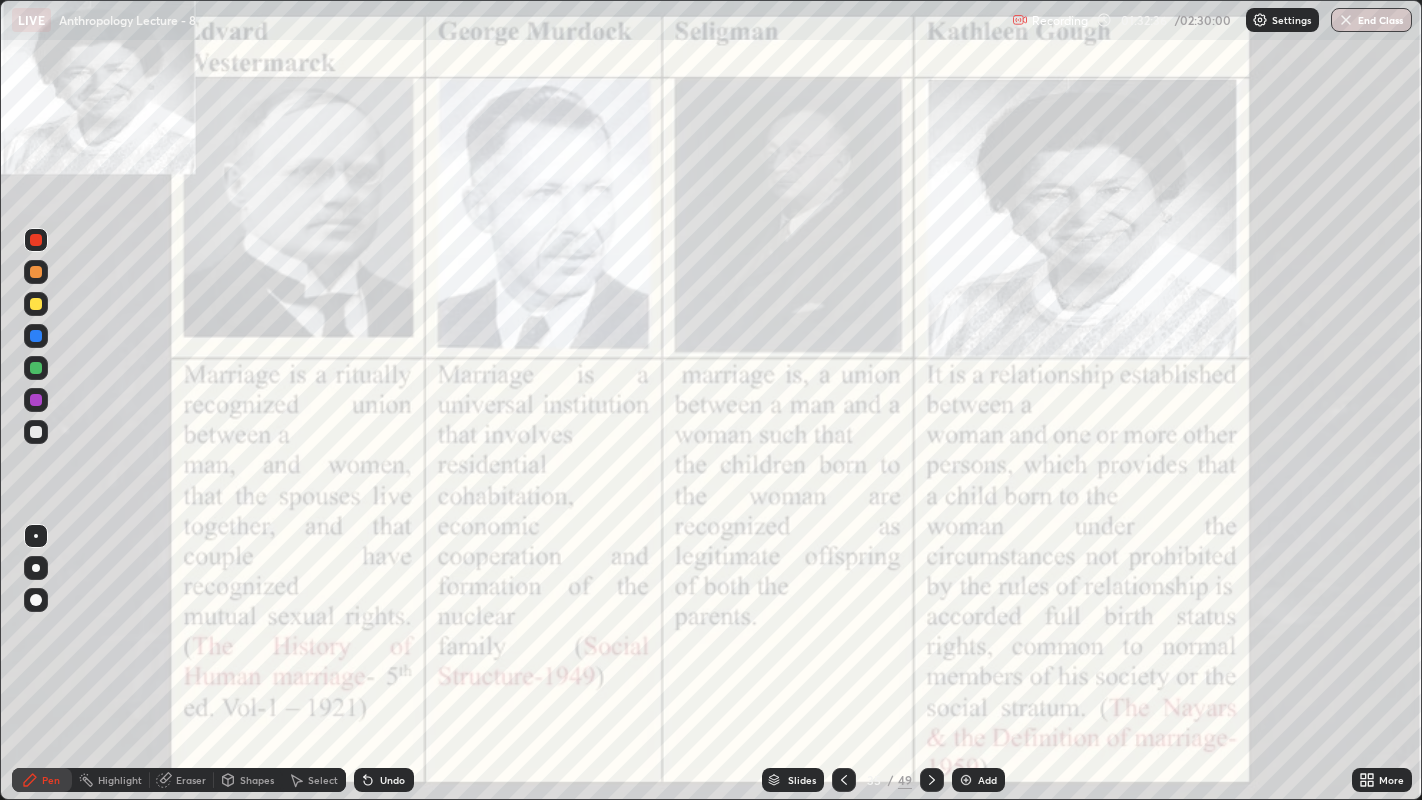 click 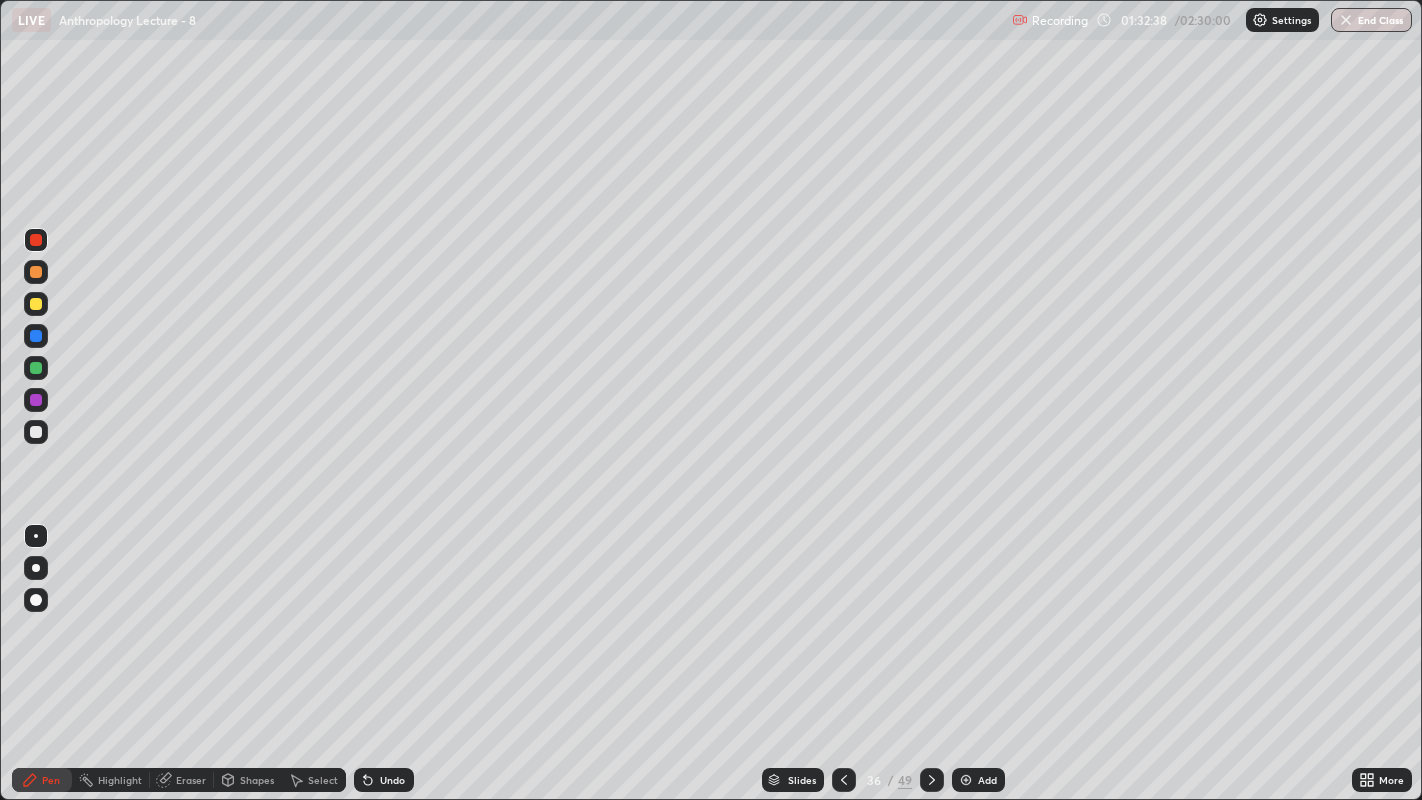 click 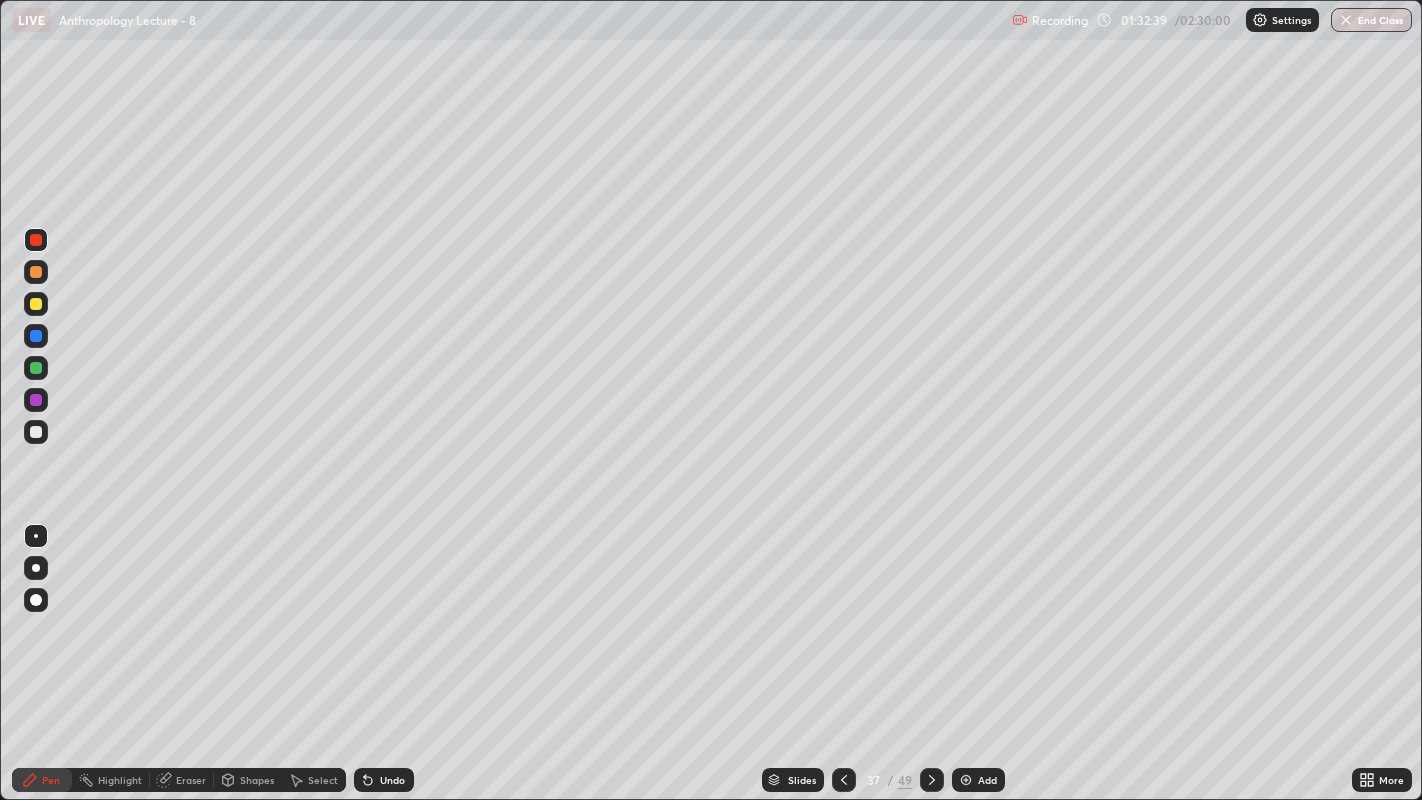 click 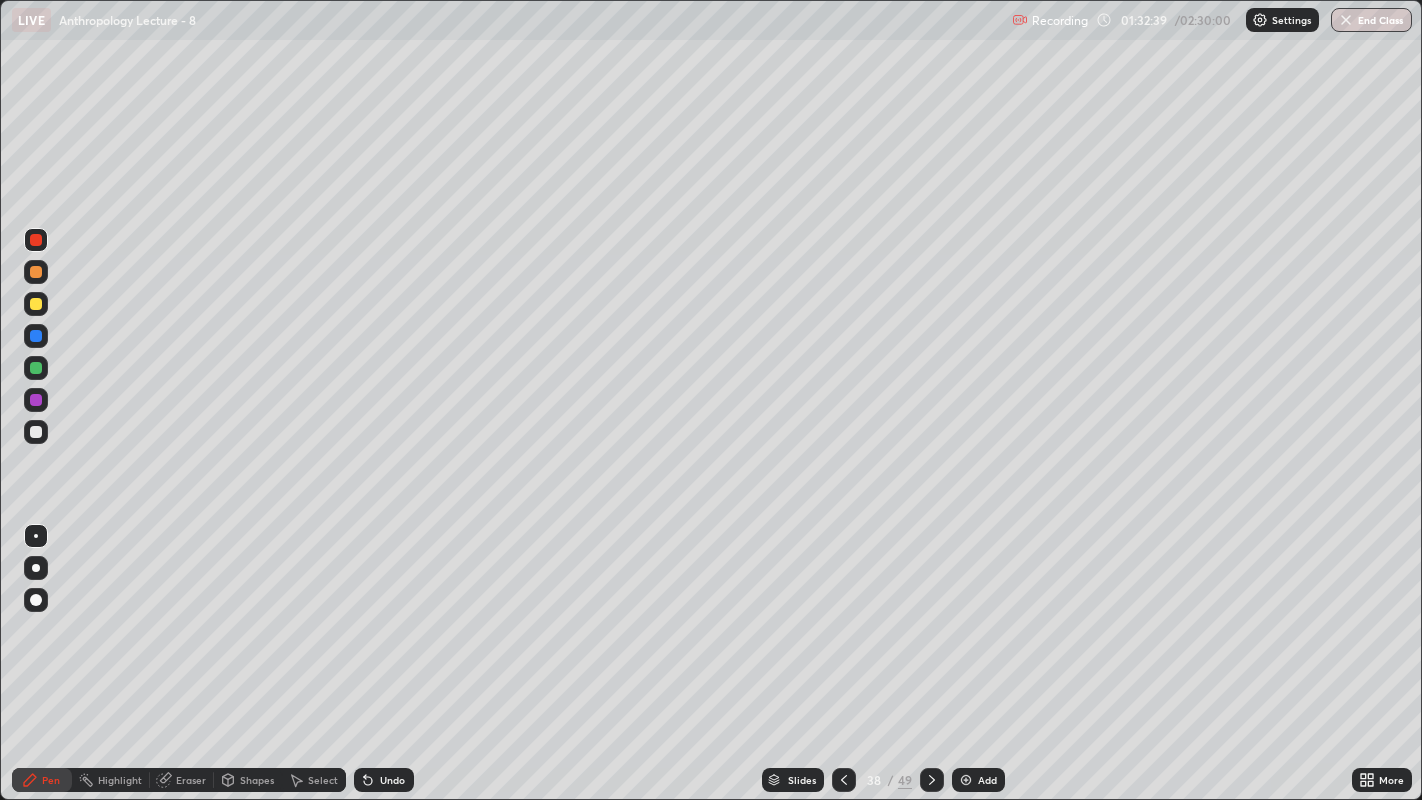 click 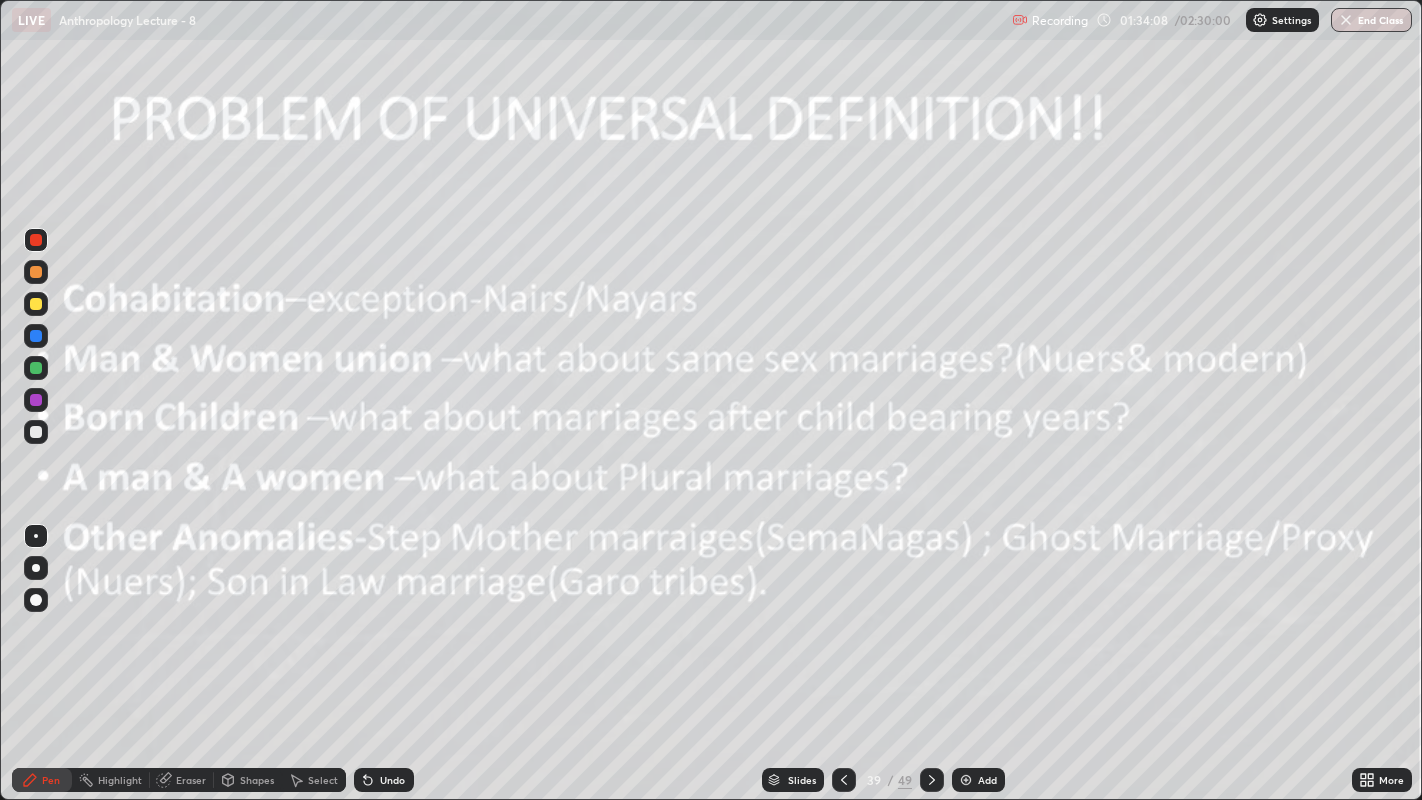 click 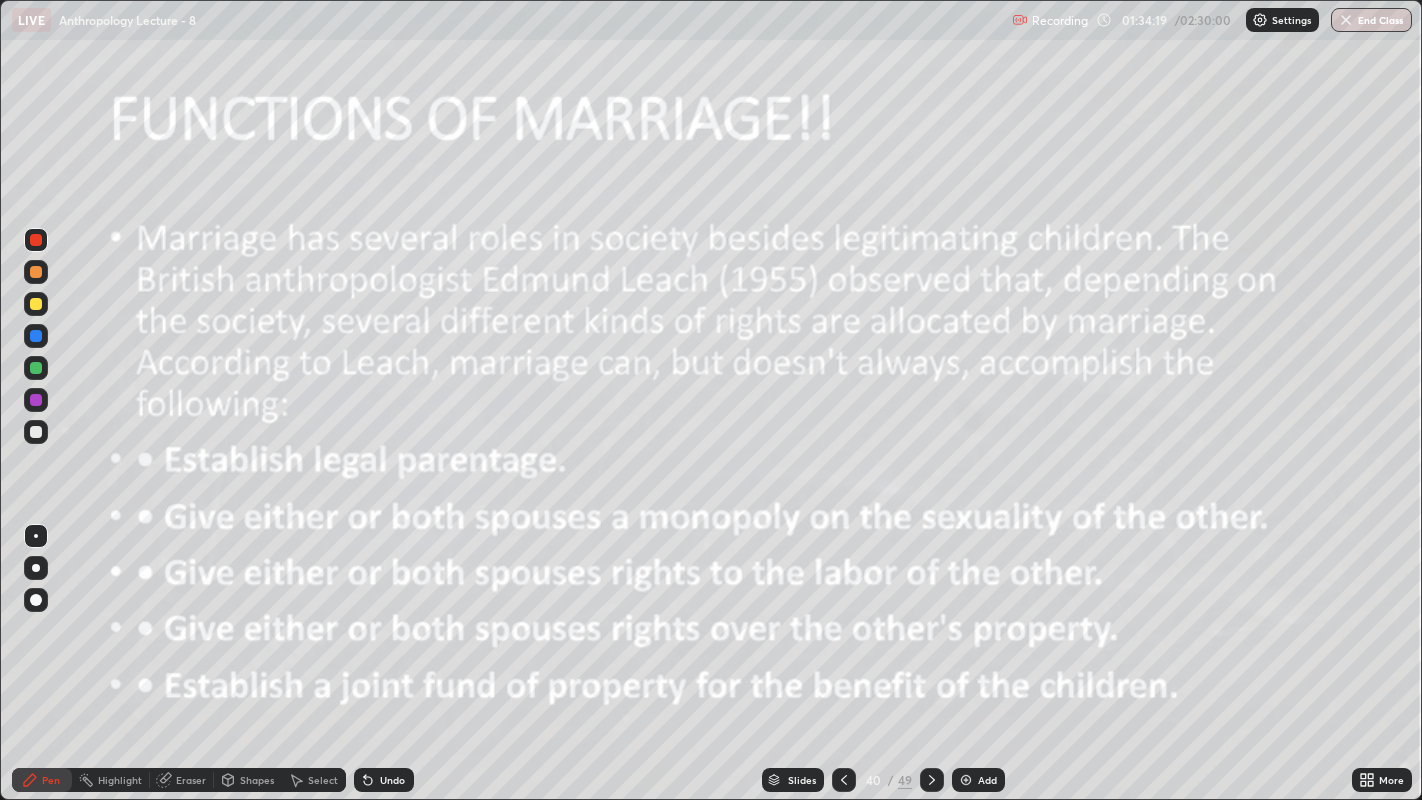 click at bounding box center (36, 336) 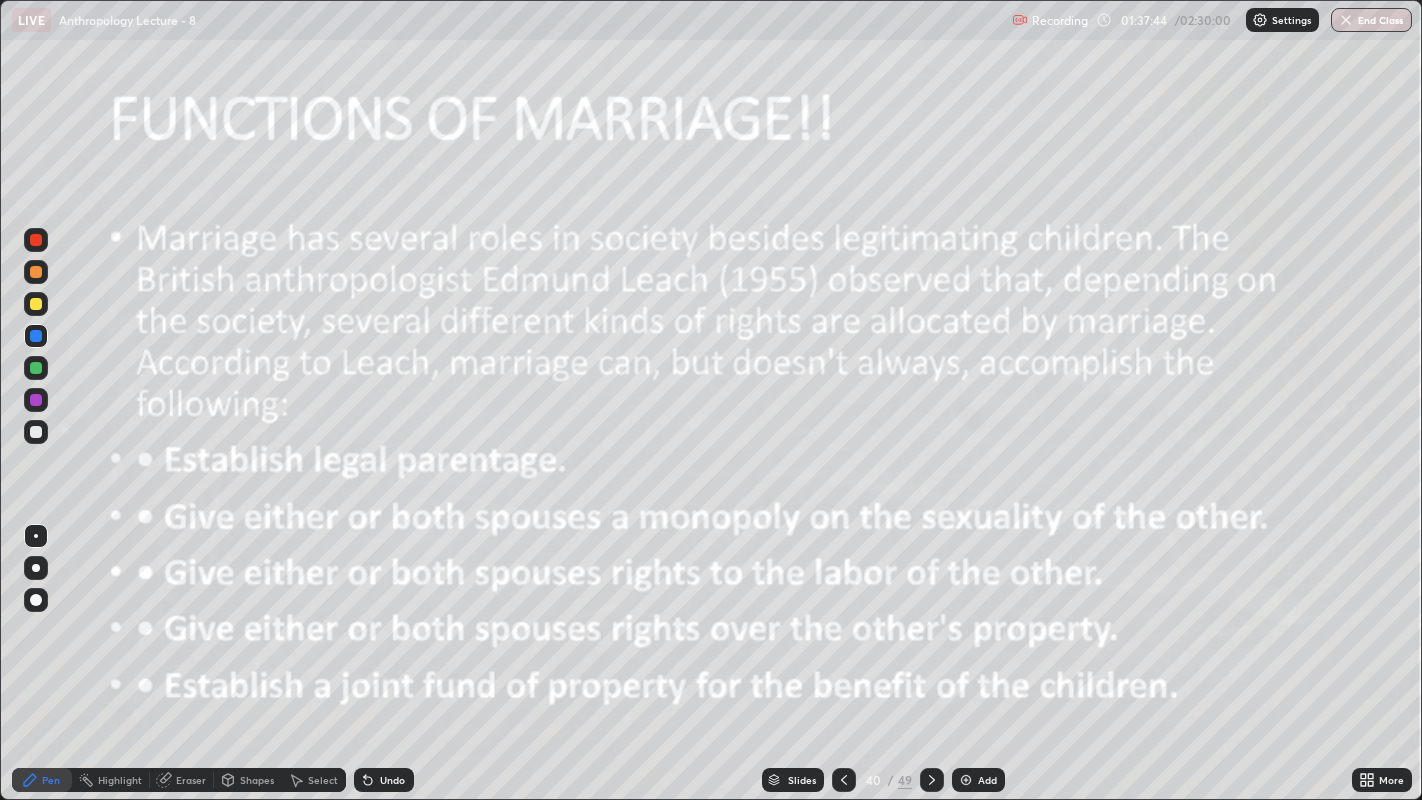 click at bounding box center [36, 240] 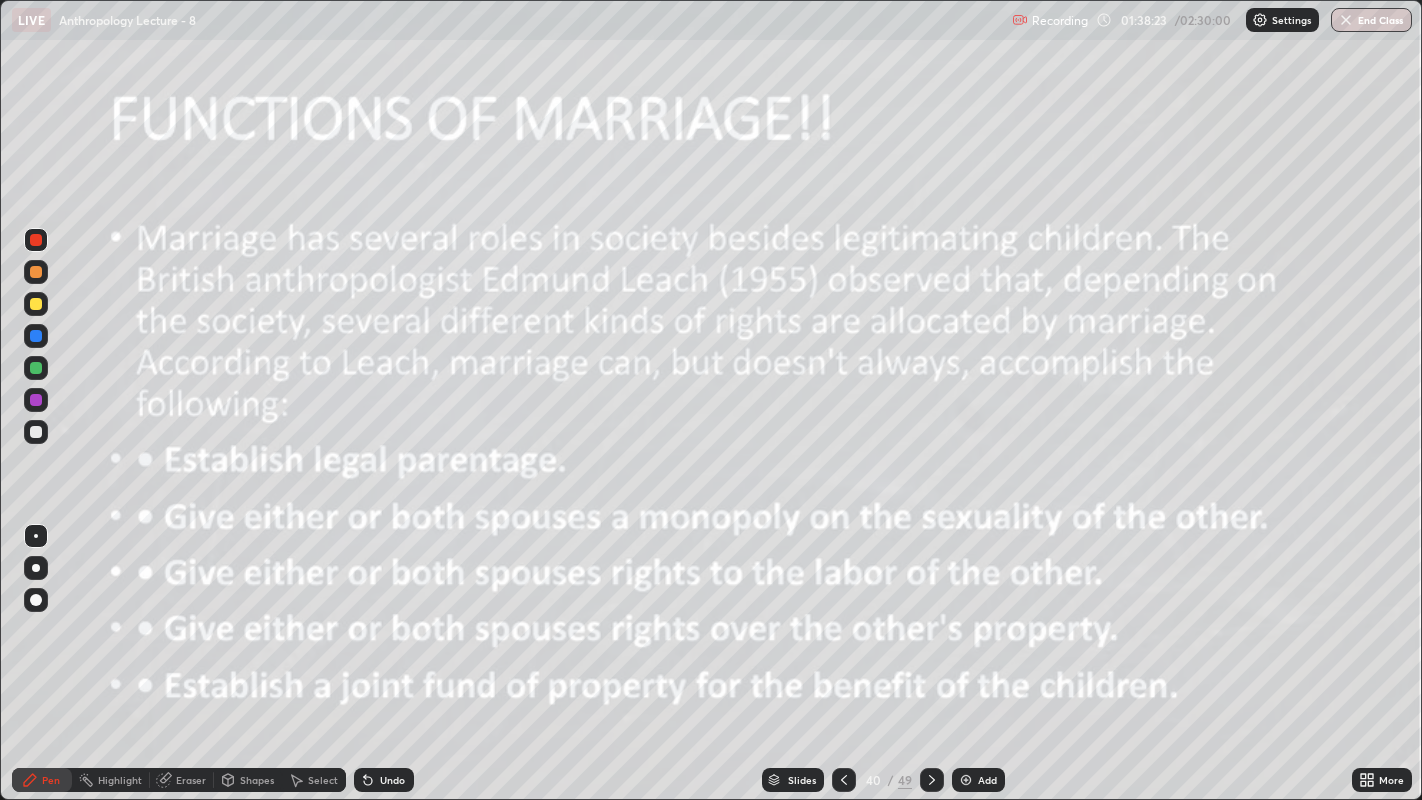 click 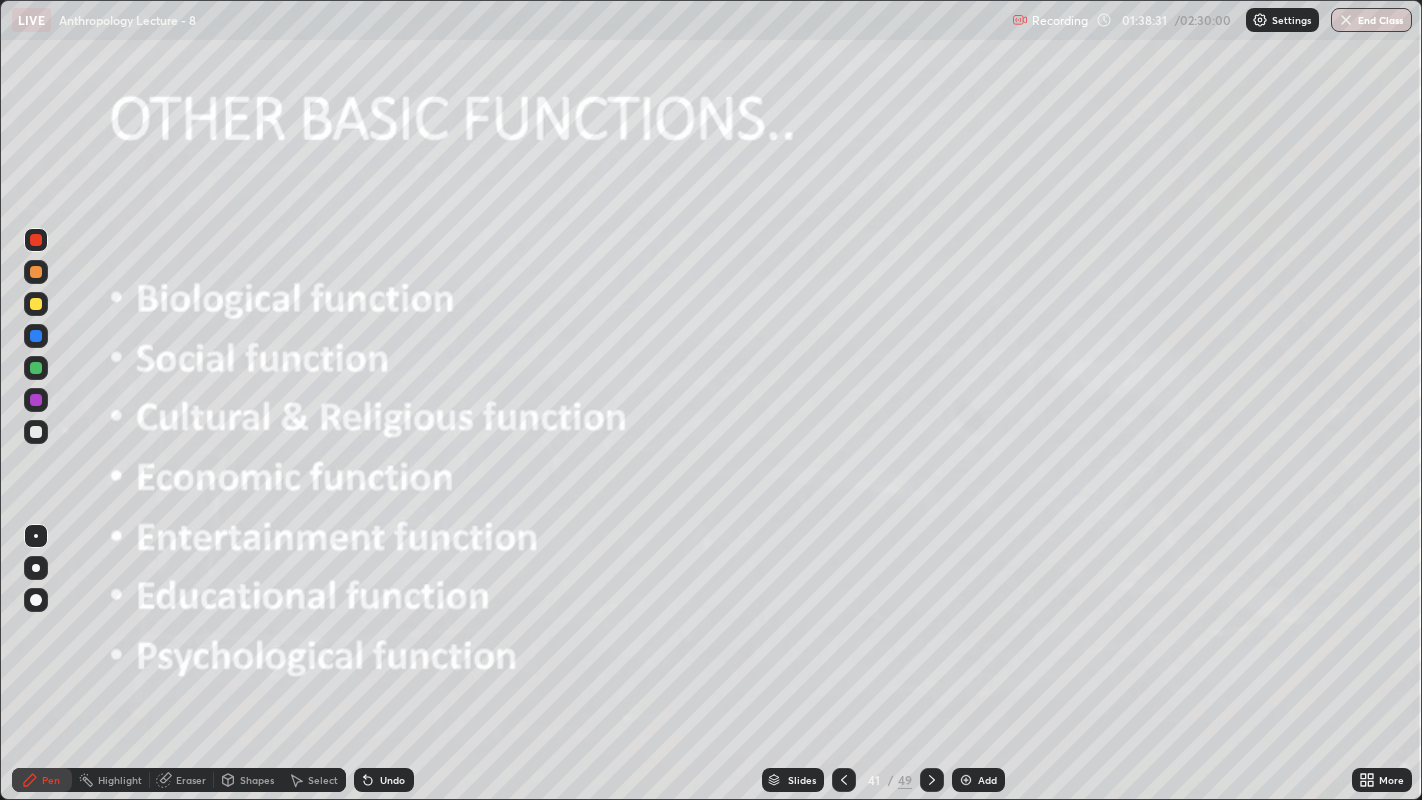 click 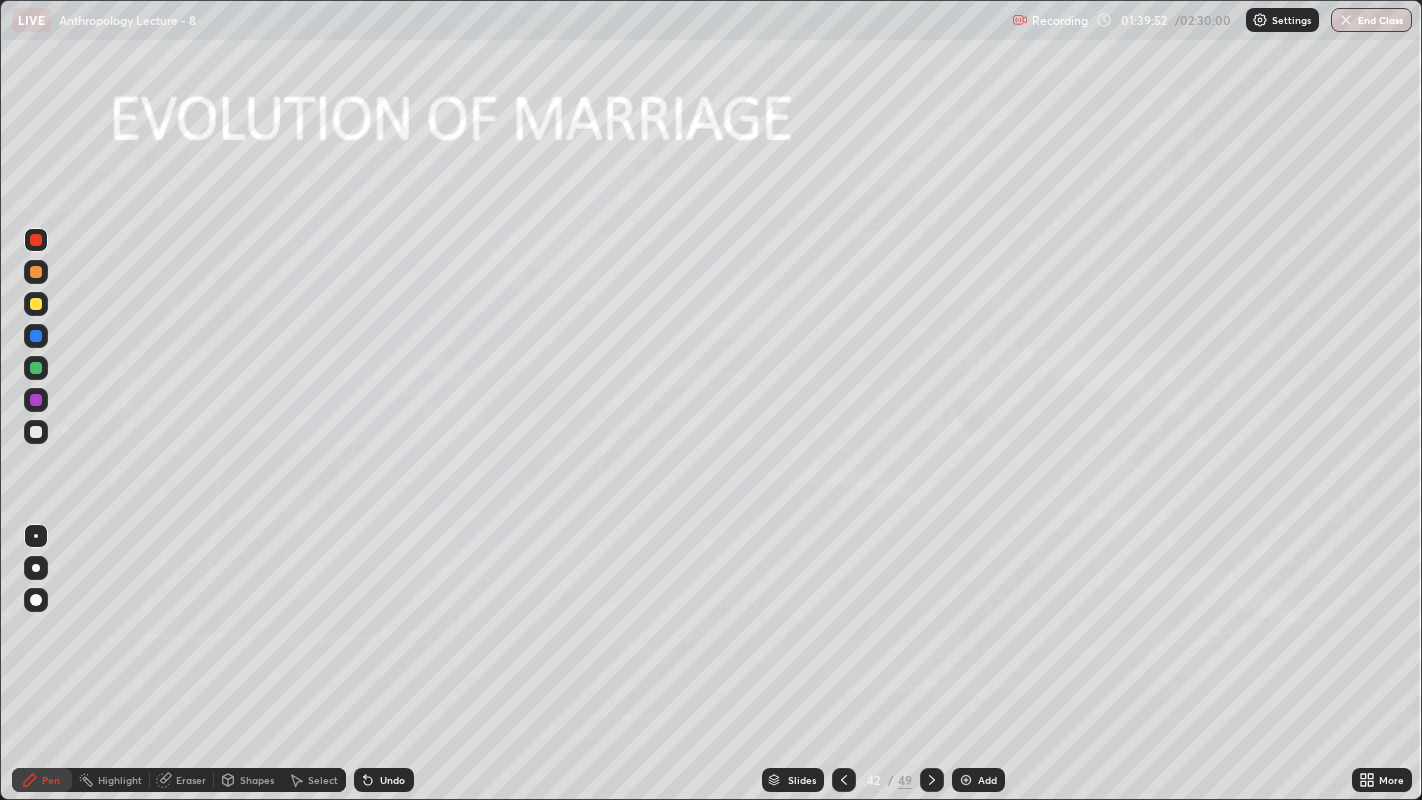 click at bounding box center (36, 432) 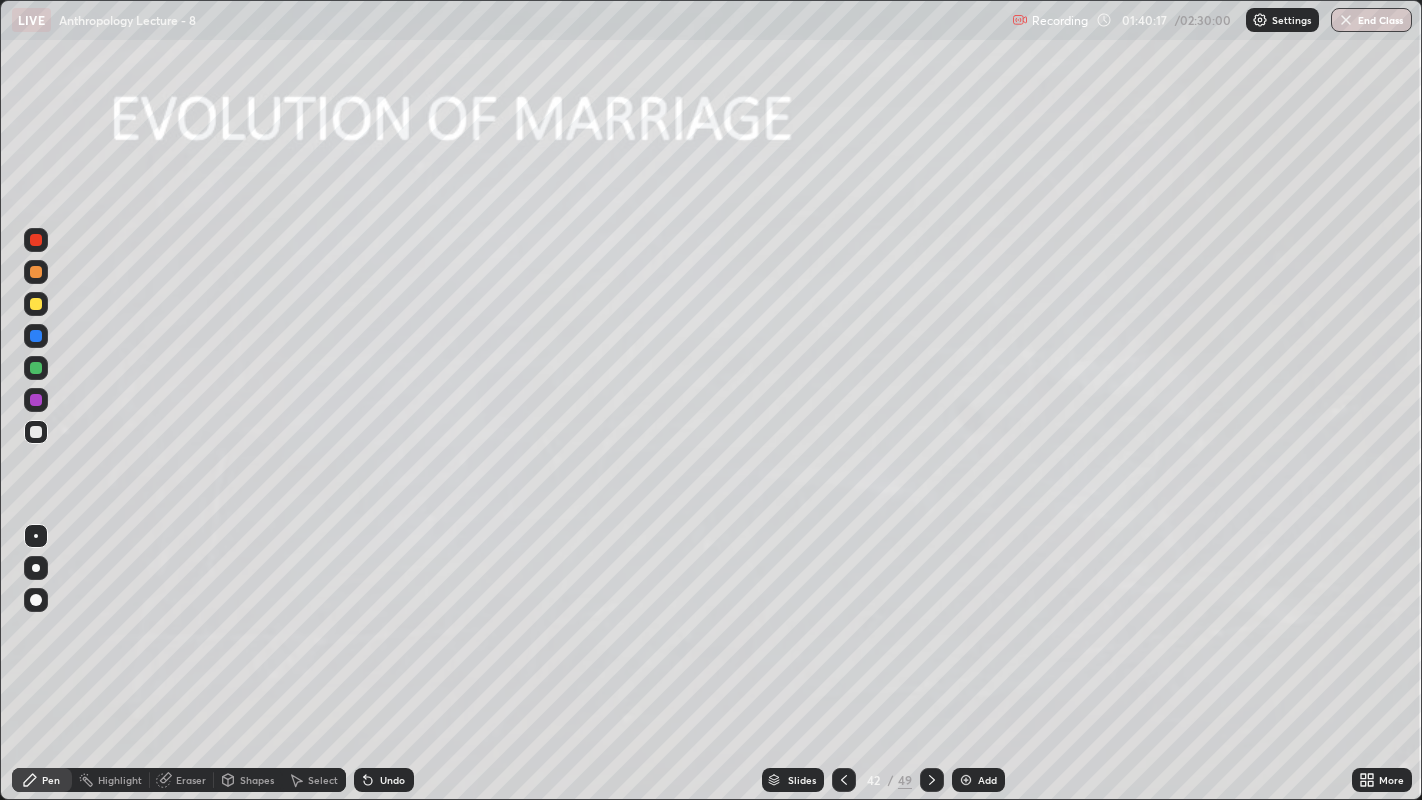 click at bounding box center (36, 336) 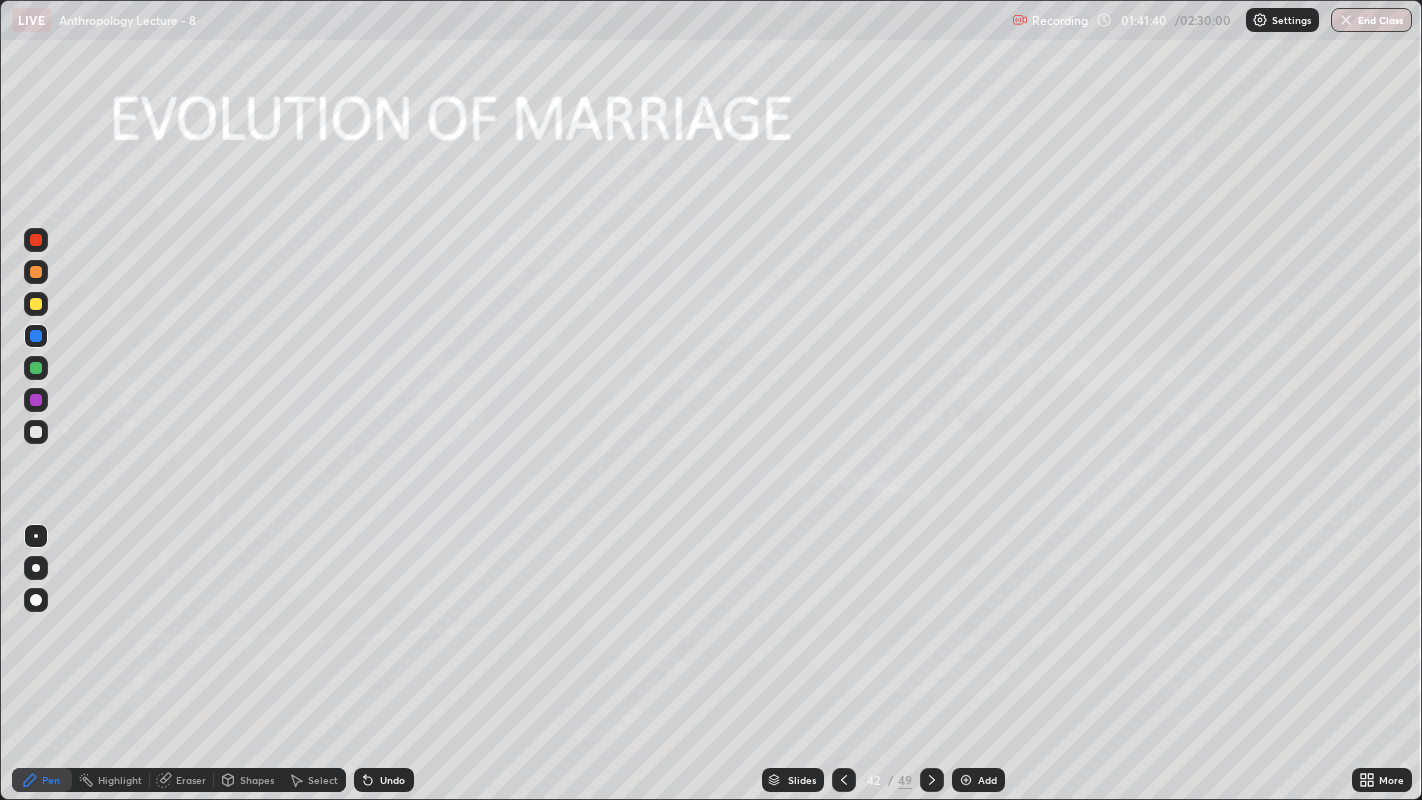 click at bounding box center (966, 780) 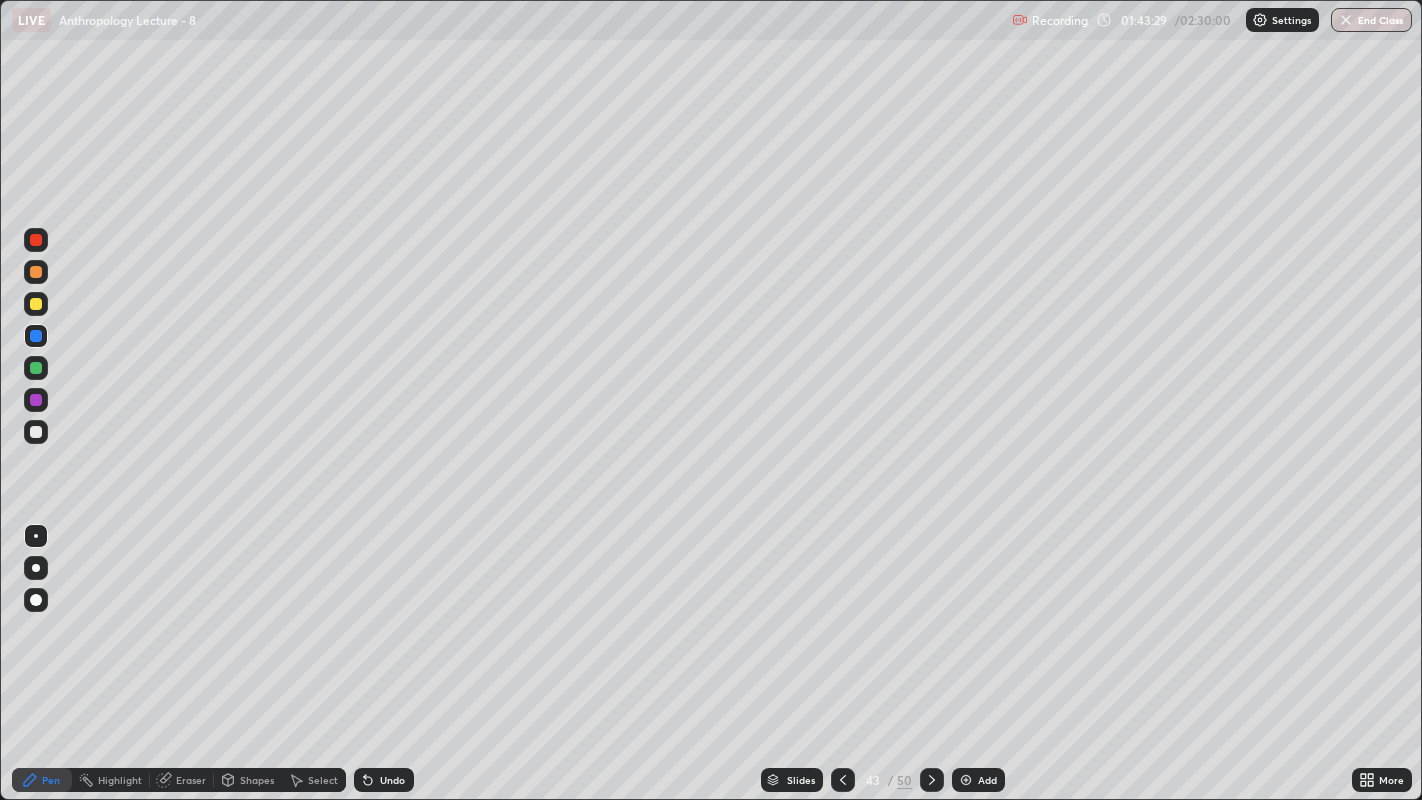 click at bounding box center (36, 432) 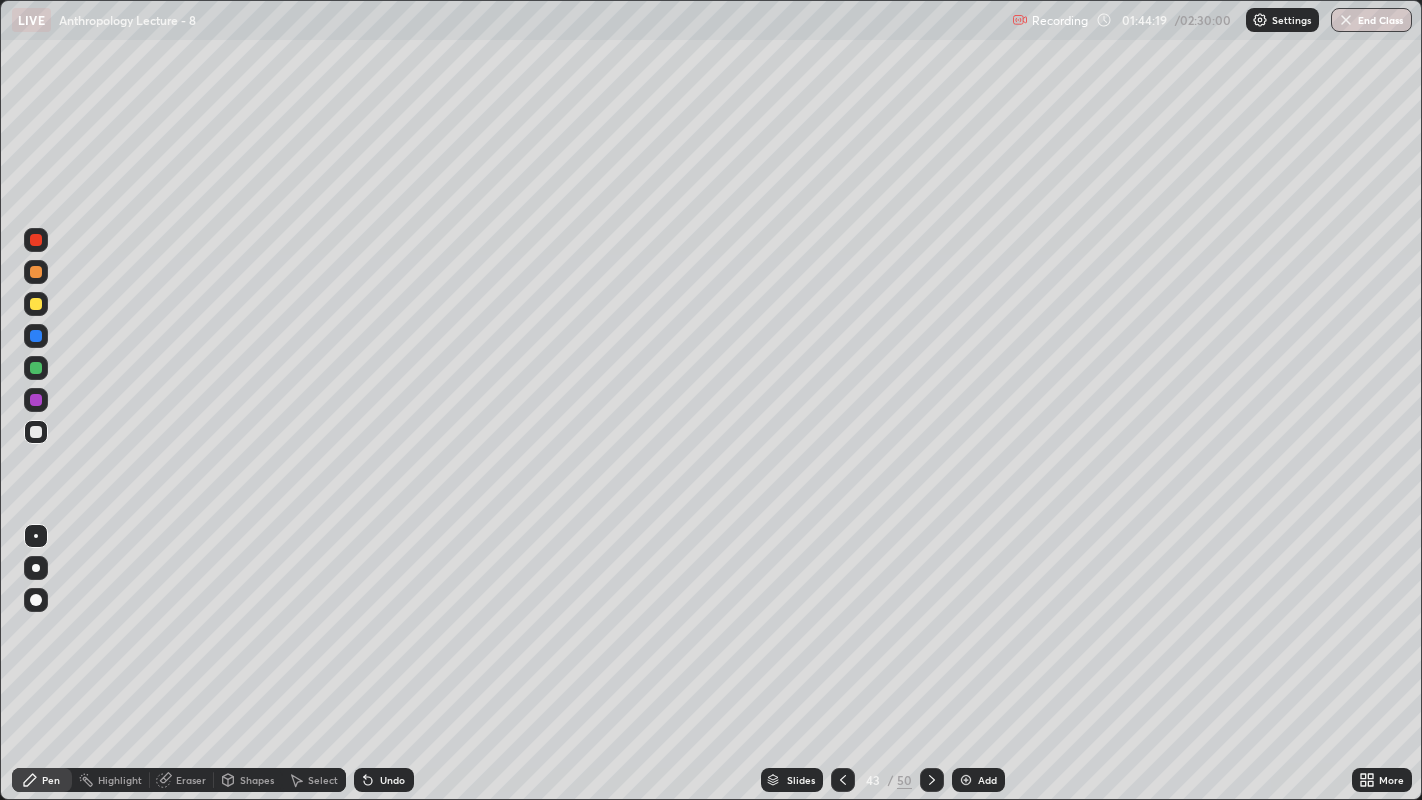 click on "Eraser" at bounding box center [191, 780] 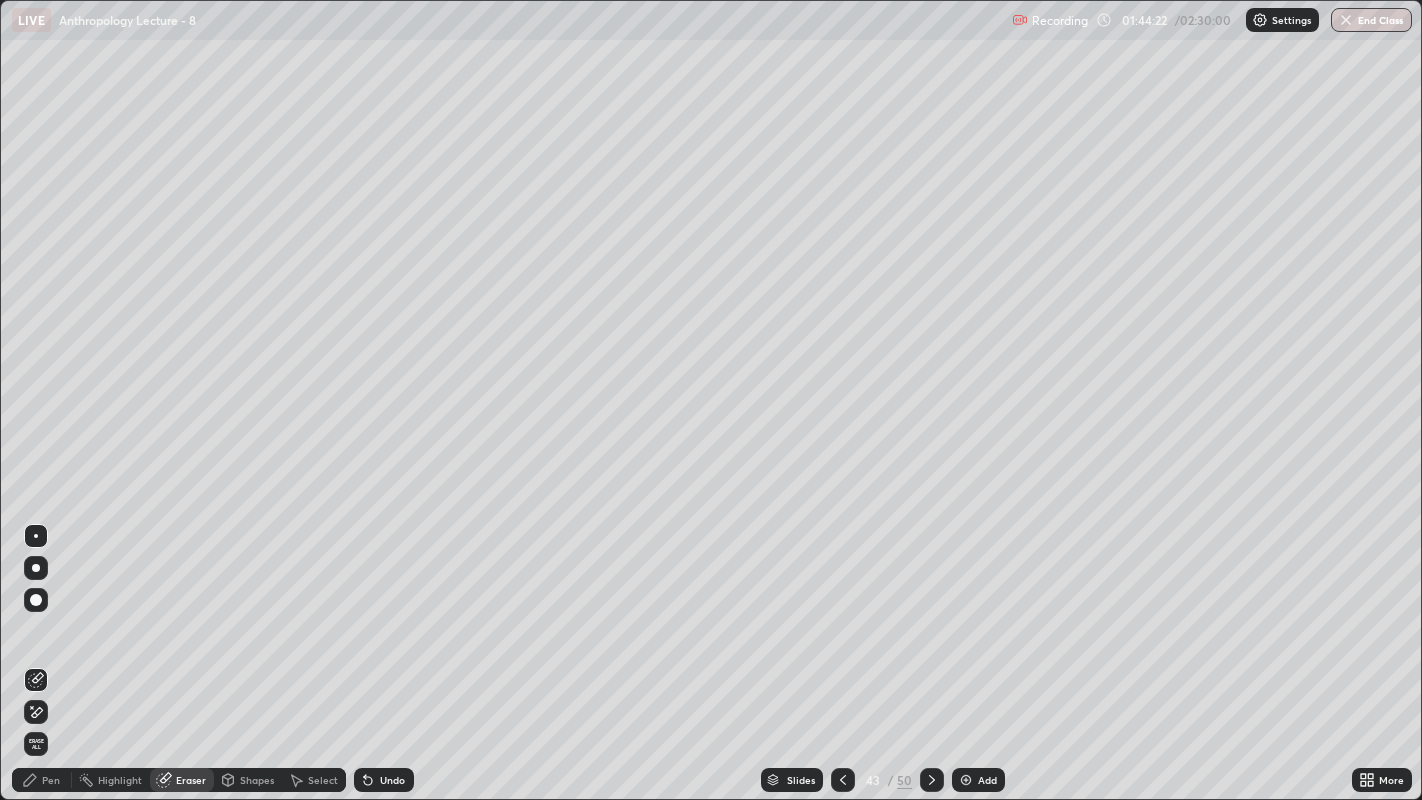 click on "Pen" at bounding box center [51, 780] 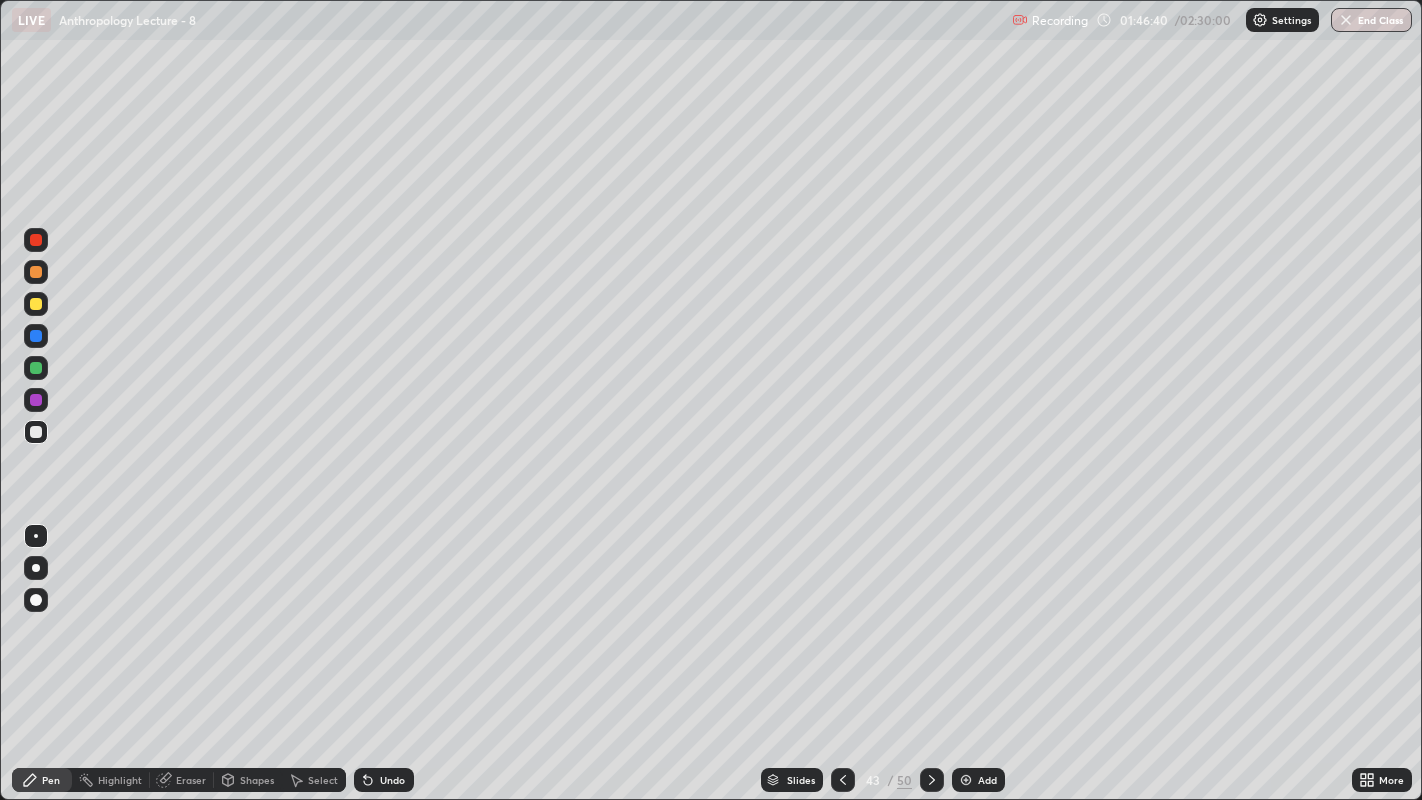 click on "Pen" at bounding box center (51, 780) 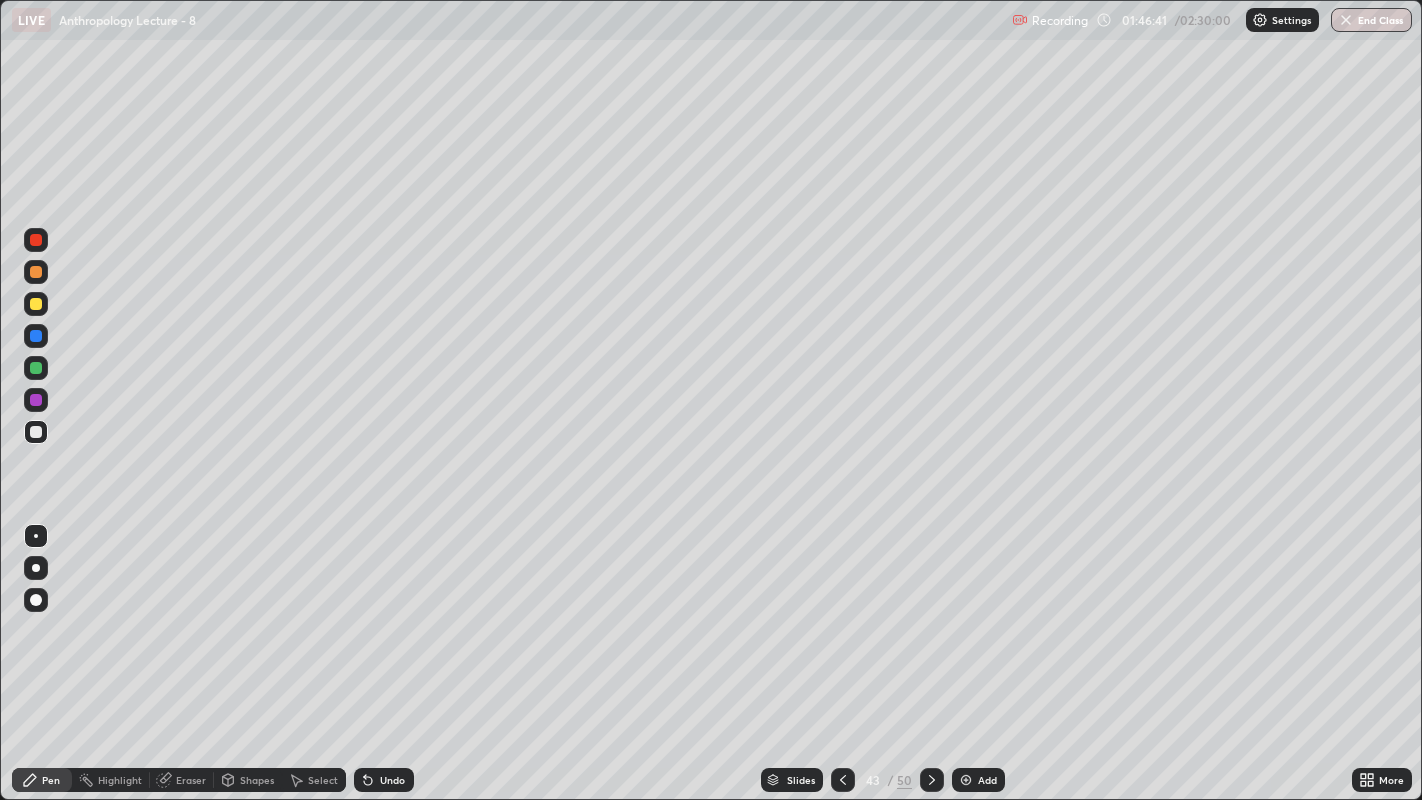 click at bounding box center [36, 304] 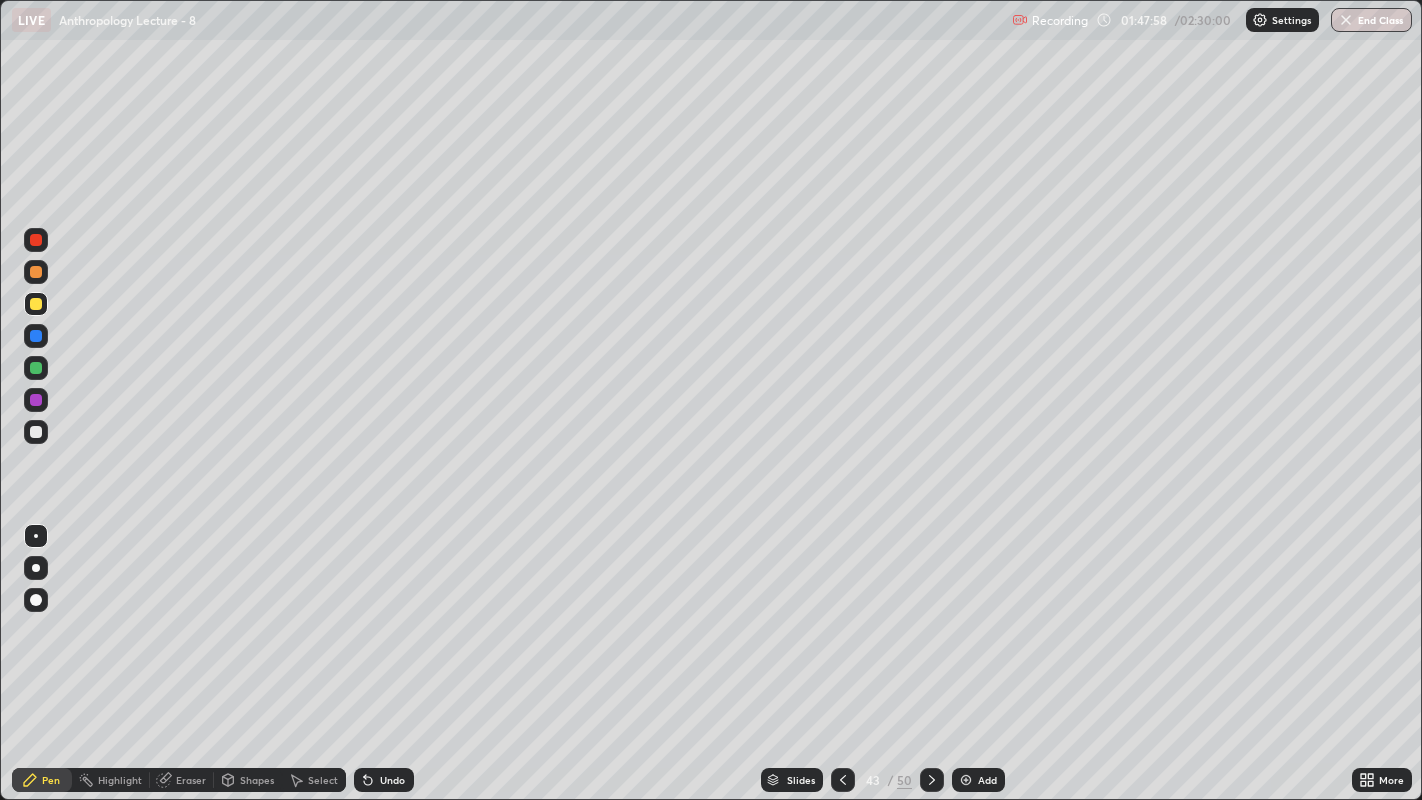 click at bounding box center [36, 432] 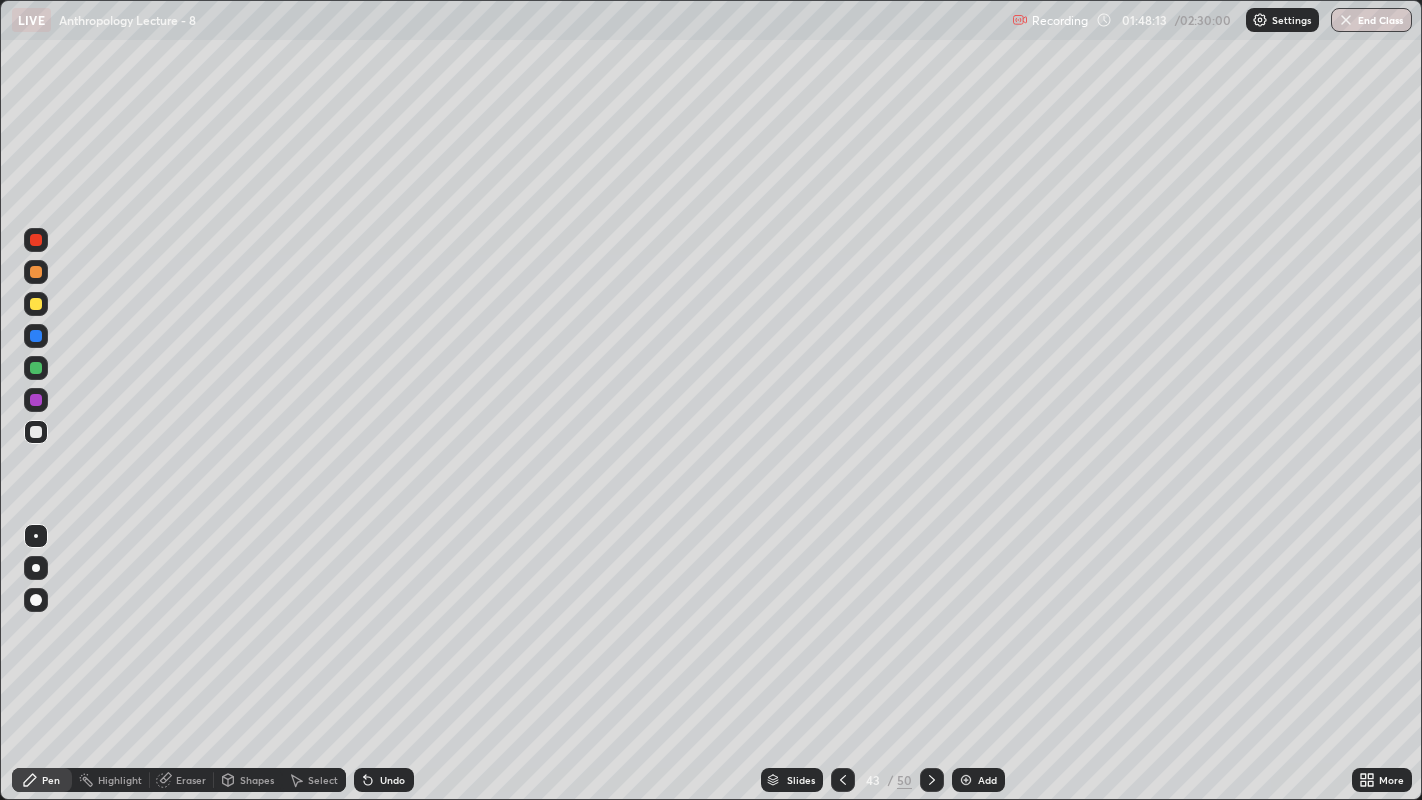 click at bounding box center (36, 272) 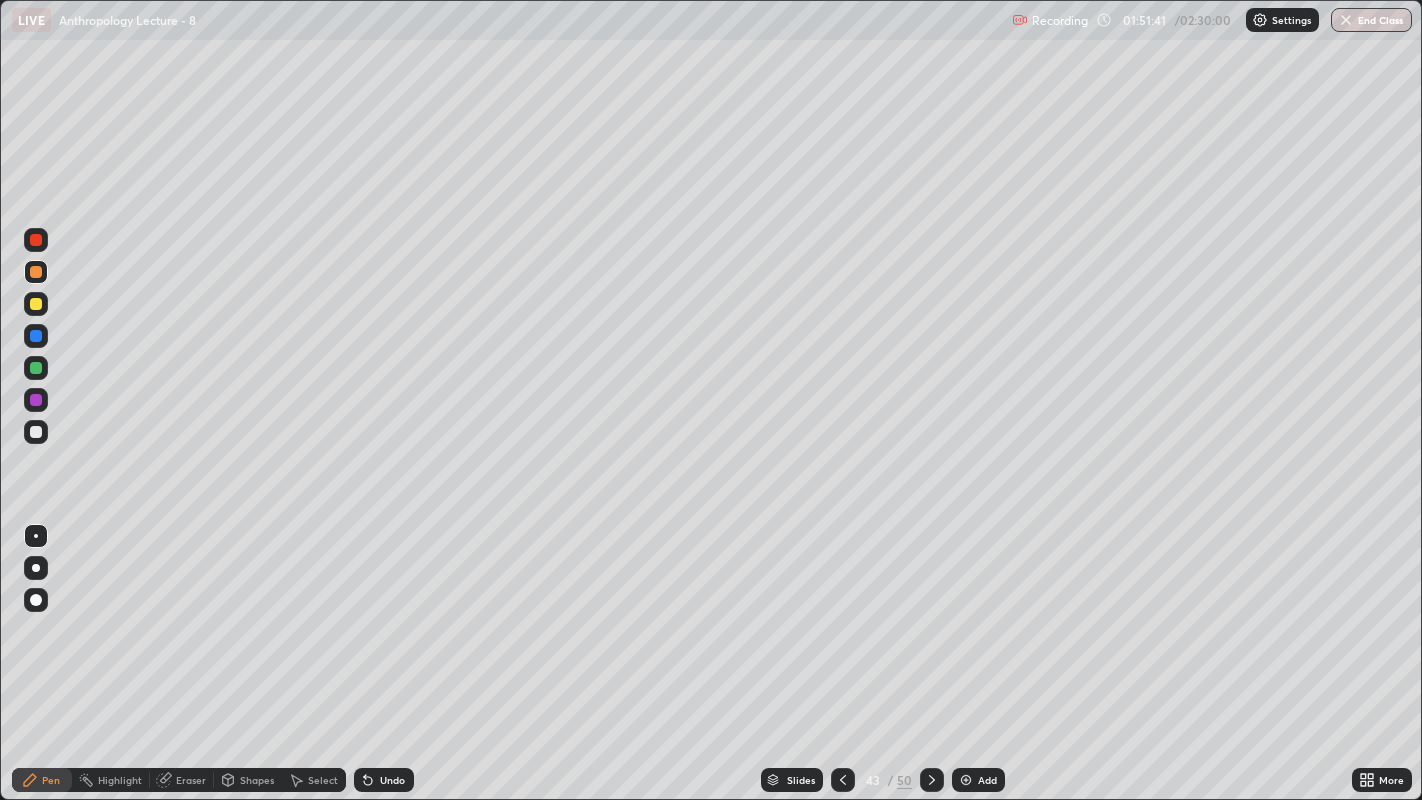 click 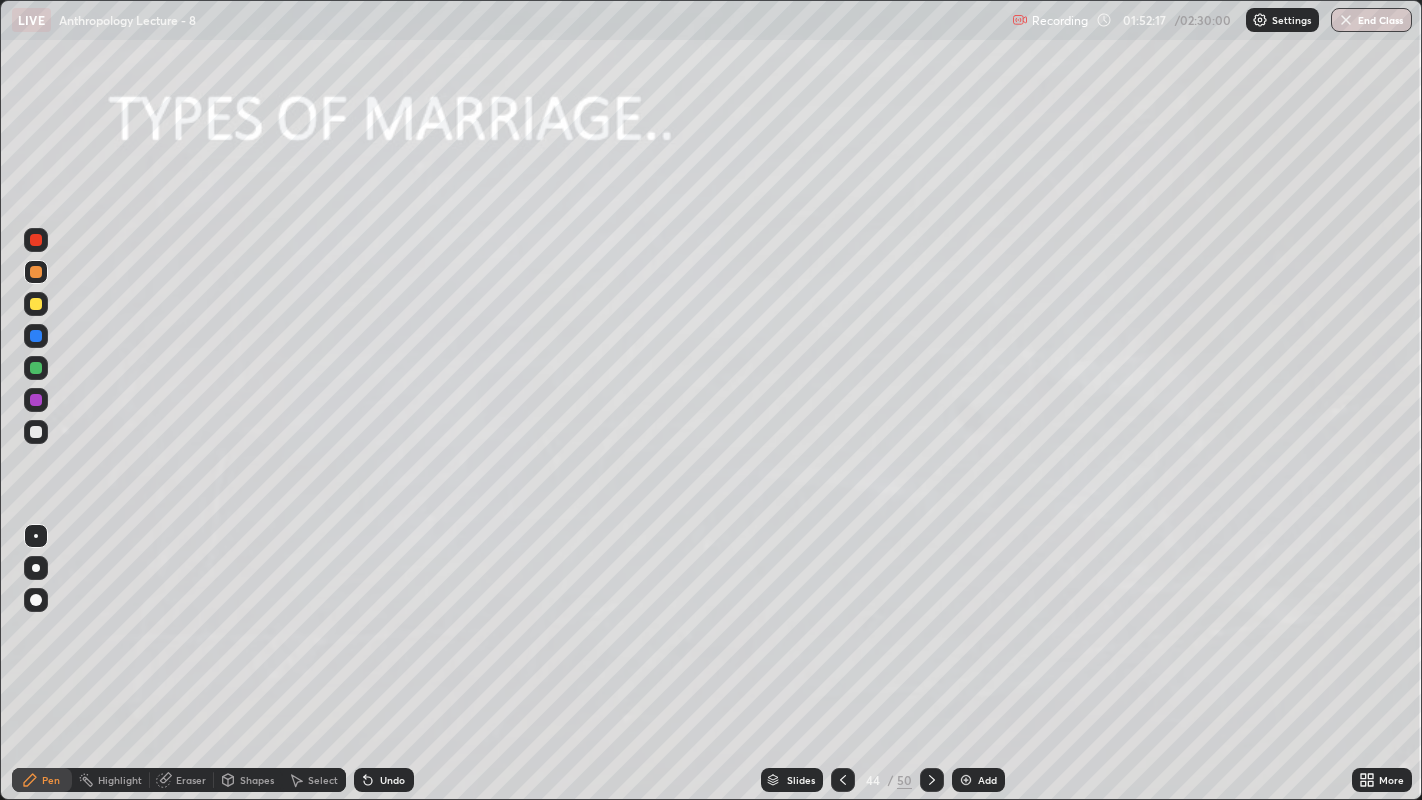 click at bounding box center [36, 432] 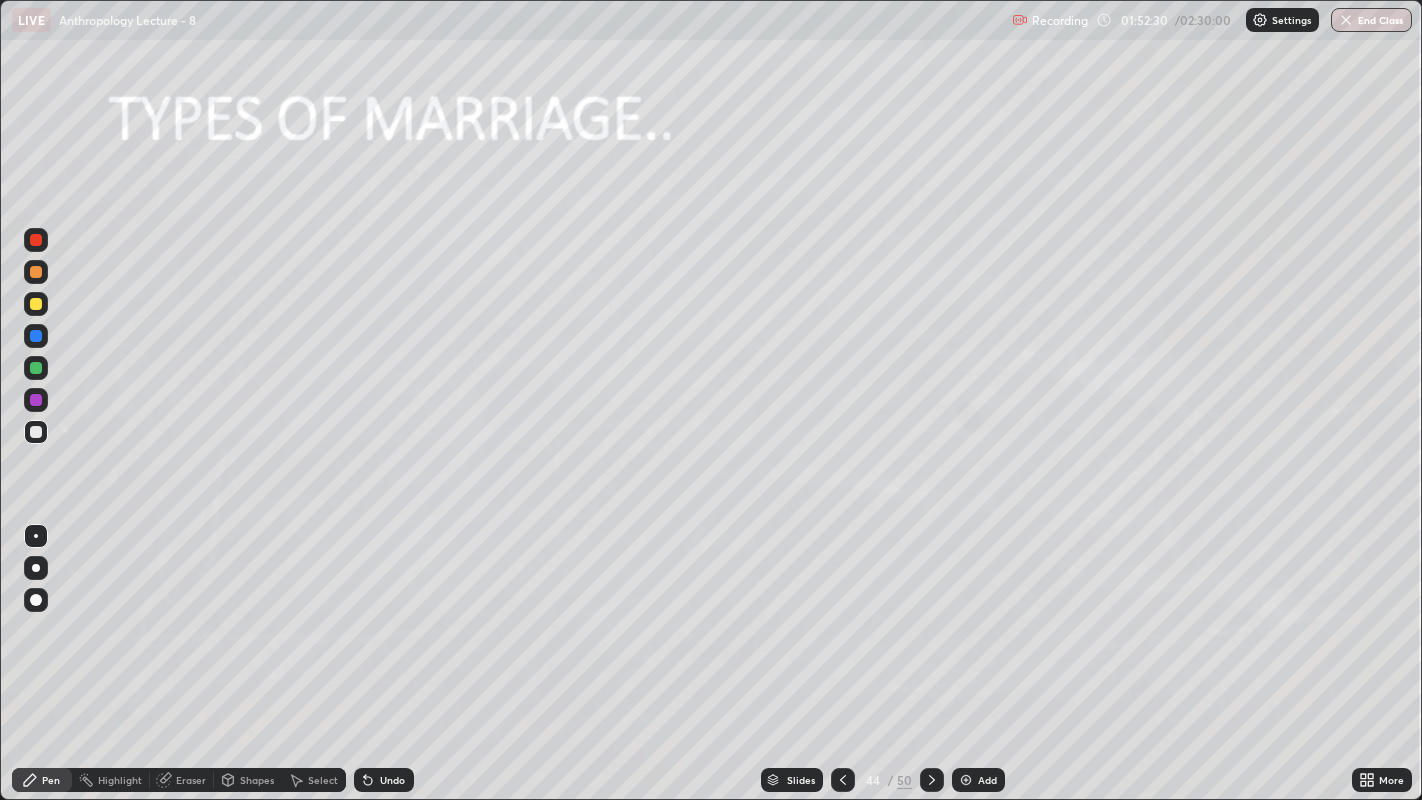 click at bounding box center [36, 272] 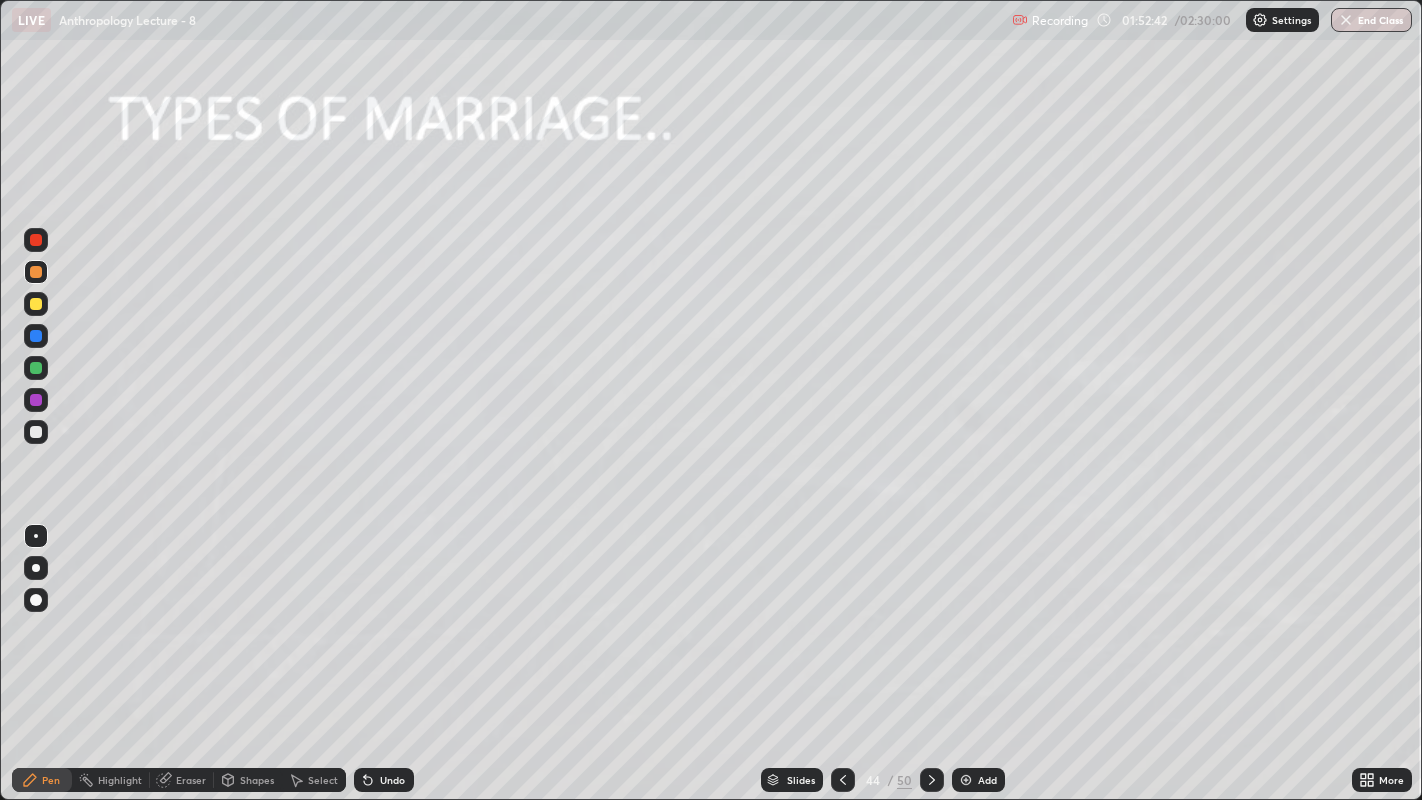 click at bounding box center [36, 432] 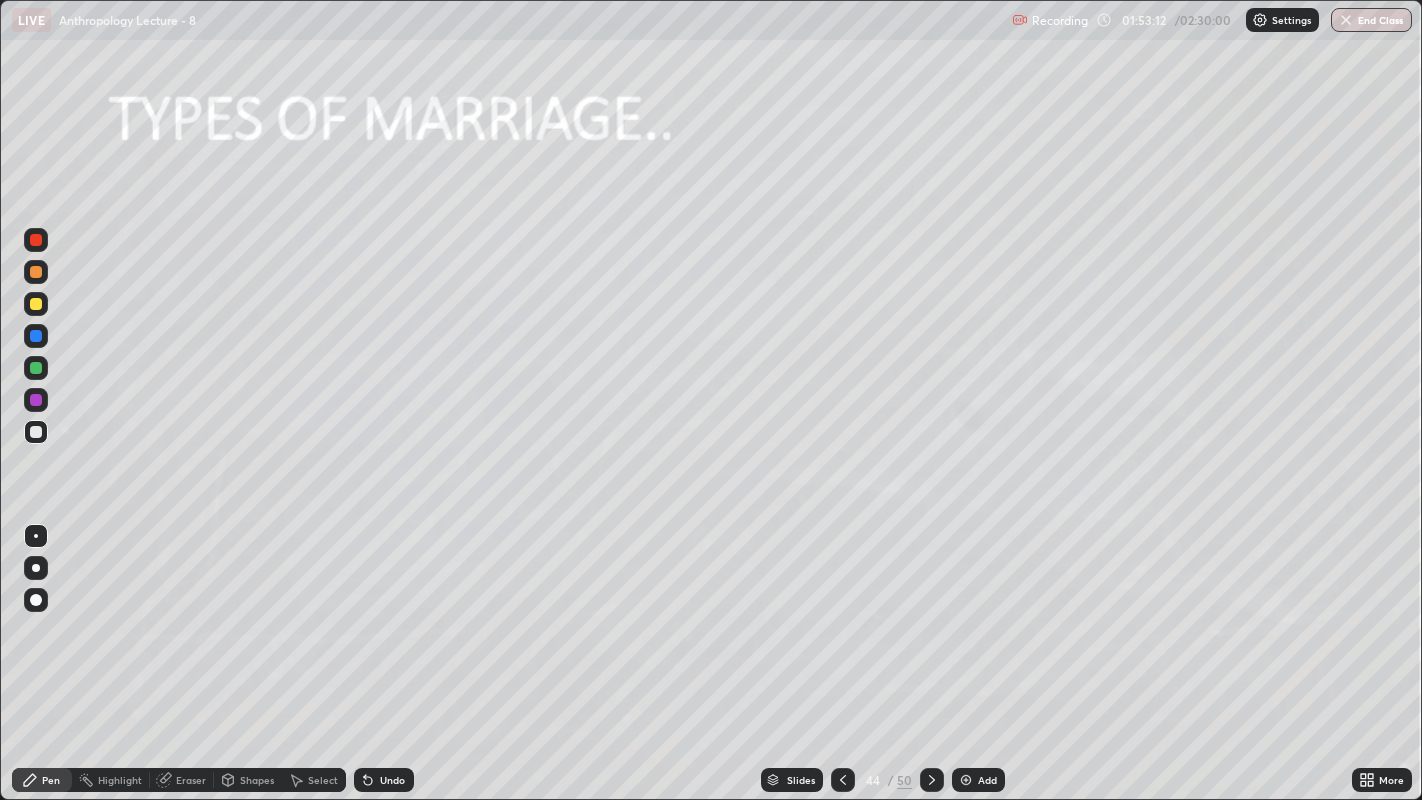 click at bounding box center [36, 272] 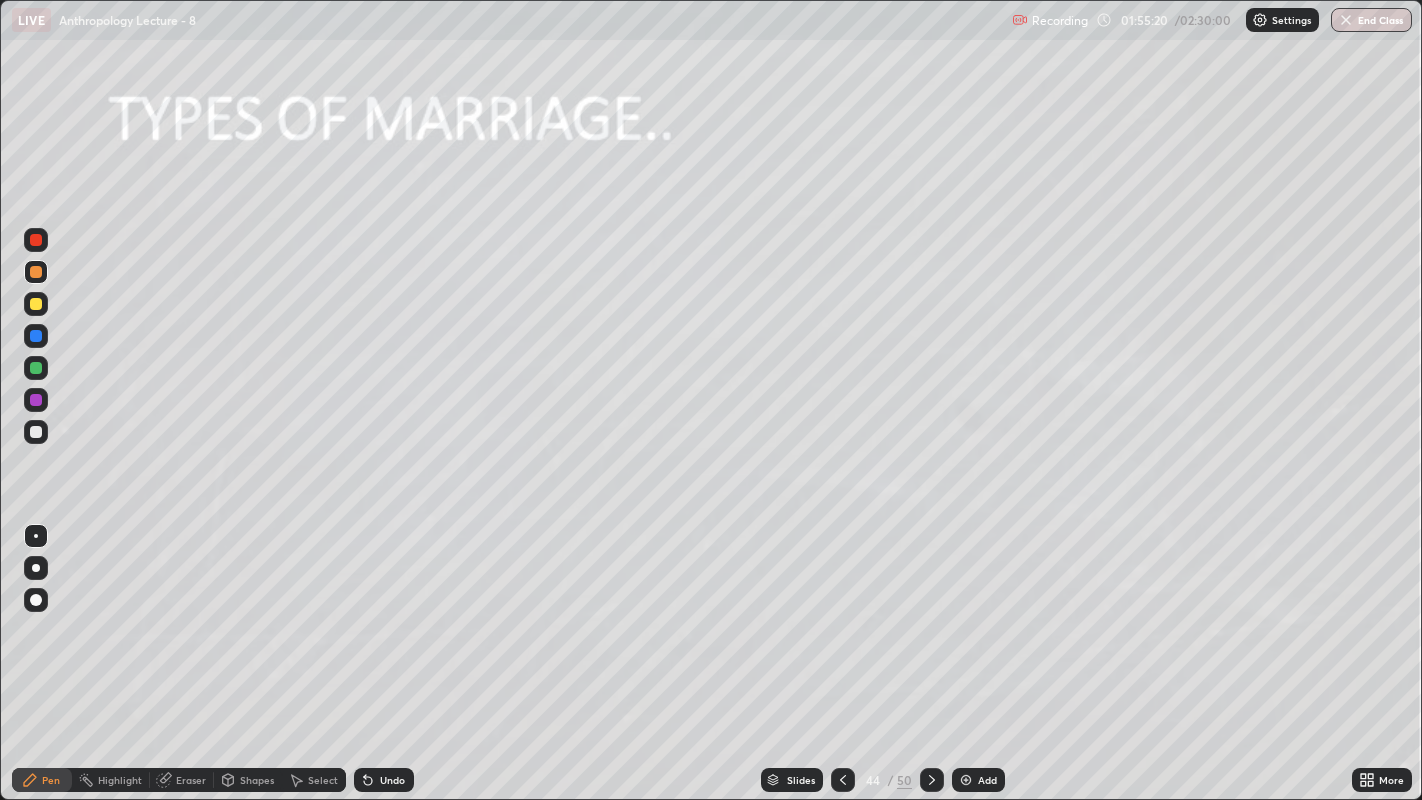 click at bounding box center [36, 536] 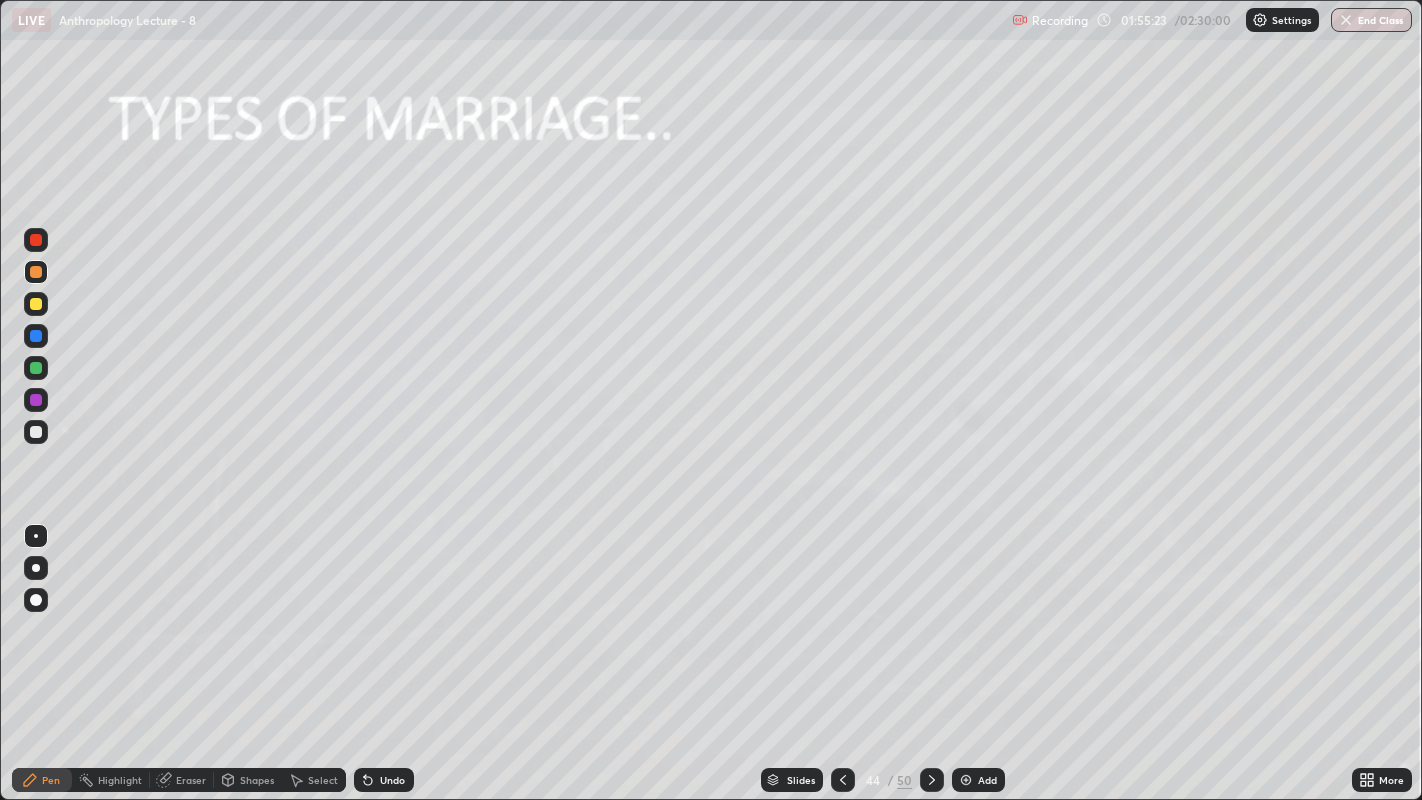 click at bounding box center (36, 536) 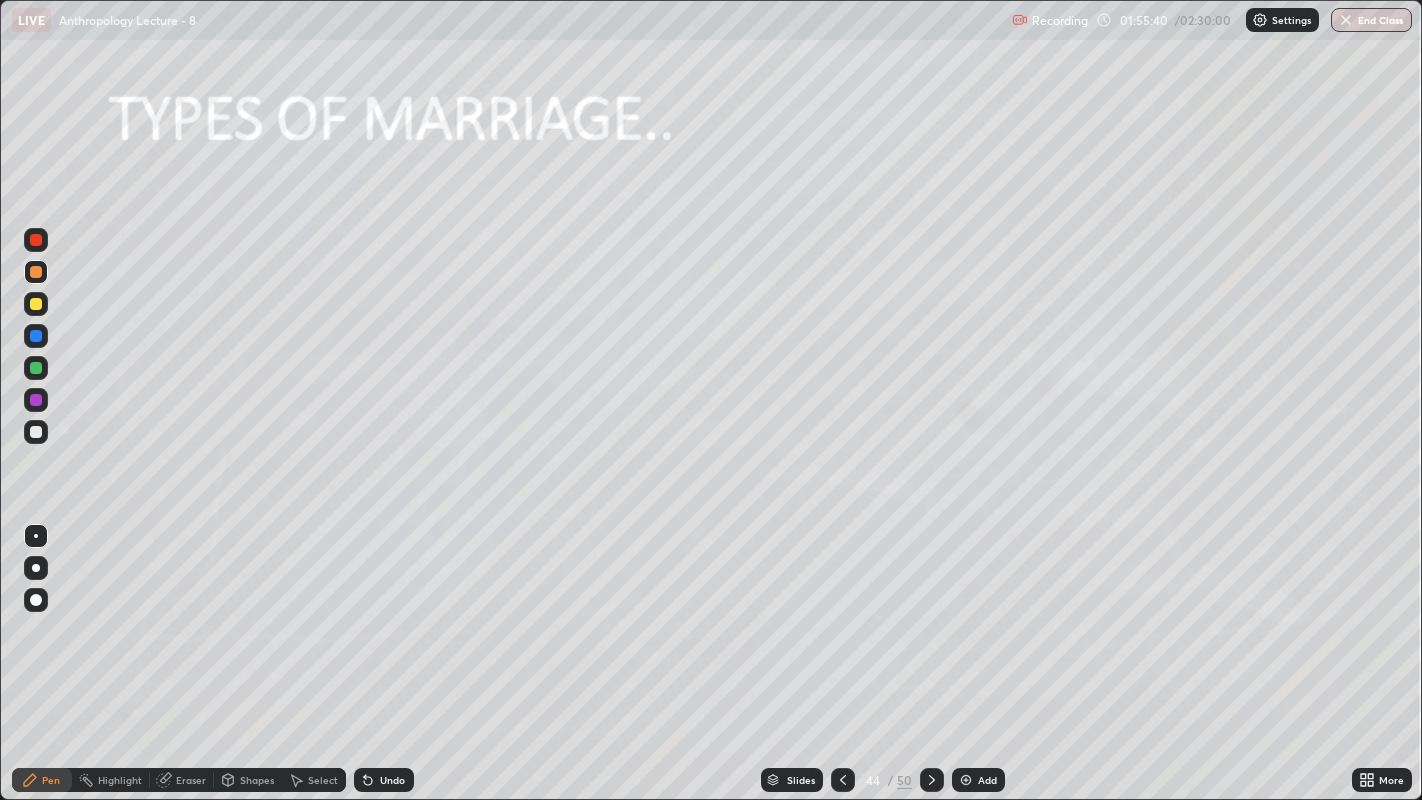 click at bounding box center (36, 400) 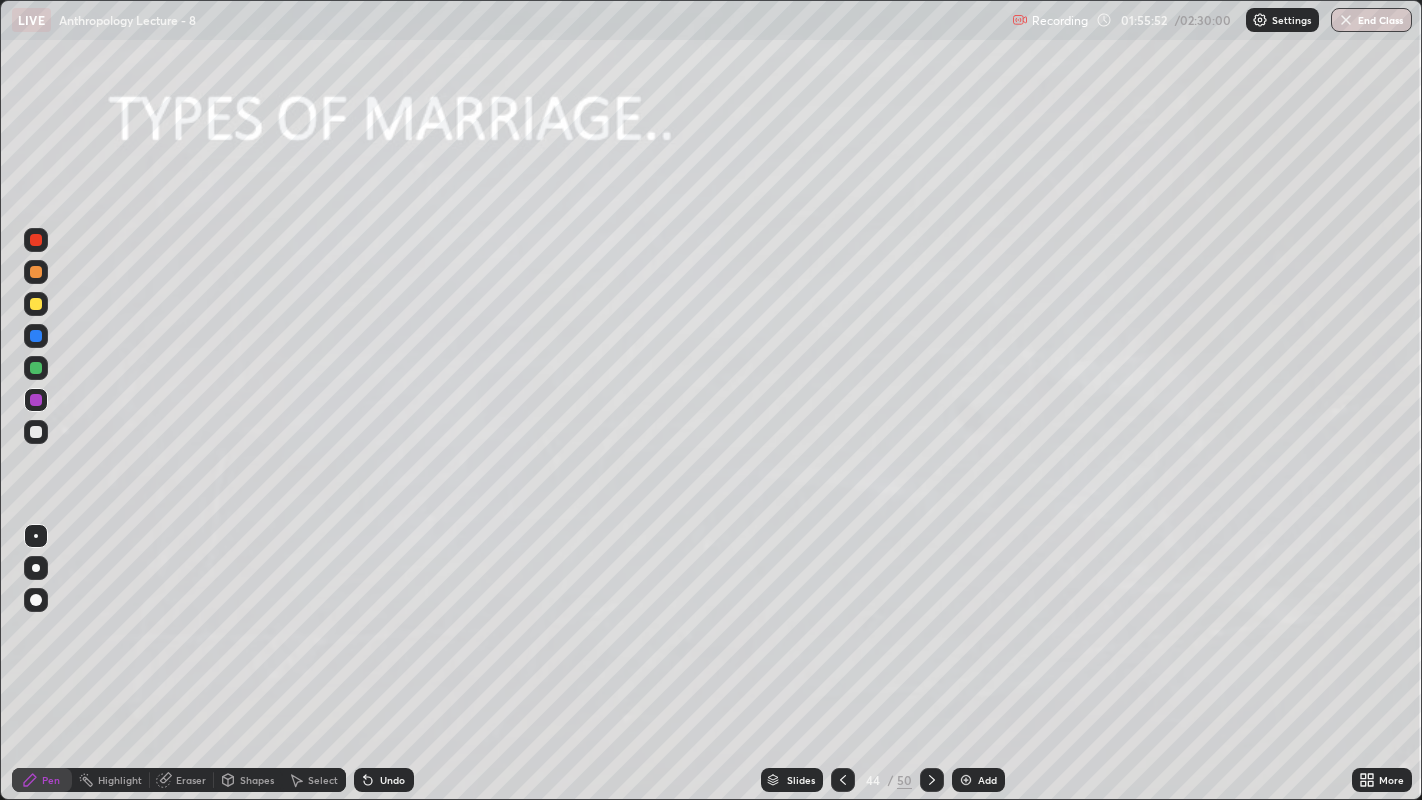 click at bounding box center (36, 432) 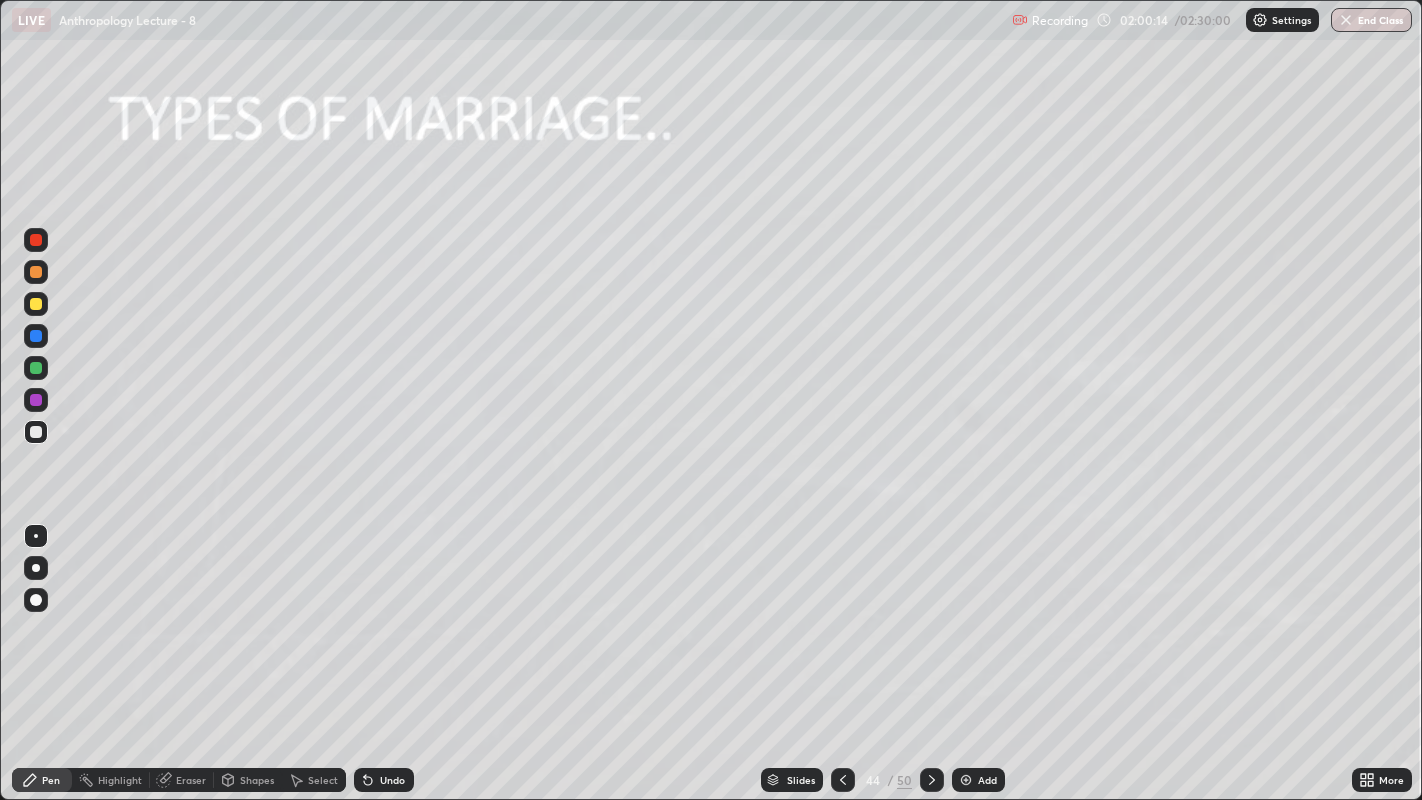 click on "Eraser" at bounding box center [191, 780] 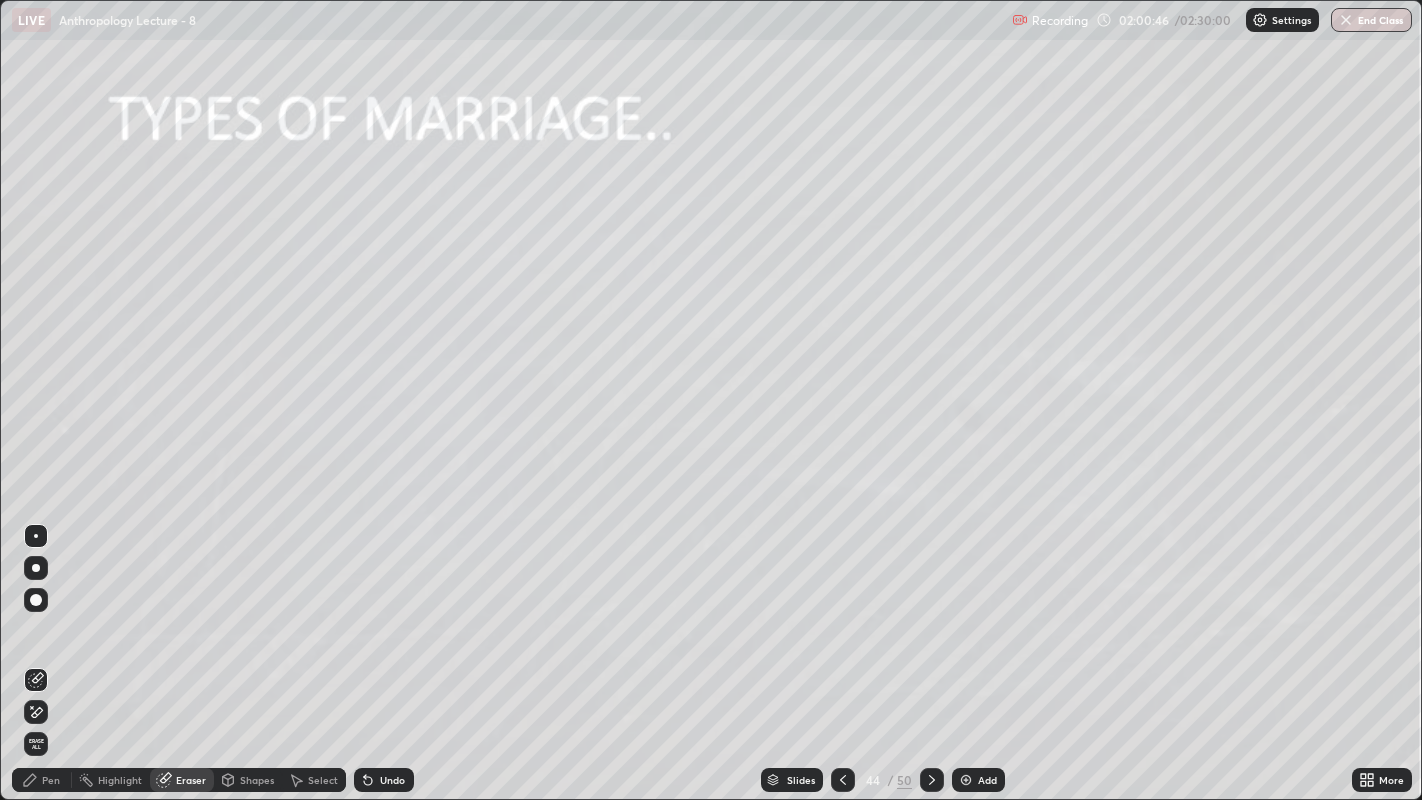 click on "Pen" at bounding box center (51, 780) 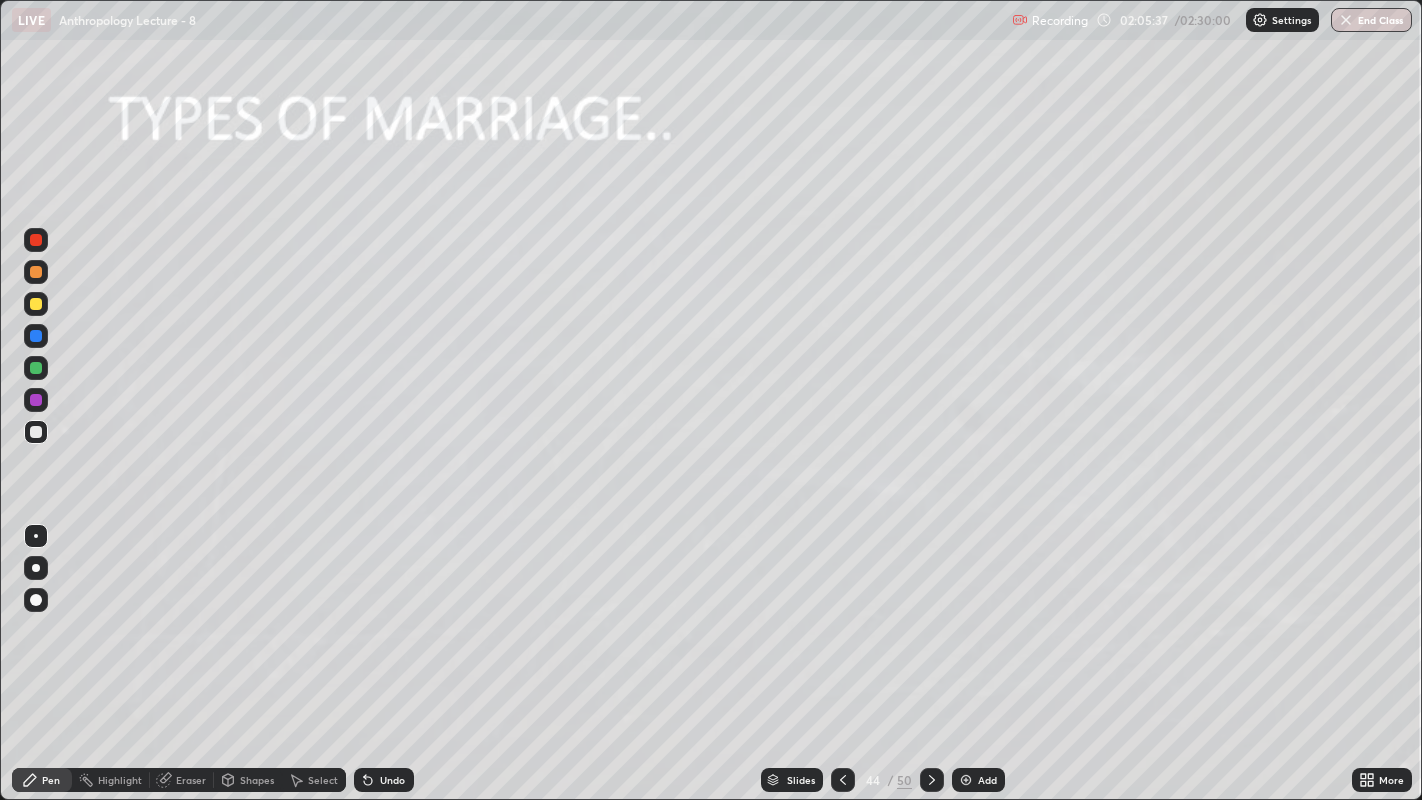click at bounding box center [966, 780] 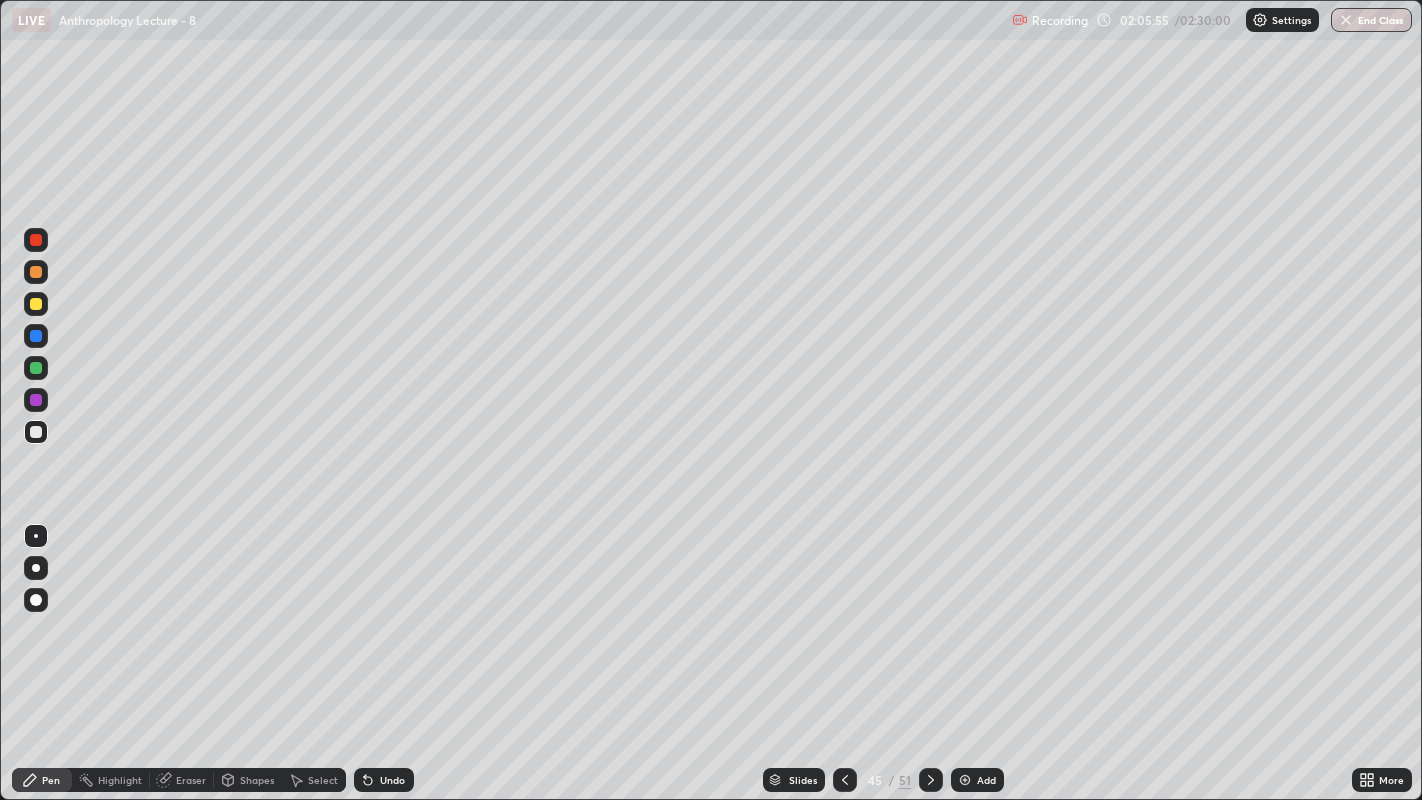 click at bounding box center [36, 304] 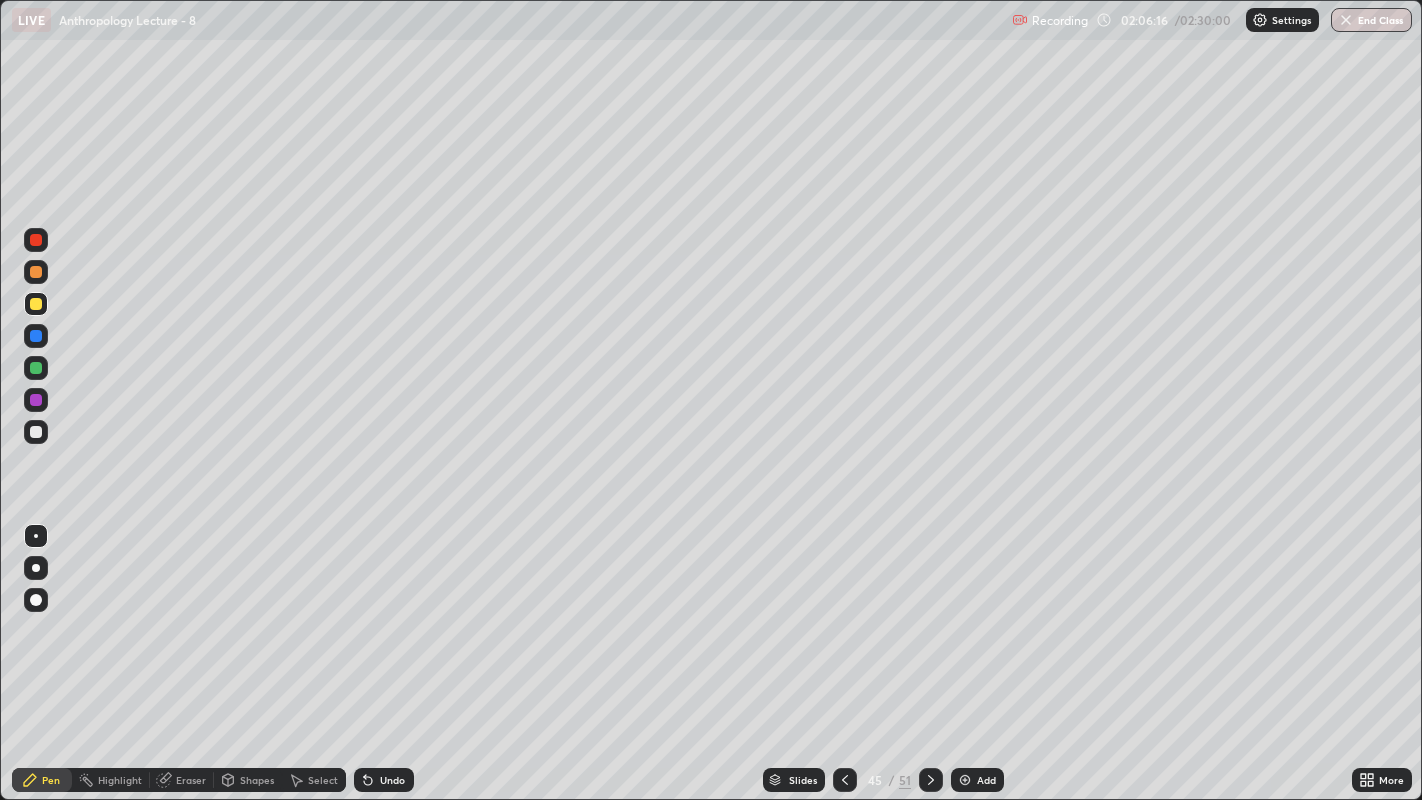 click at bounding box center [36, 536] 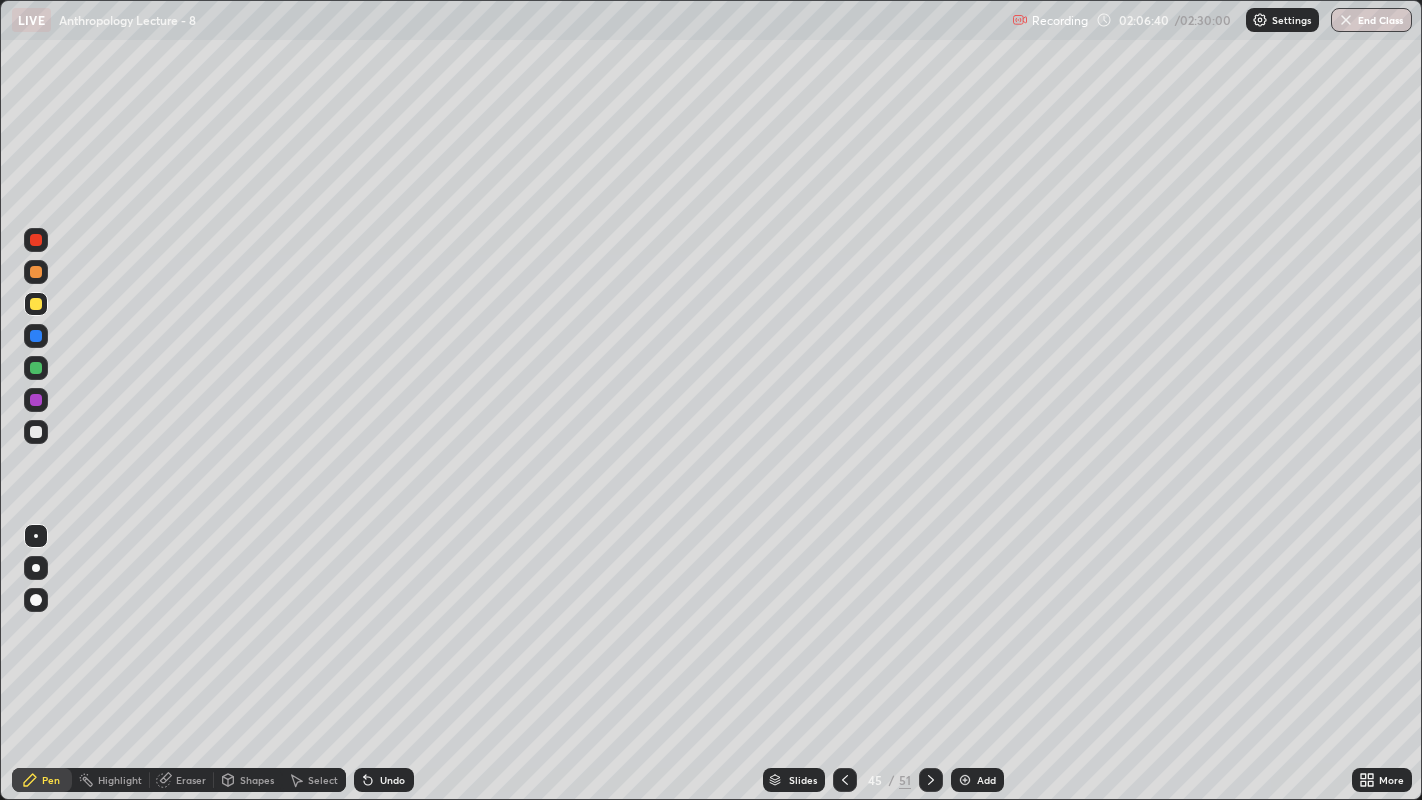 click at bounding box center [36, 432] 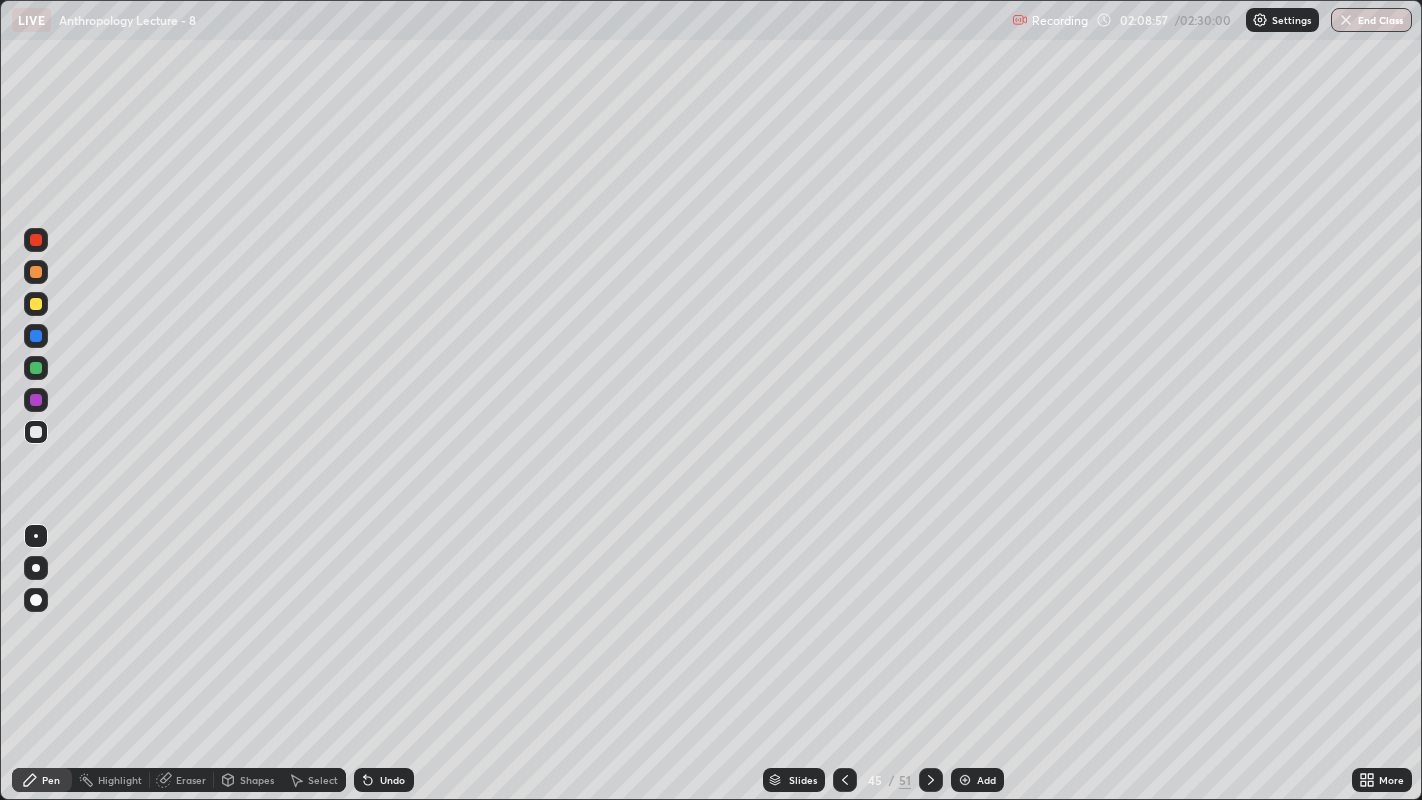 click on "Eraser" at bounding box center (191, 780) 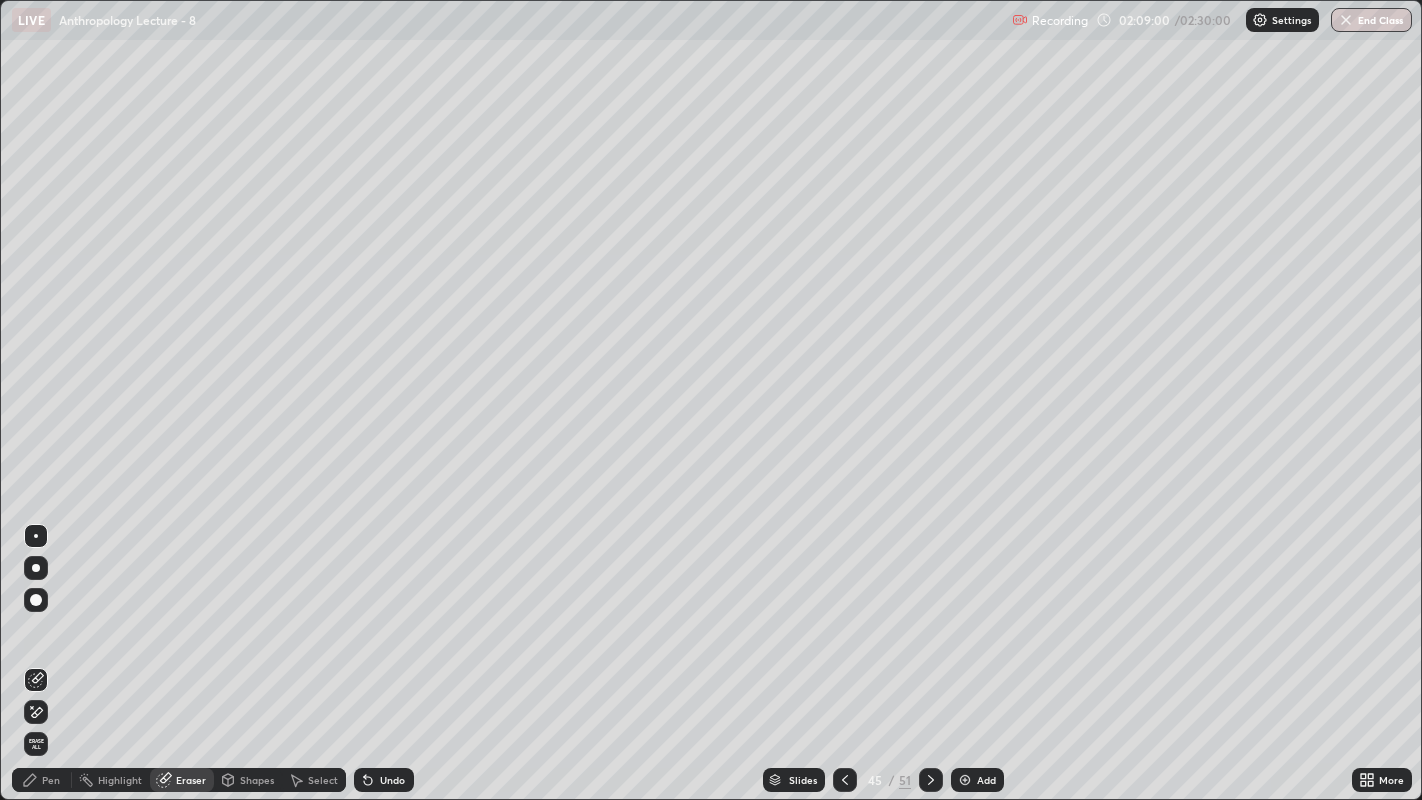 click on "Pen" at bounding box center [51, 780] 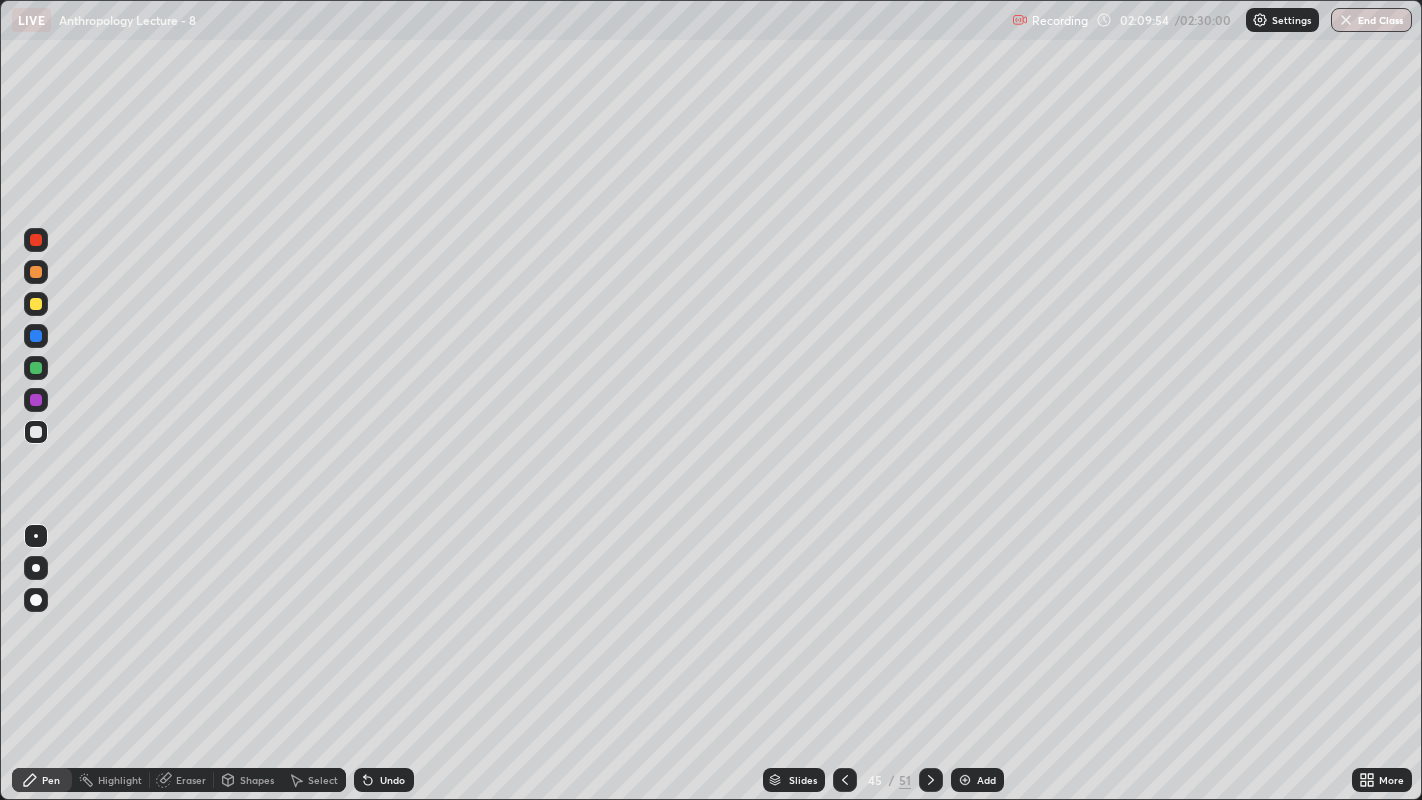 click at bounding box center (36, 272) 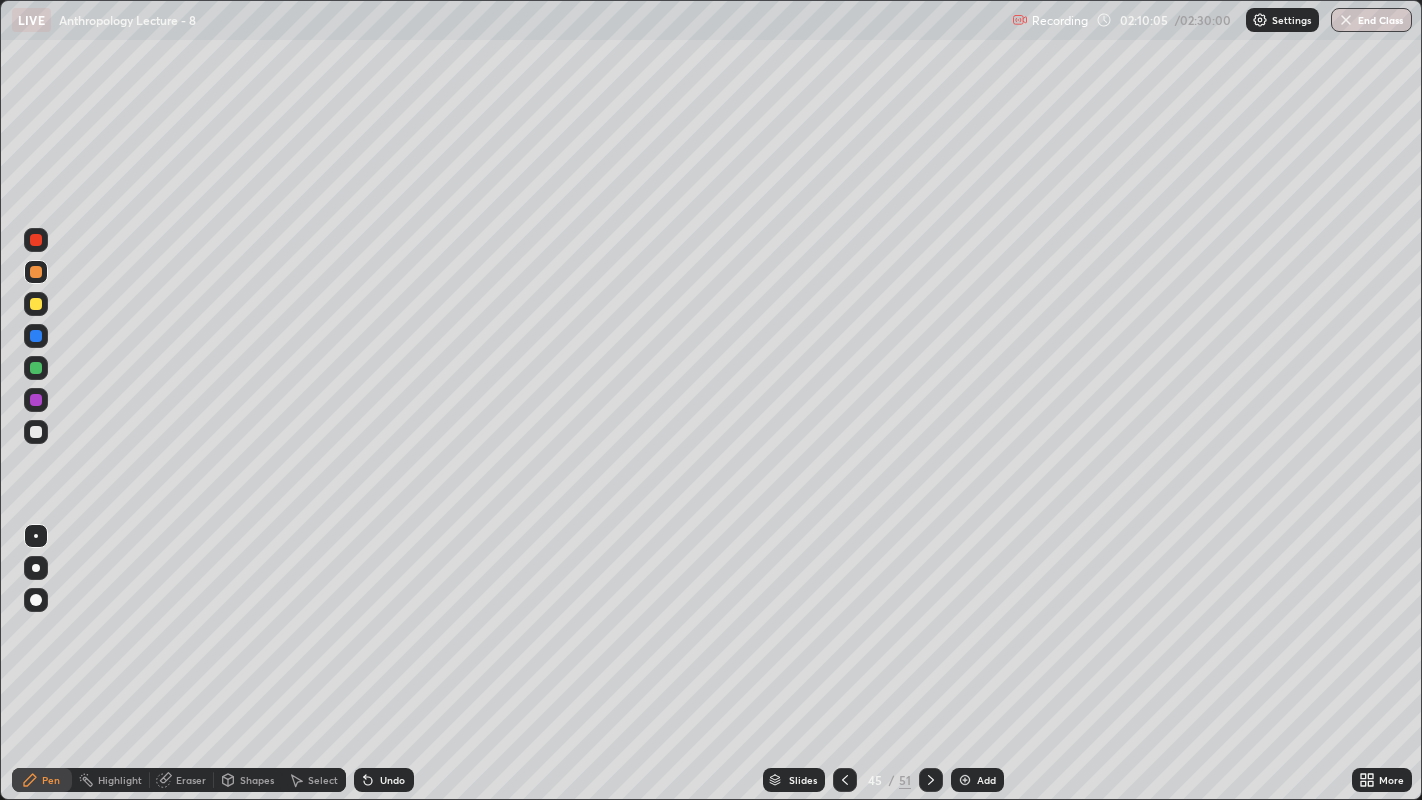 click at bounding box center [36, 536] 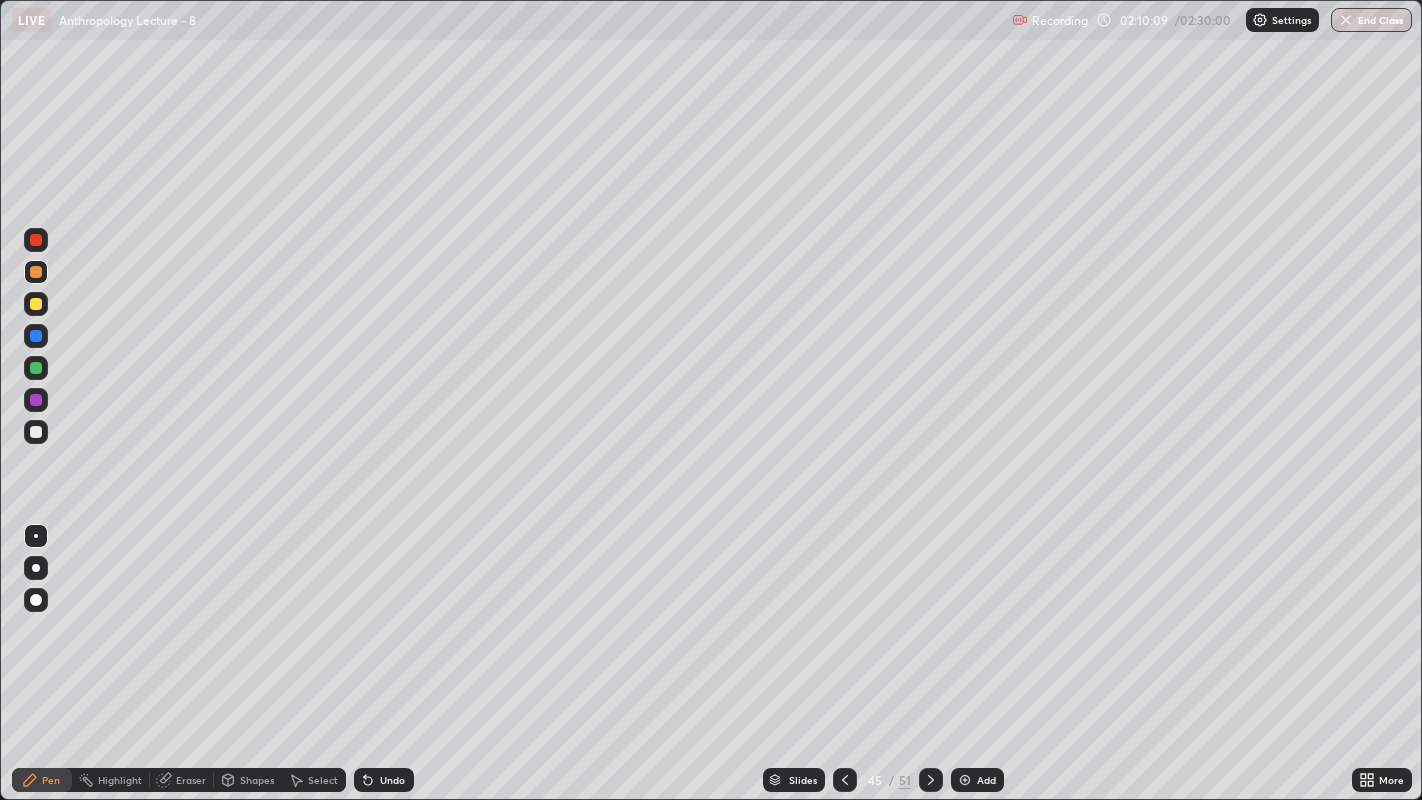click at bounding box center (36, 536) 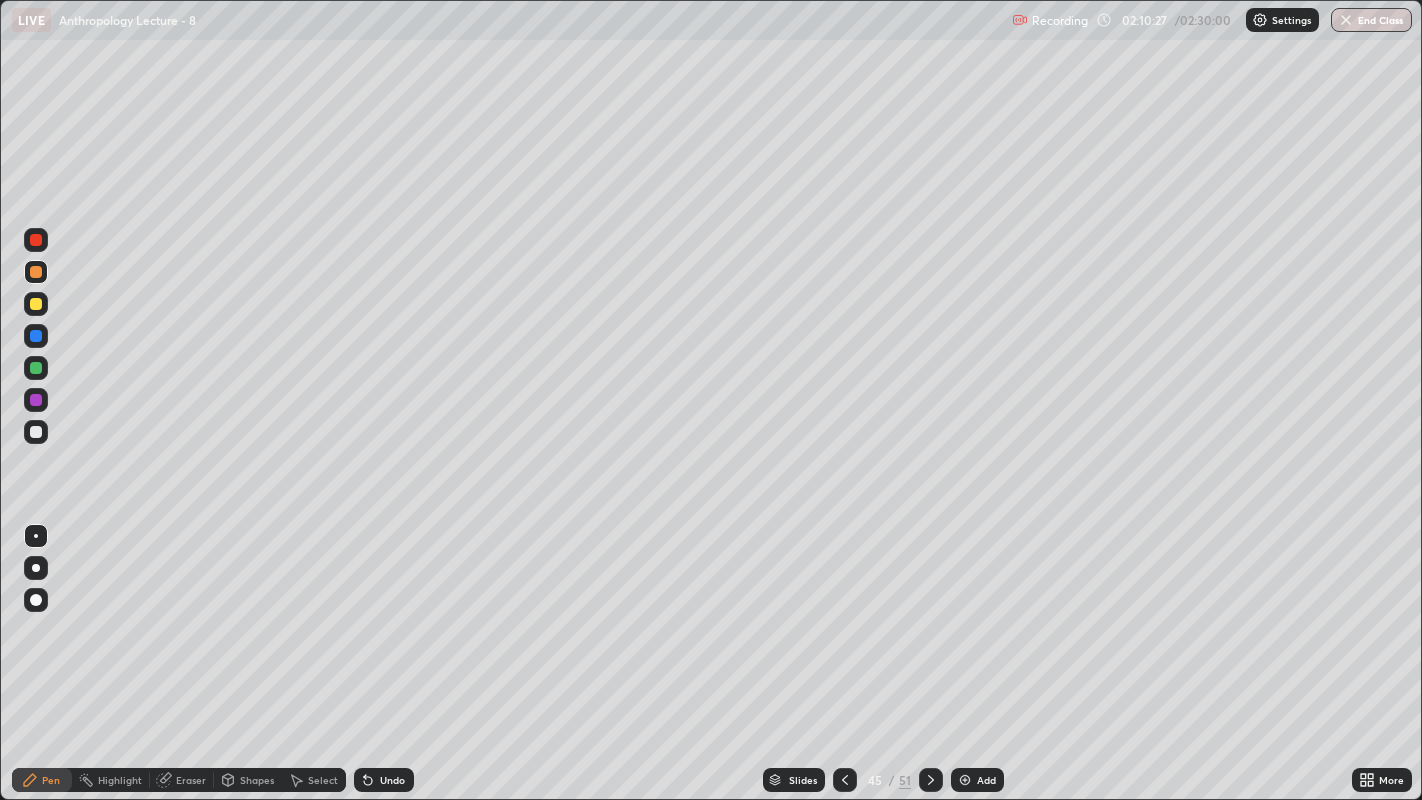click at bounding box center (36, 432) 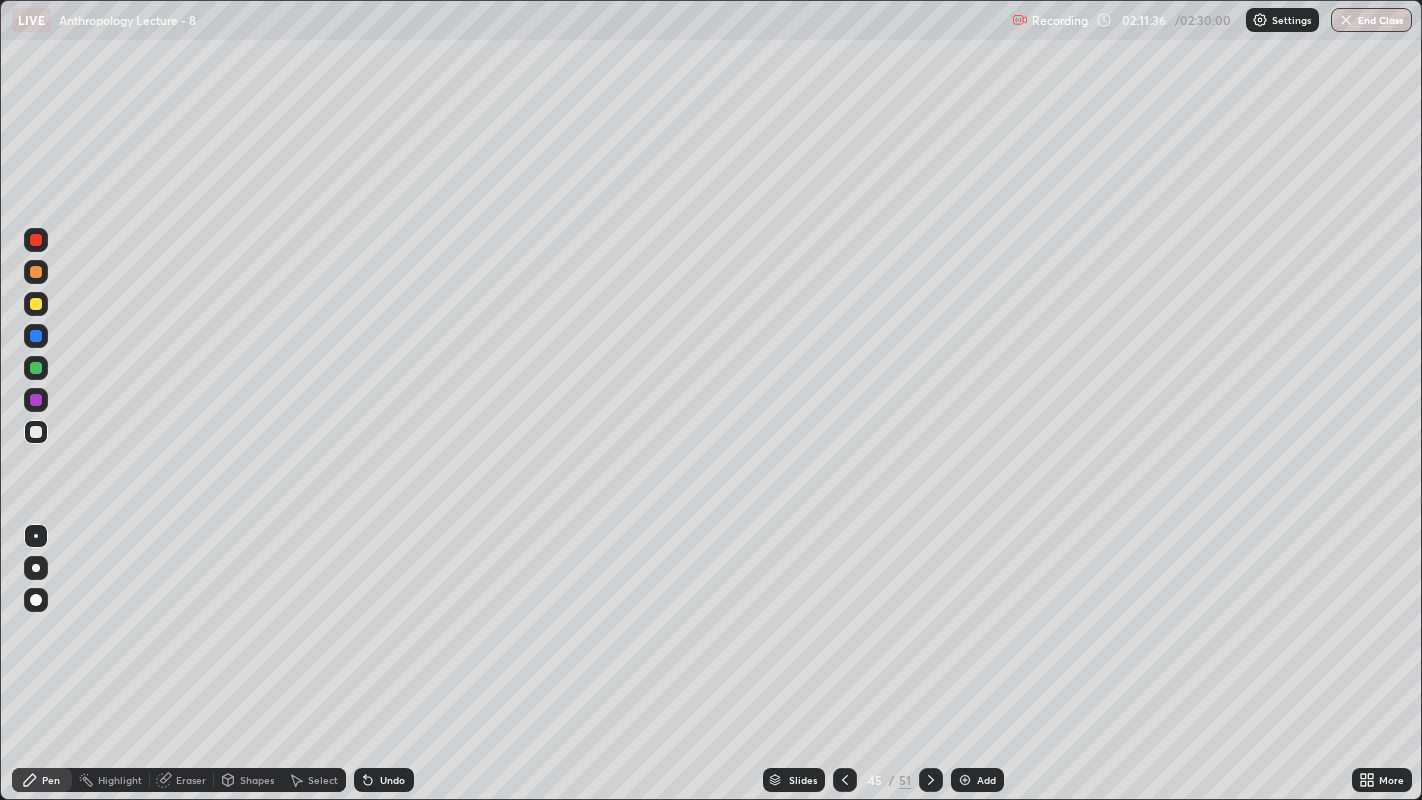 click at bounding box center (36, 368) 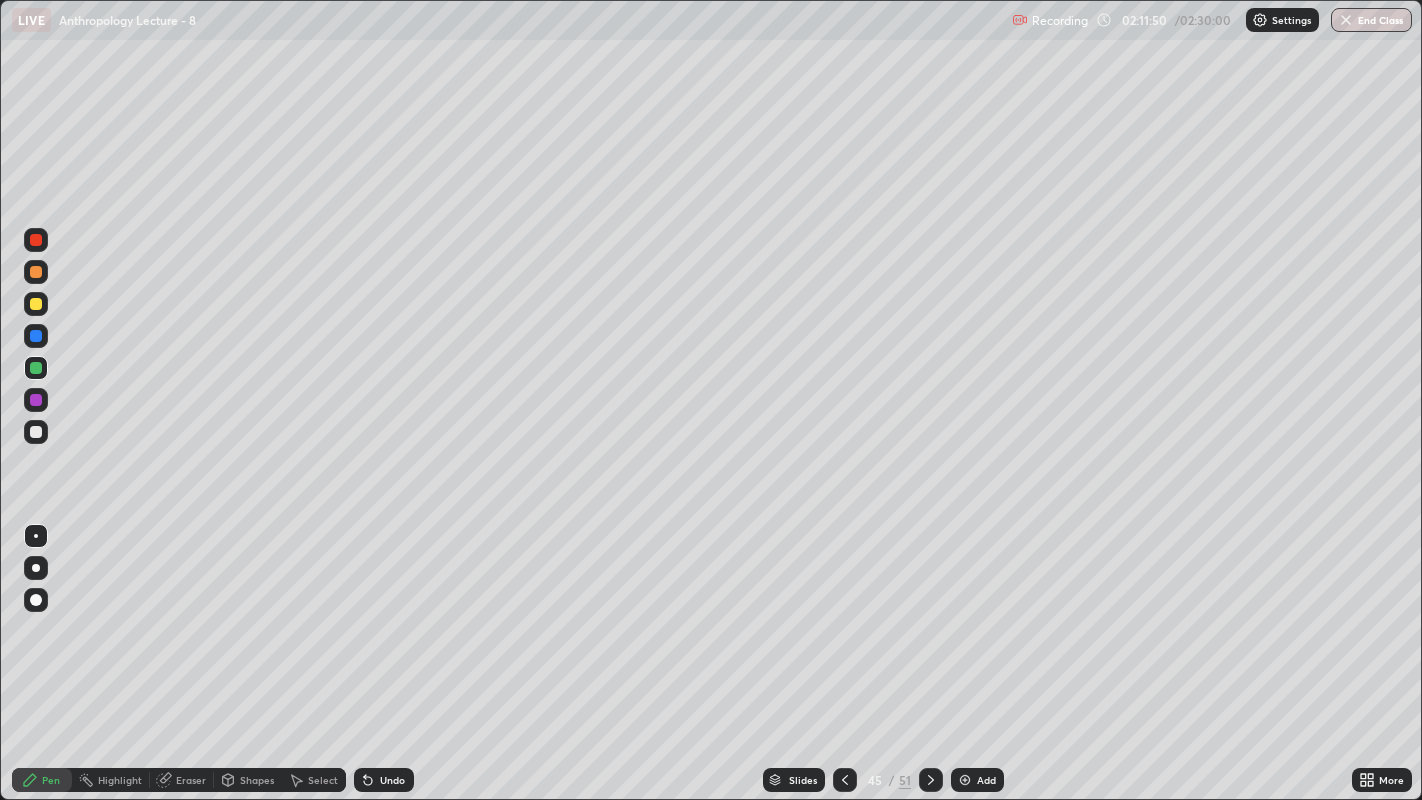 click at bounding box center (36, 432) 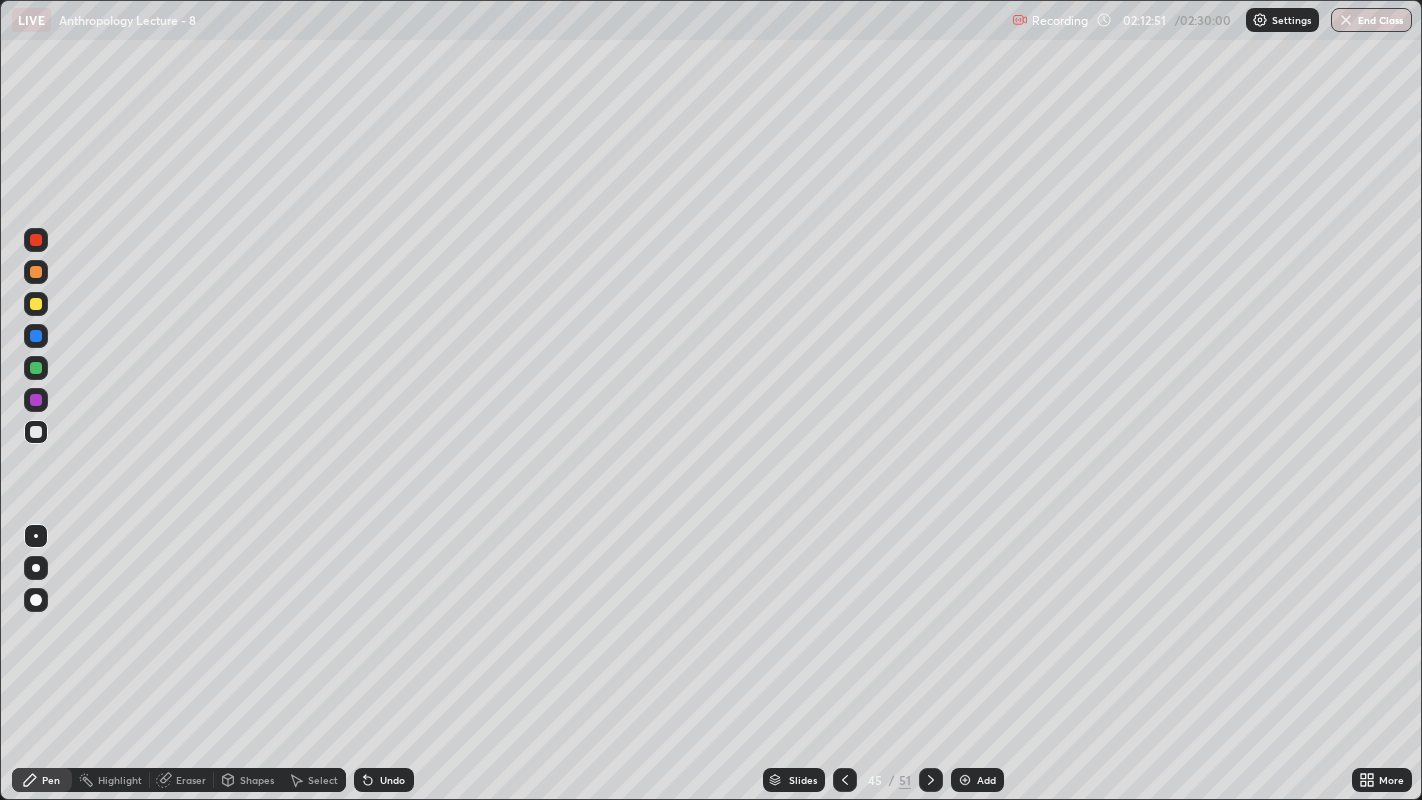 click 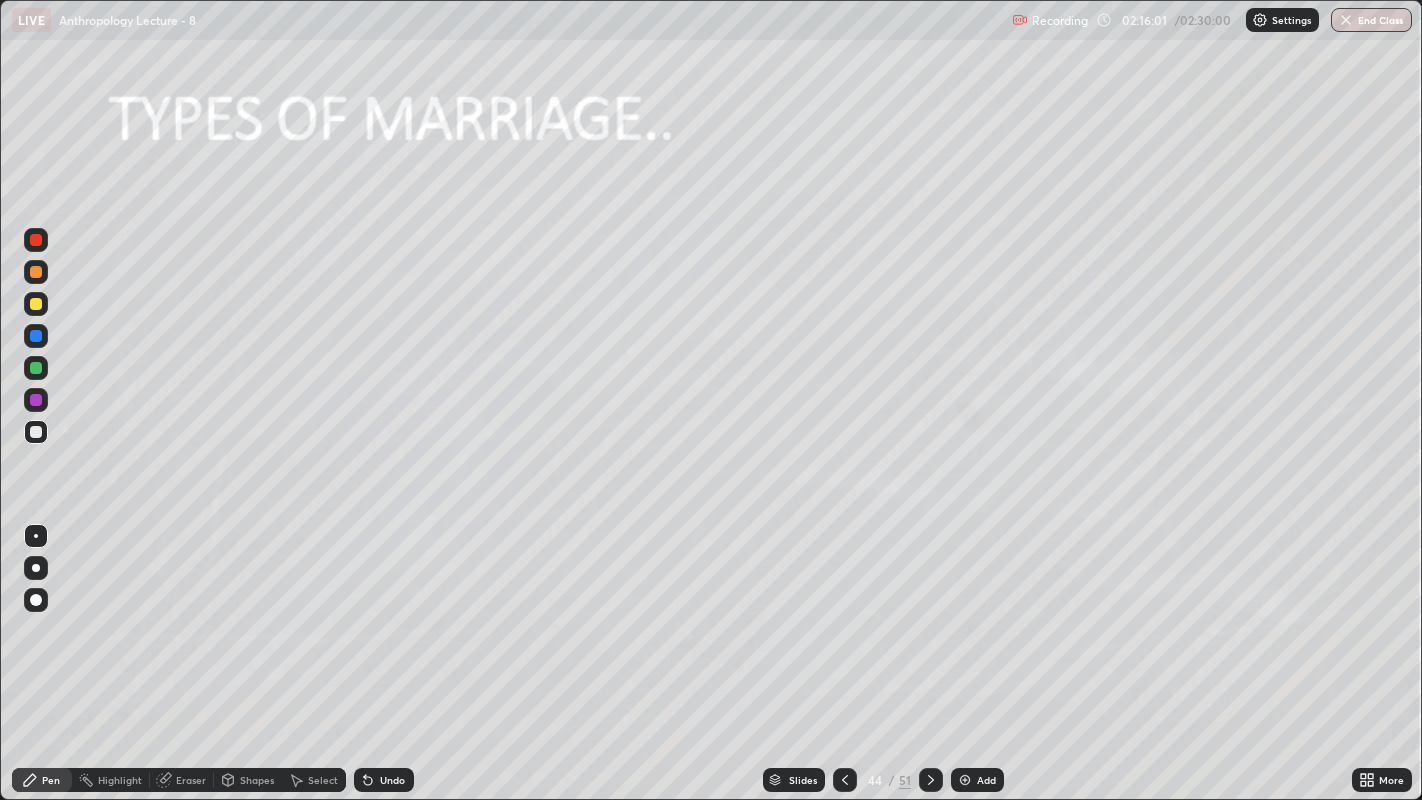 click on "Add" at bounding box center (977, 780) 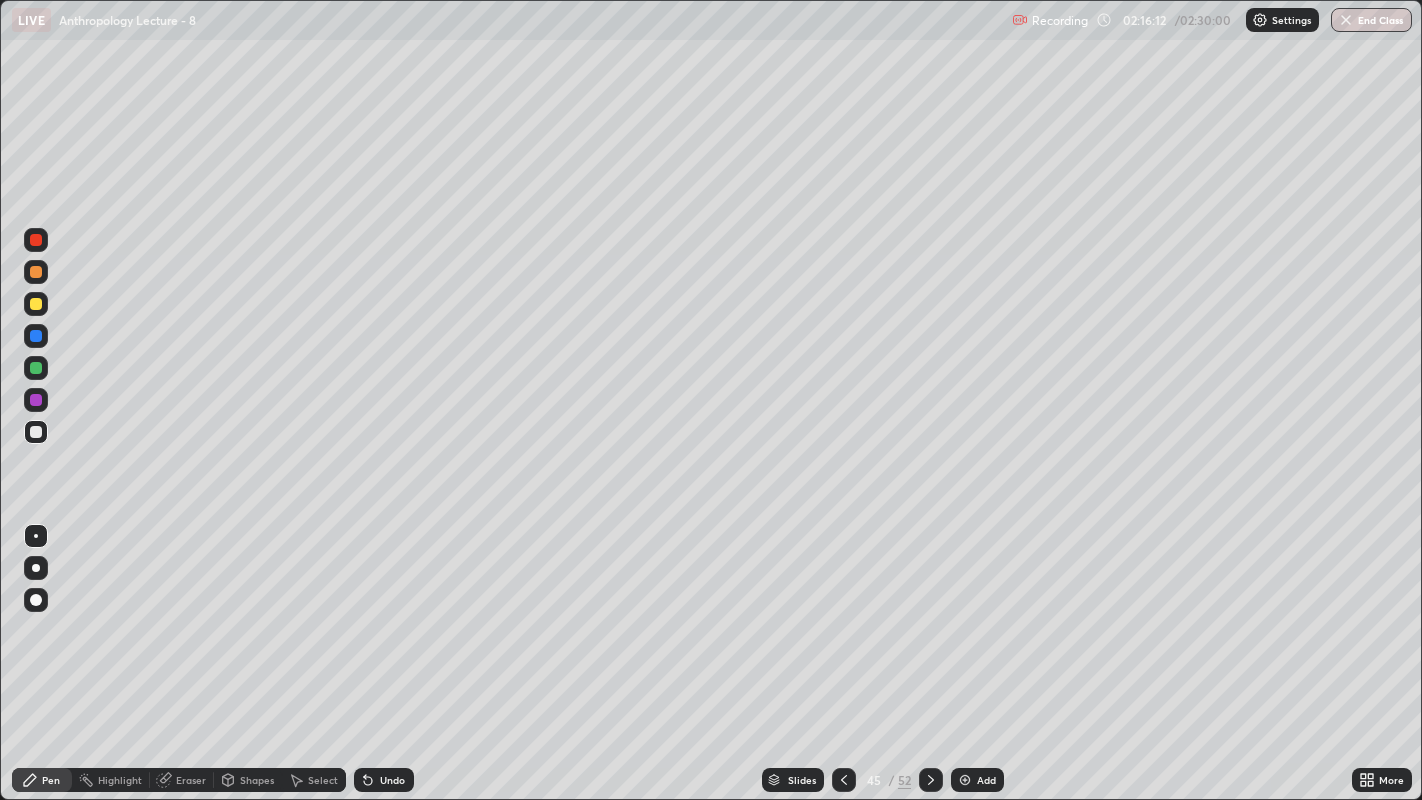 click at bounding box center [36, 432] 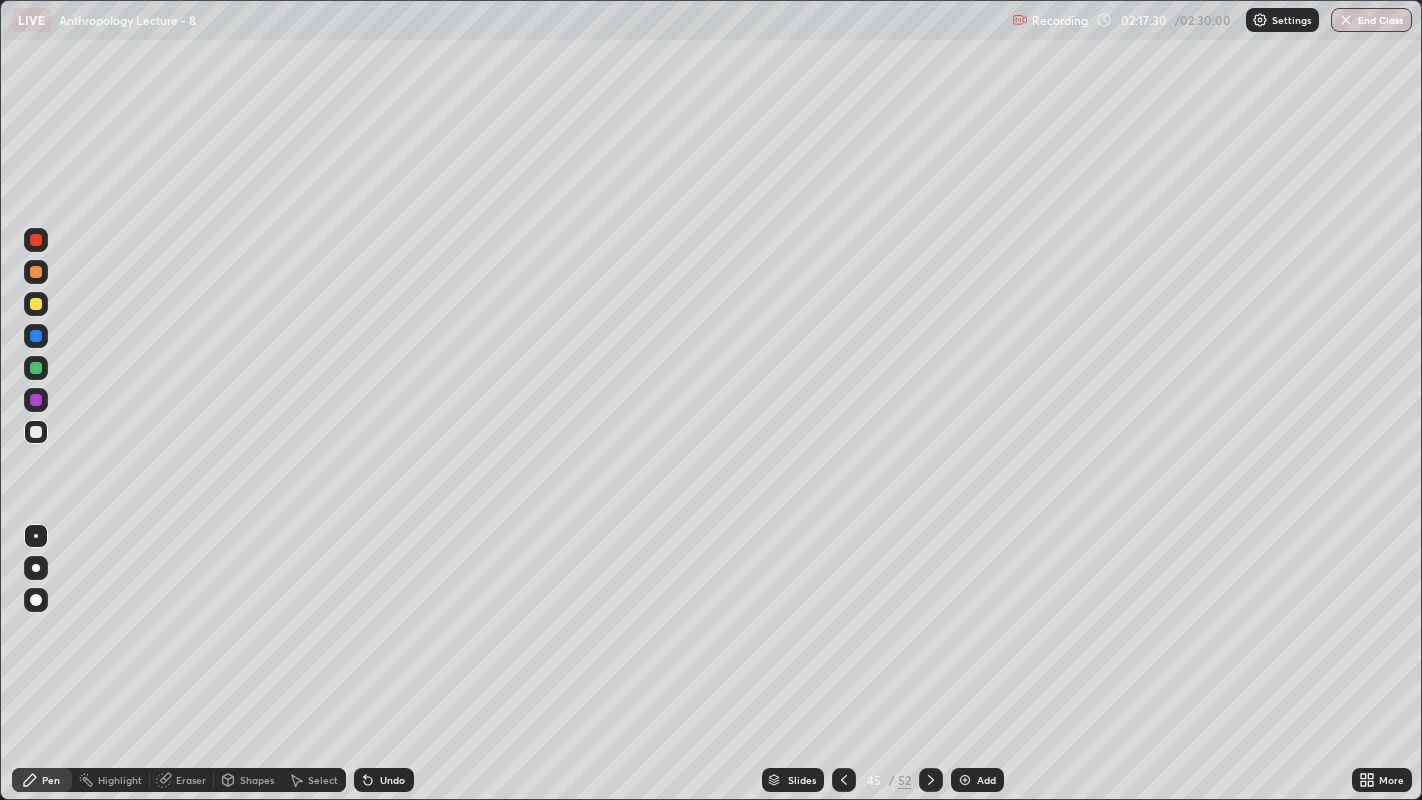 click at bounding box center [36, 400] 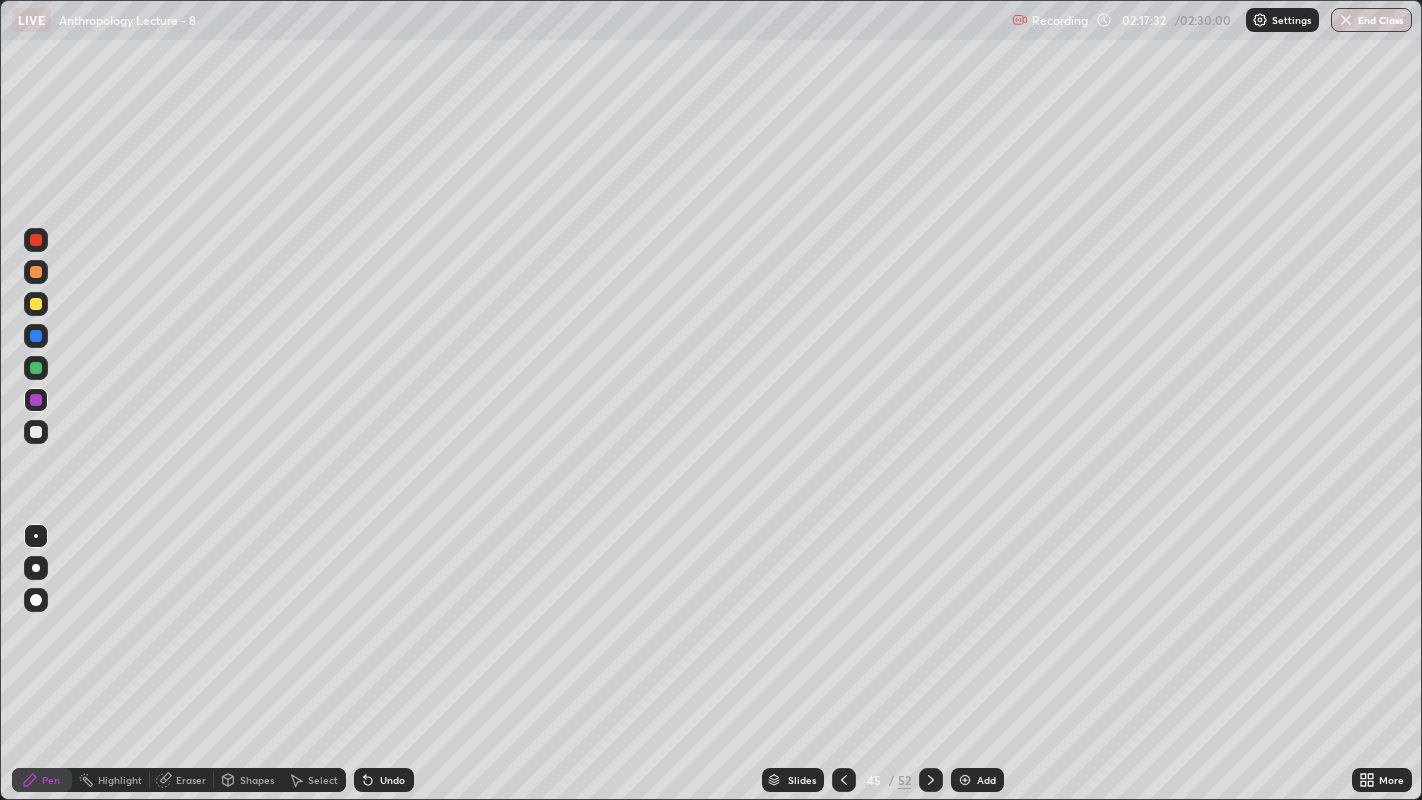click at bounding box center (36, 272) 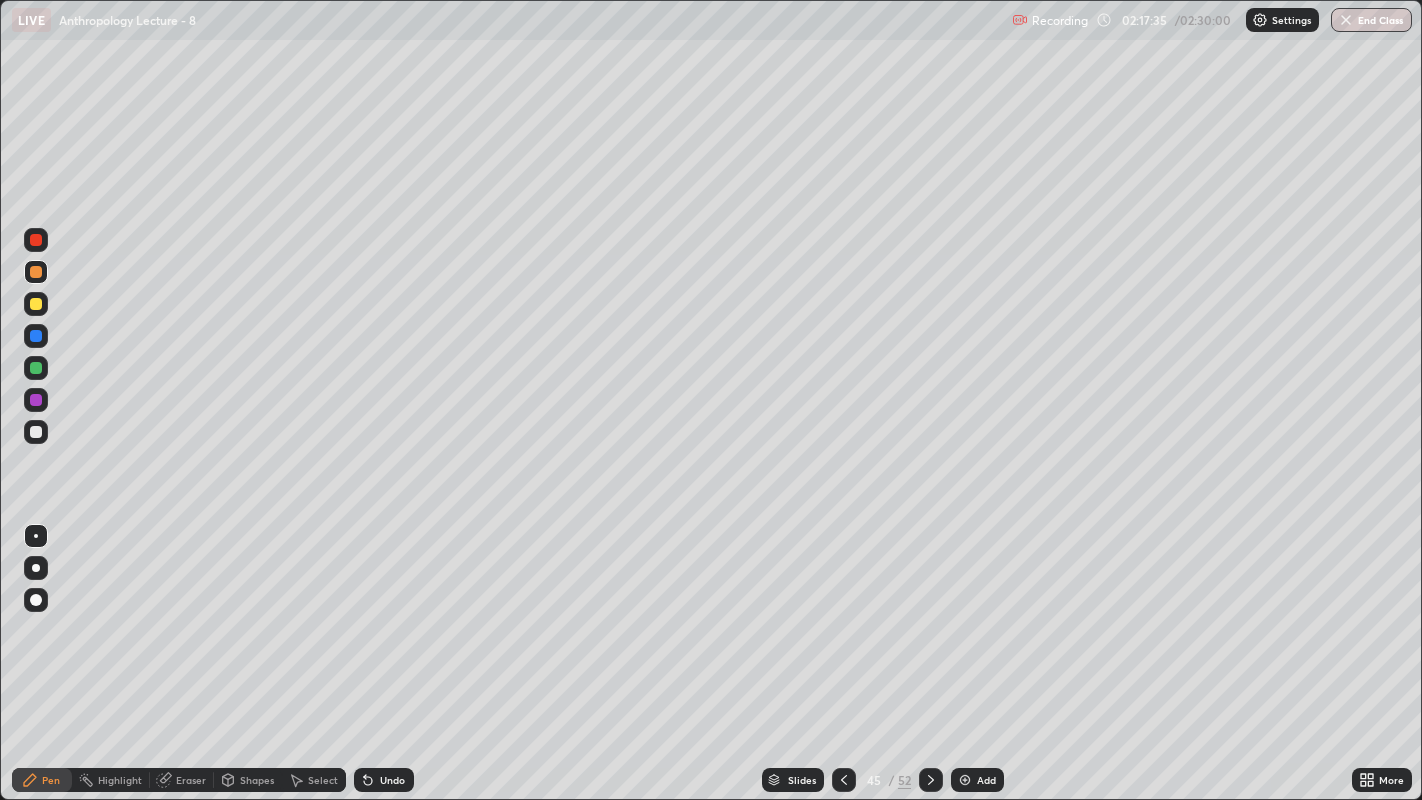 click at bounding box center [36, 400] 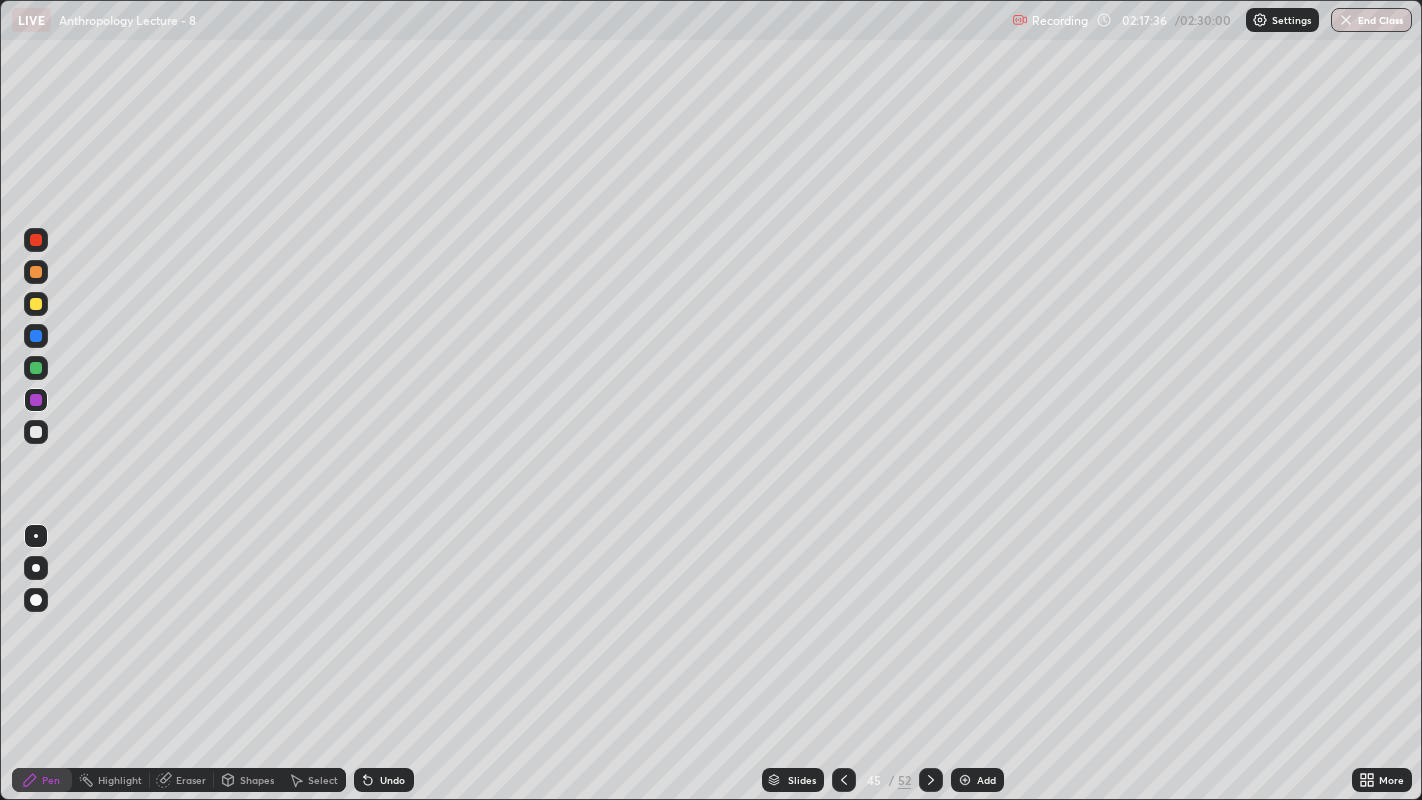 click at bounding box center (36, 400) 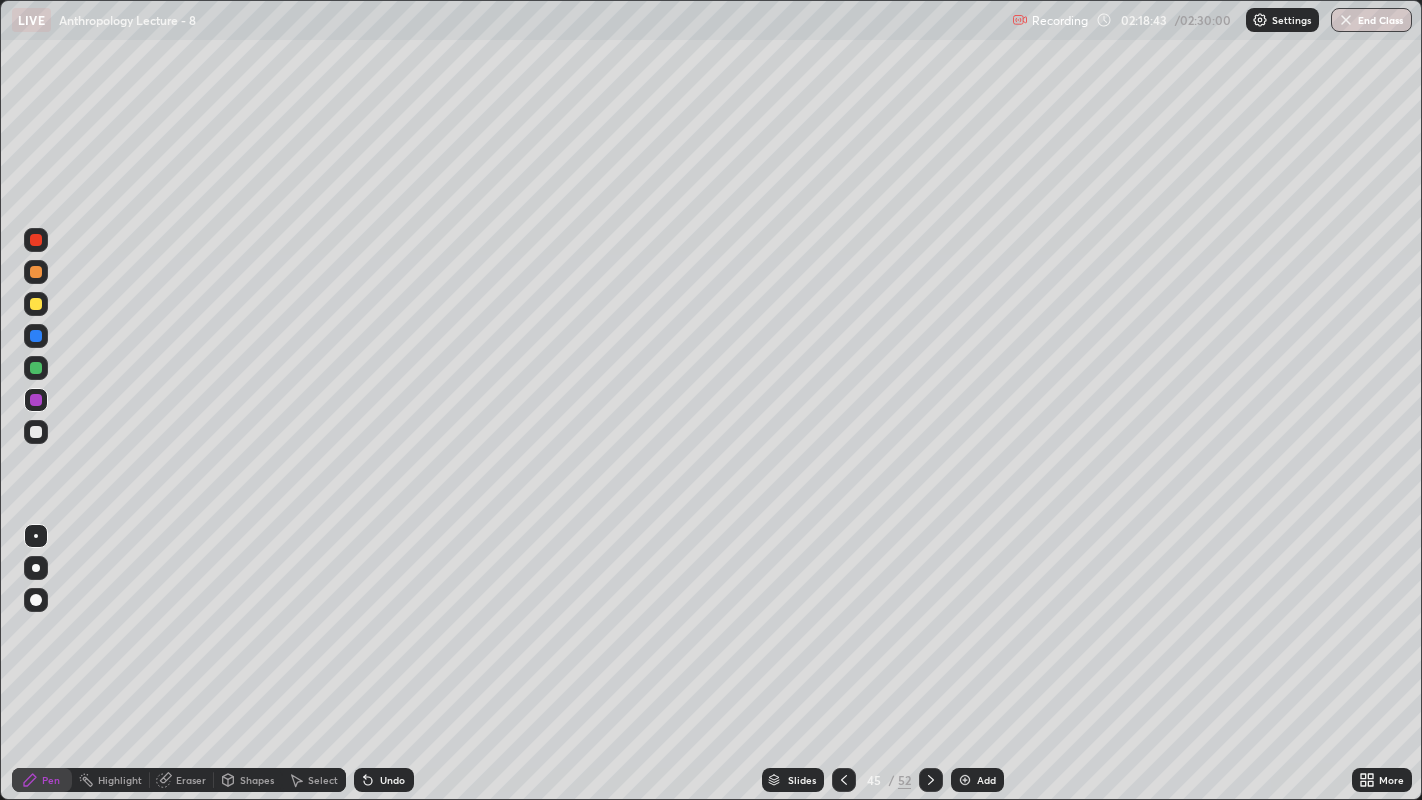 click at bounding box center [36, 432] 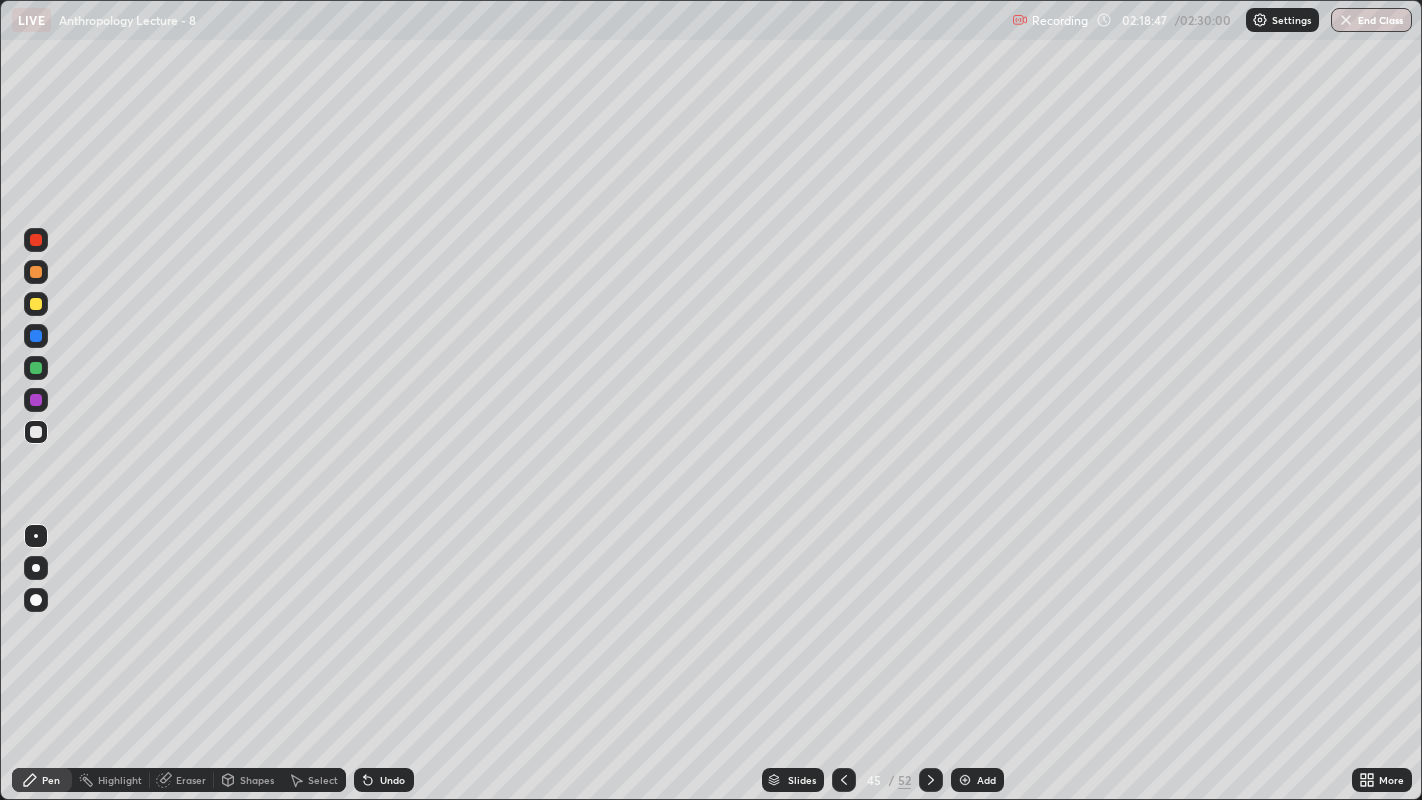 click at bounding box center (36, 240) 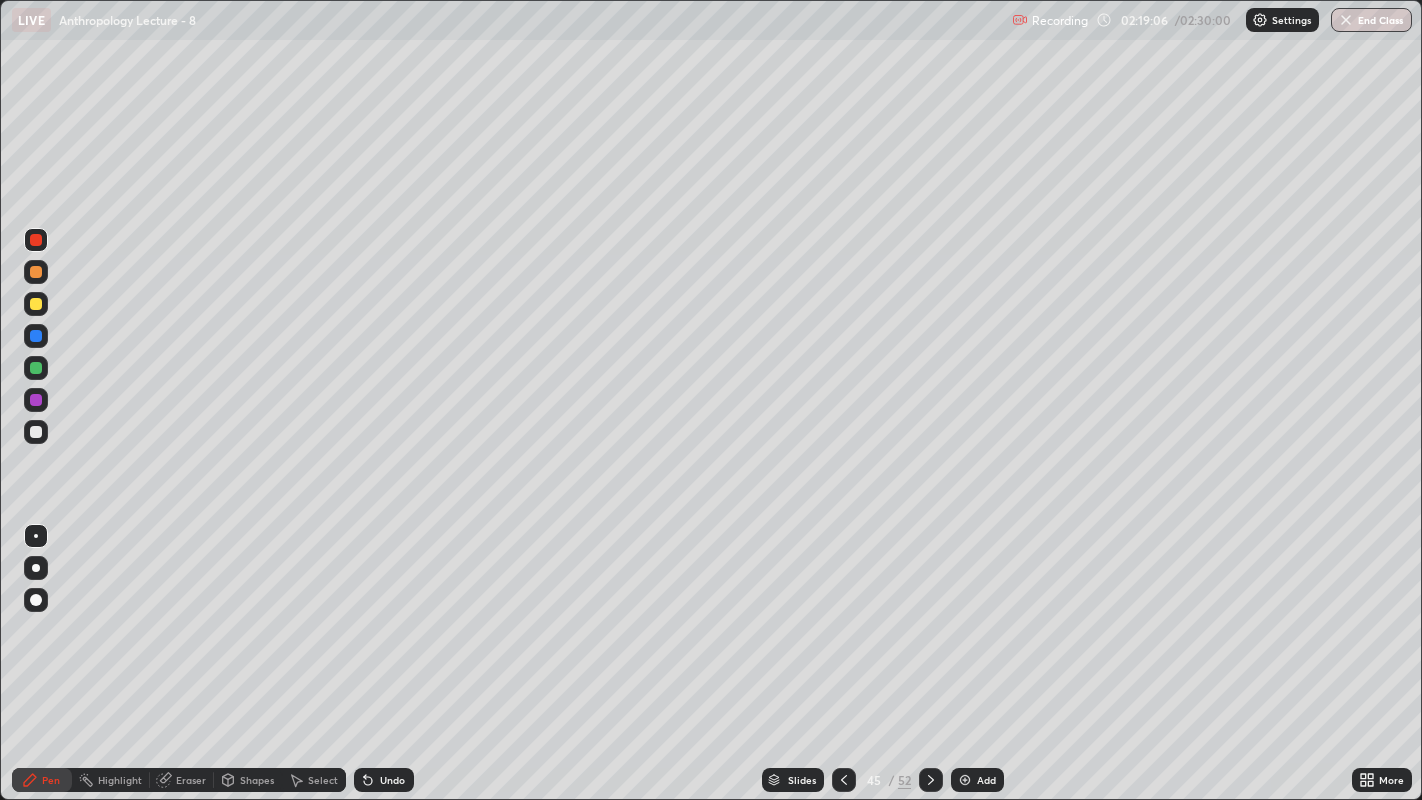 click at bounding box center (36, 368) 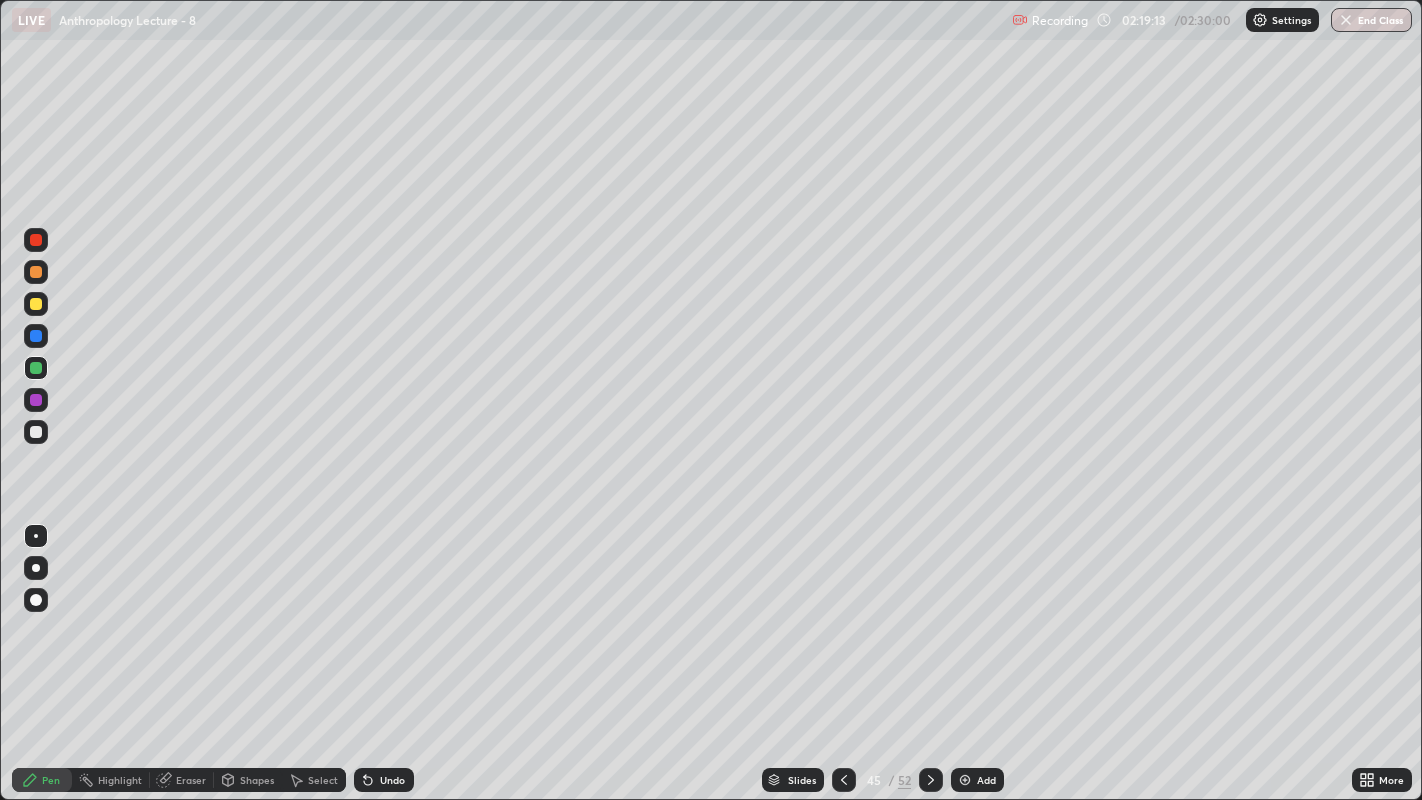 click at bounding box center [36, 432] 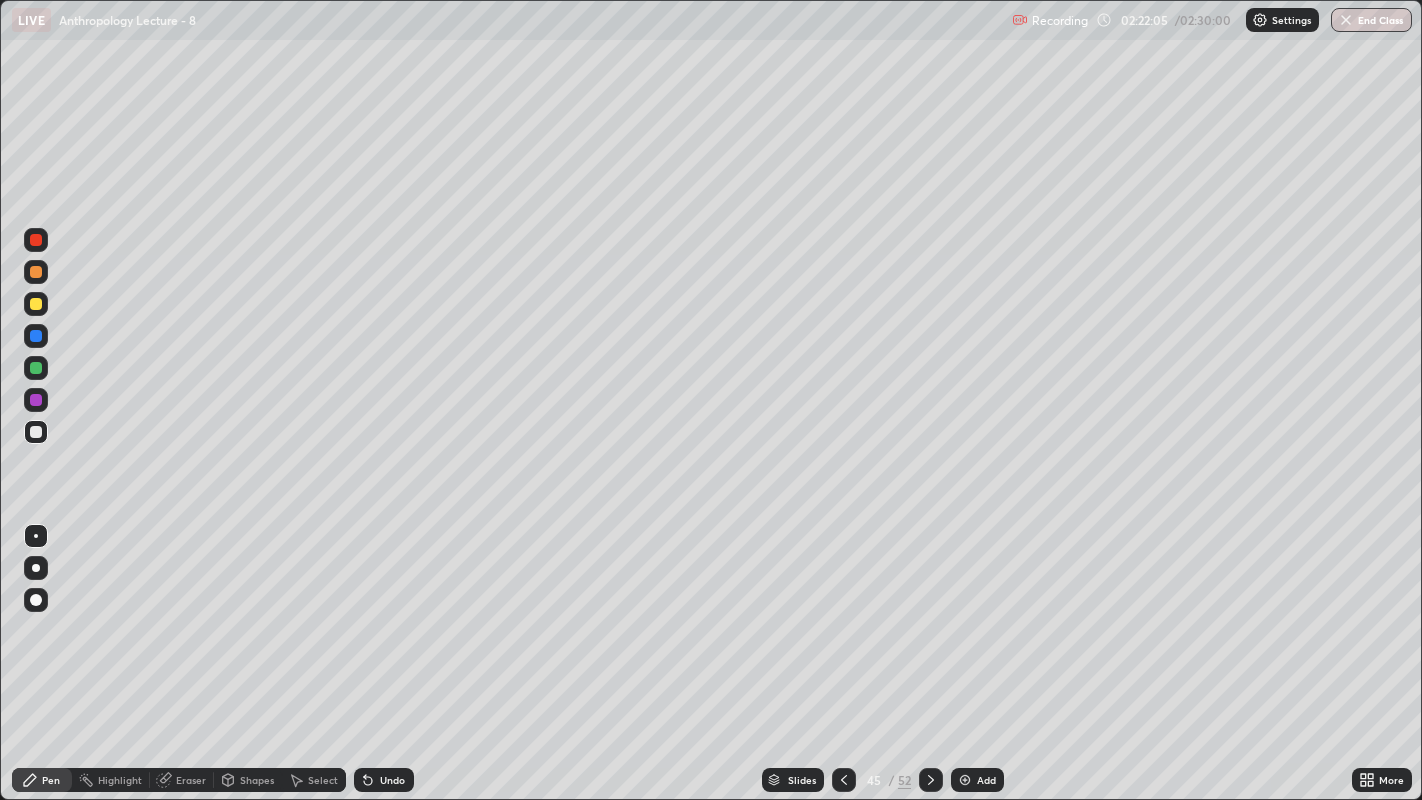 click at bounding box center (36, 368) 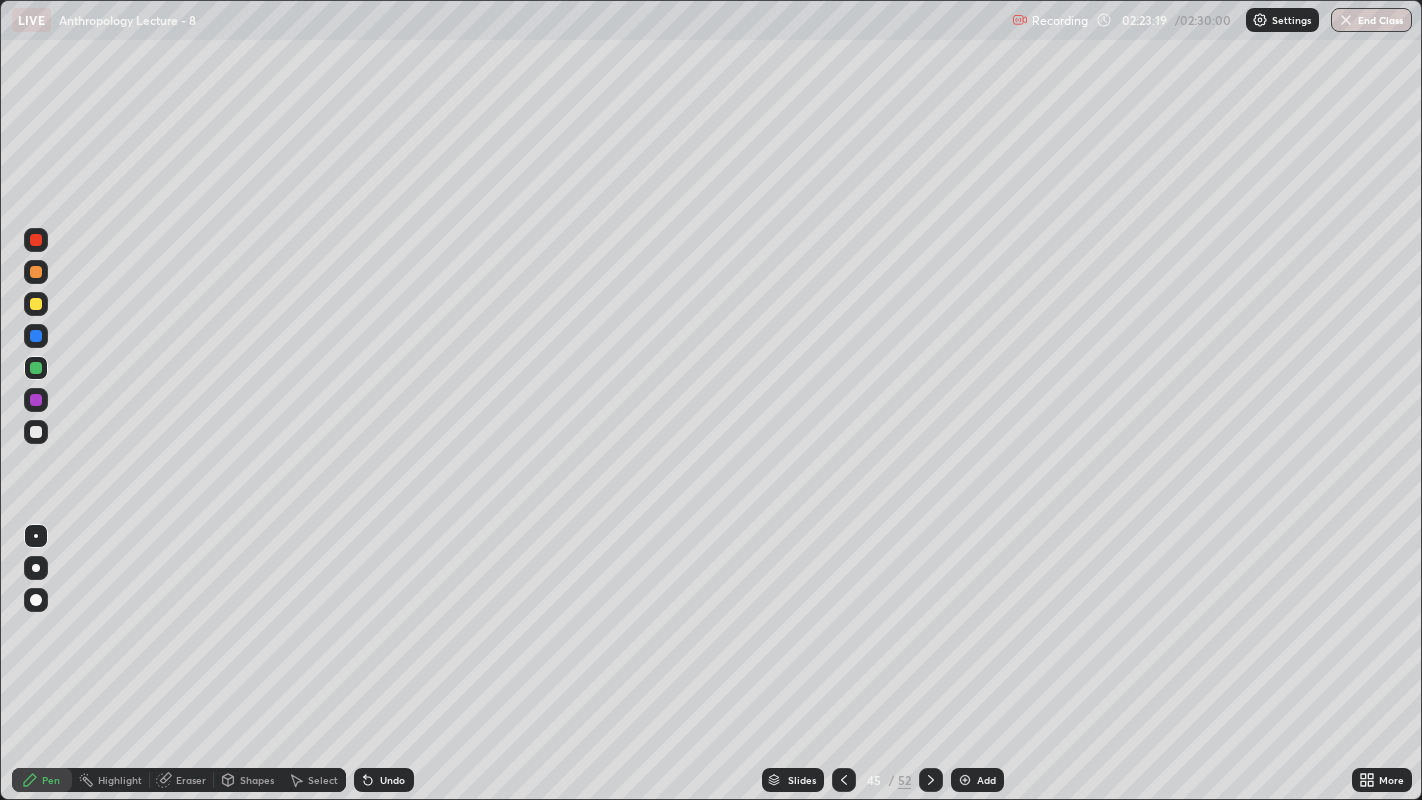 click on "End Class" at bounding box center [1371, 20] 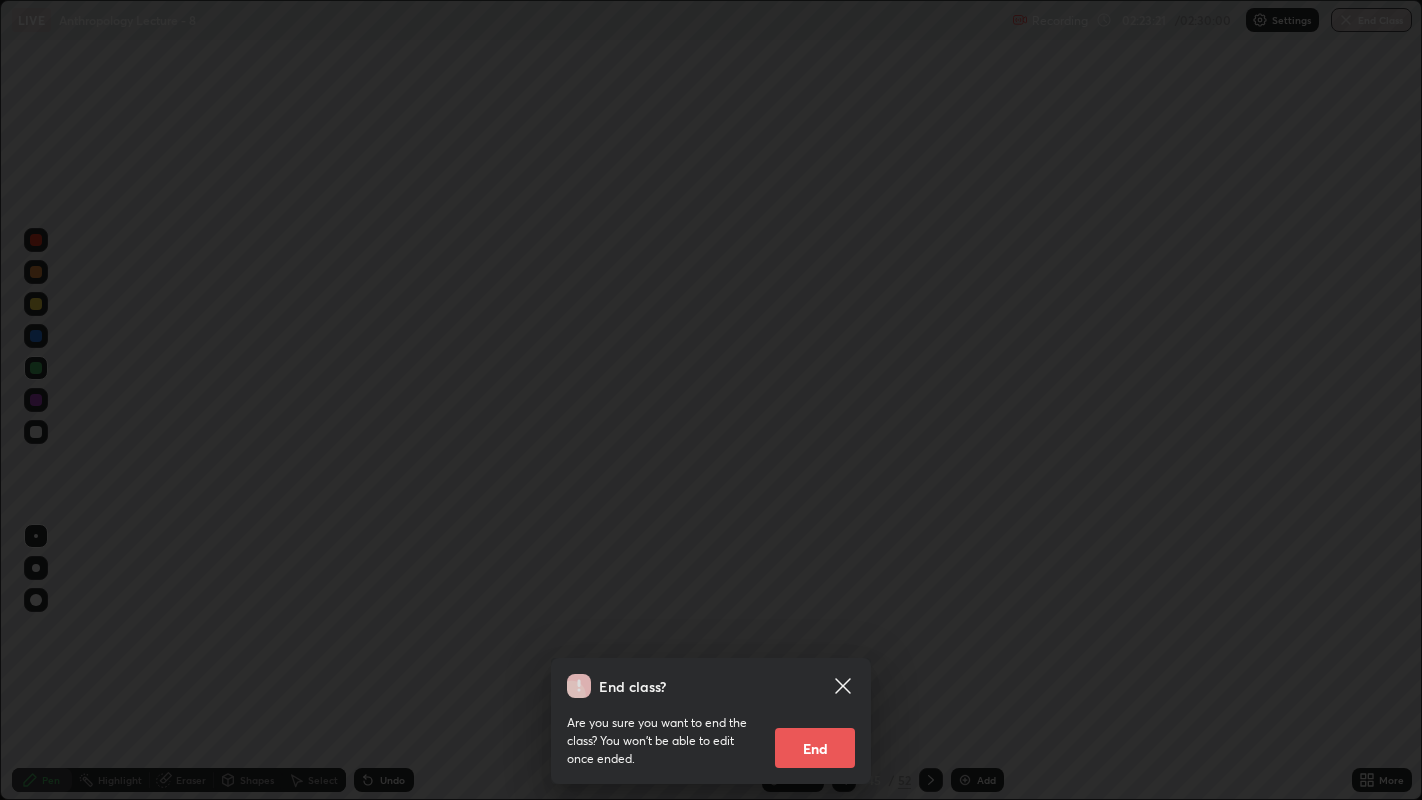 click on "End" at bounding box center (815, 748) 